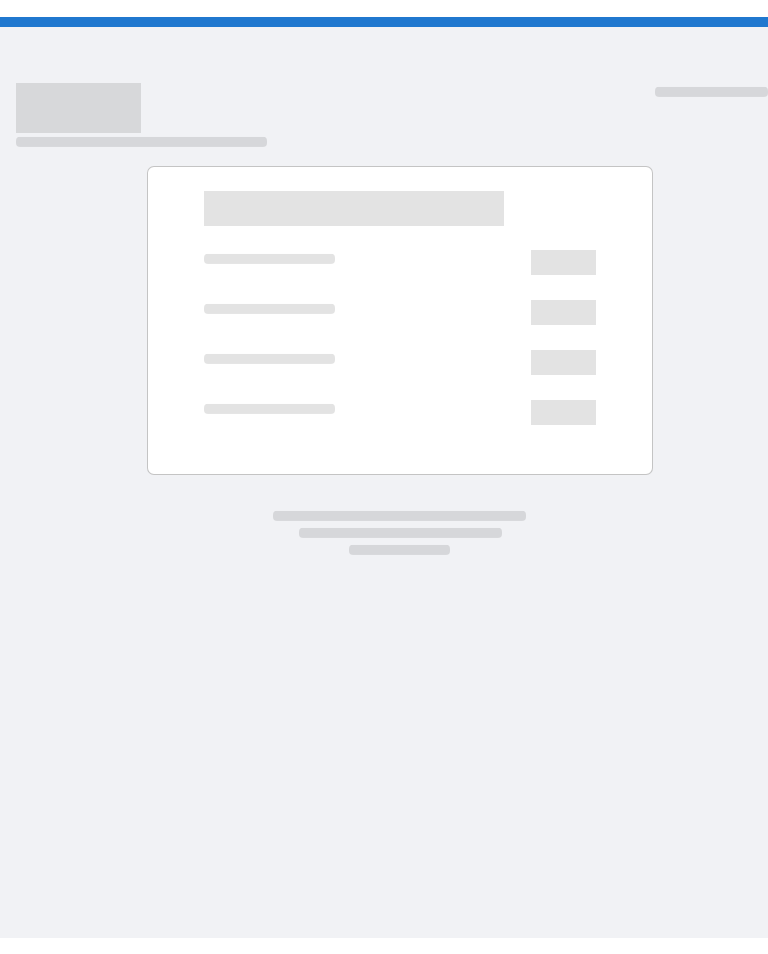 scroll, scrollTop: 0, scrollLeft: 0, axis: both 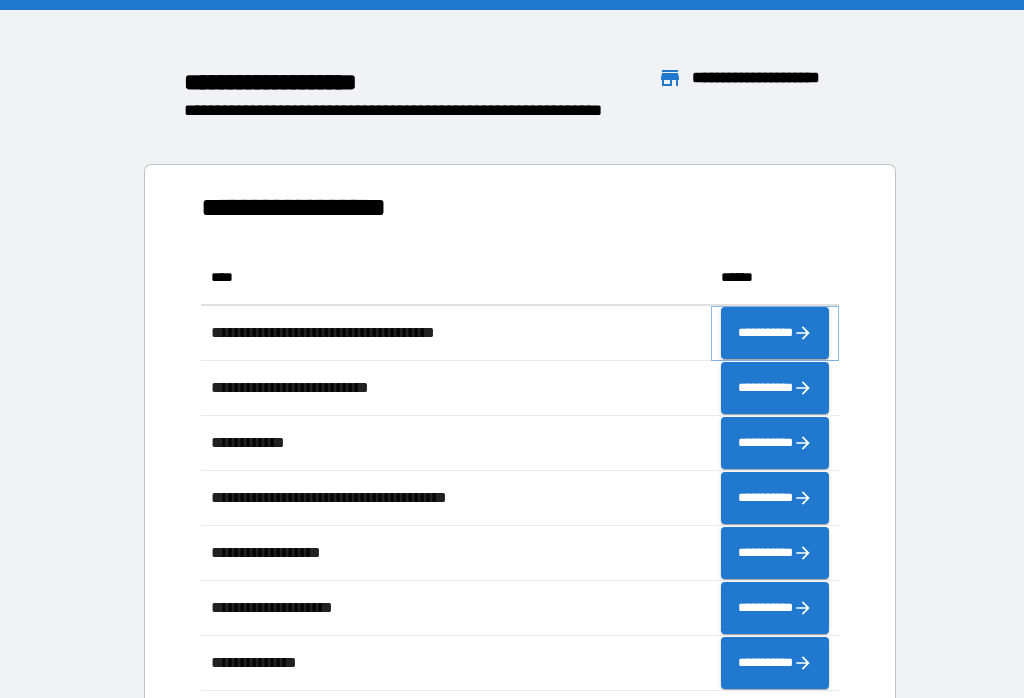 click on "**********" at bounding box center (775, 333) 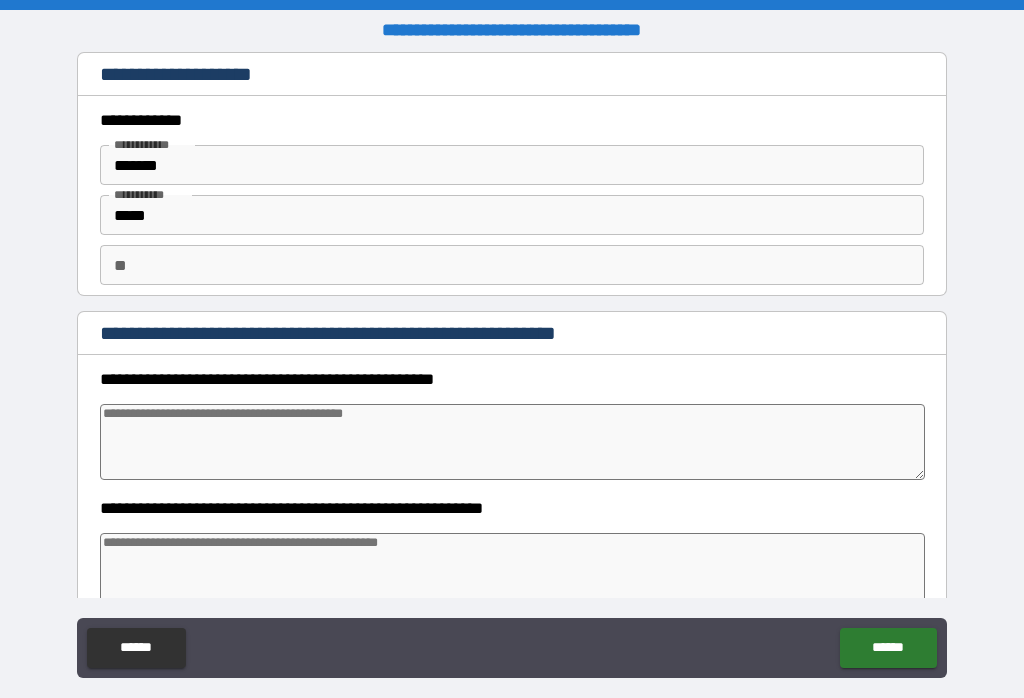 type on "*" 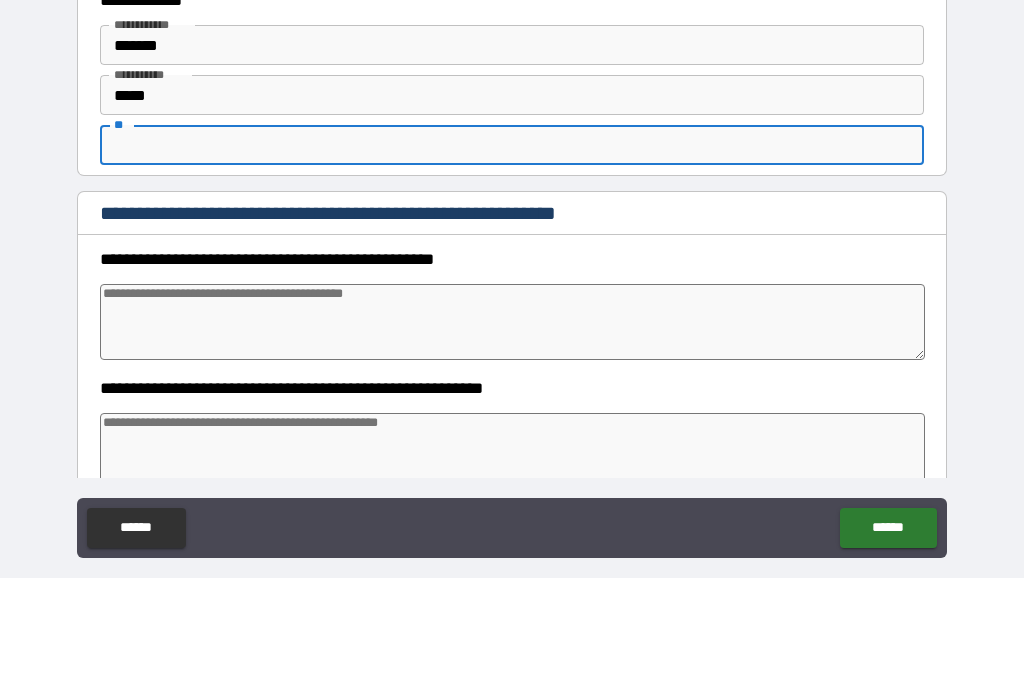 type on "*" 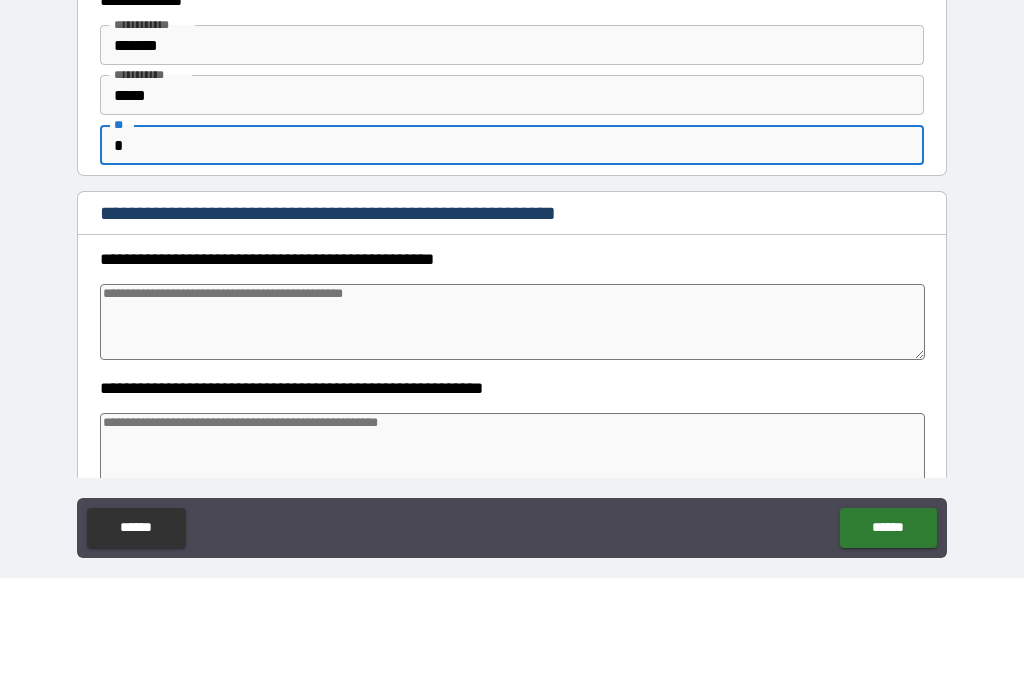 type on "*" 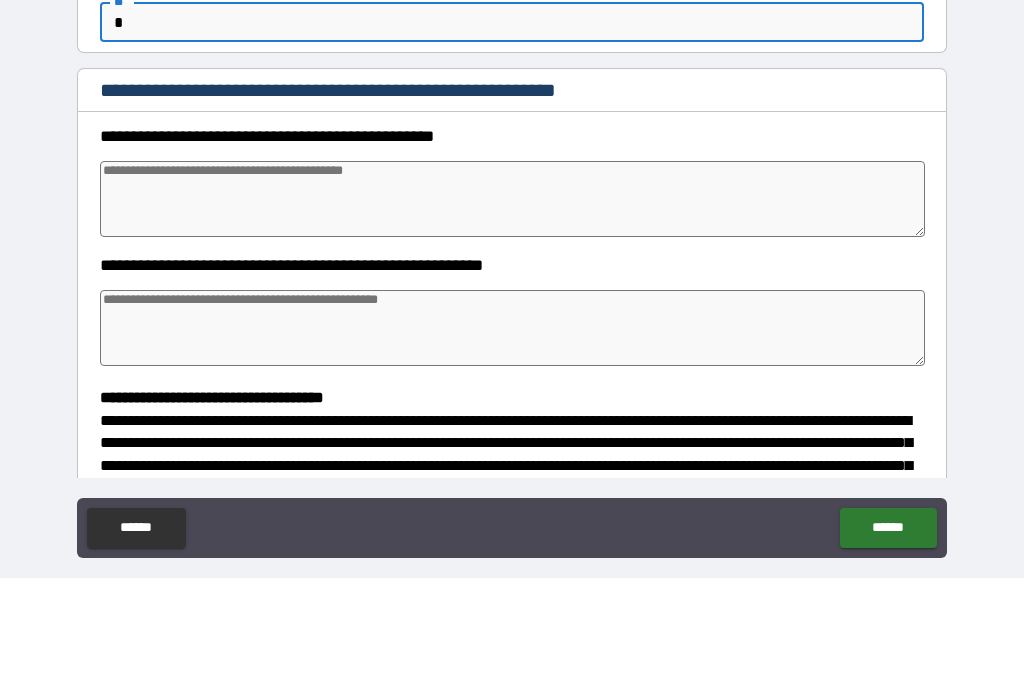 scroll, scrollTop: 124, scrollLeft: 0, axis: vertical 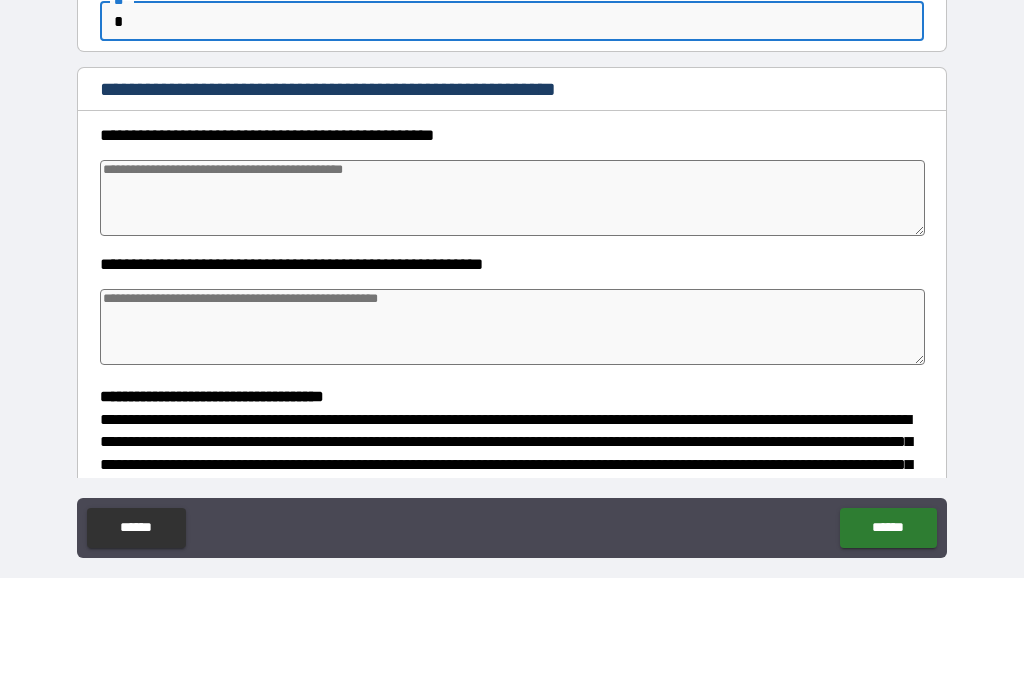 type on "*" 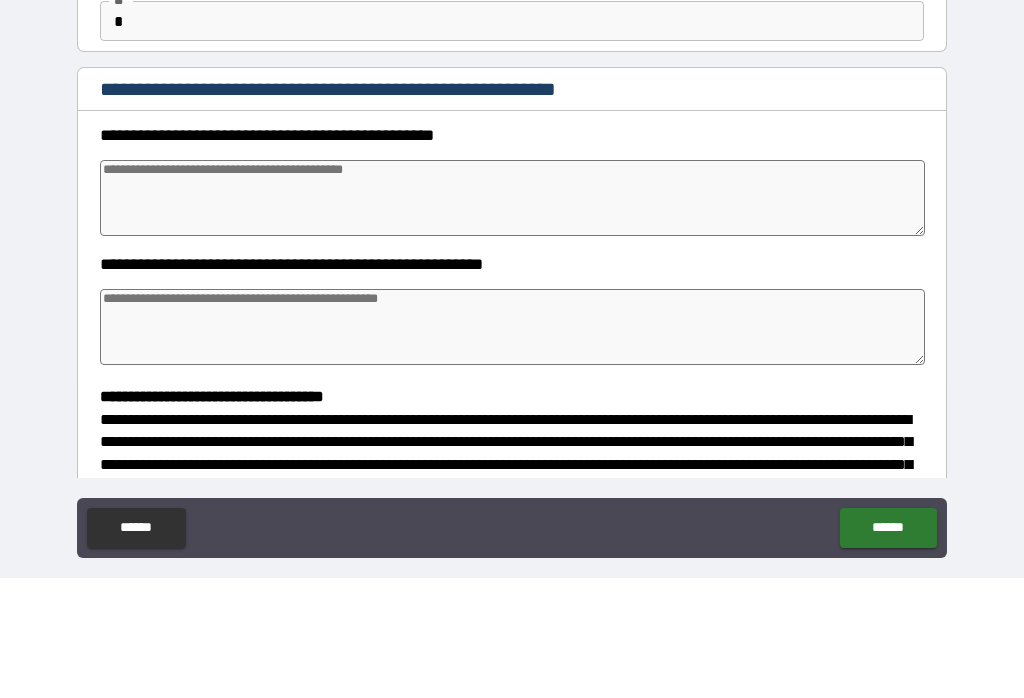 type on "*" 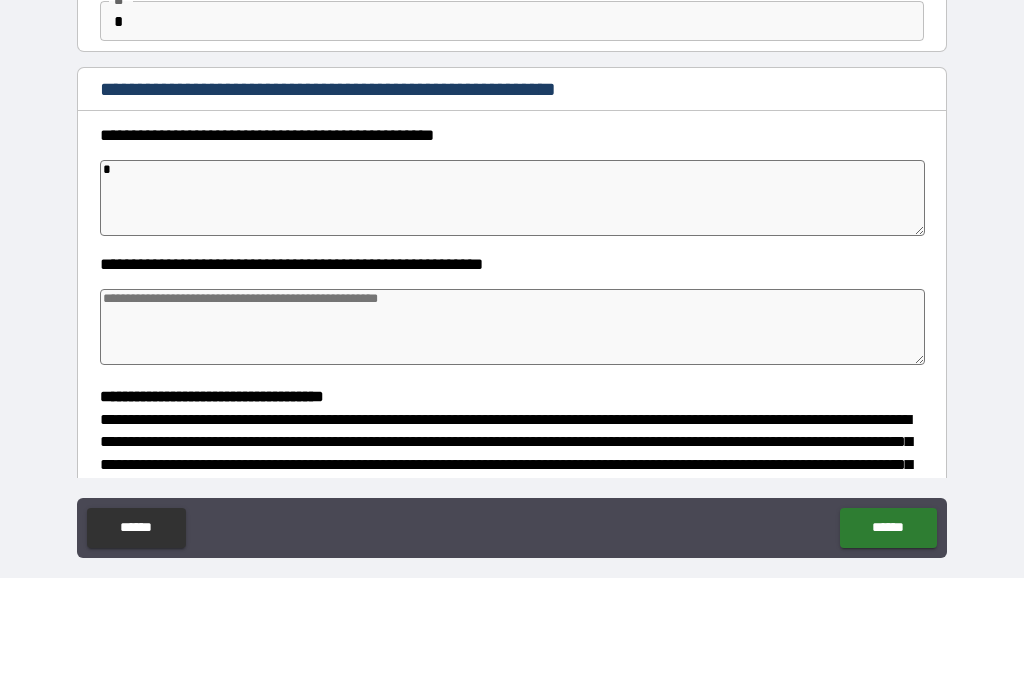 type on "*" 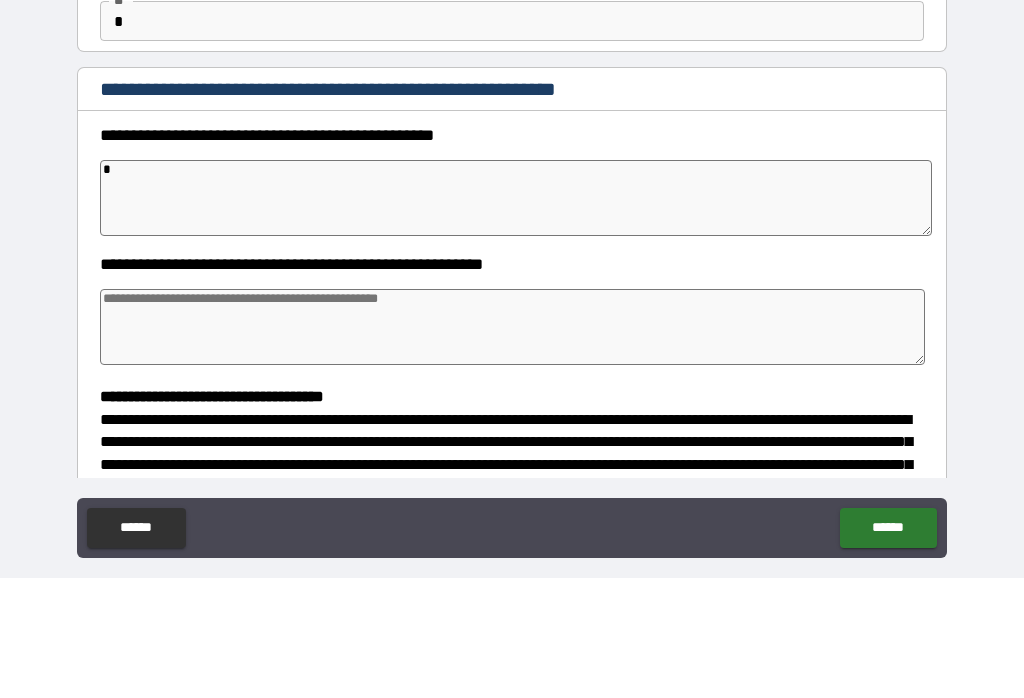 type on "*" 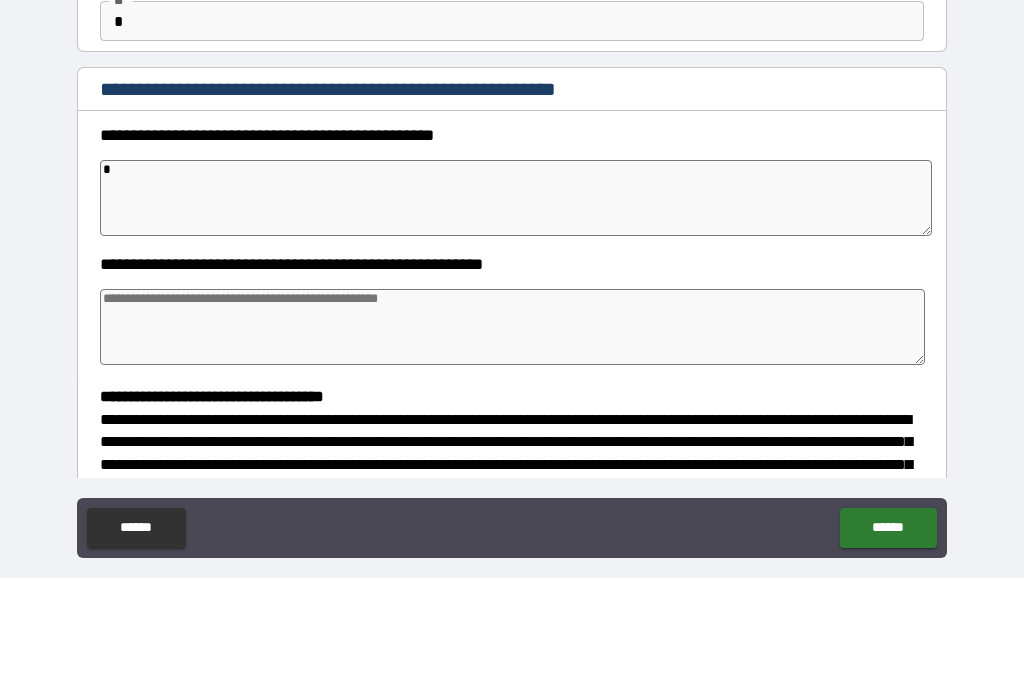type on "*" 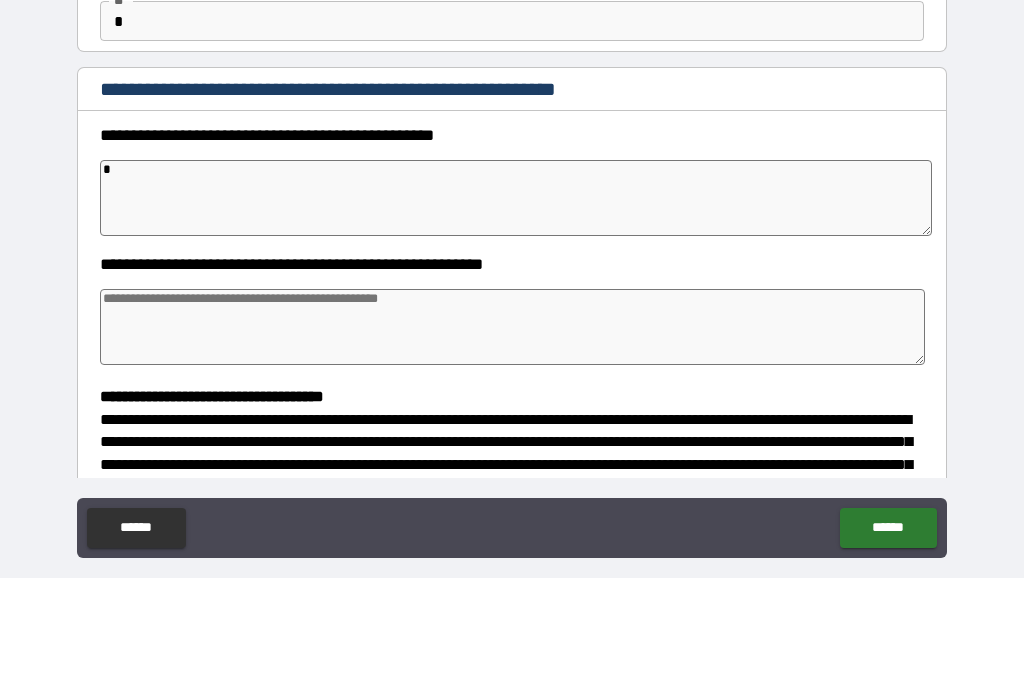 type on "**" 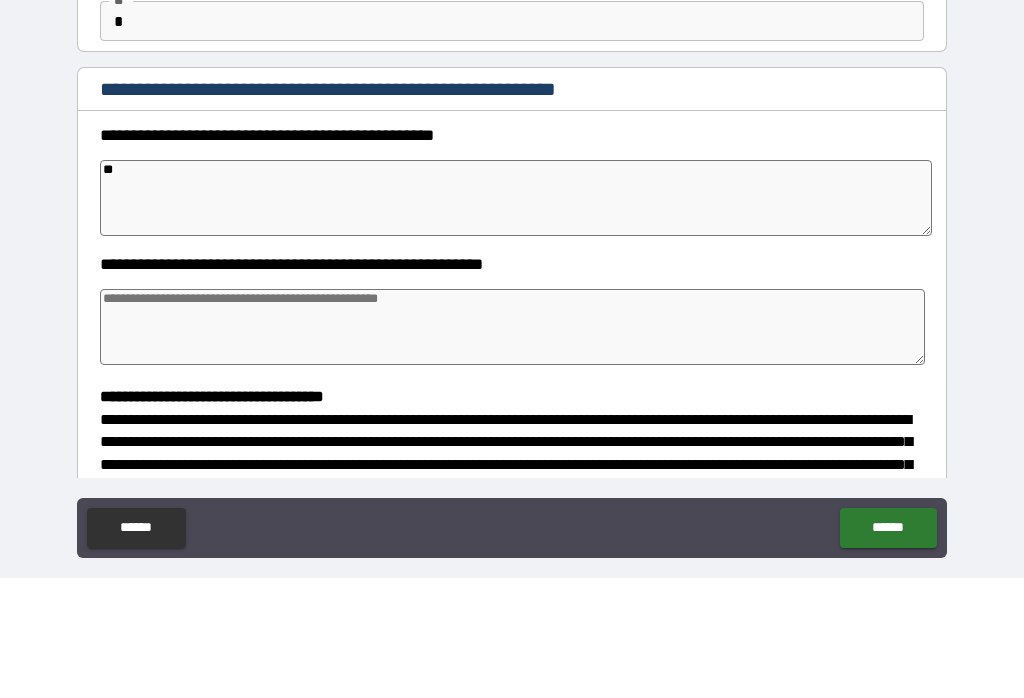 type on "*" 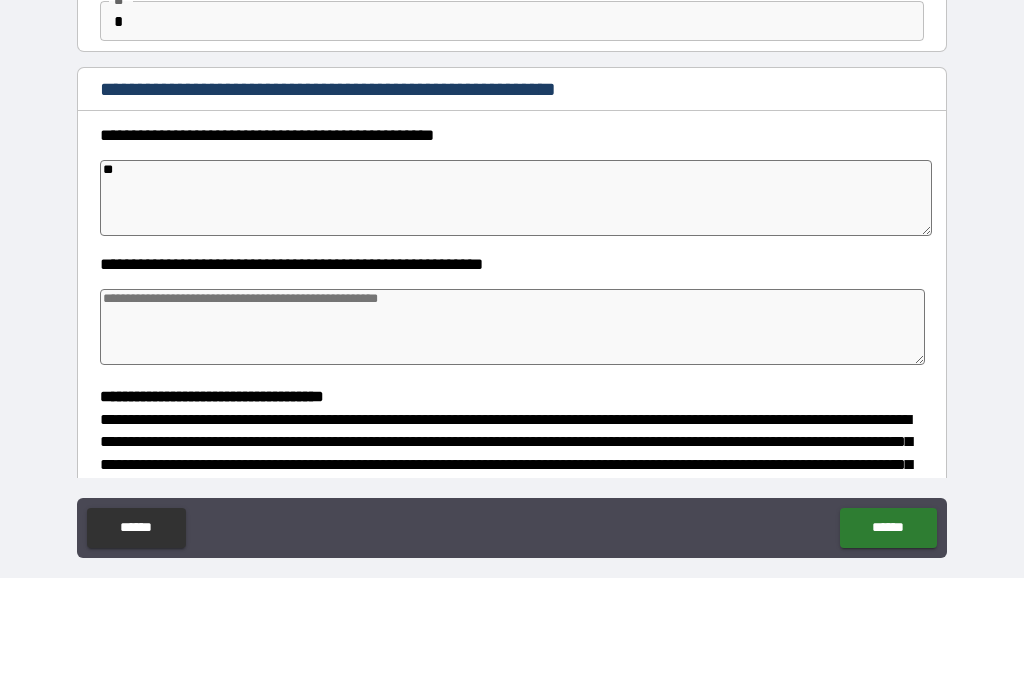 type on "*" 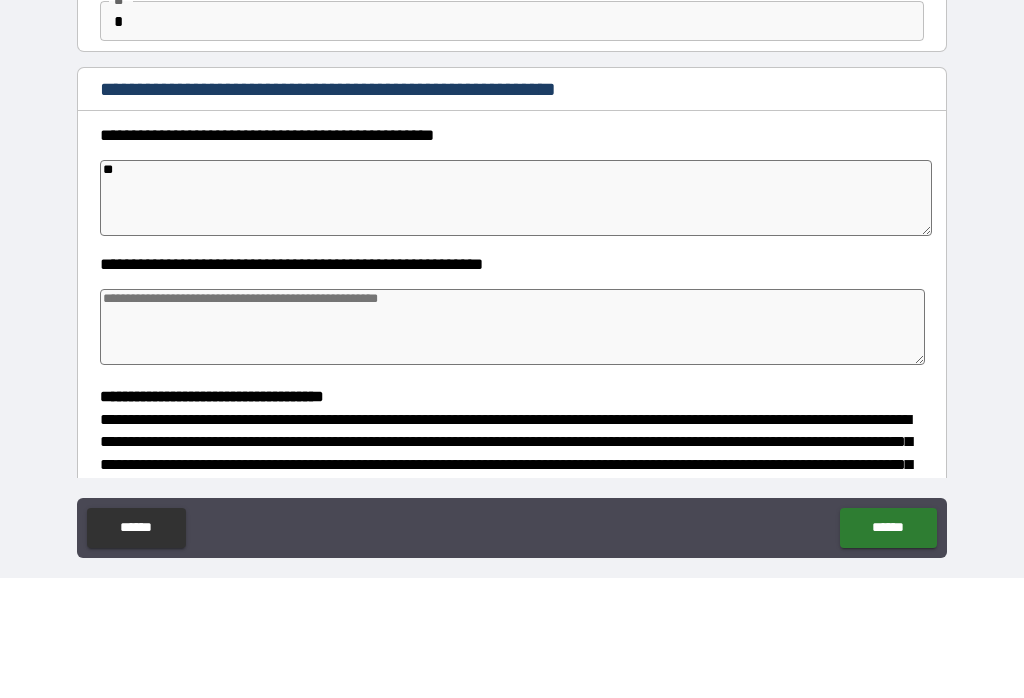 type on "*" 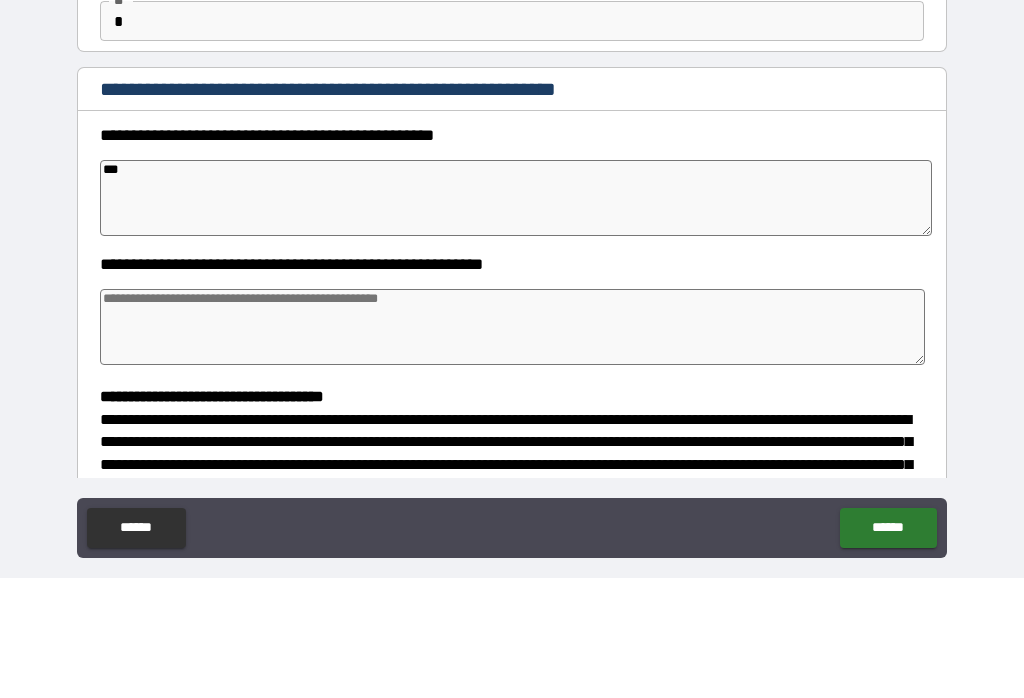 type on "*" 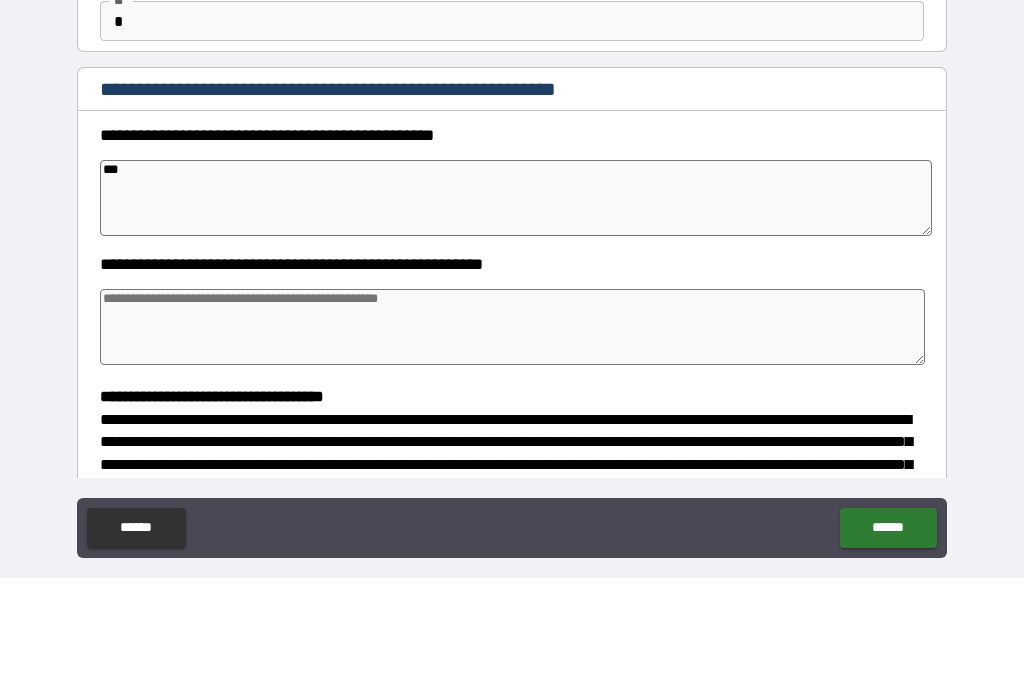 type on "*" 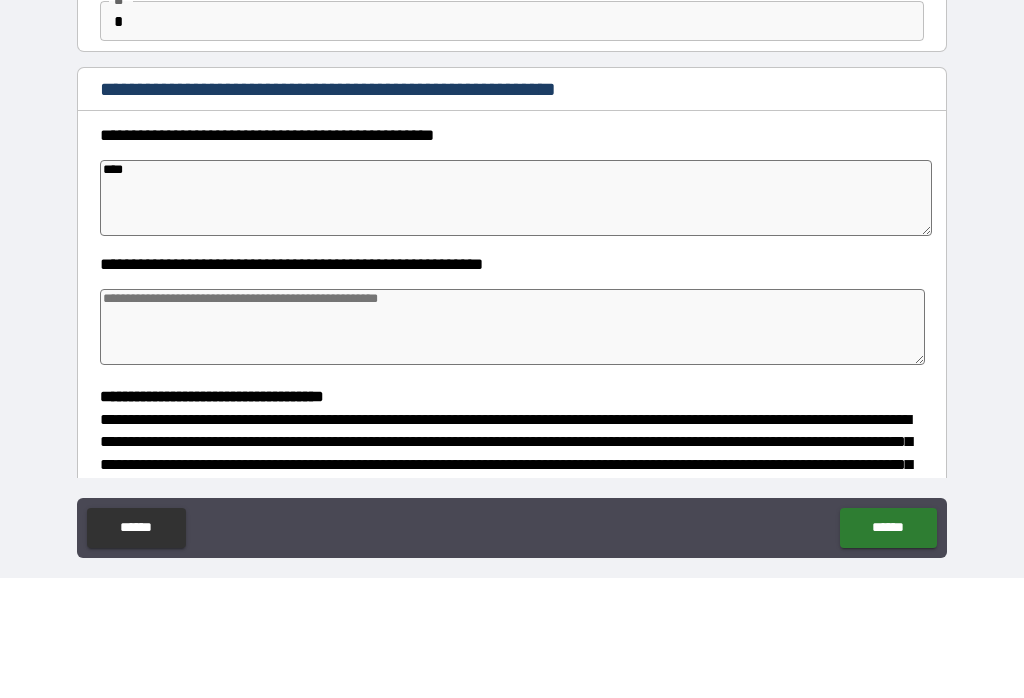 type on "*" 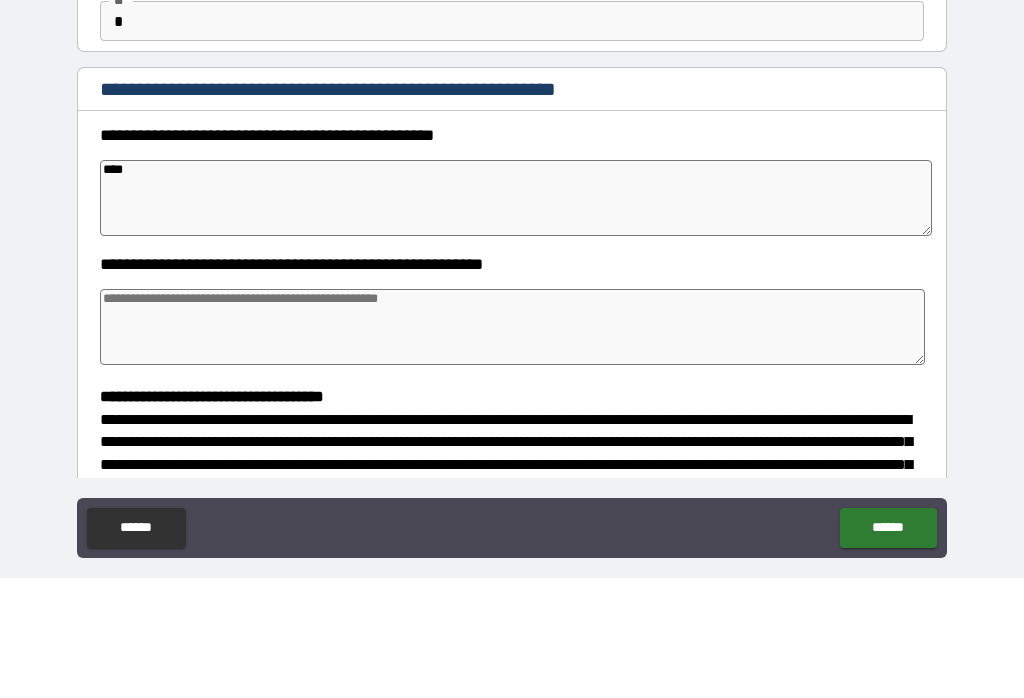 type on "*" 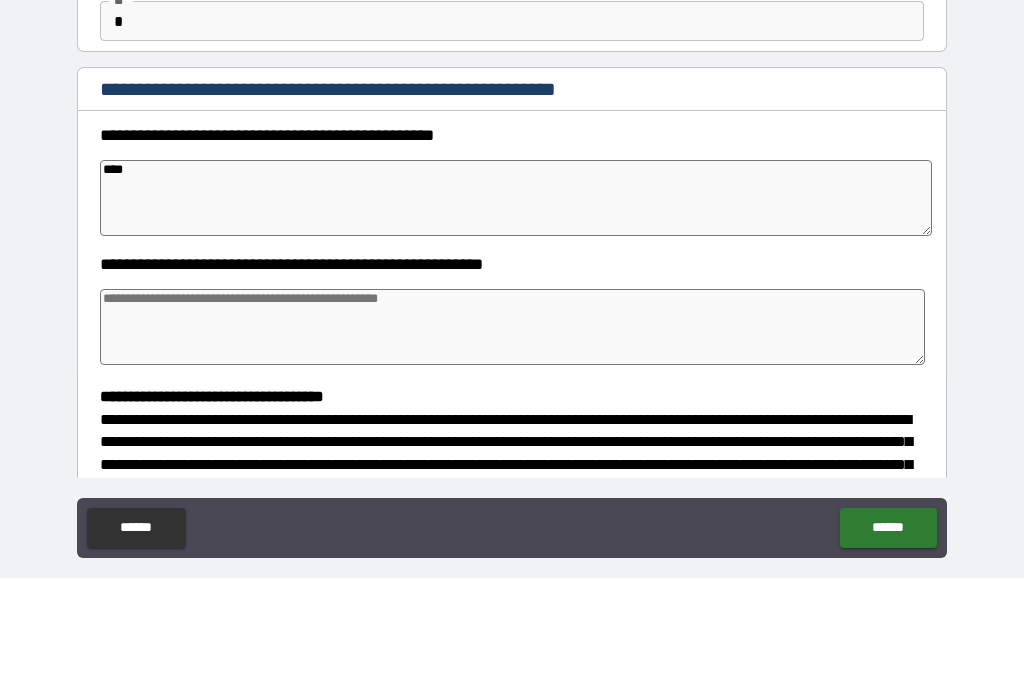 type on "*" 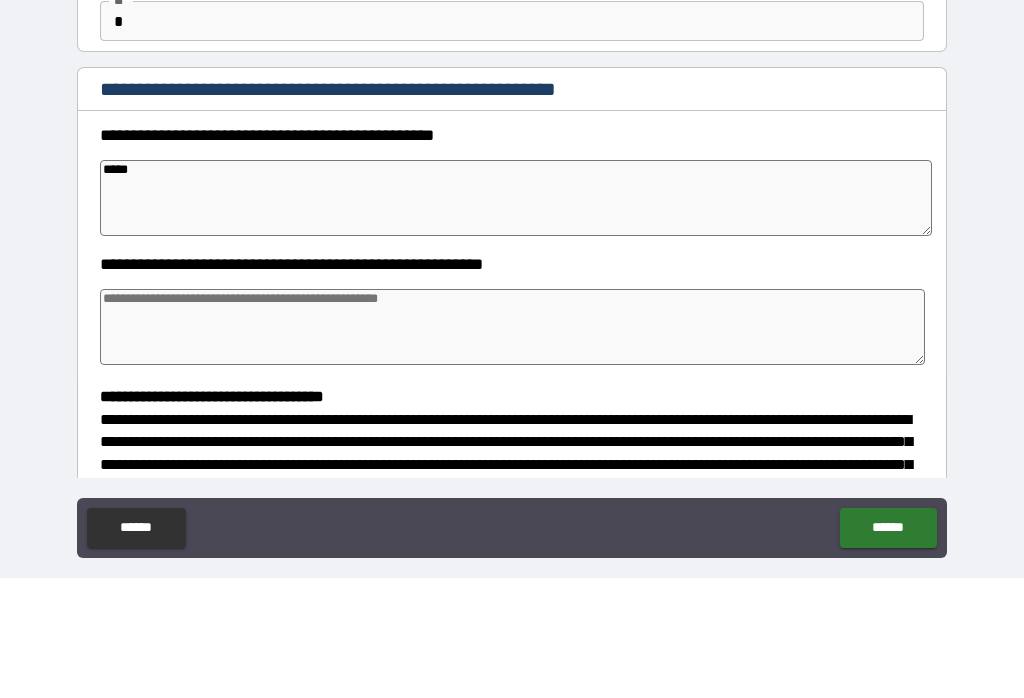 type on "*" 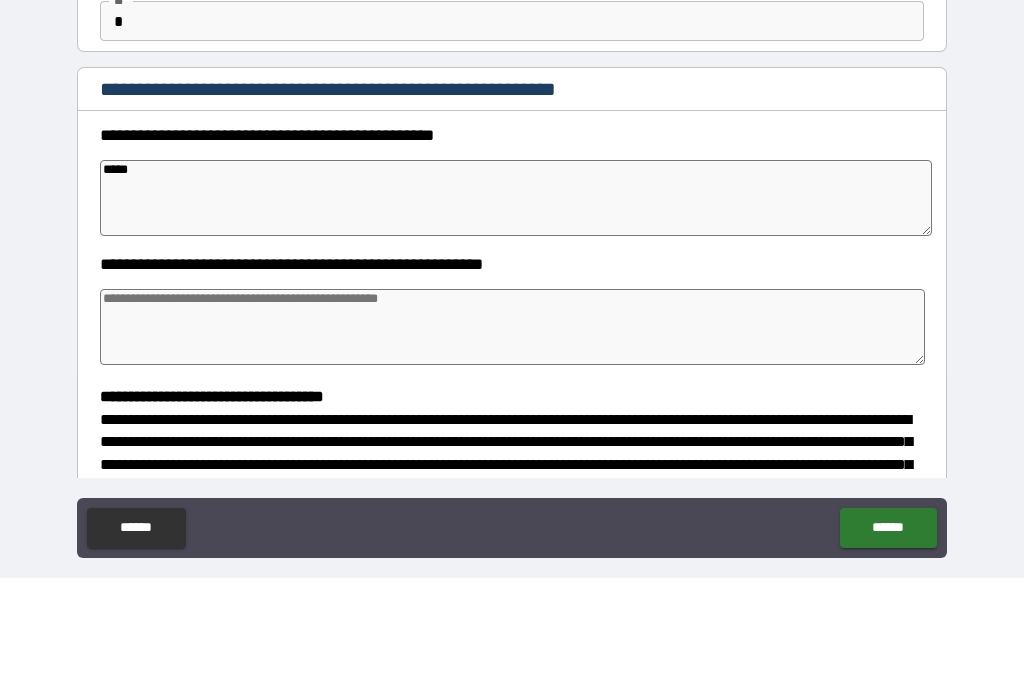 type on "*" 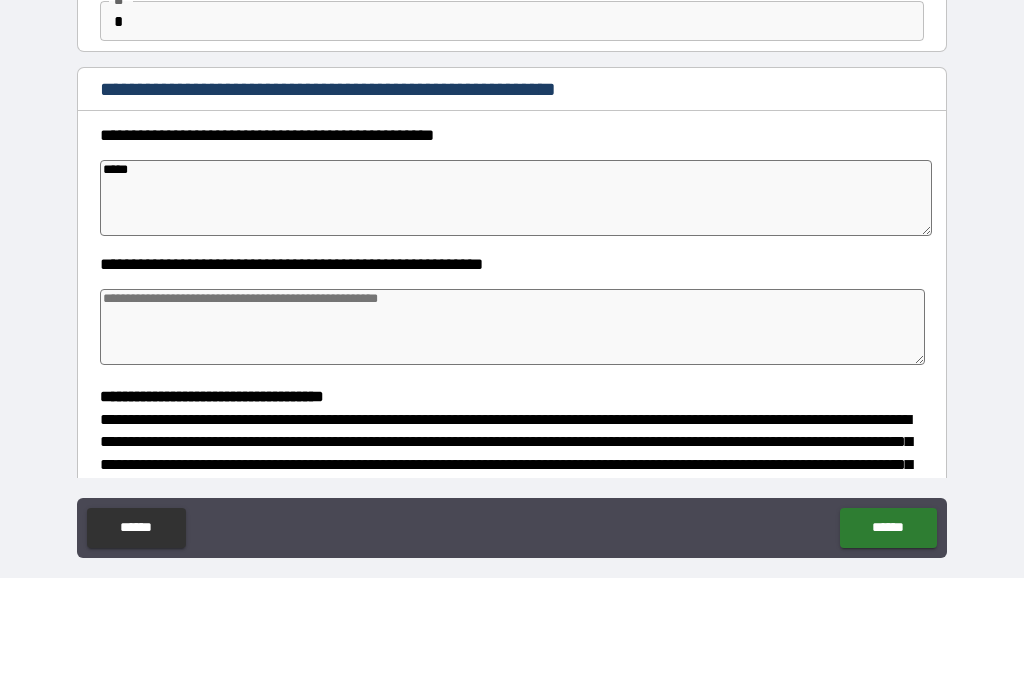 type on "*" 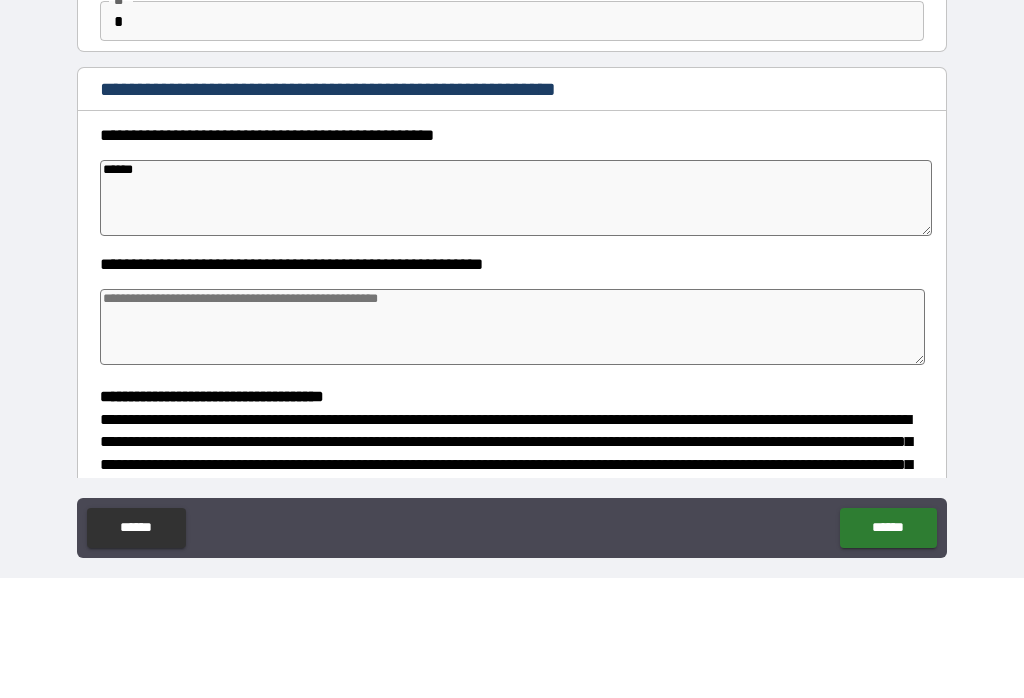 type on "*" 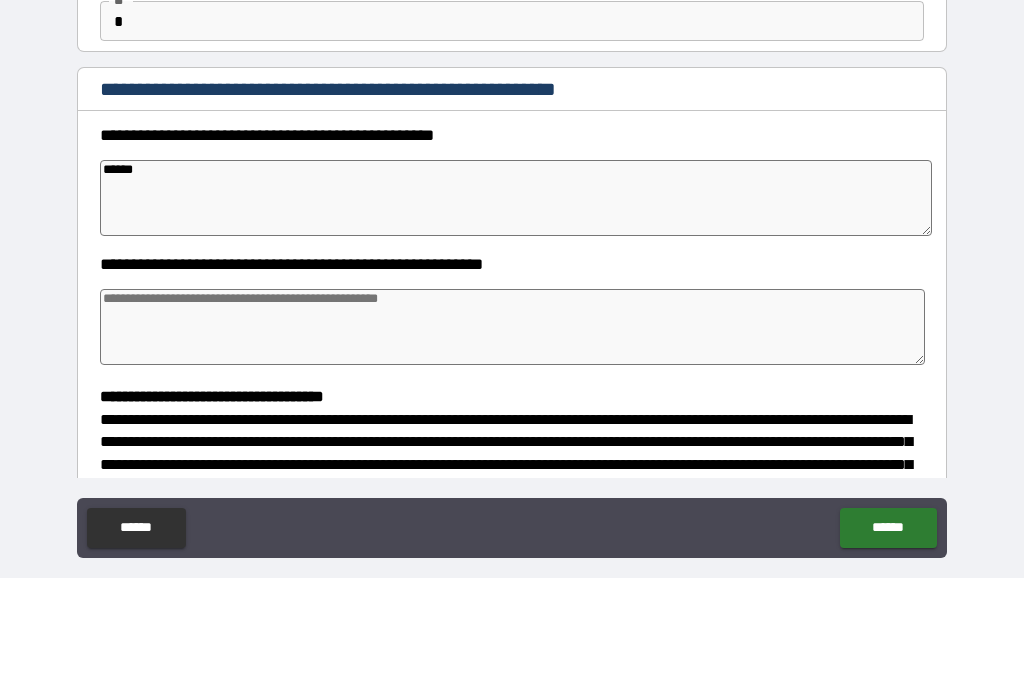 type on "*" 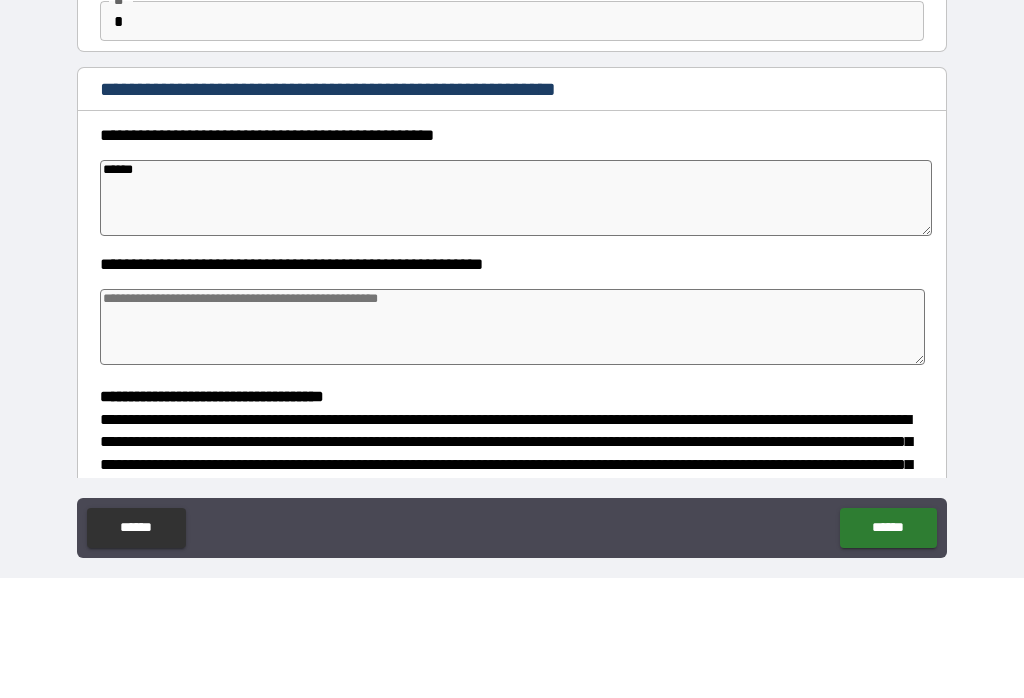 type on "*" 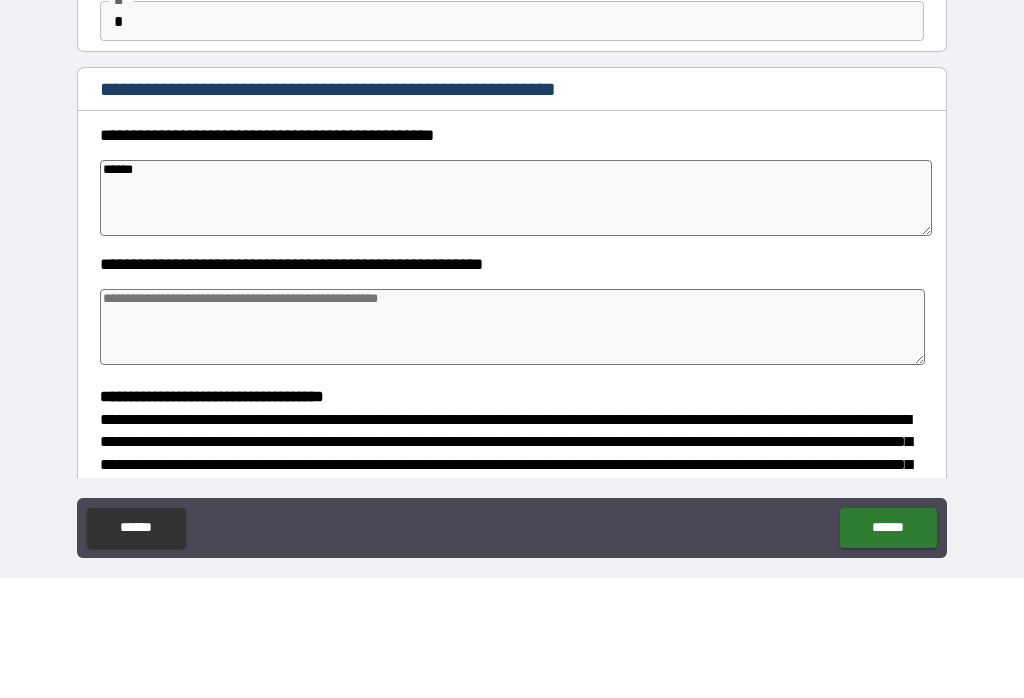 type on "******" 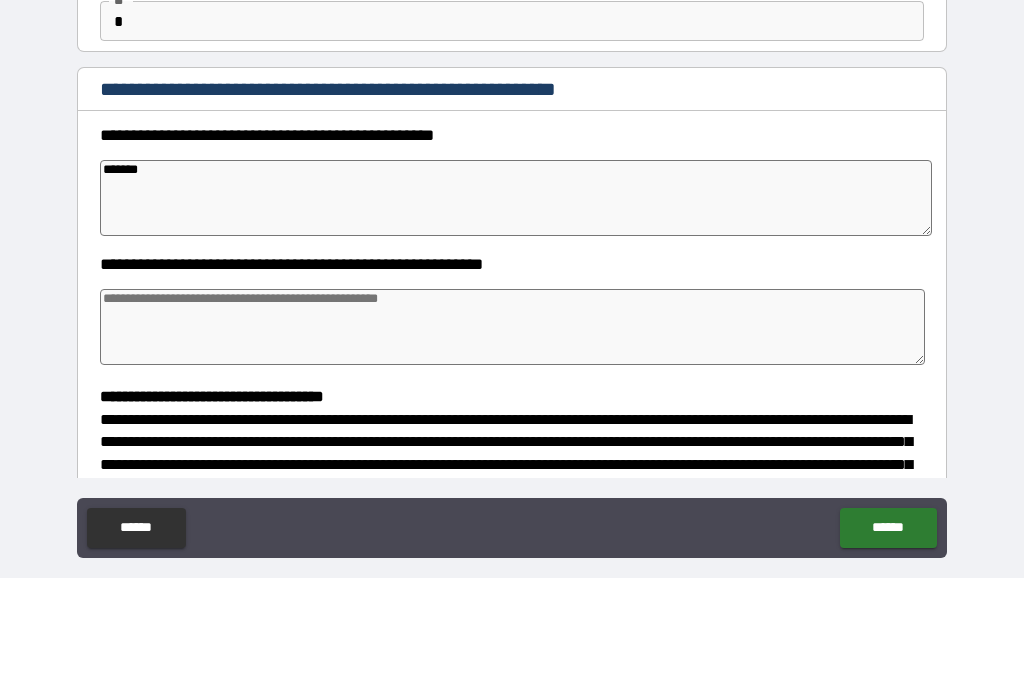 type on "*" 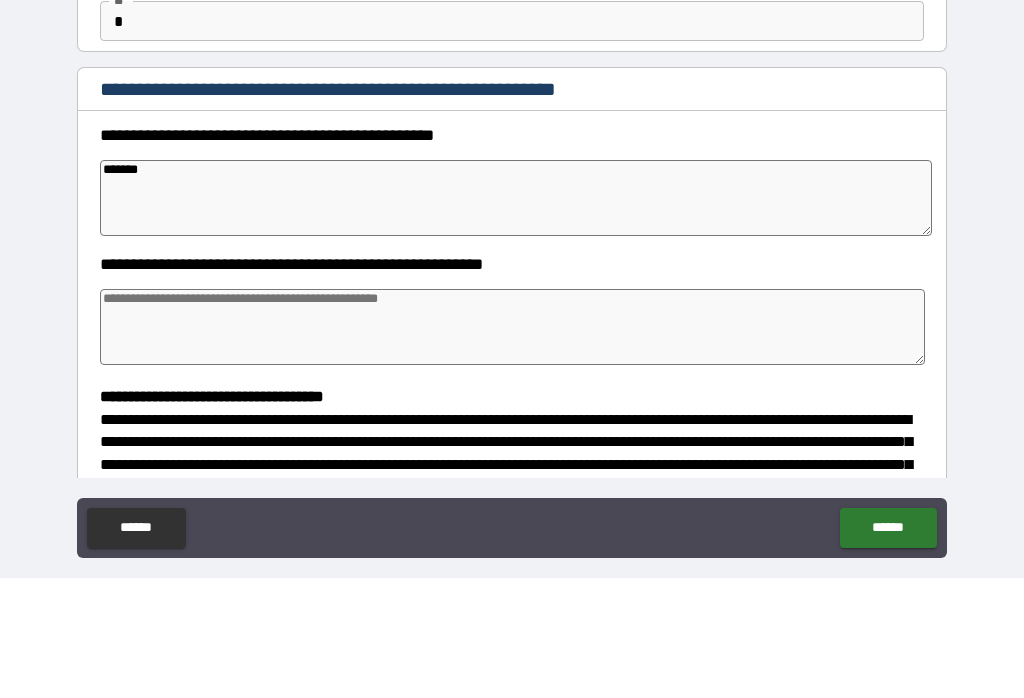 type on "*" 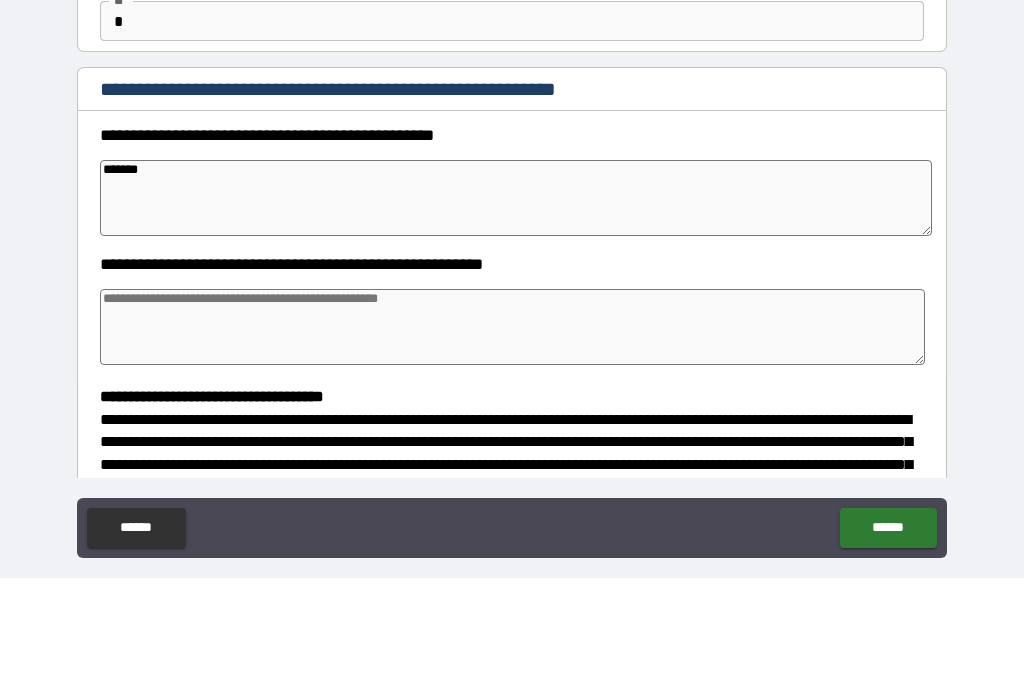type on "*" 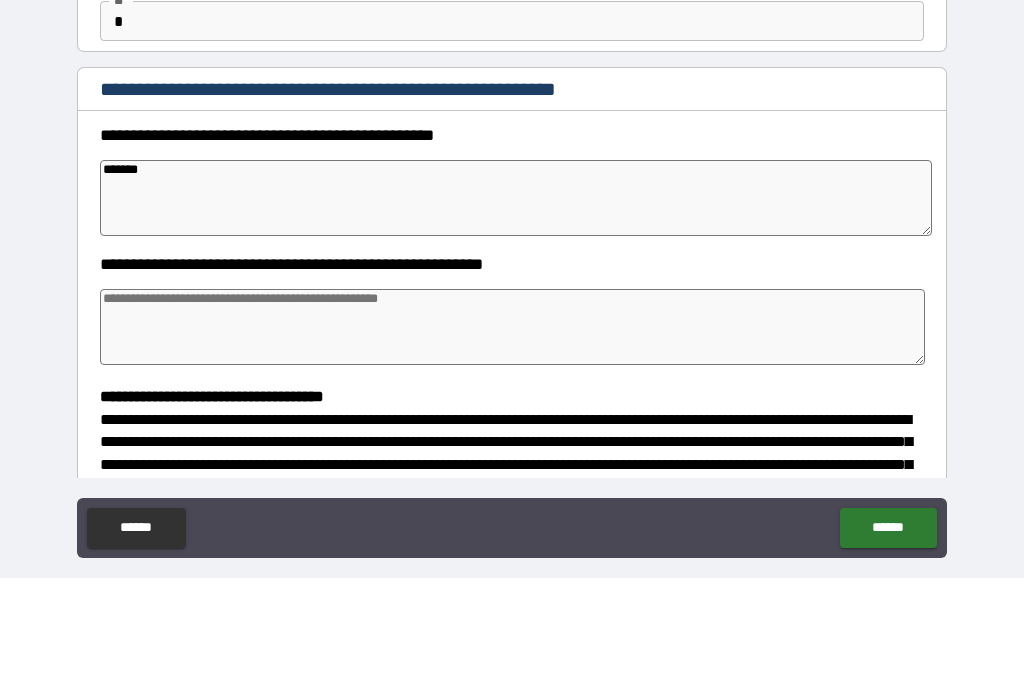 type on "********" 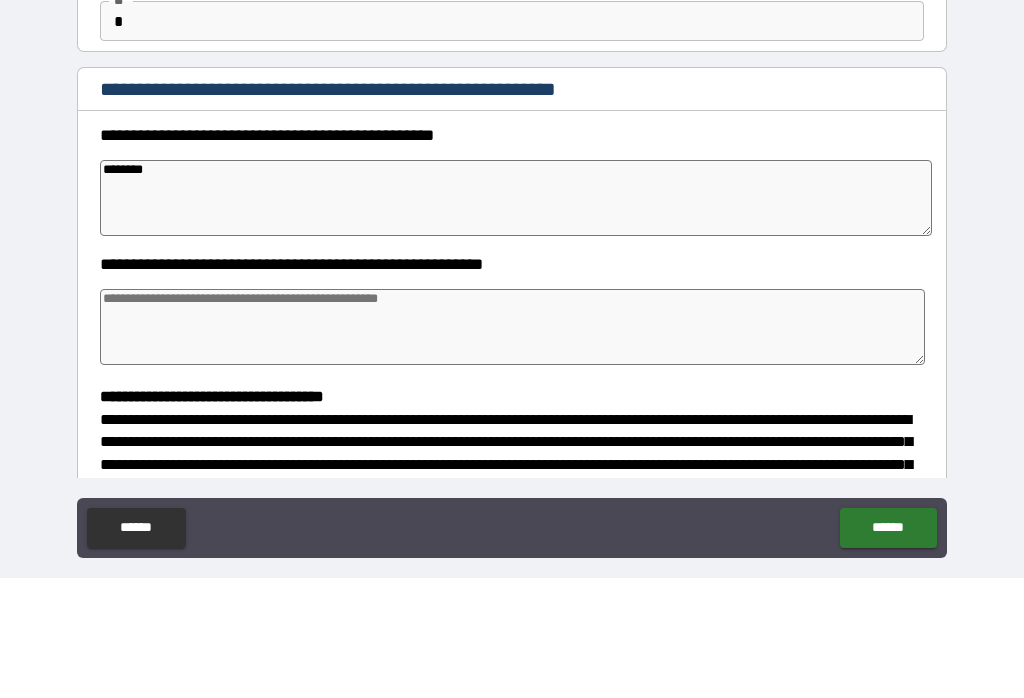 type on "*" 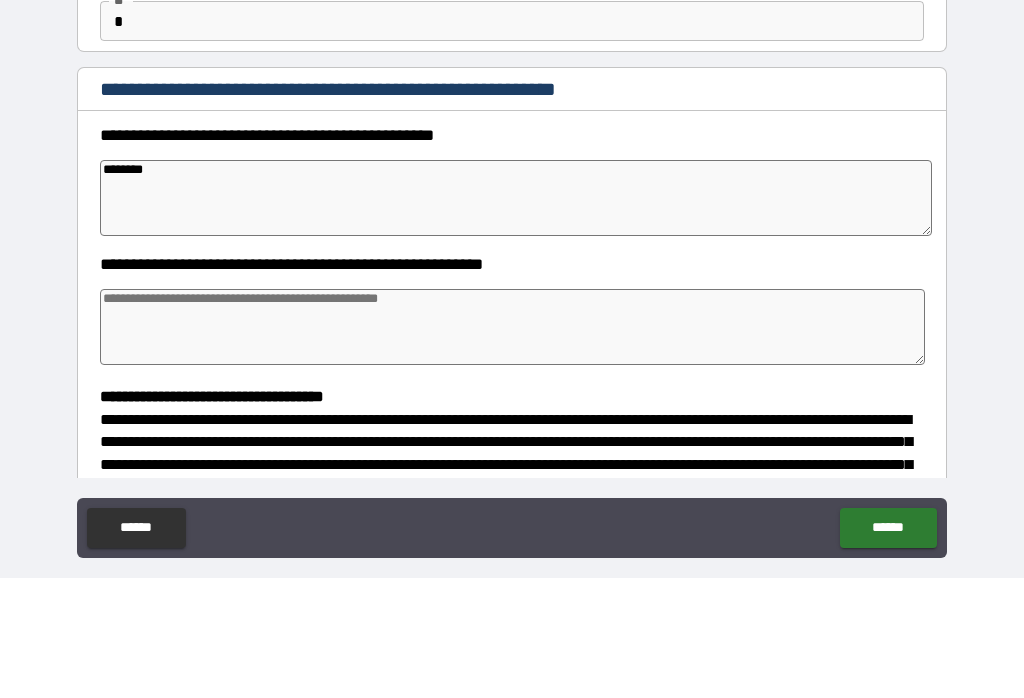 type on "*" 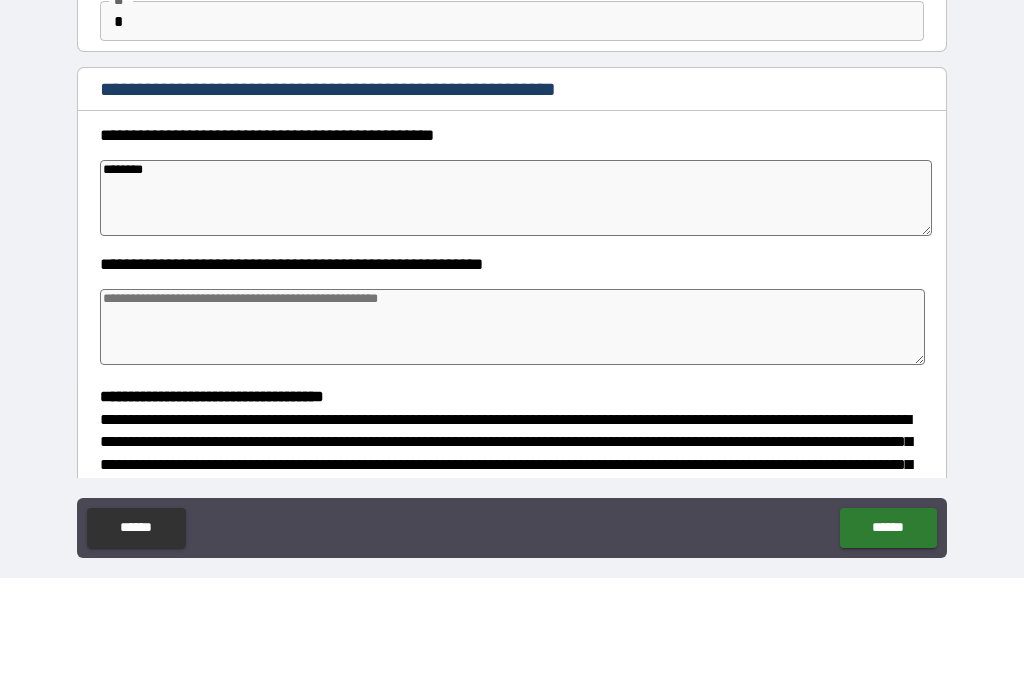 type on "*" 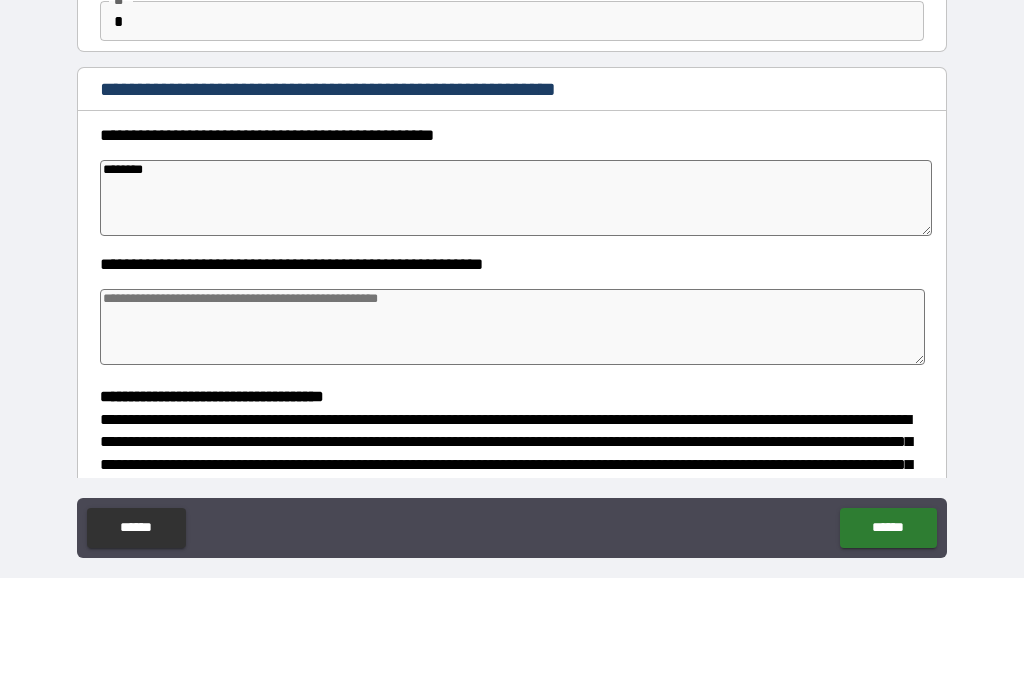 type on "******" 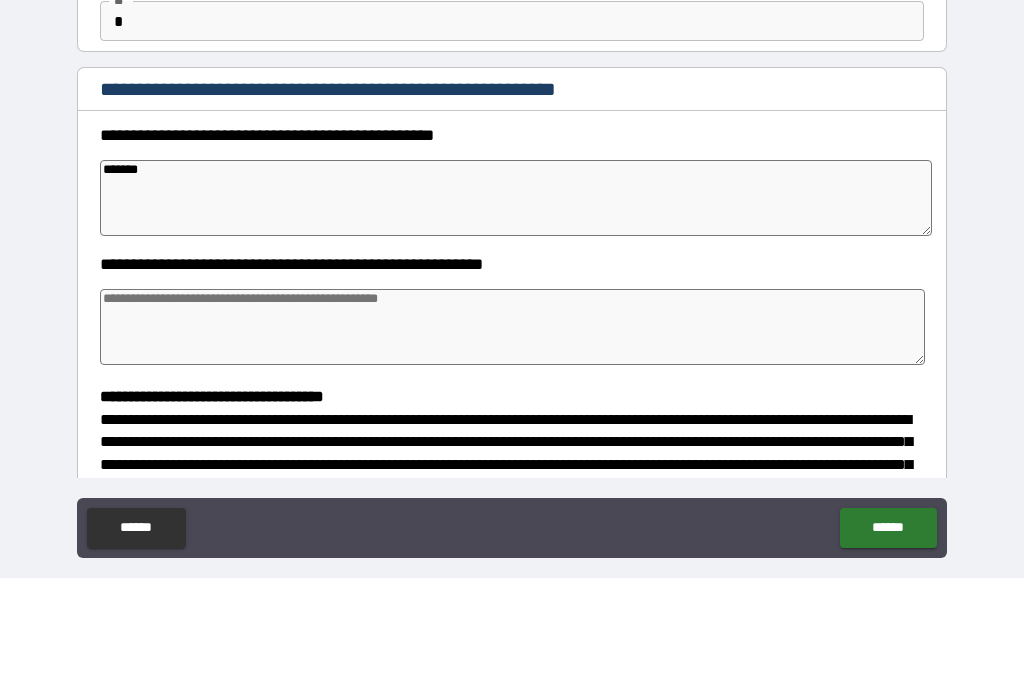 type on "*" 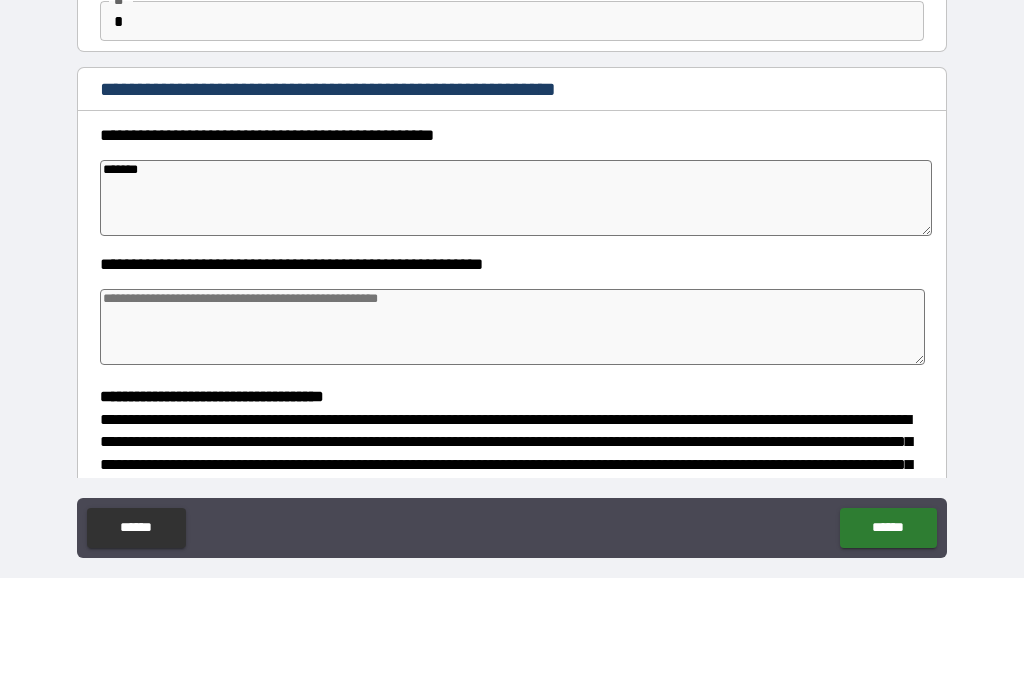 type on "*" 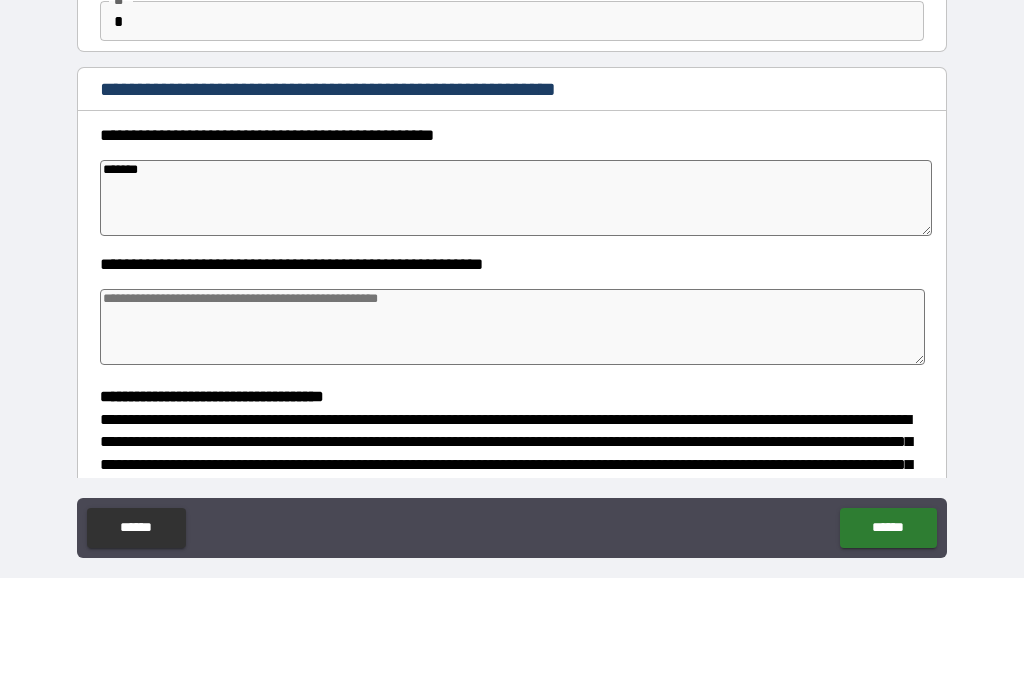 type on "*" 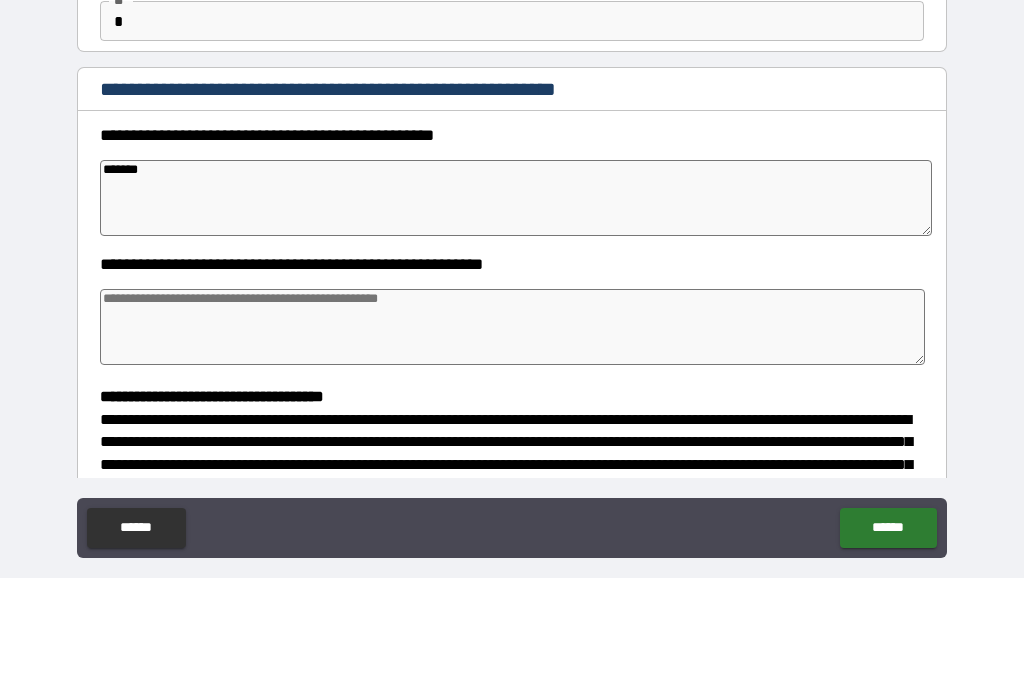 type on "********" 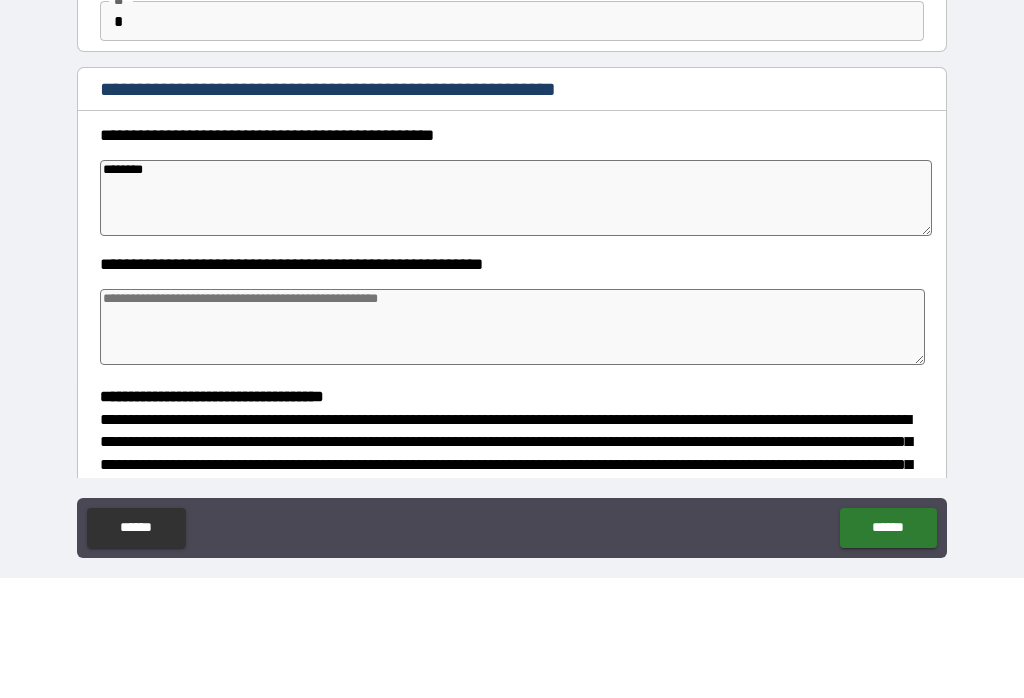 type on "*" 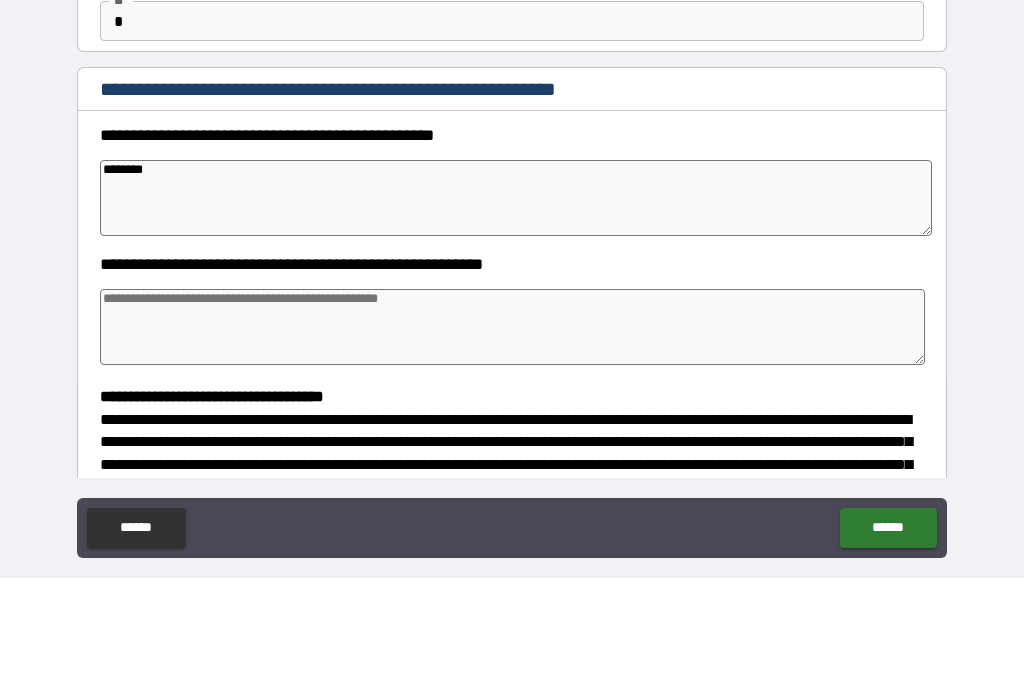 type on "*" 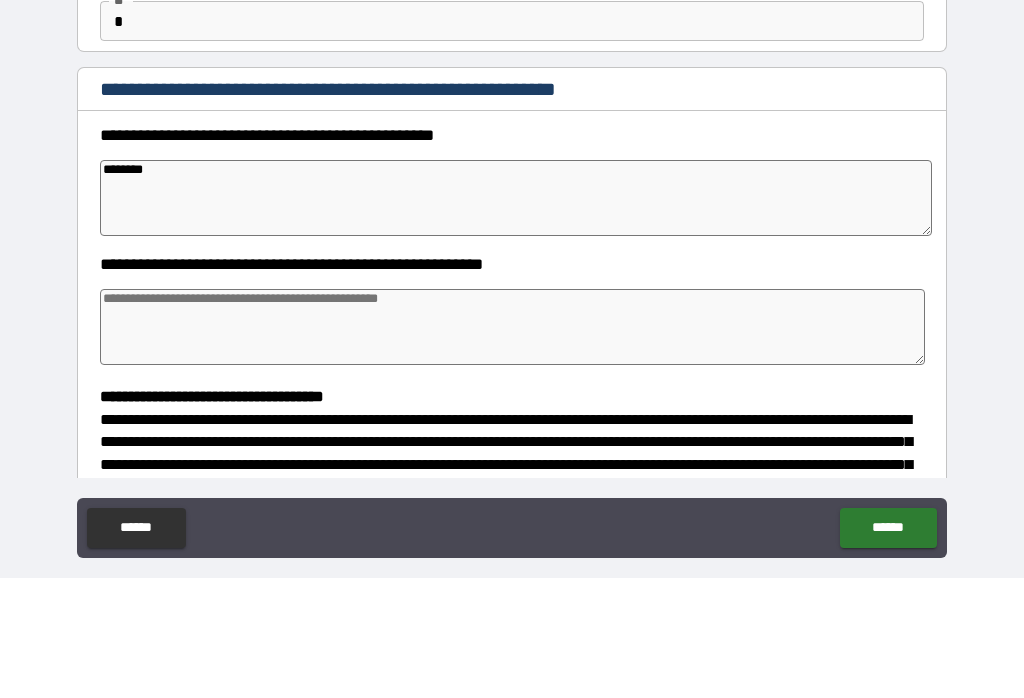 type on "*" 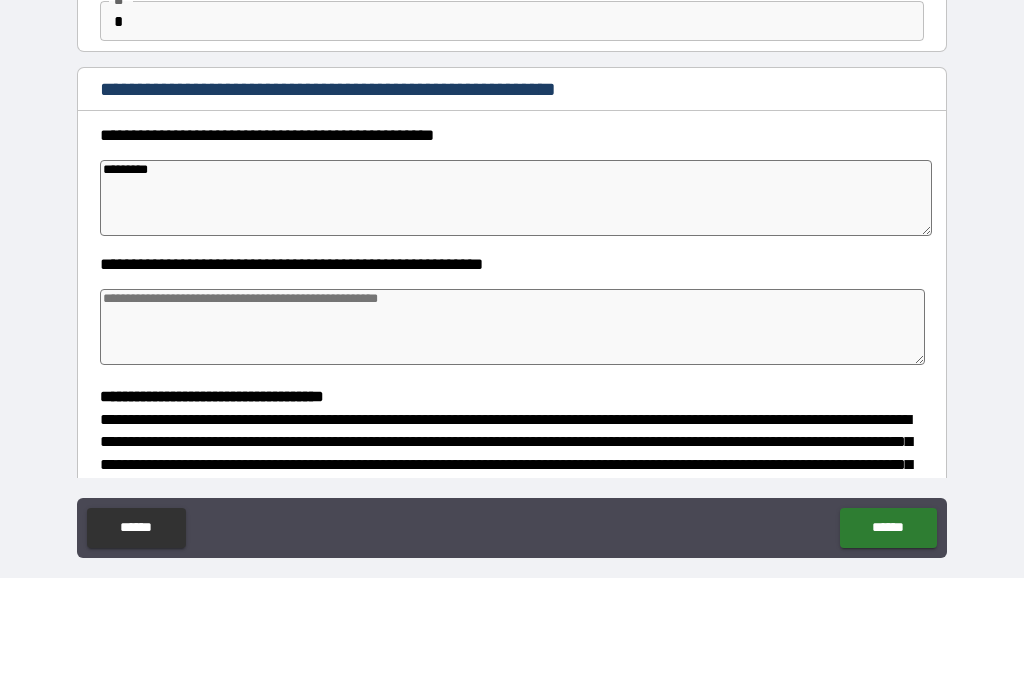 type on "*" 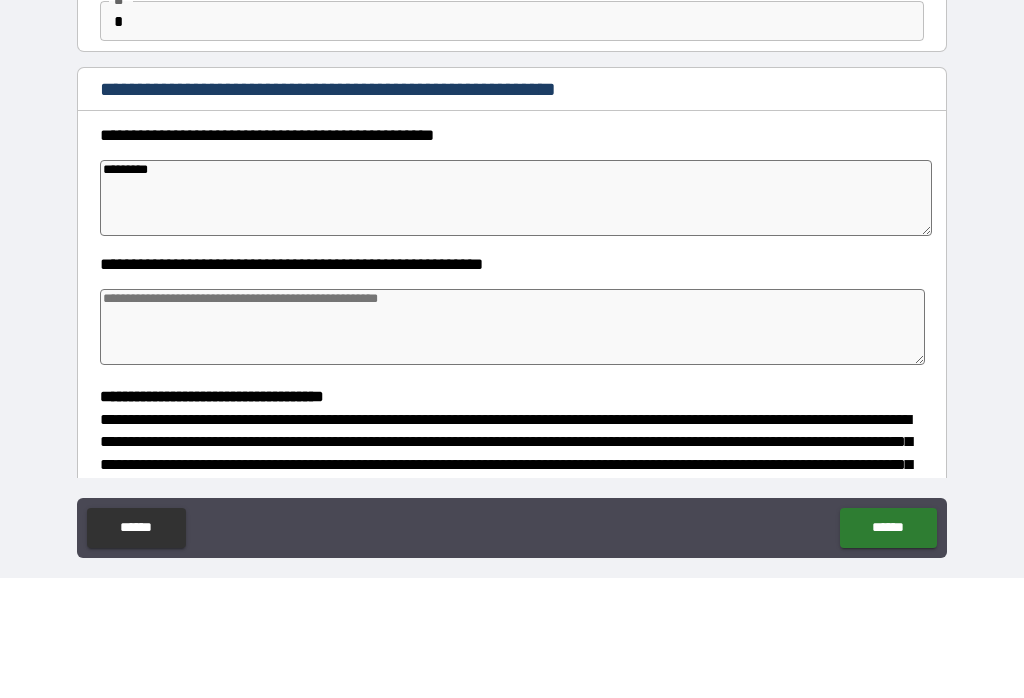 type on "*" 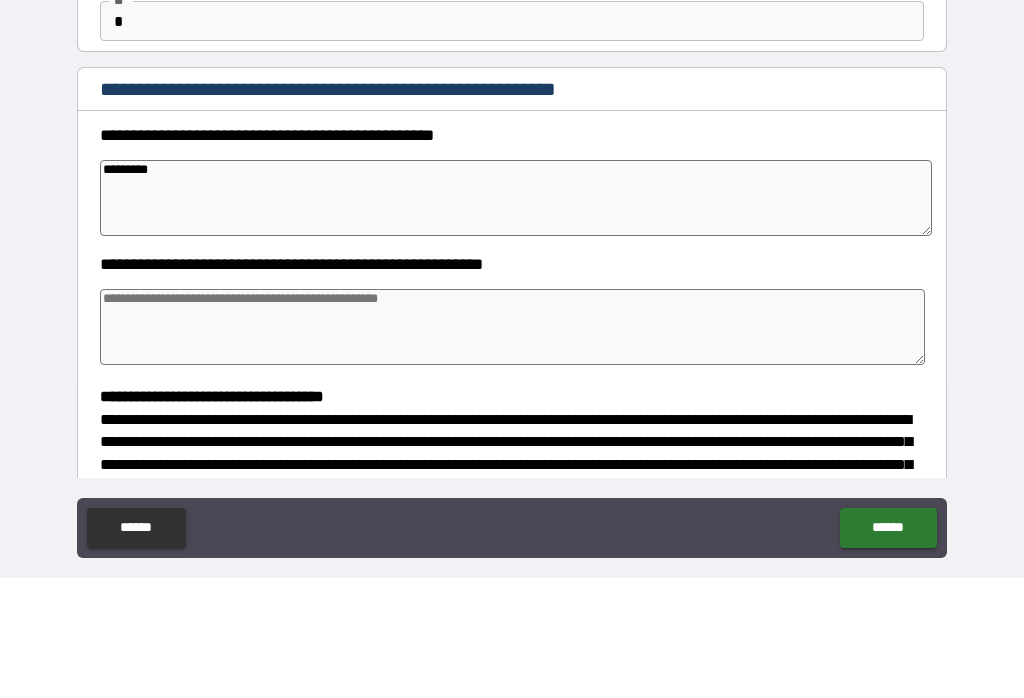 type on "*" 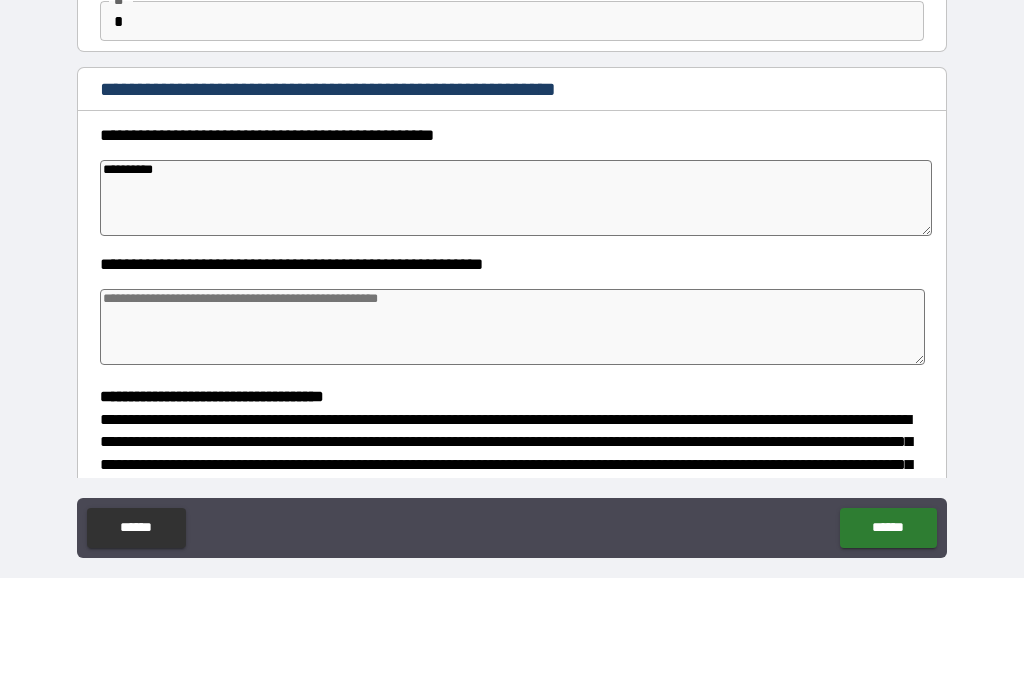 type on "**********" 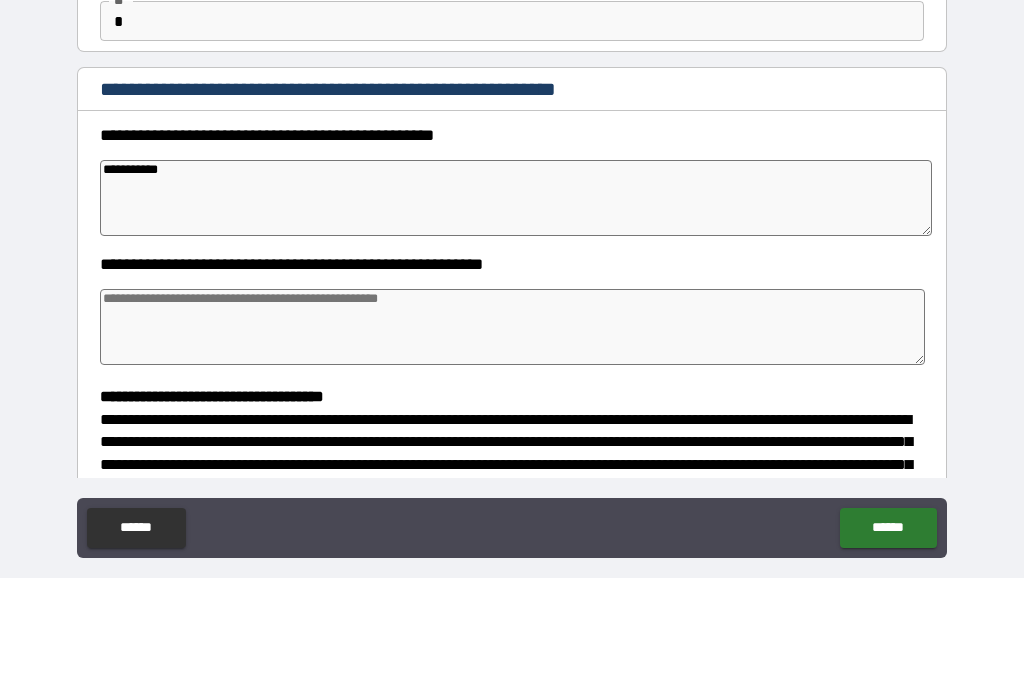 type on "*" 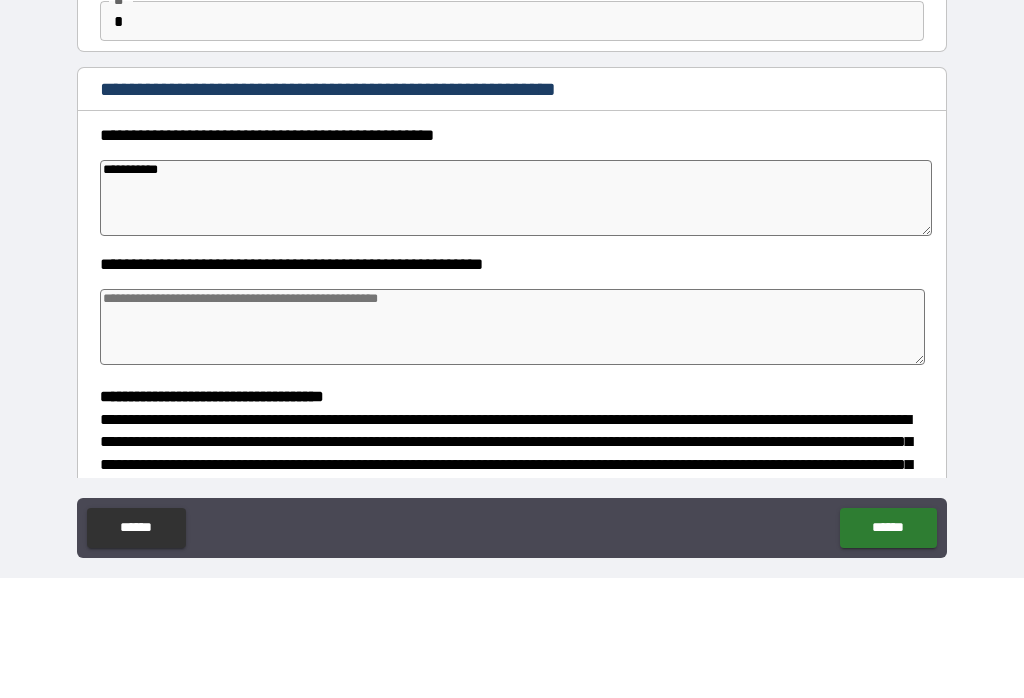 type on "*" 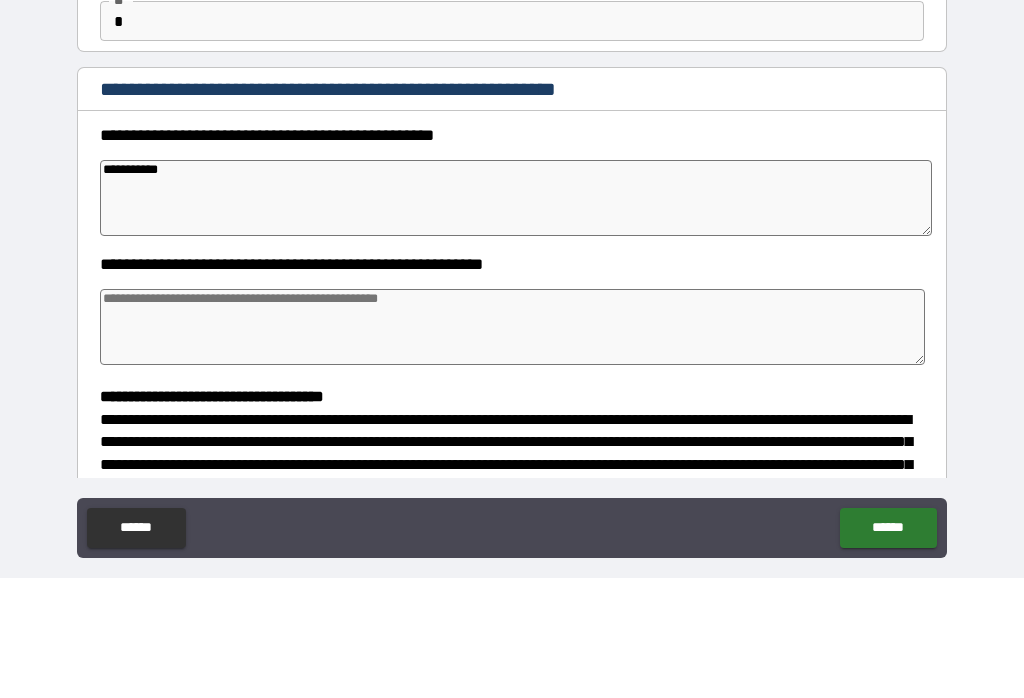type on "*" 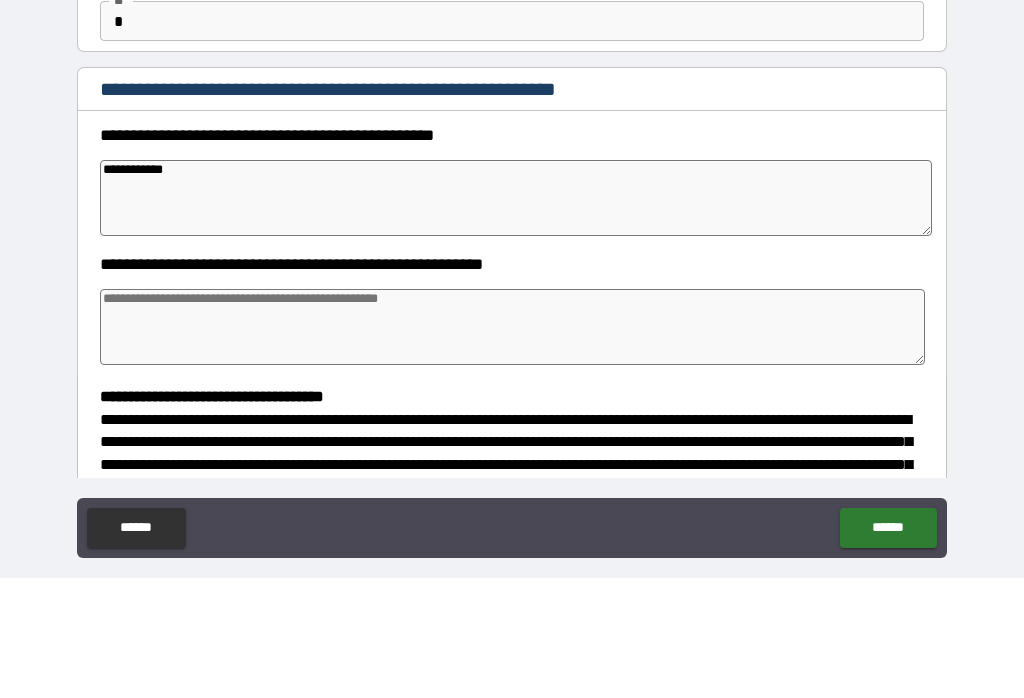 type on "*" 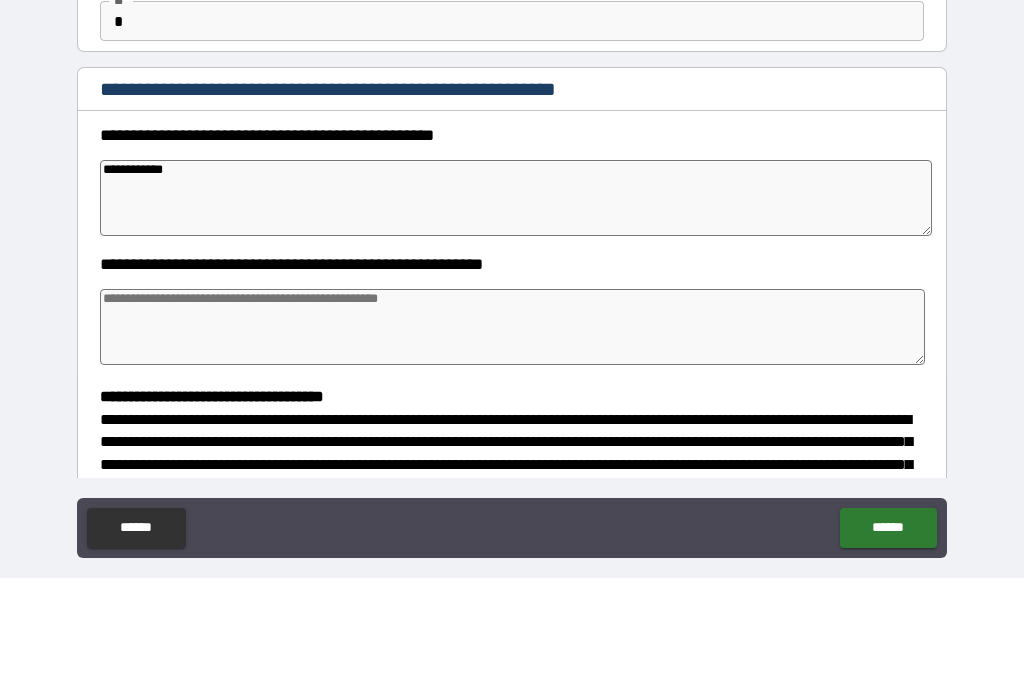 type on "*" 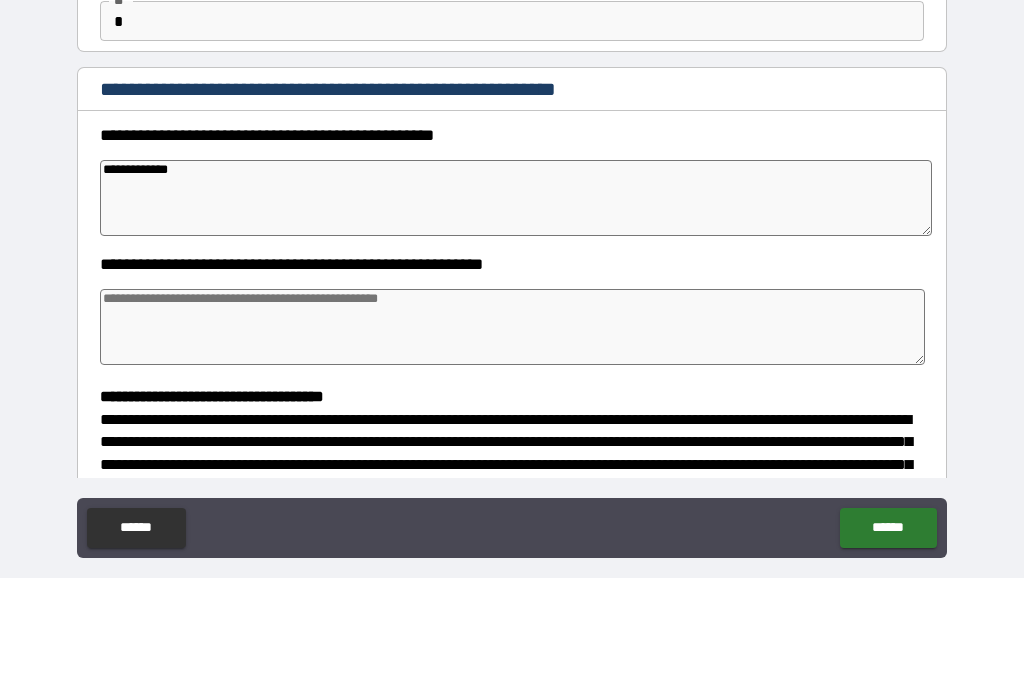 type on "*" 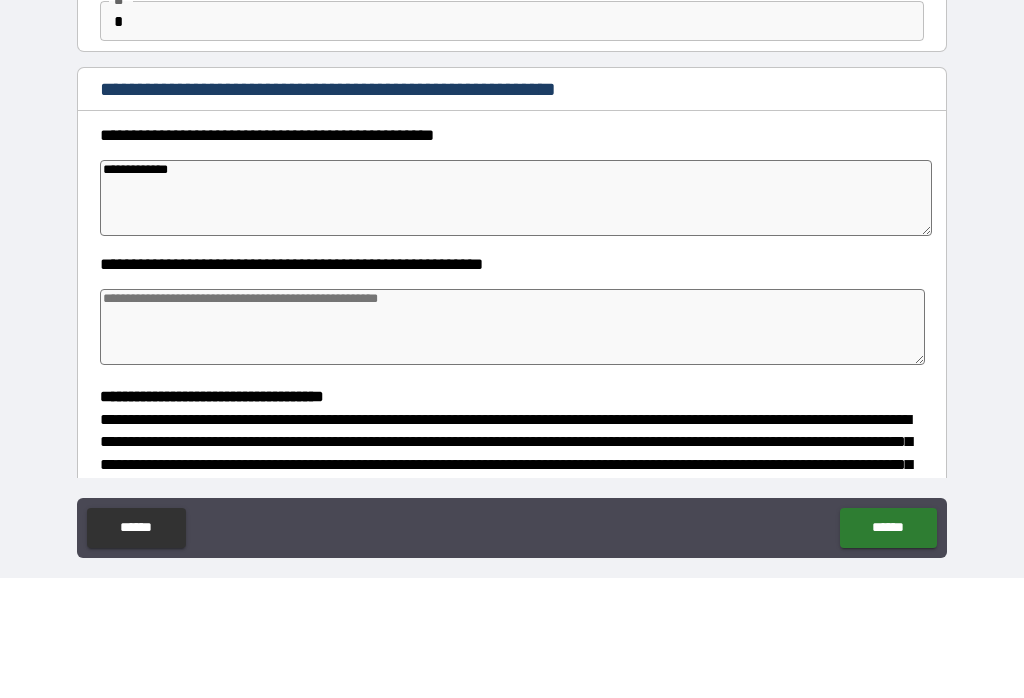 type on "*" 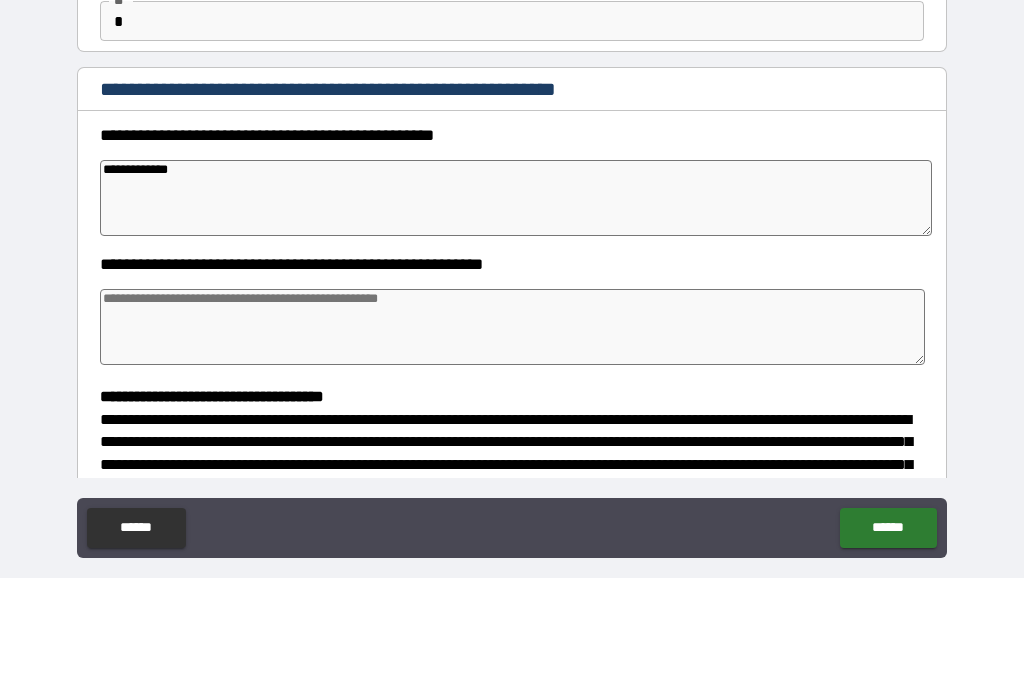 type on "*" 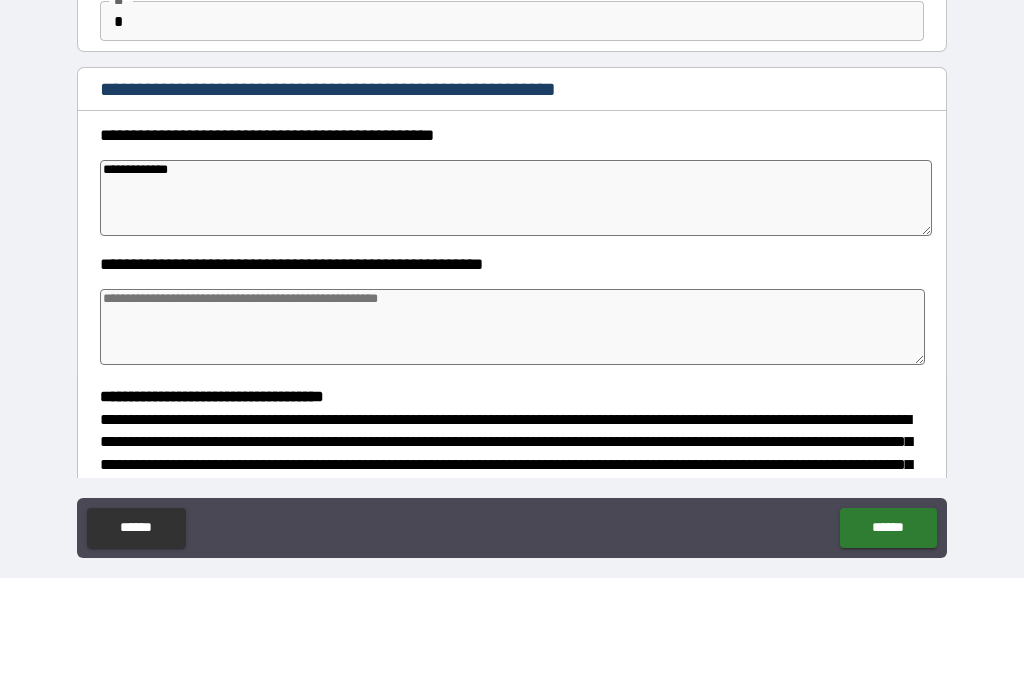 type on "**********" 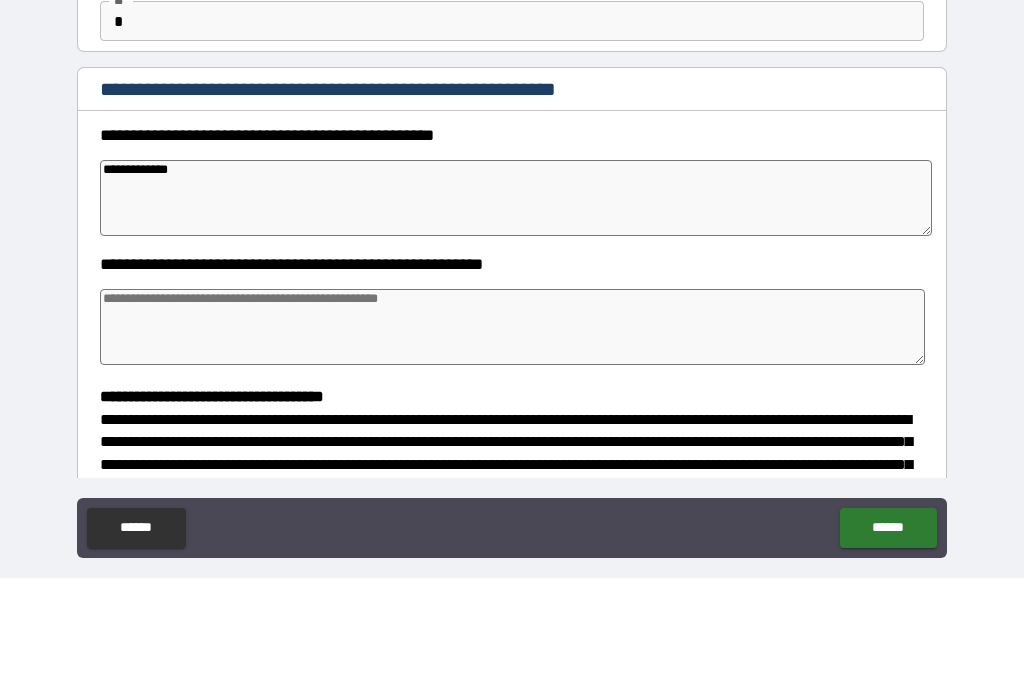 type on "*" 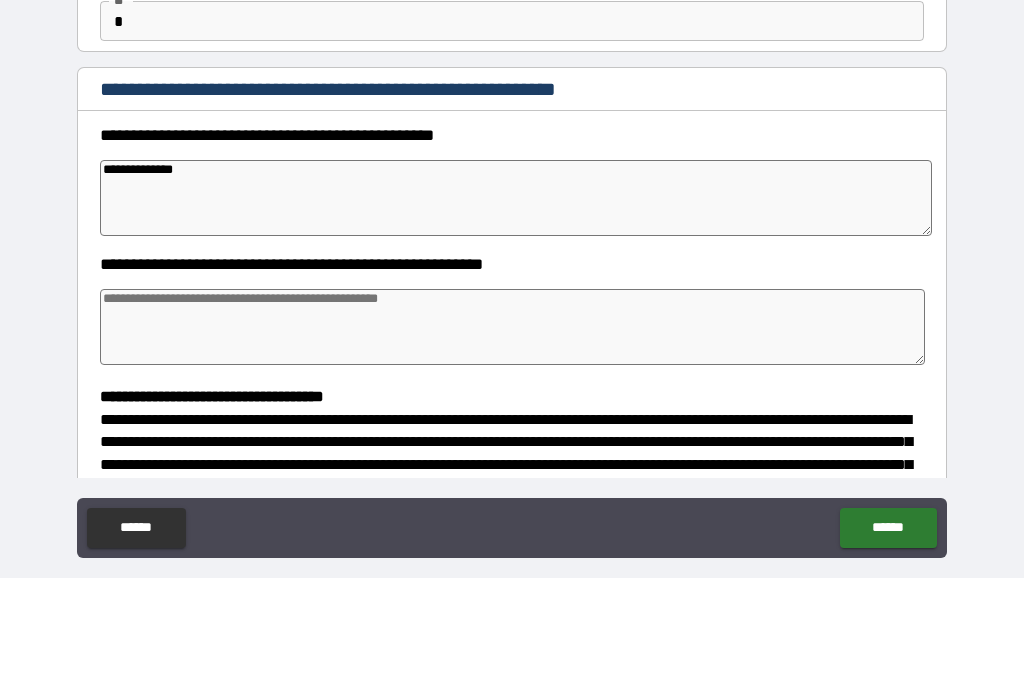 type on "*" 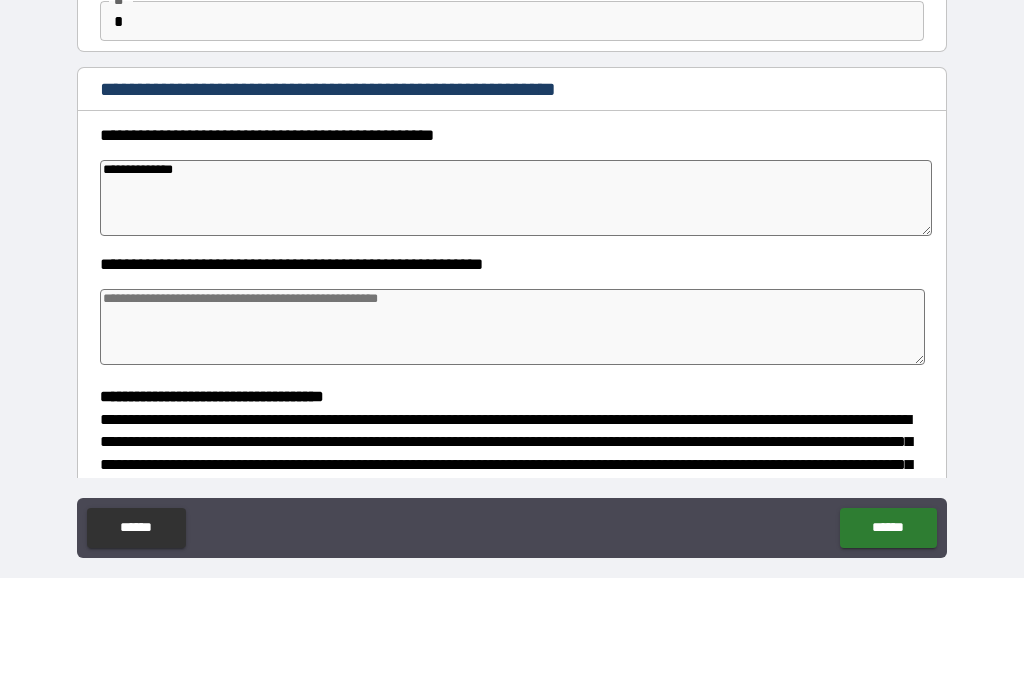 type on "*" 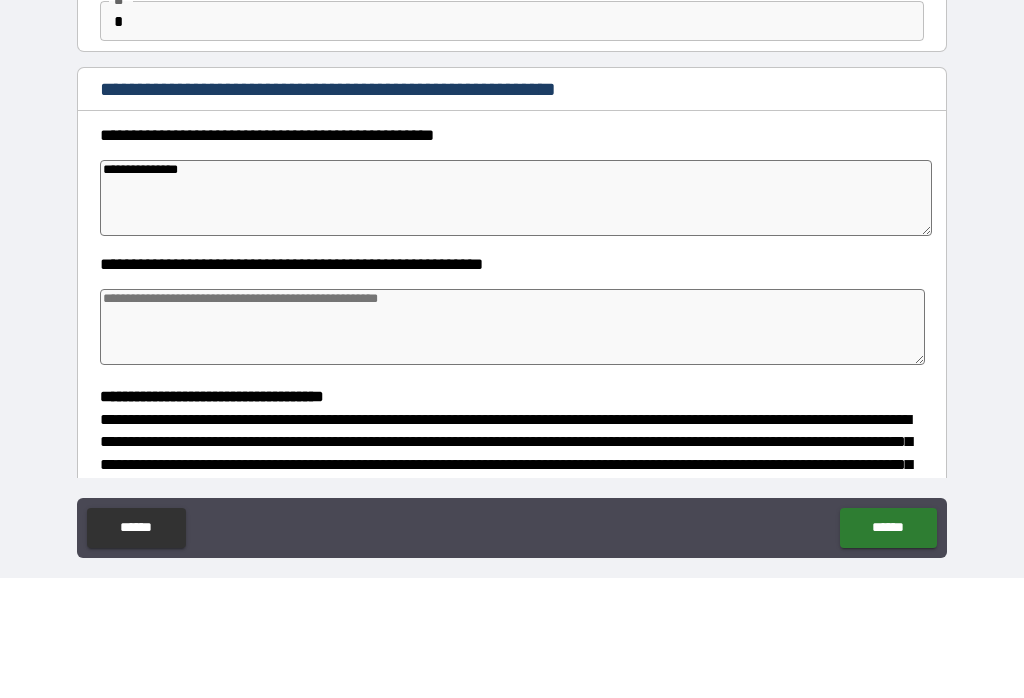 type on "*" 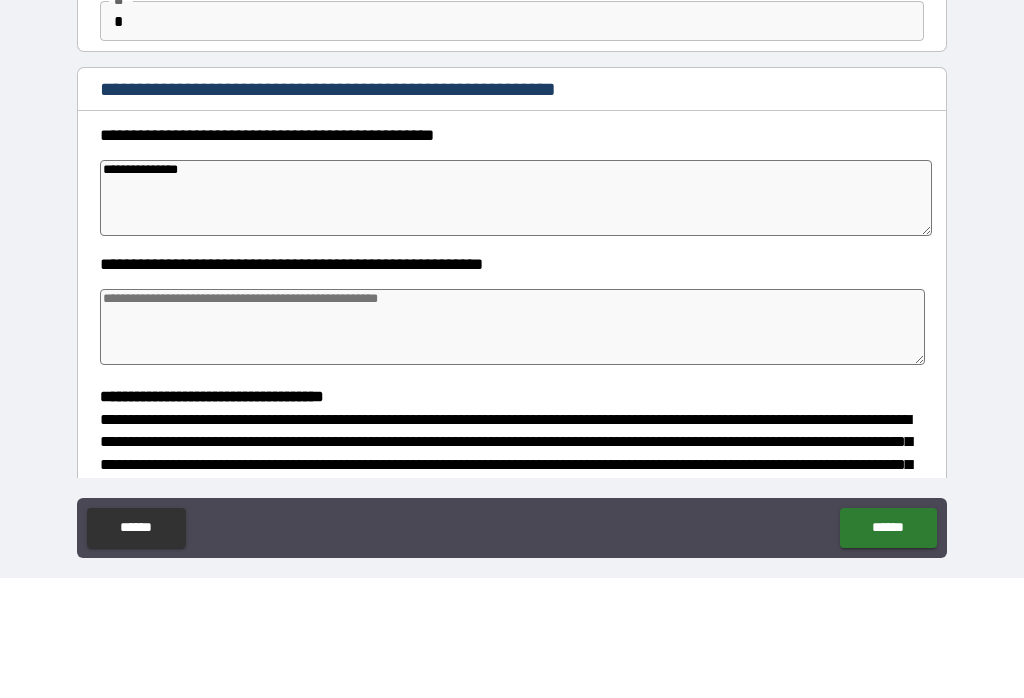type on "*" 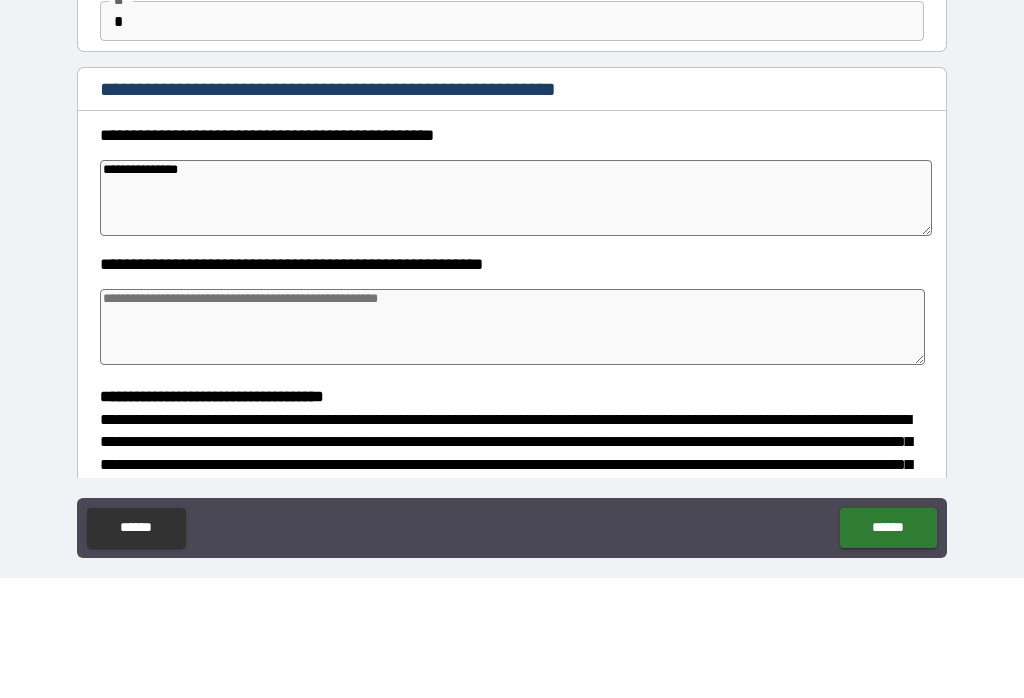type on "*" 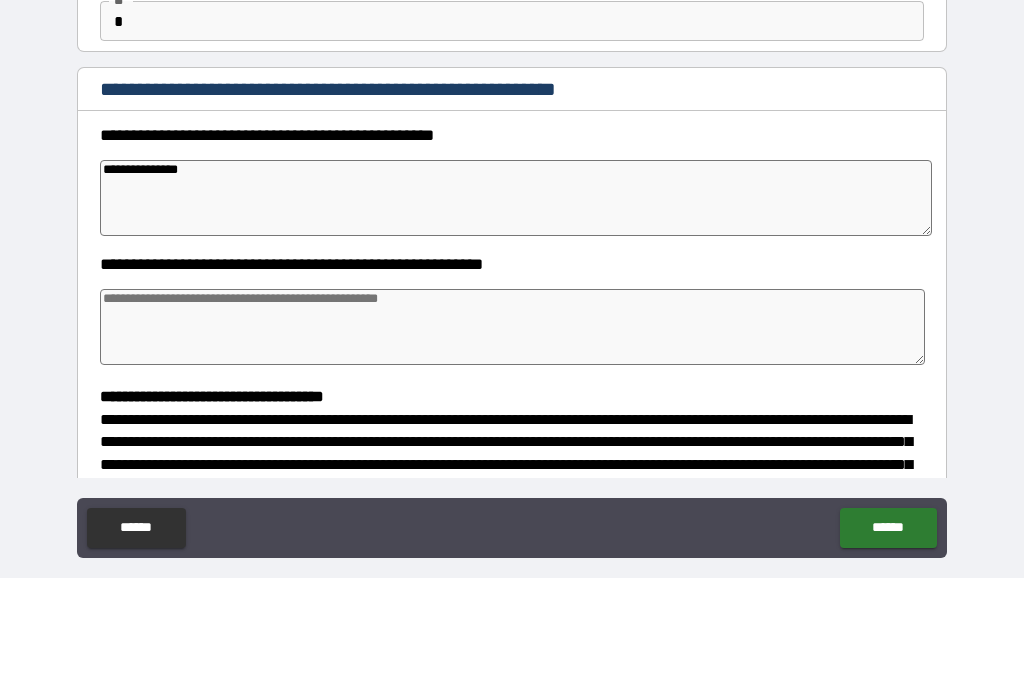 type on "**********" 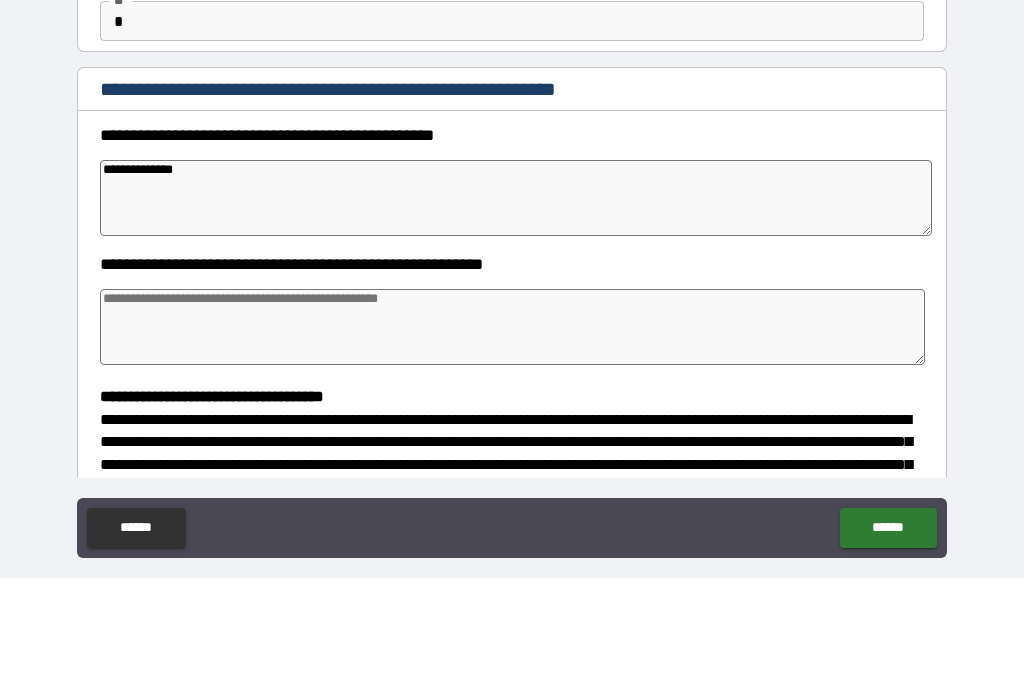 type on "*" 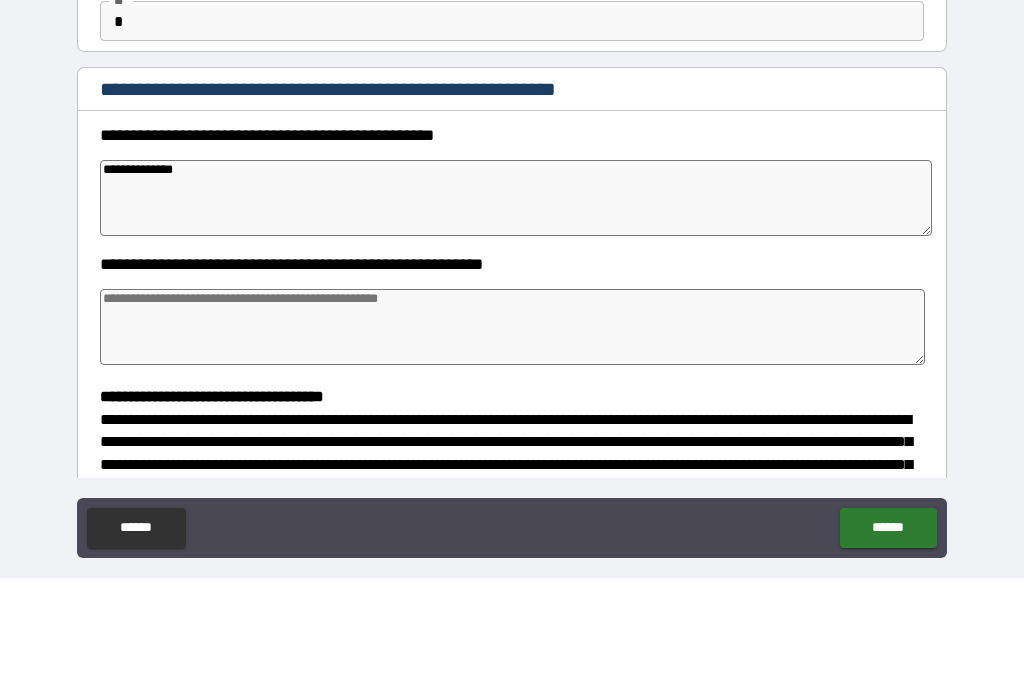 type on "**********" 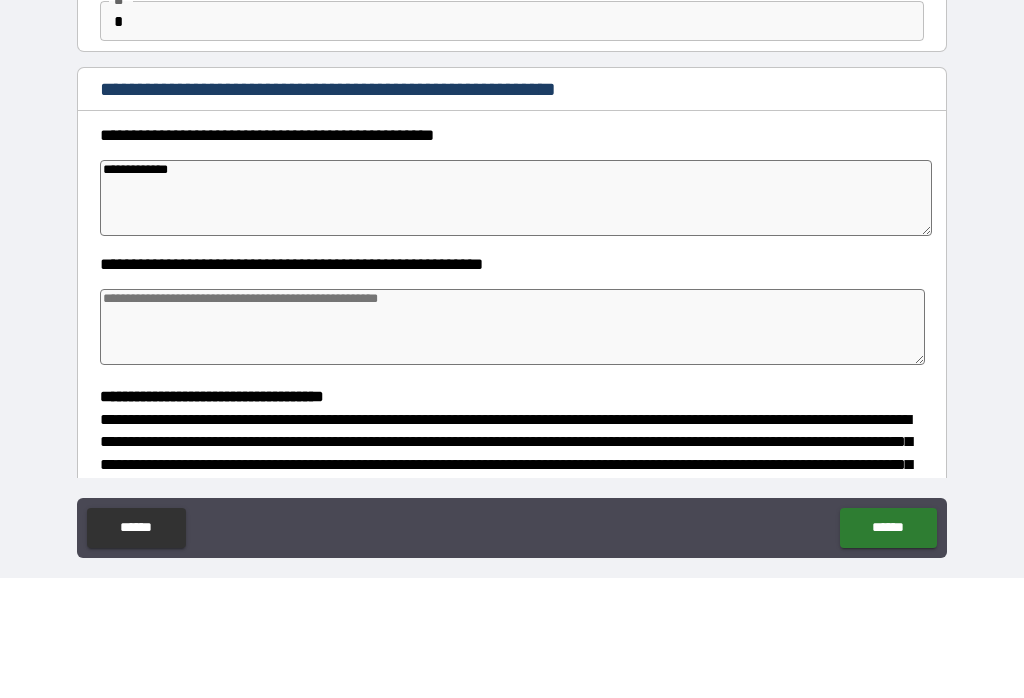 type on "*" 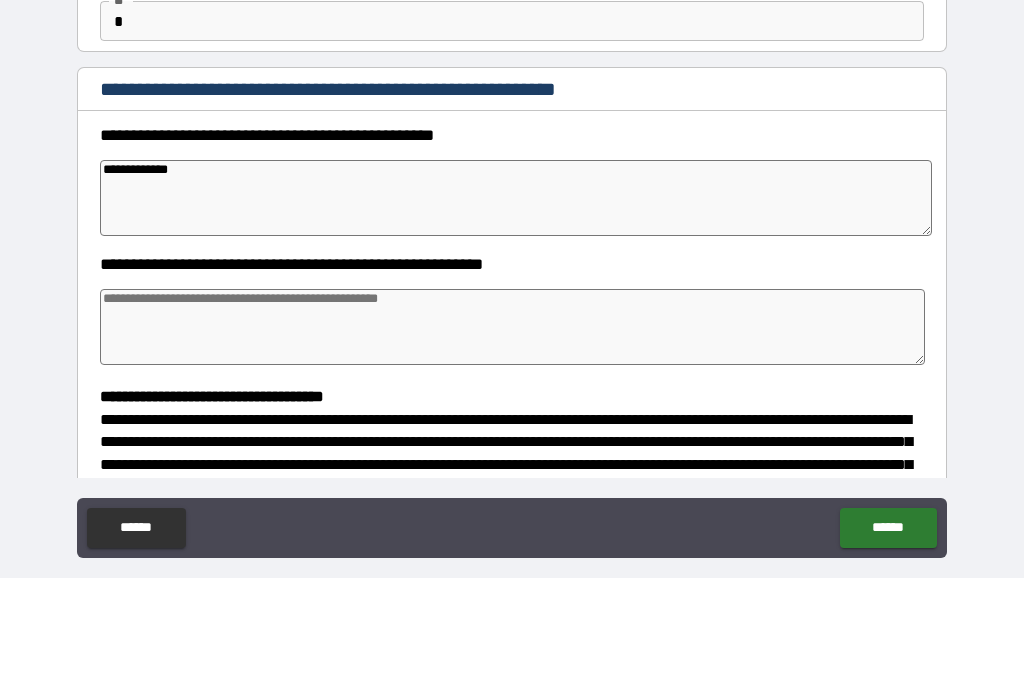 type on "**********" 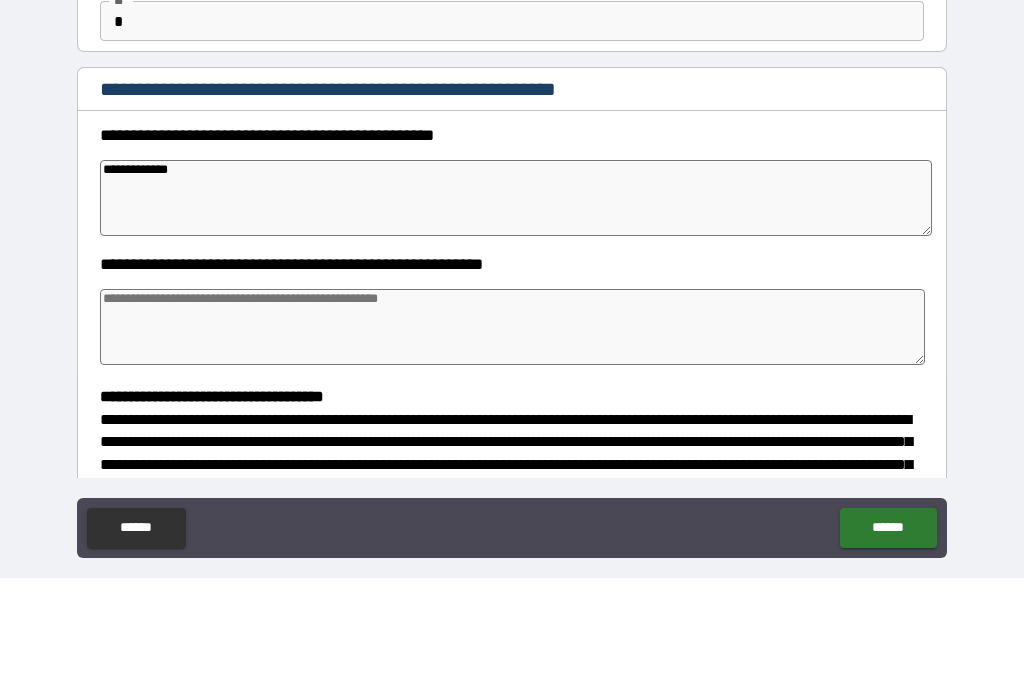 type on "*" 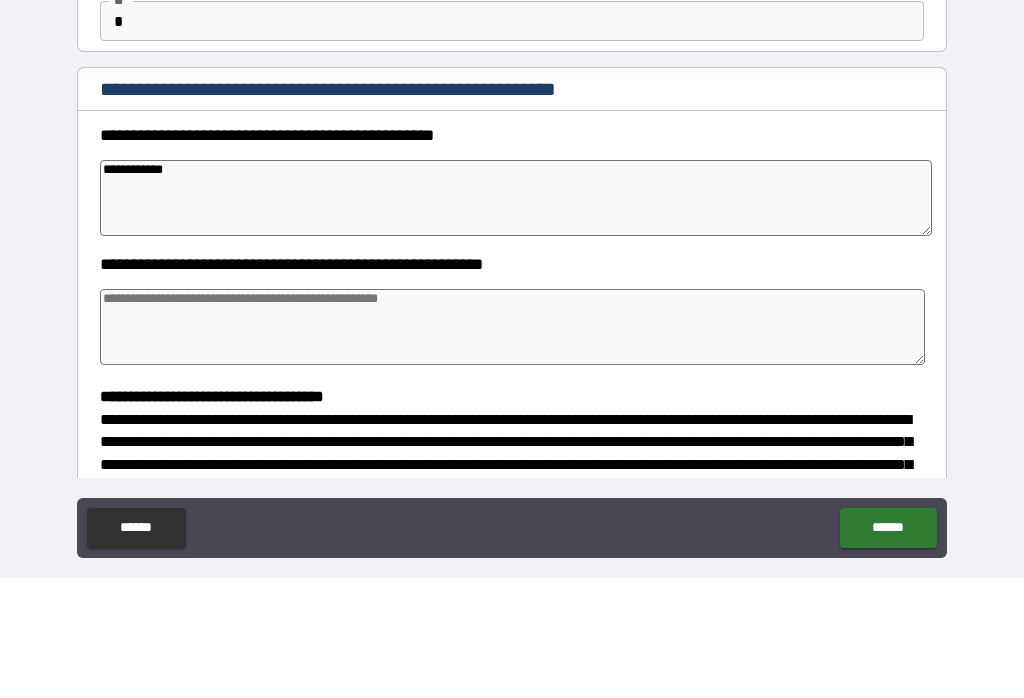 type on "**********" 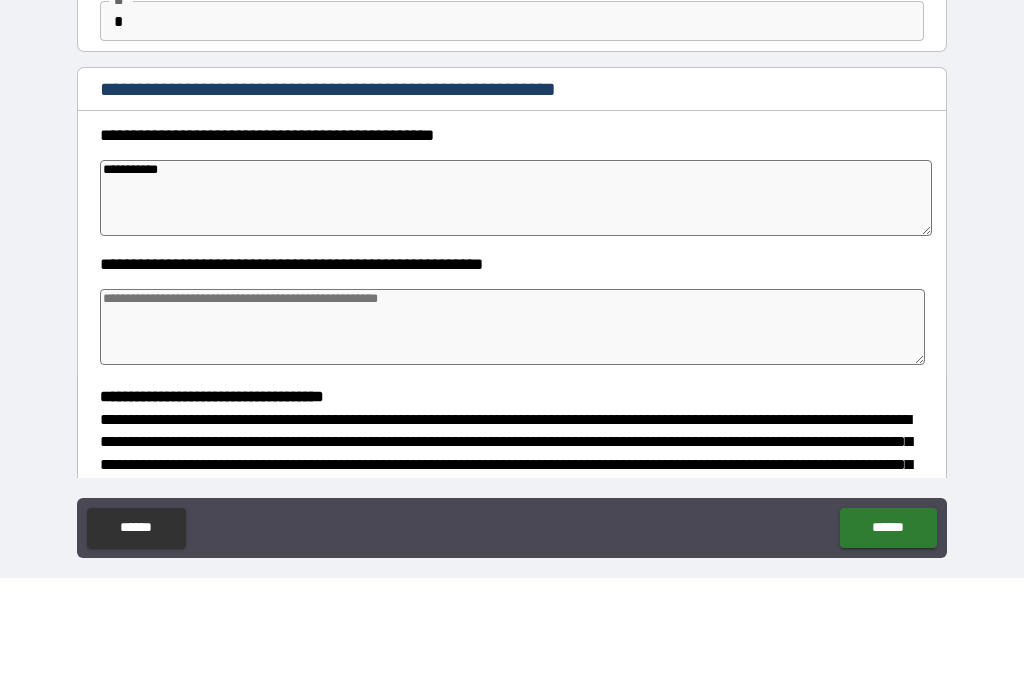 type on "*" 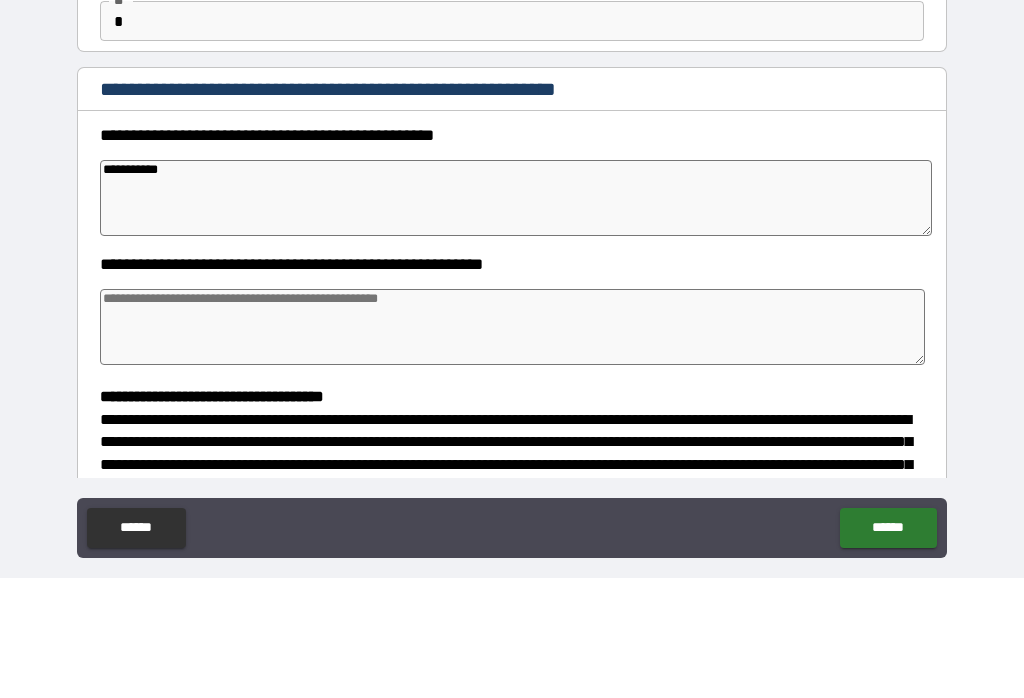 type on "**********" 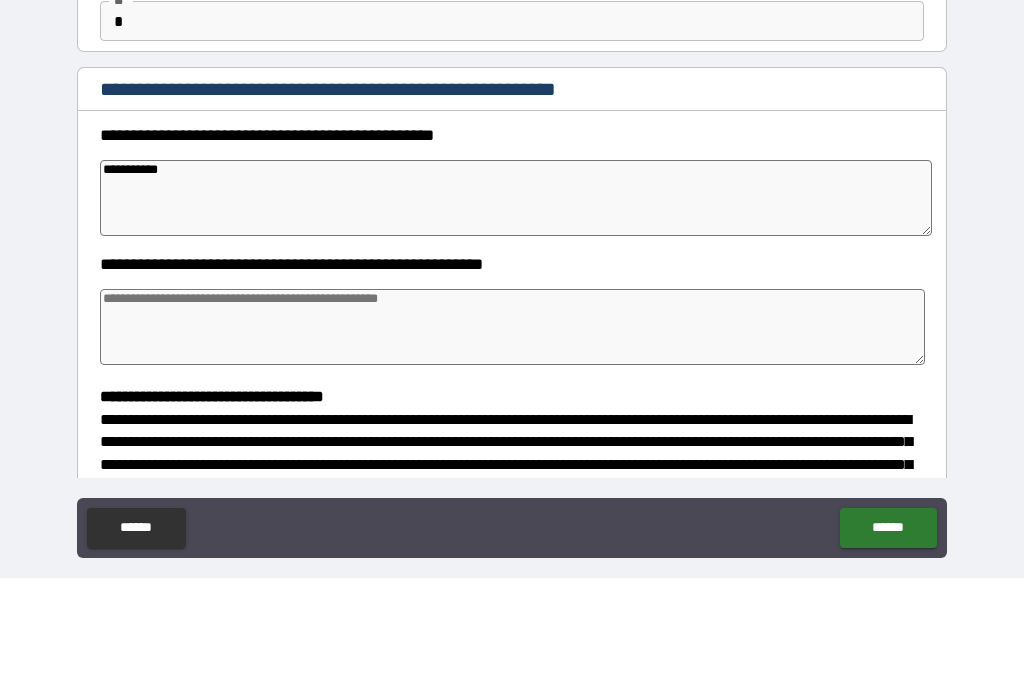 type on "*" 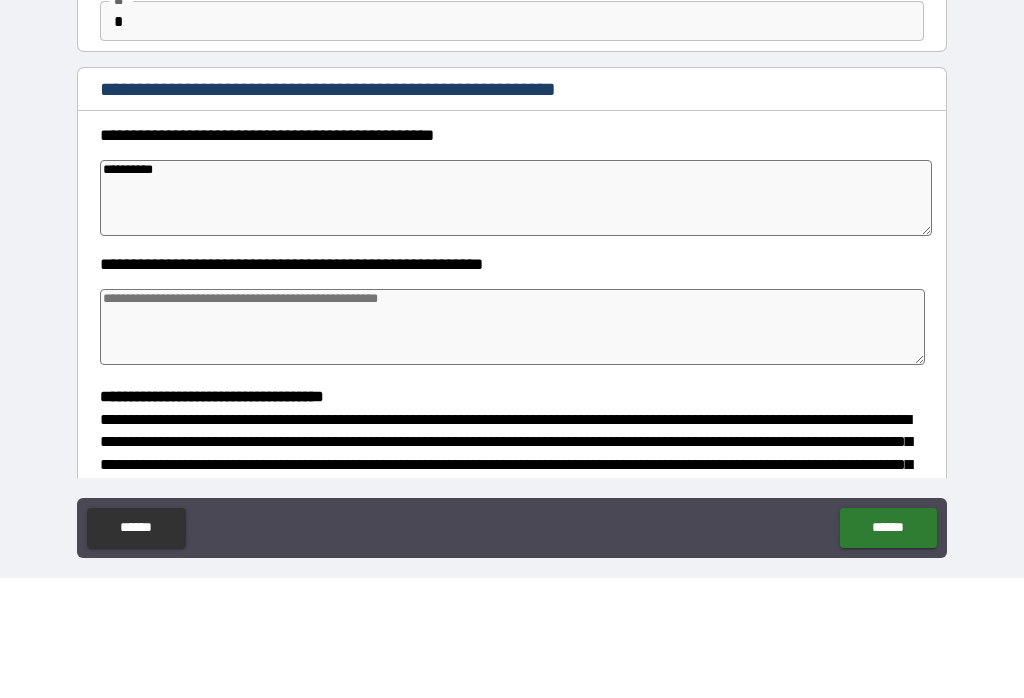 type on "*********" 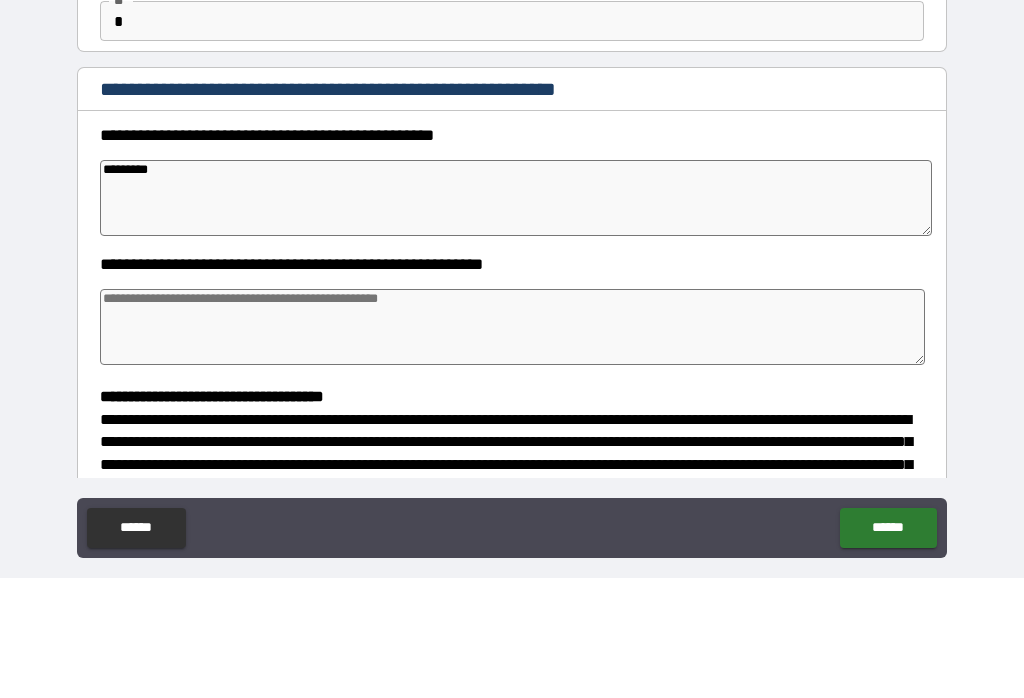 type on "*" 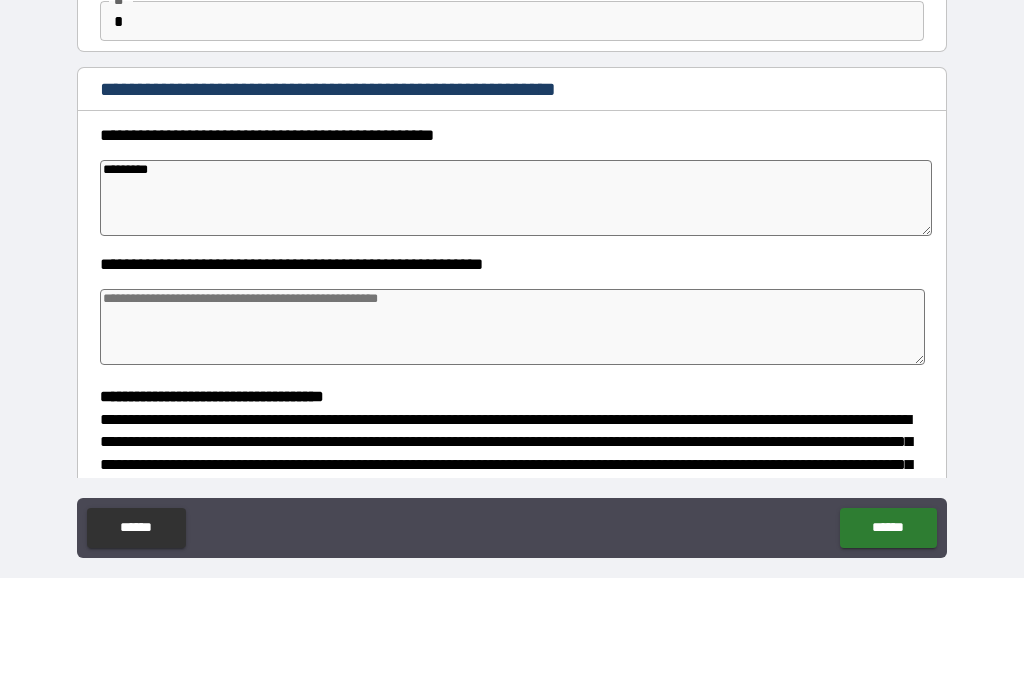 type on "********" 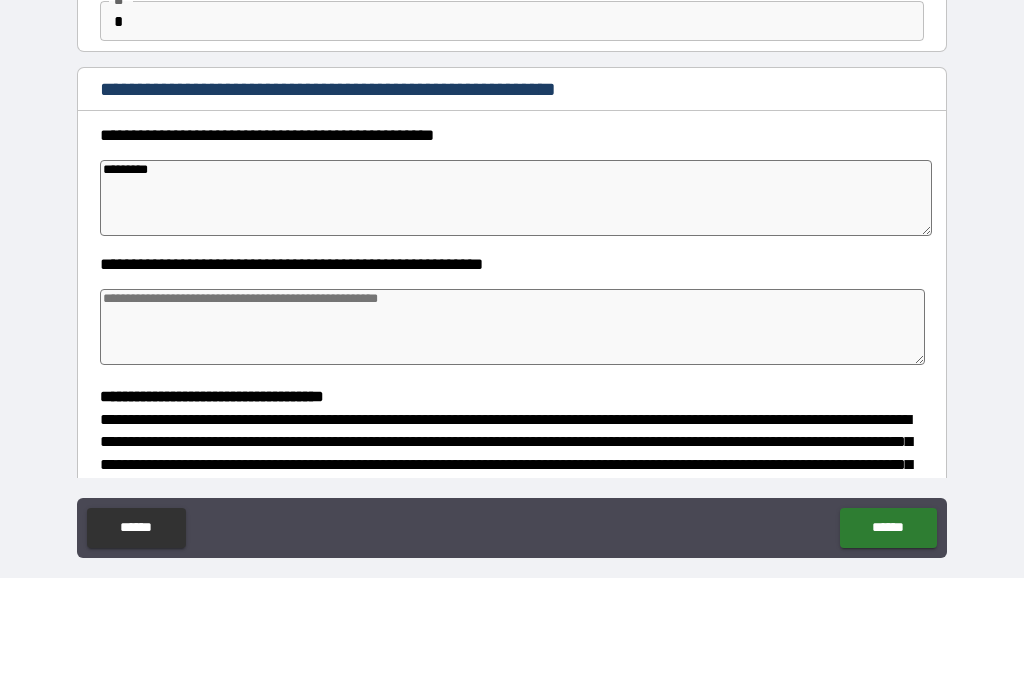 type on "*" 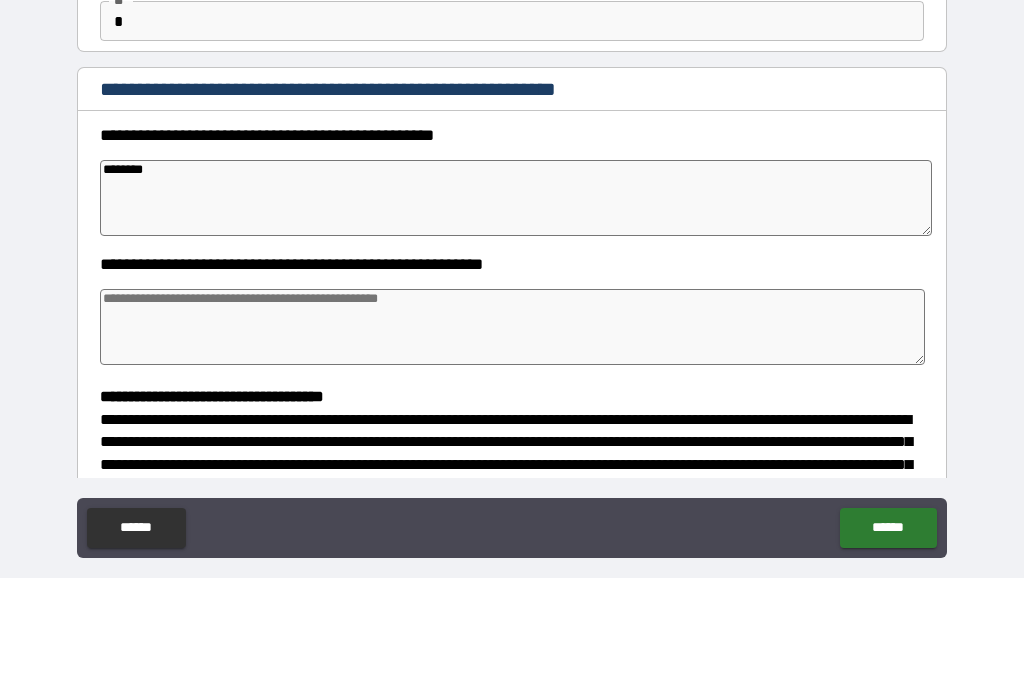 type on "******" 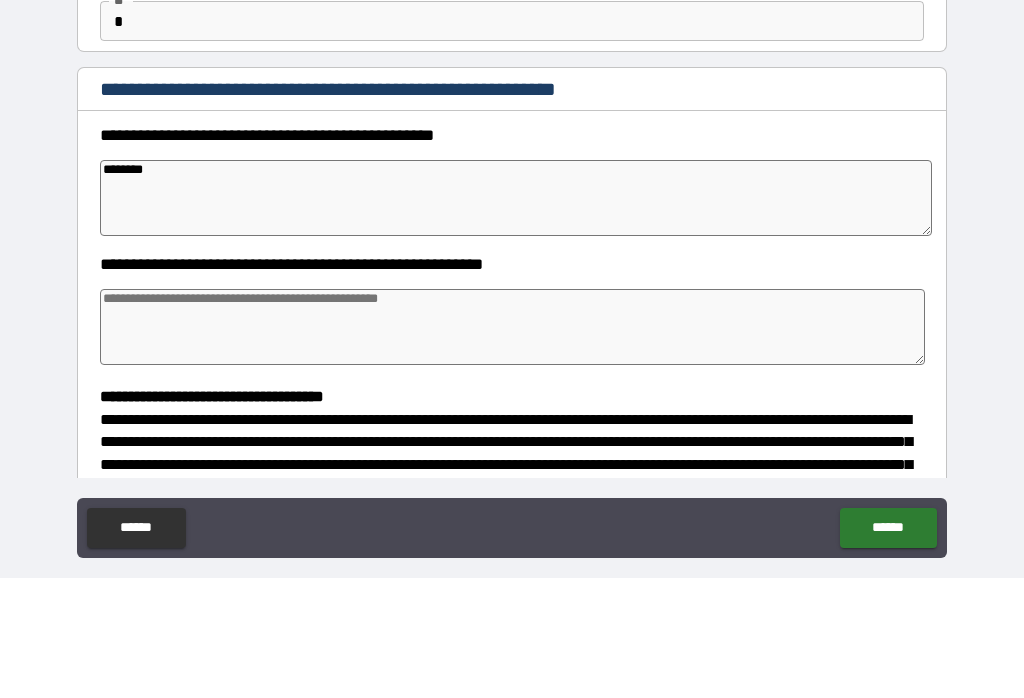 type on "*" 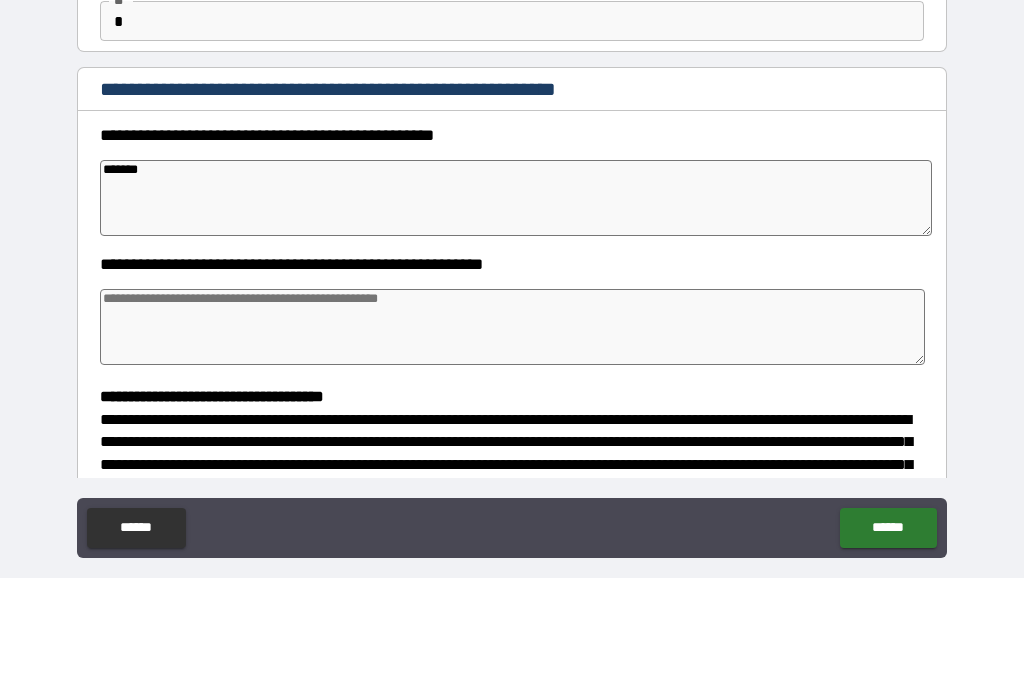 type on "******" 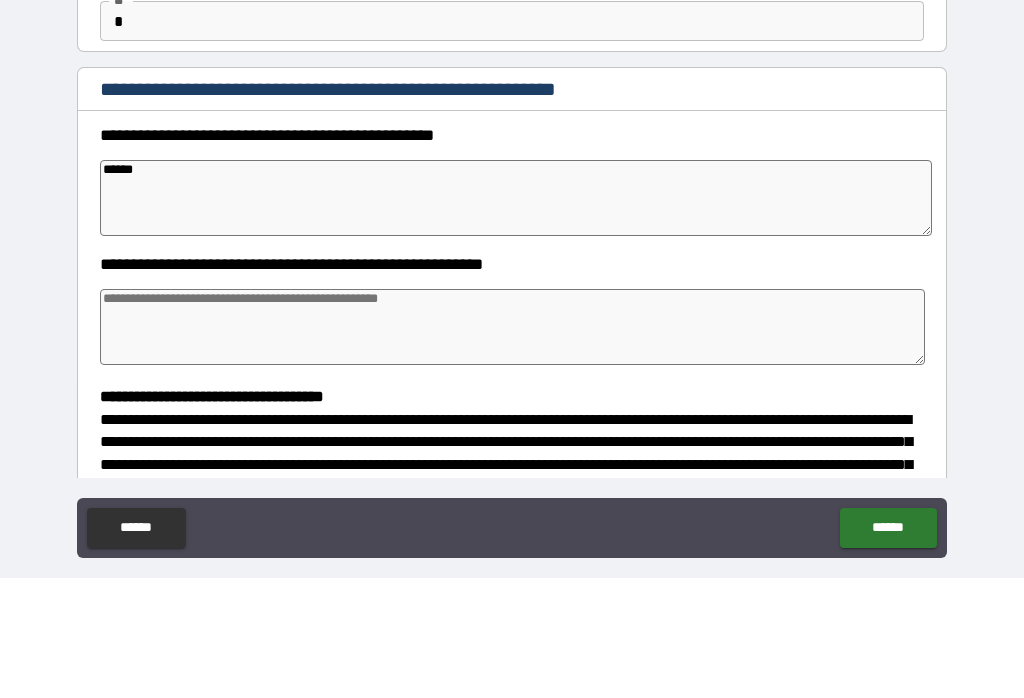 type on "*****" 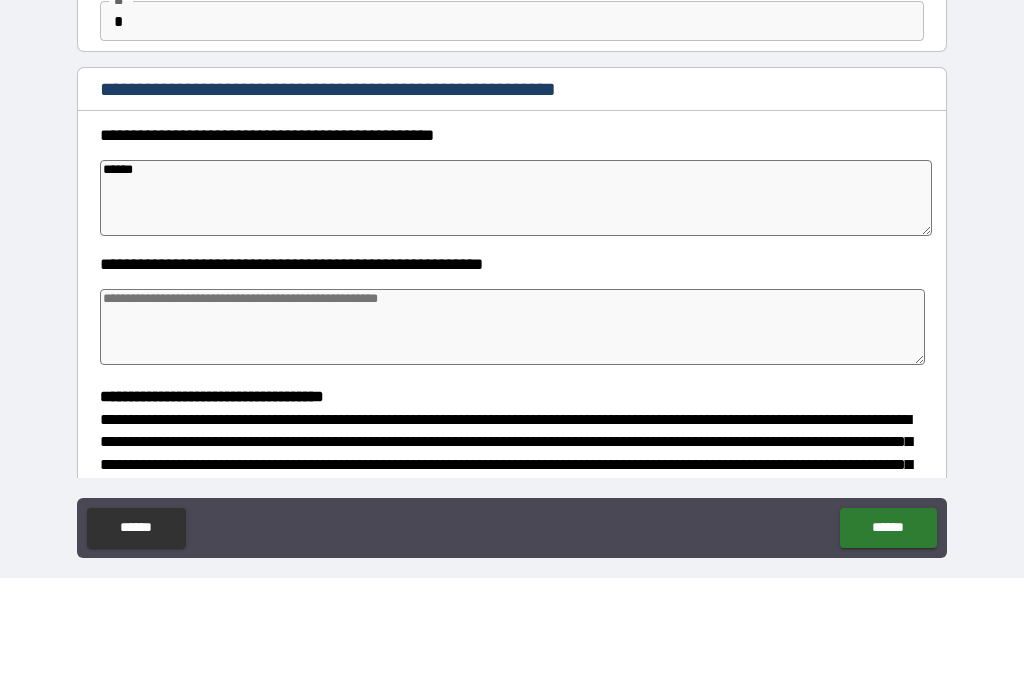 type on "*" 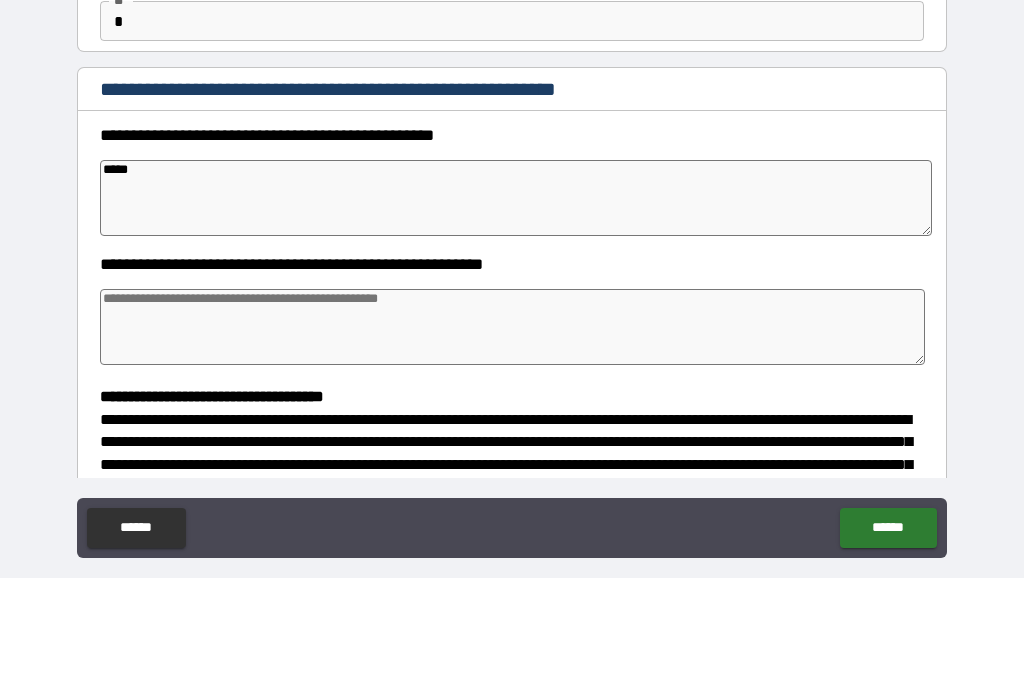 type on "****" 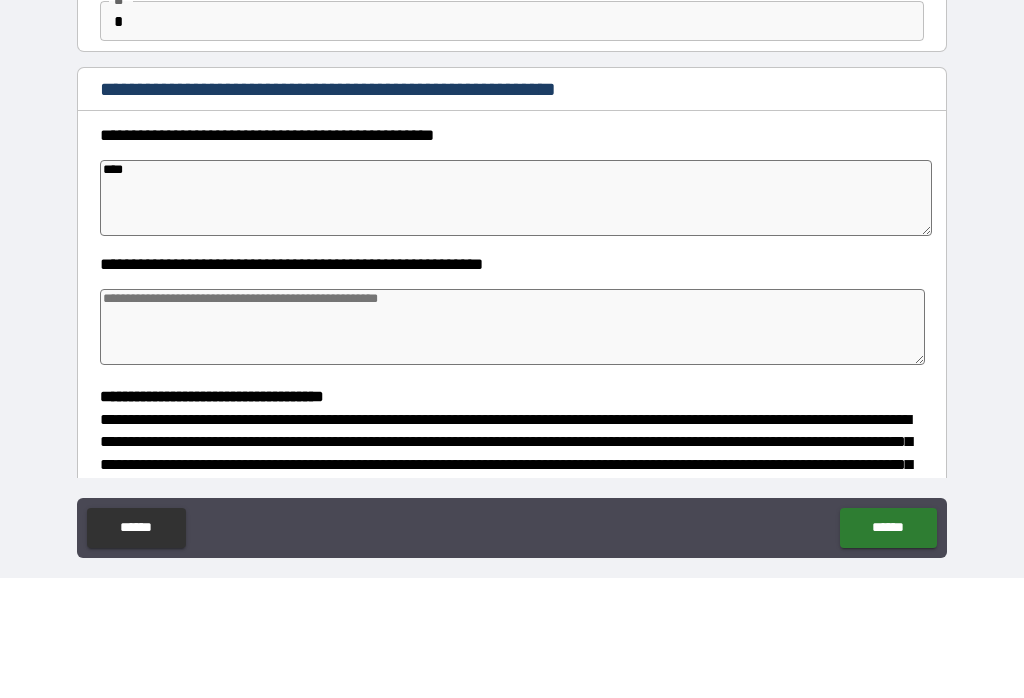 type on "*" 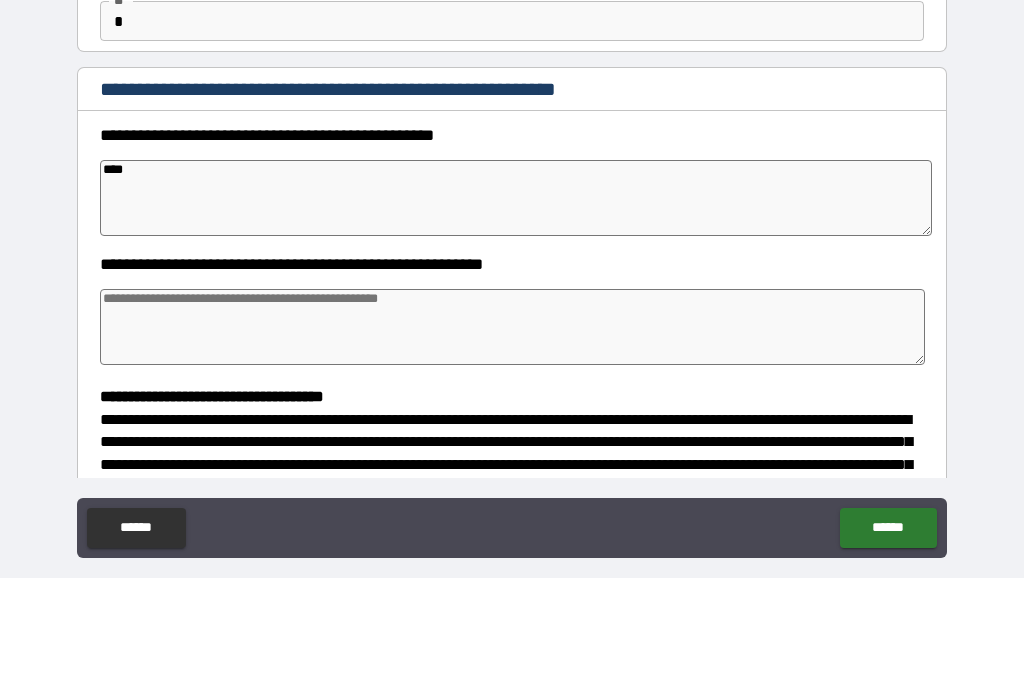 type on "***" 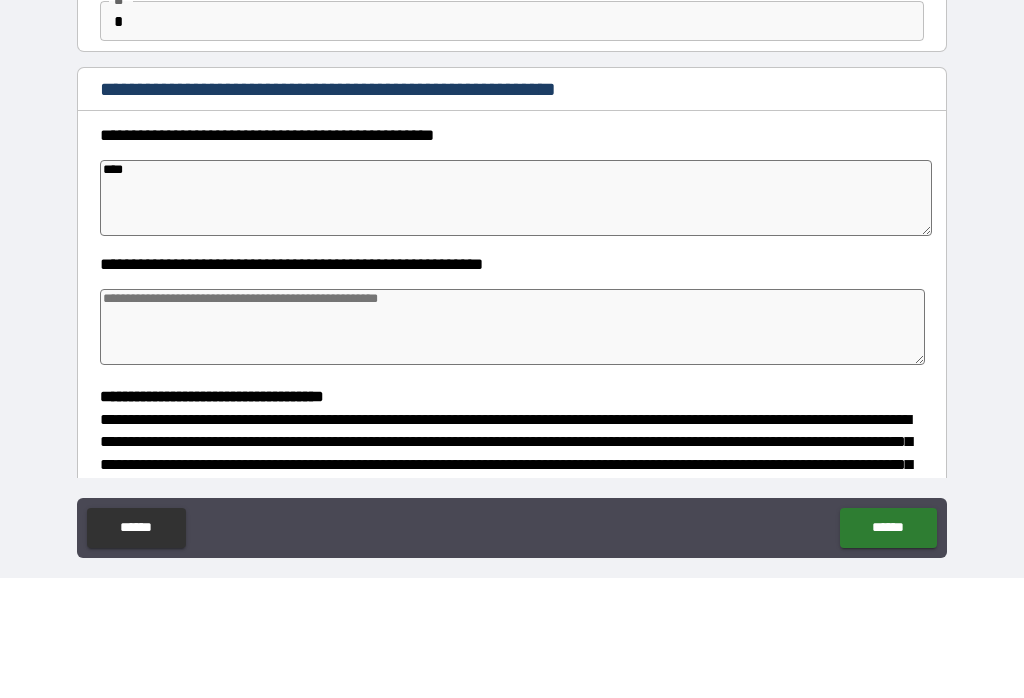 type on "*" 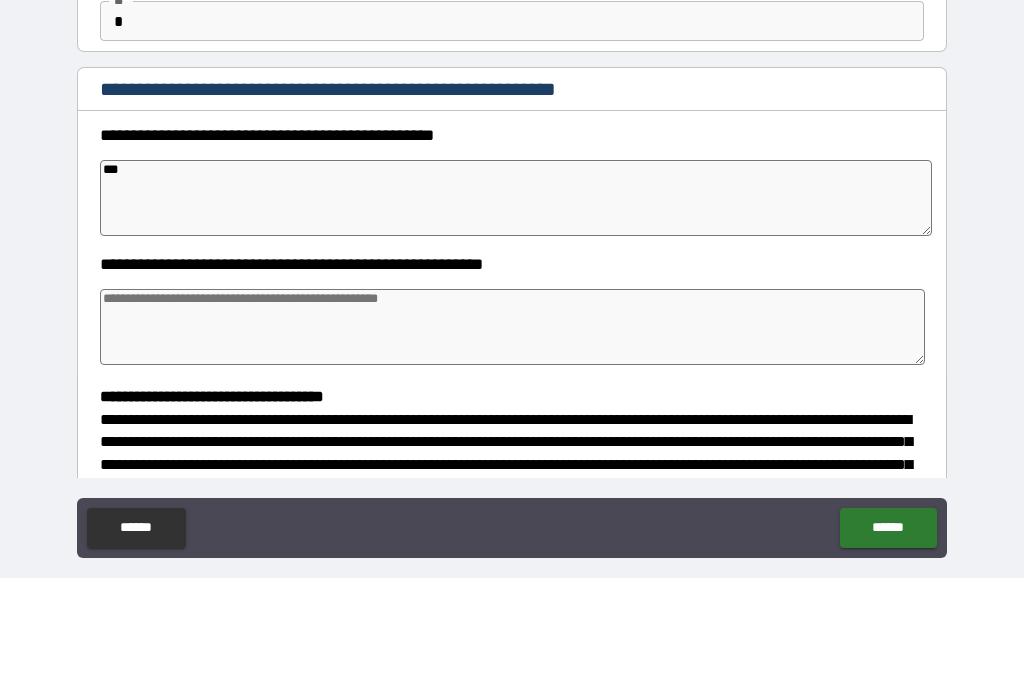 type on "**" 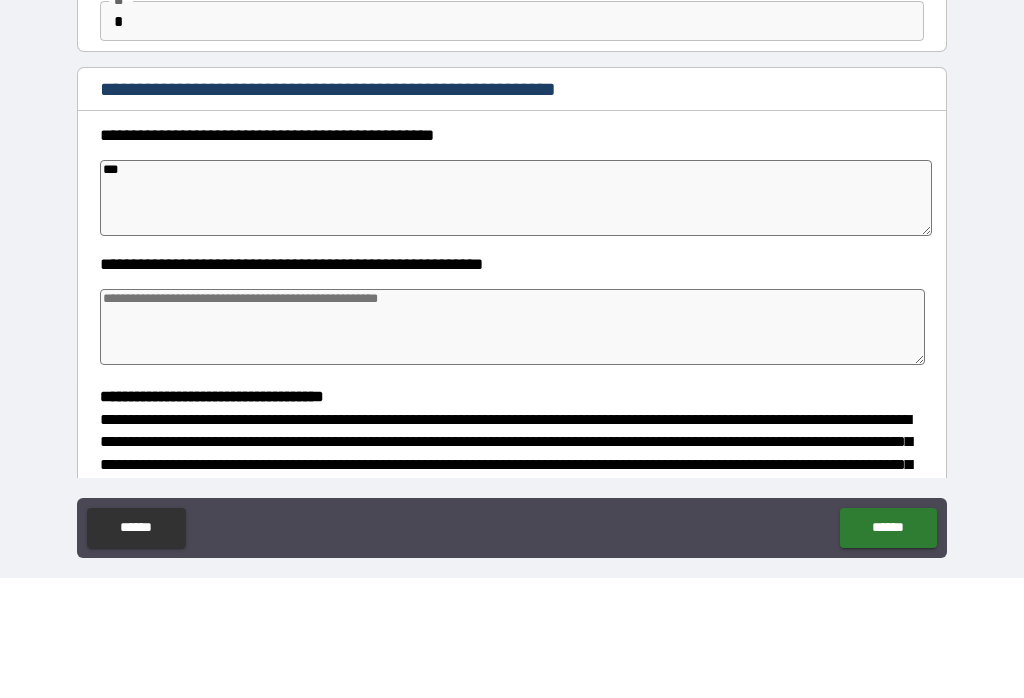 type on "*" 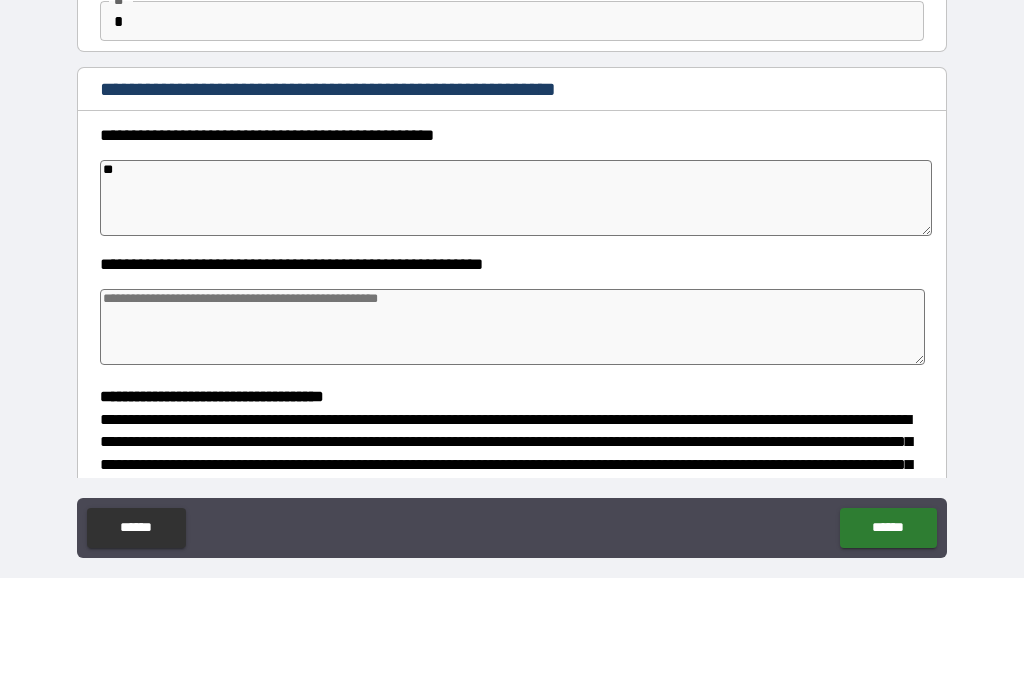 type on "*" 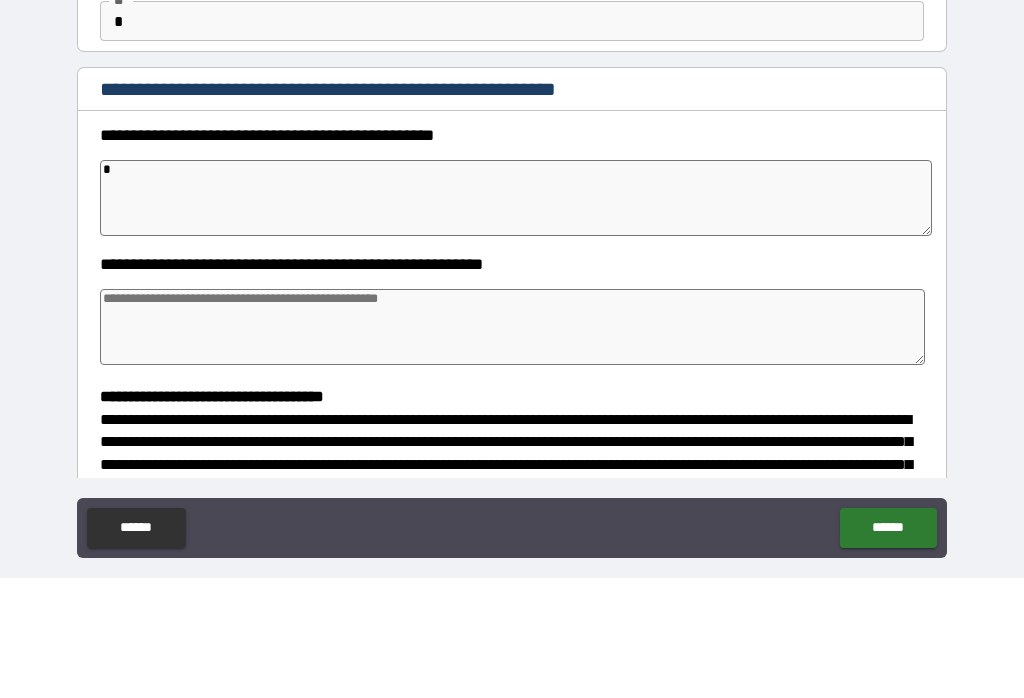 type on "*" 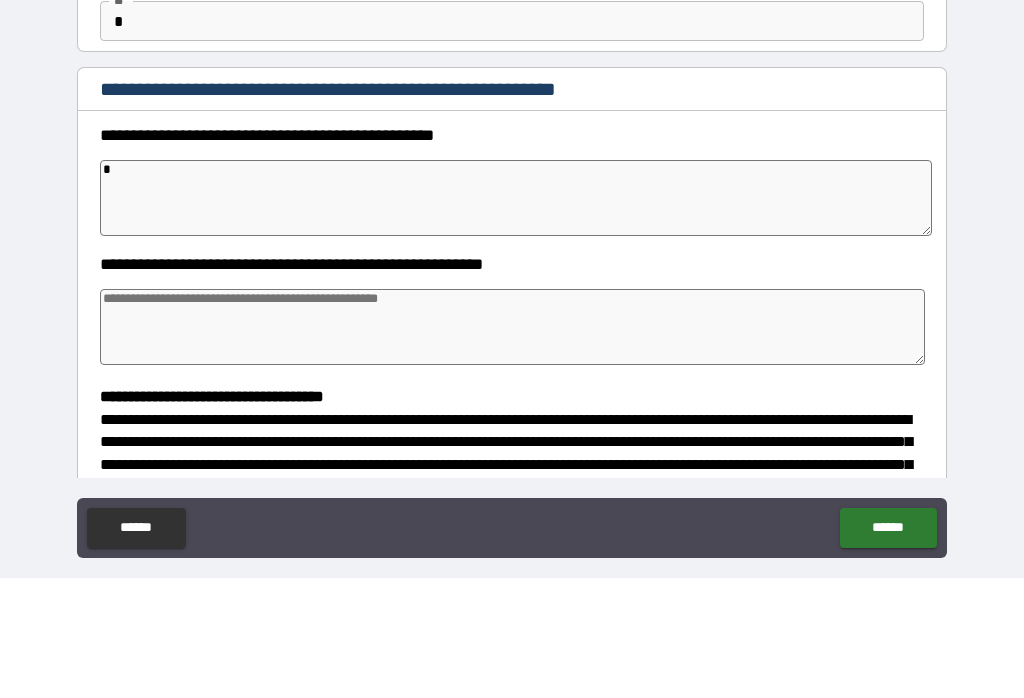 type 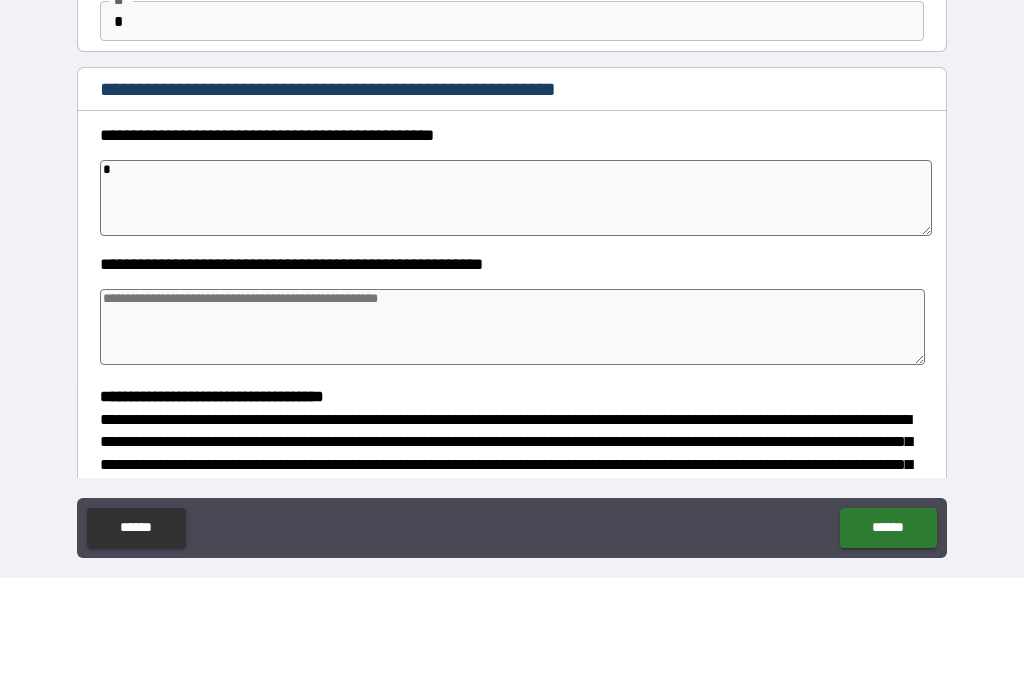 type on "*" 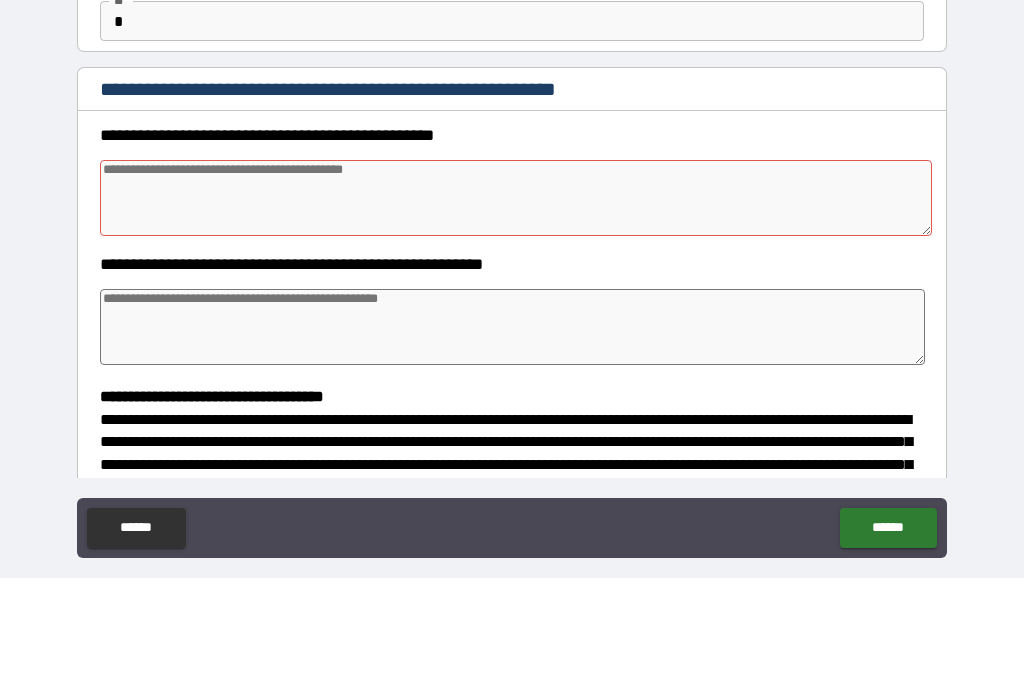 type on "*" 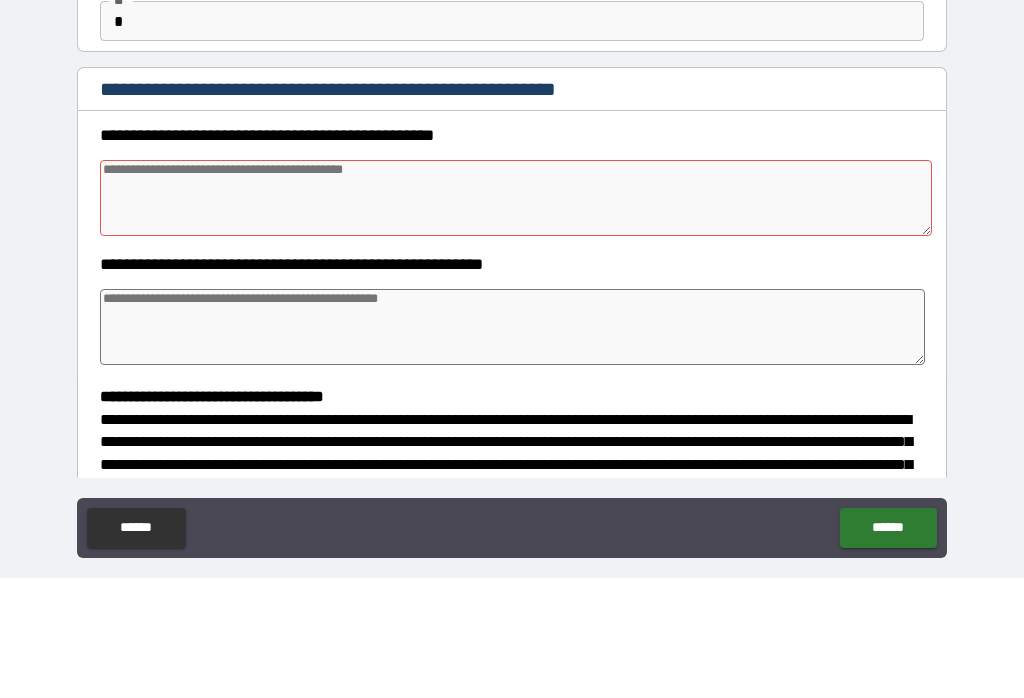 type on "*" 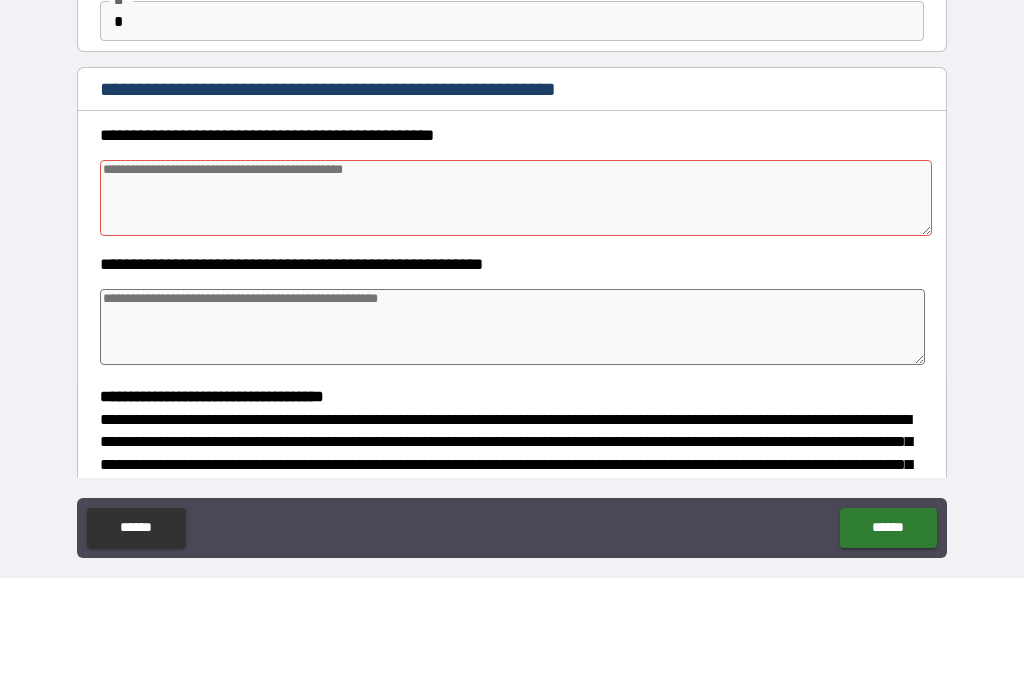 type on "*" 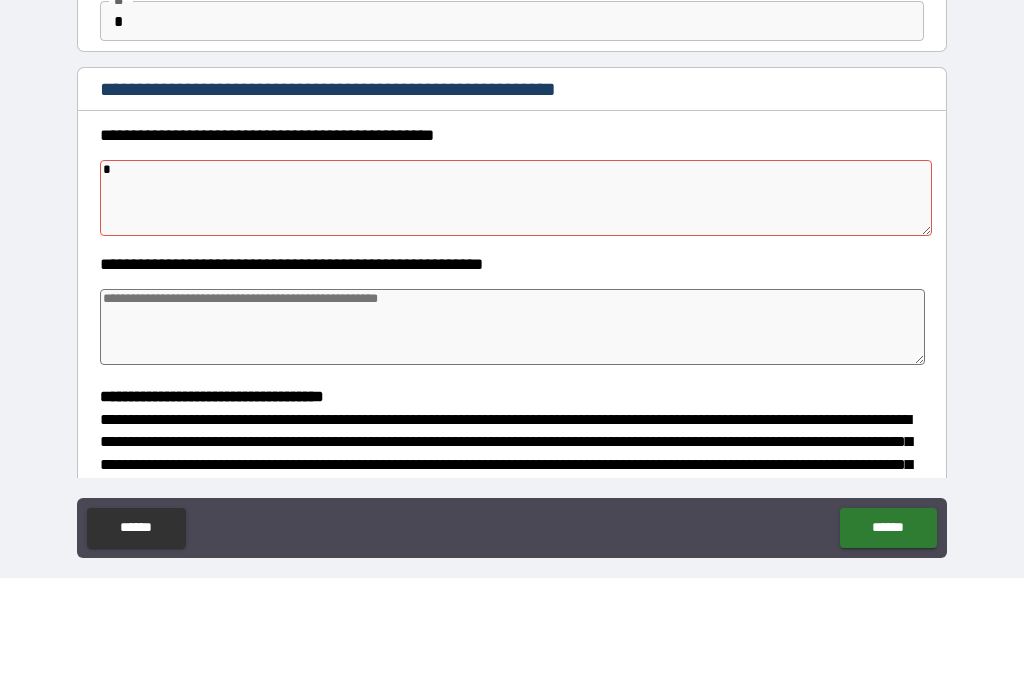 type on "*" 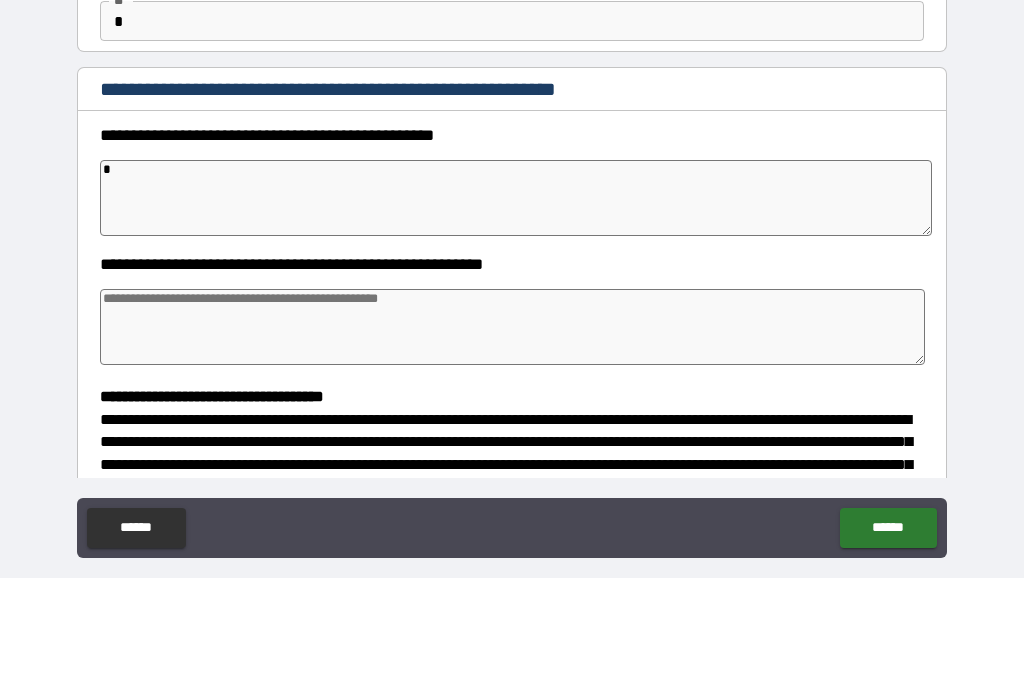 type on "*" 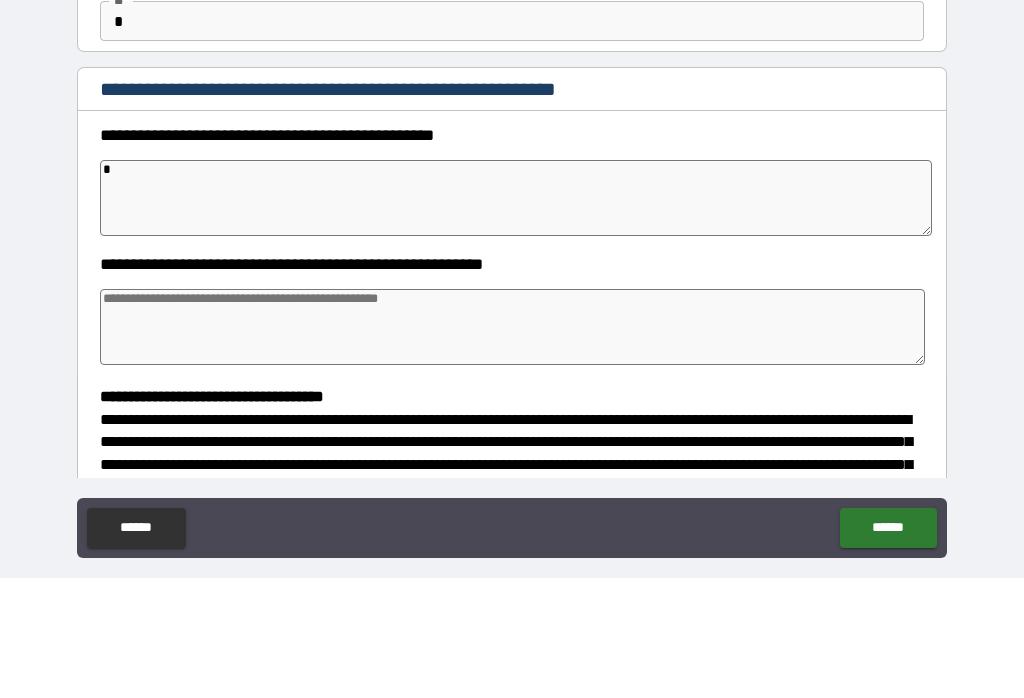 type on "*" 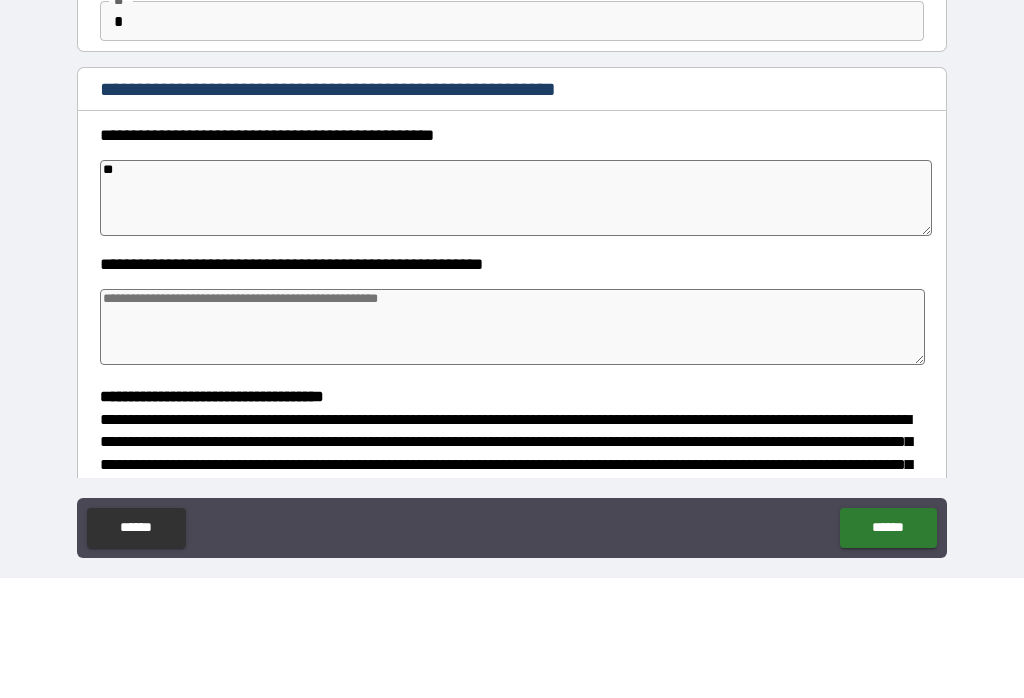 type on "*" 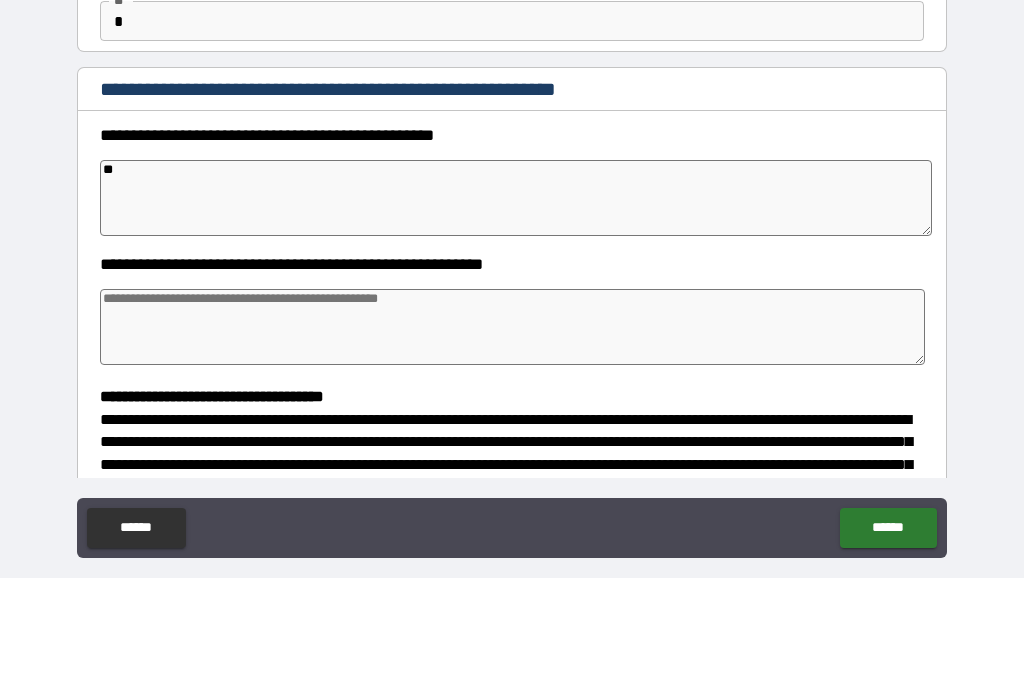 type on "*" 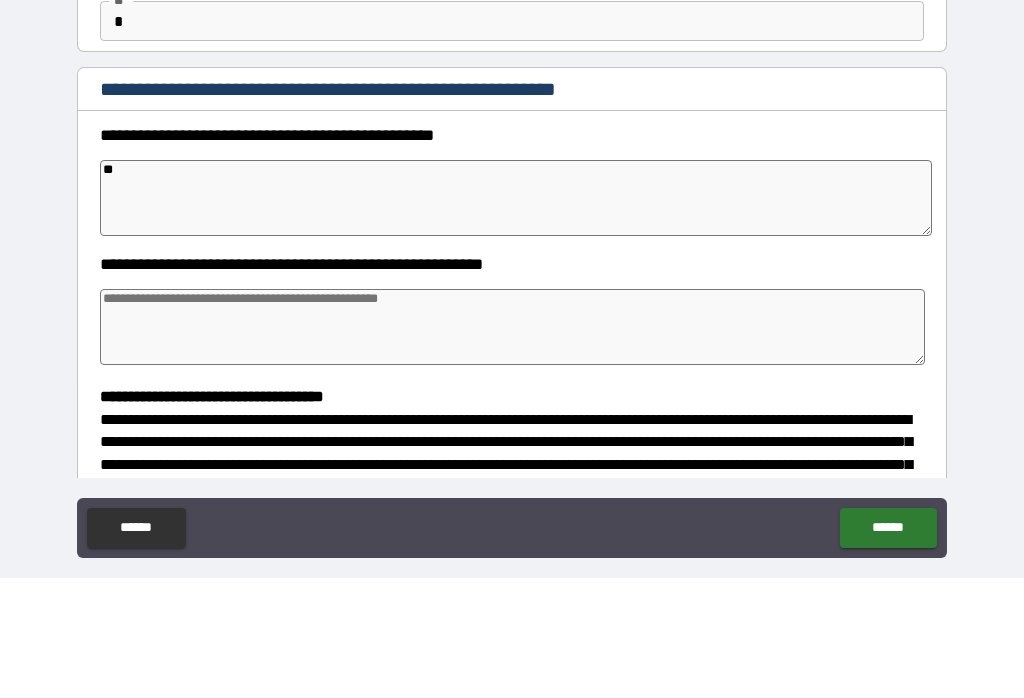type on "*" 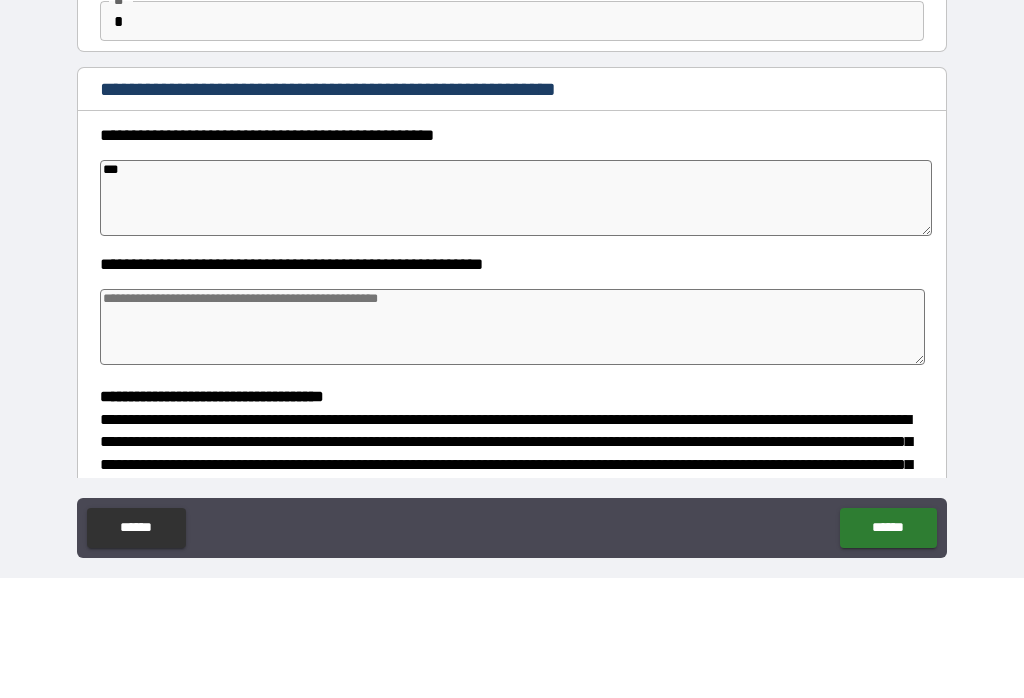 type on "*" 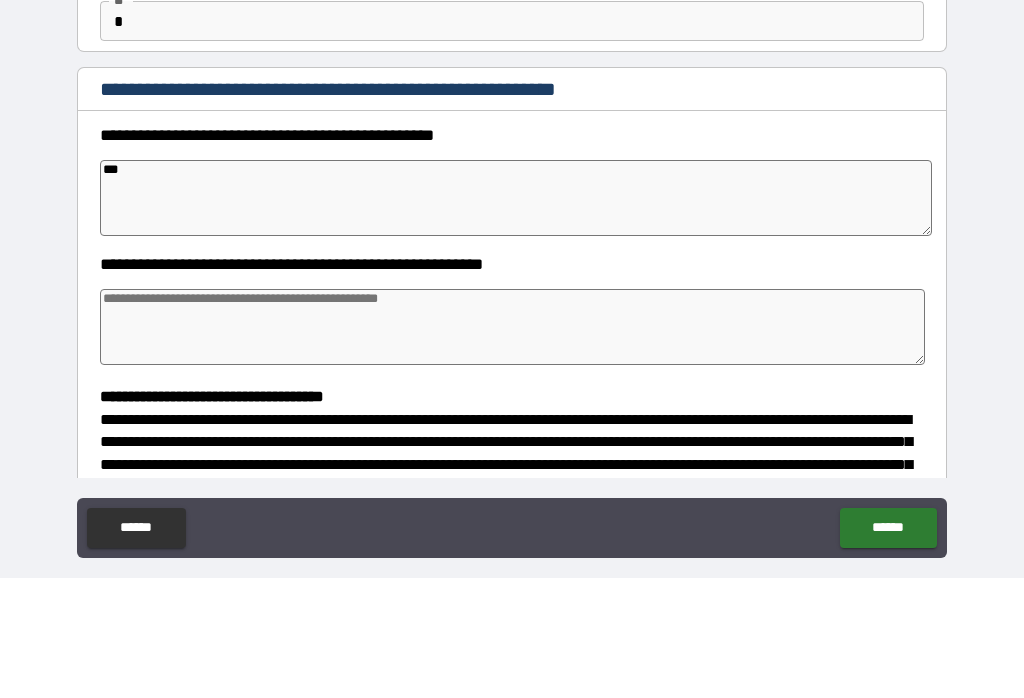 type on "*" 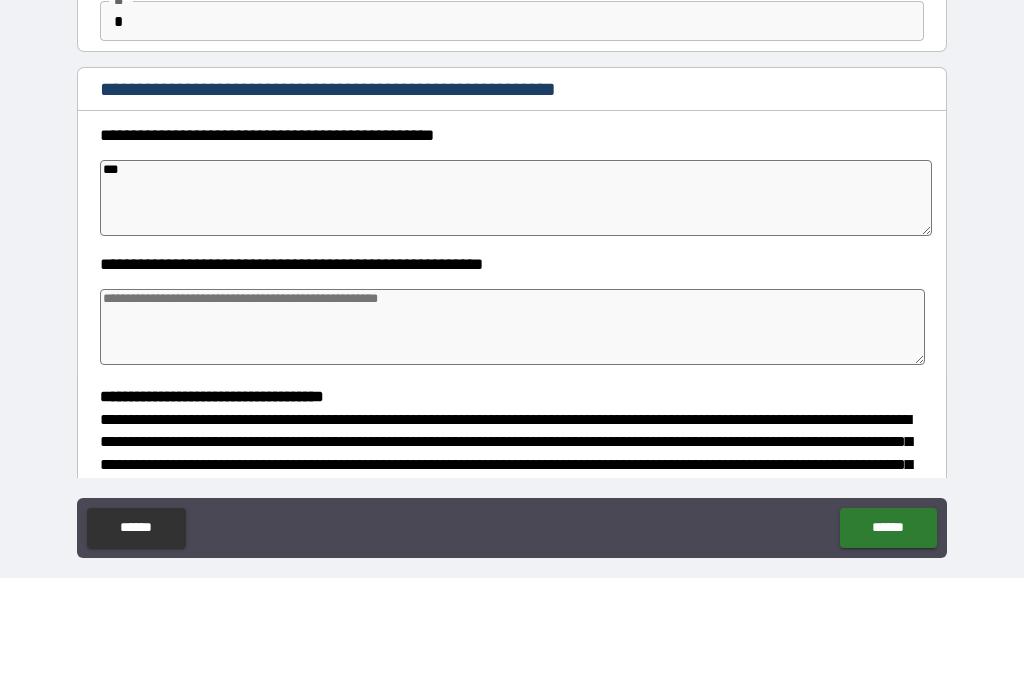 type on "*" 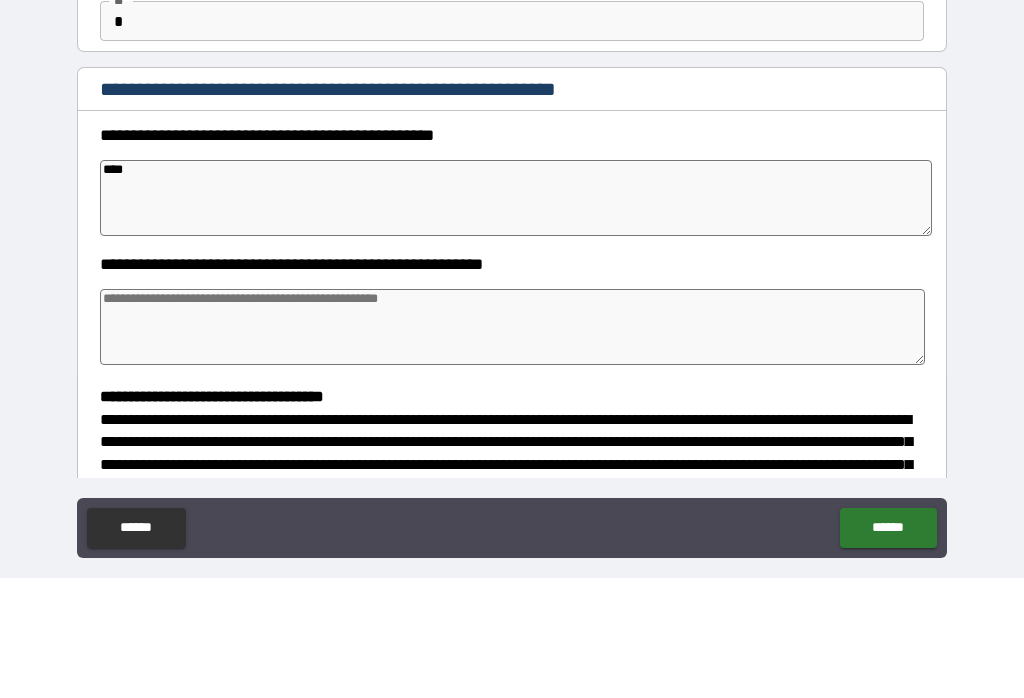 type on "*" 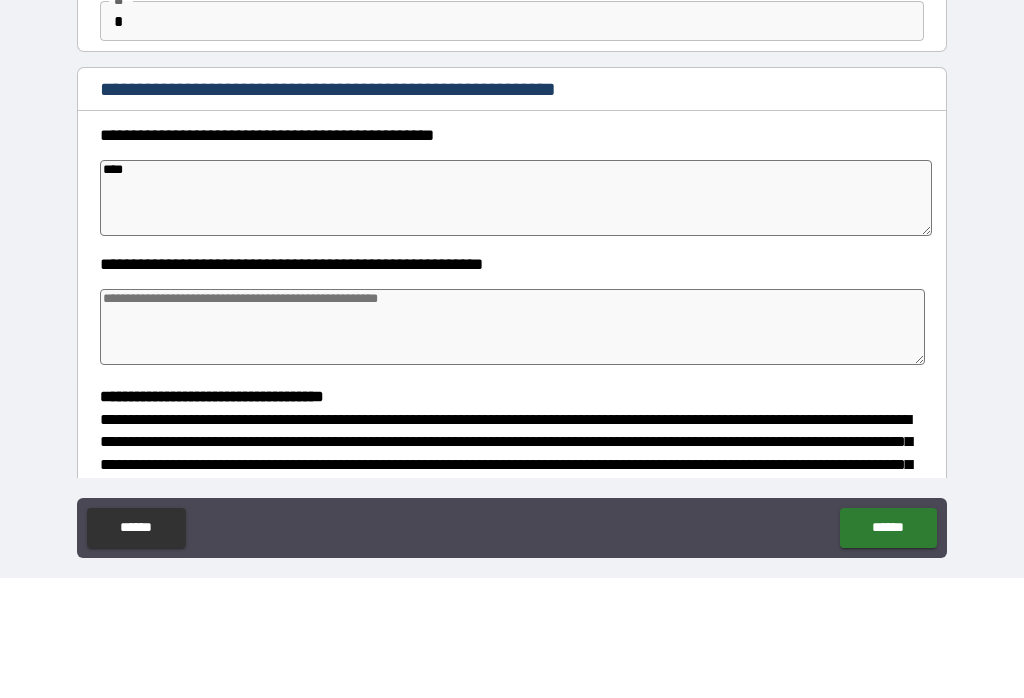 type on "*" 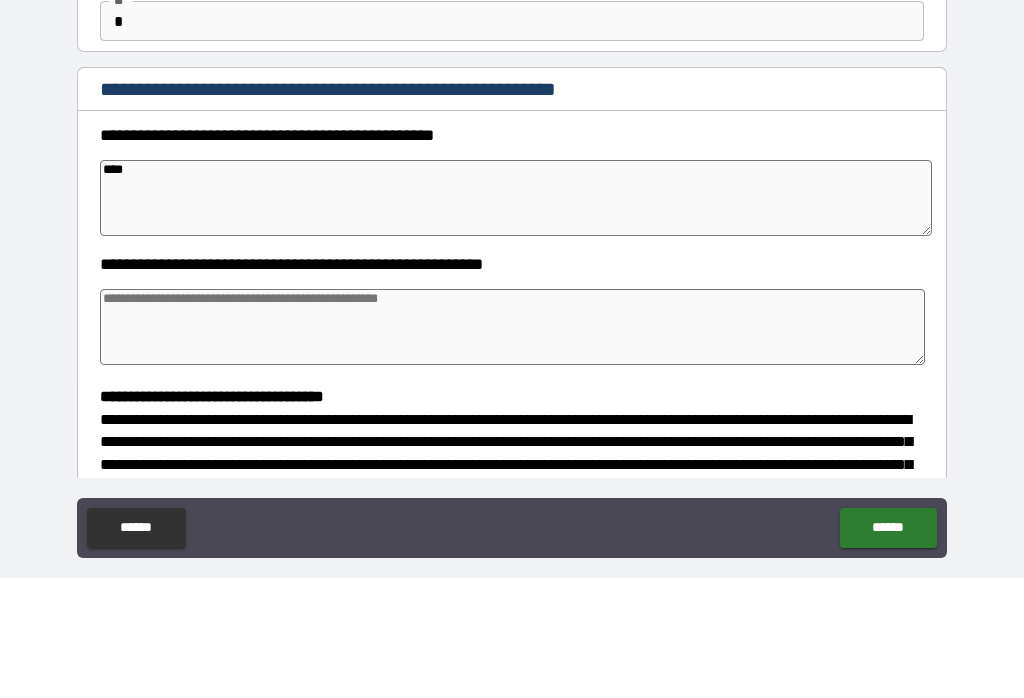 type on "*" 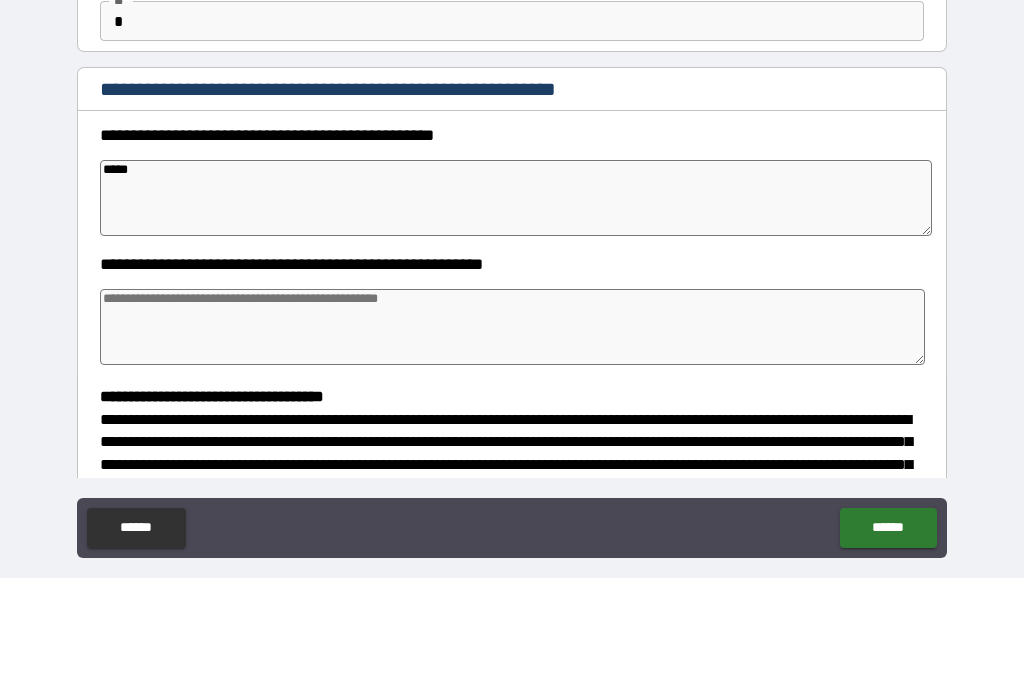 type on "******" 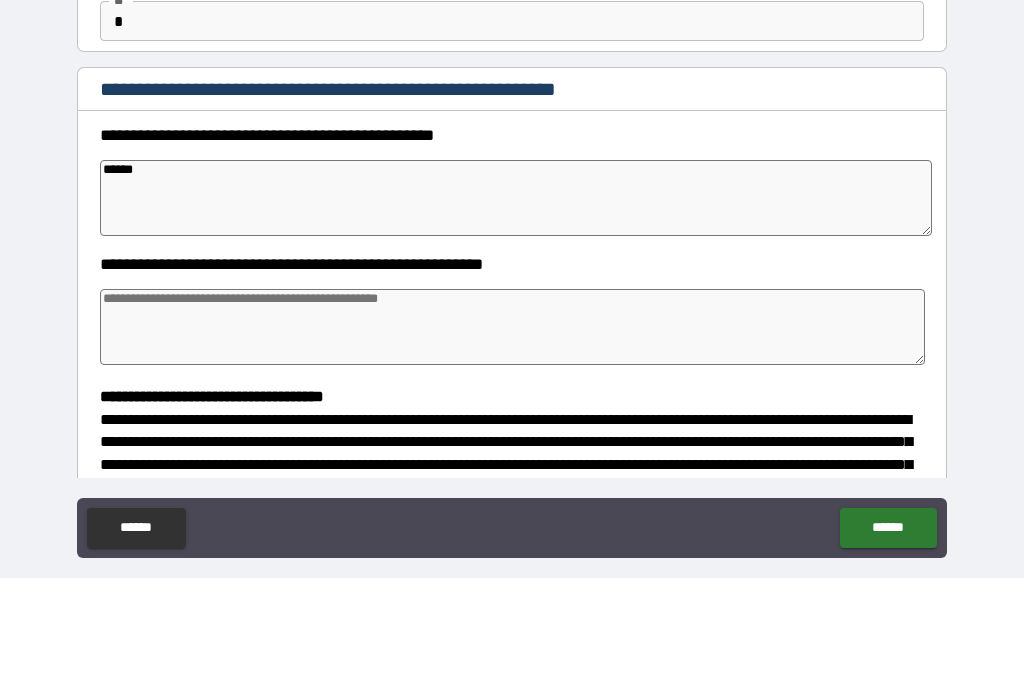 type on "*" 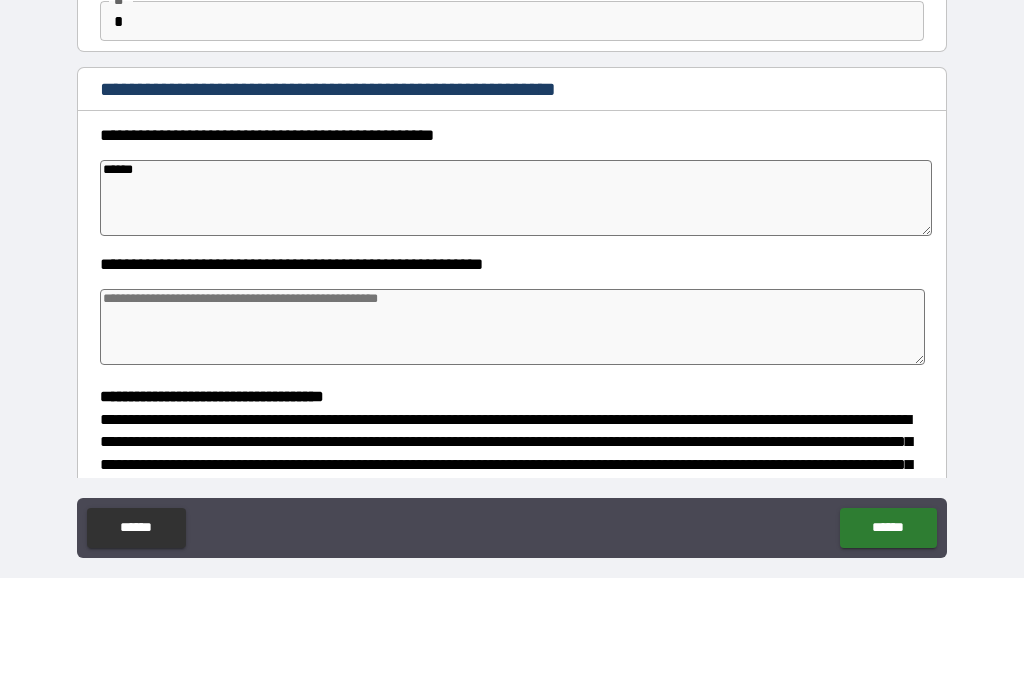 type on "*******" 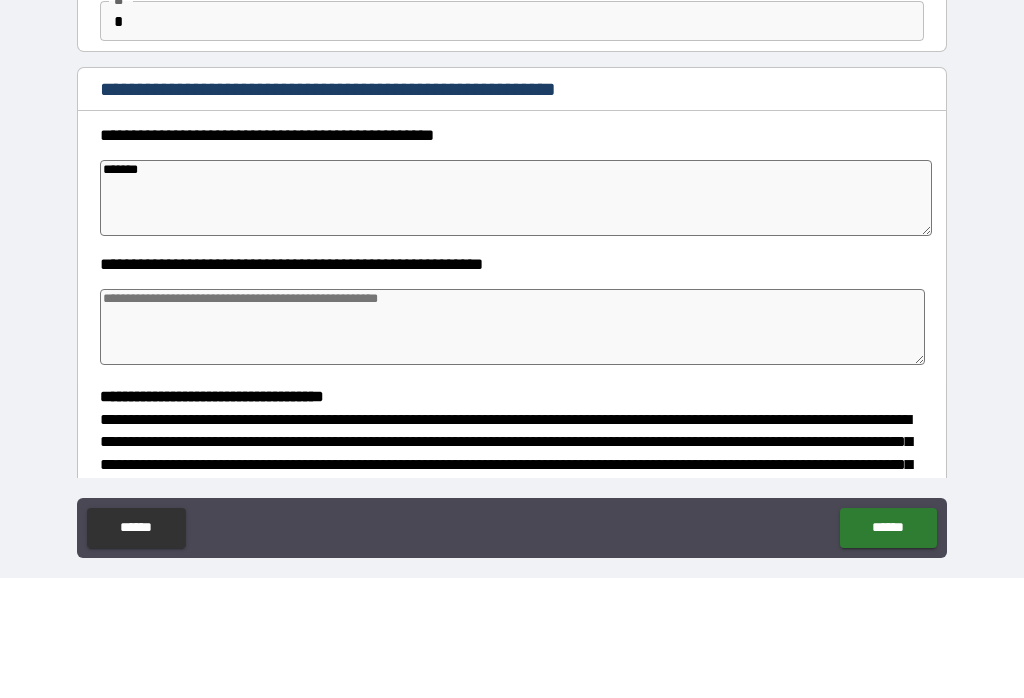 type on "*" 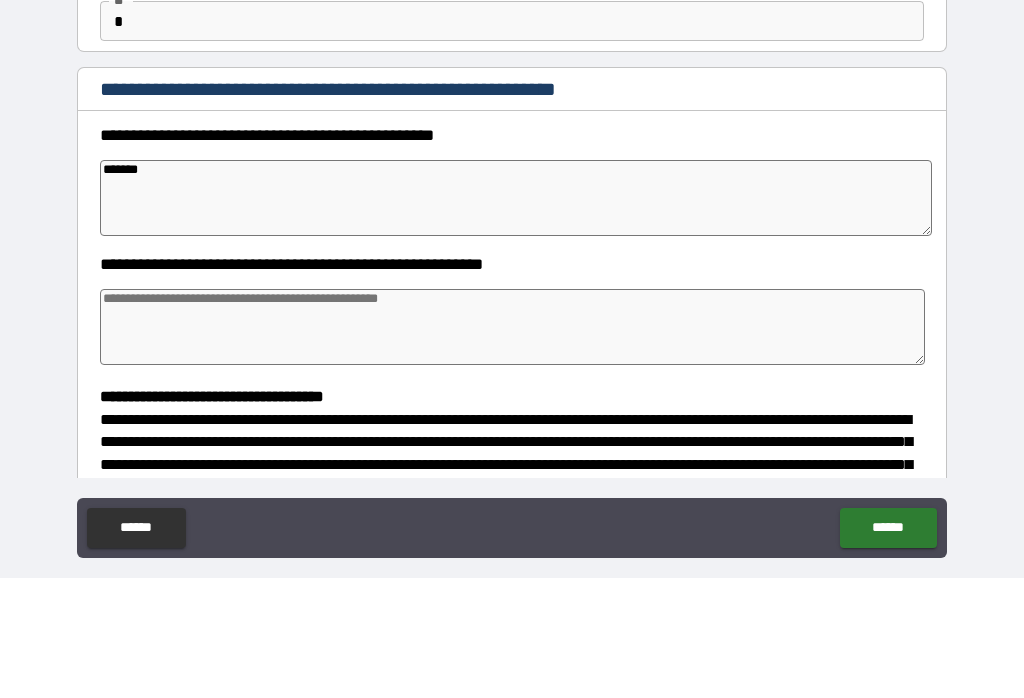 type on "*" 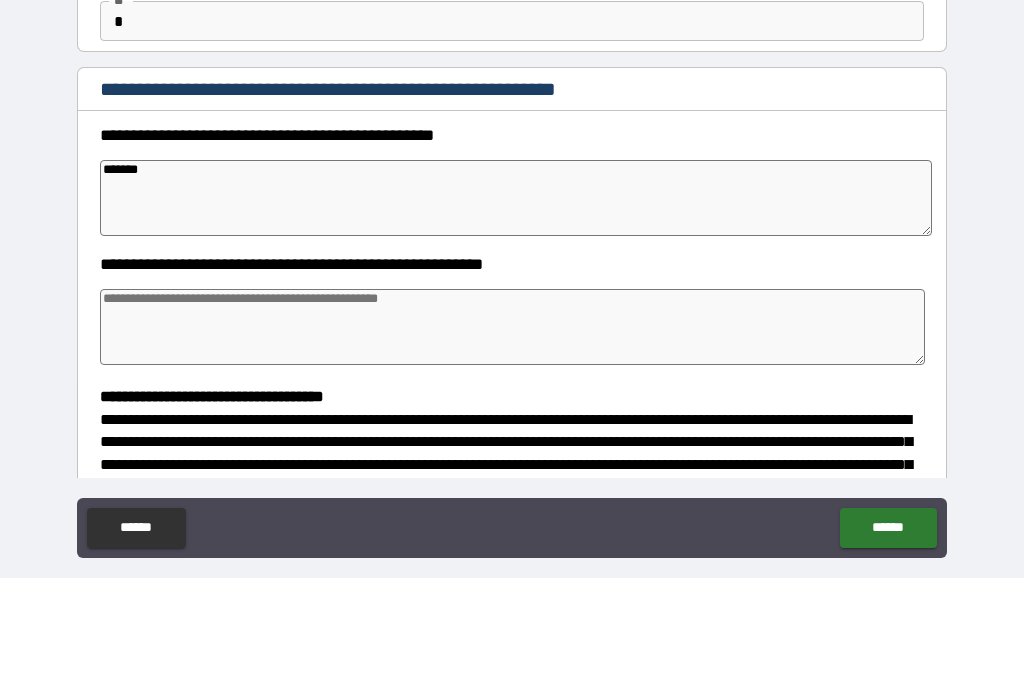type on "*" 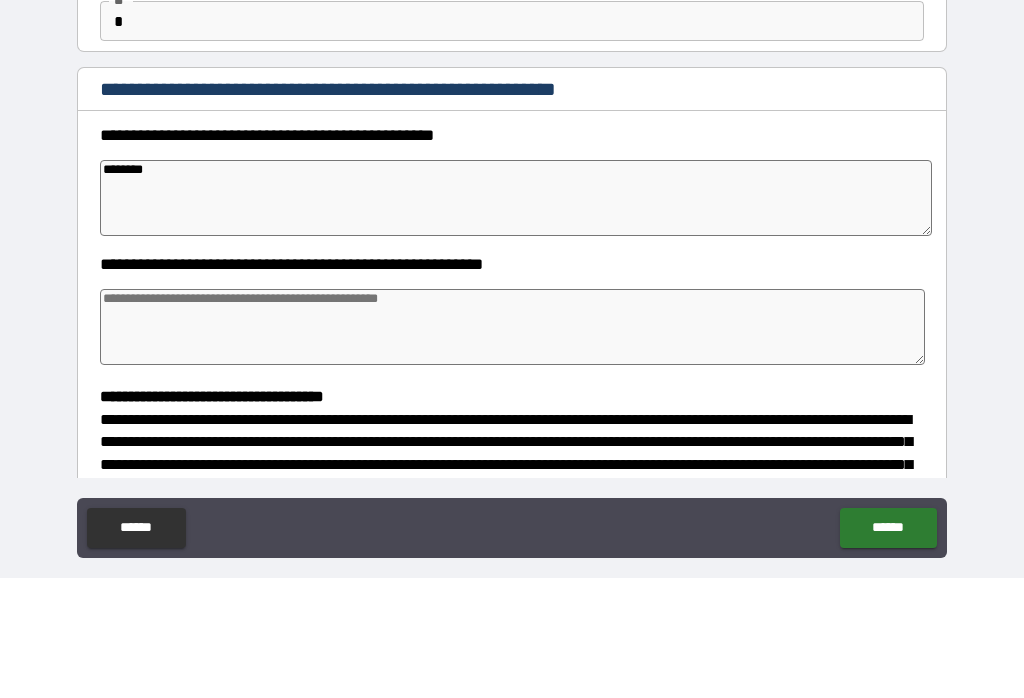 type on "*" 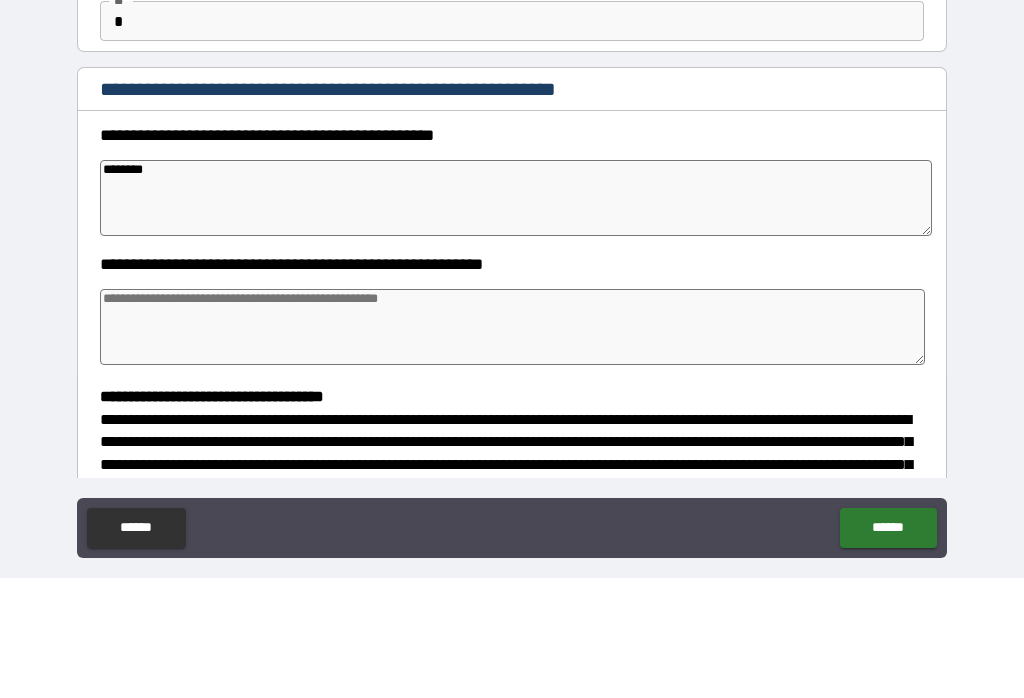 type on "*" 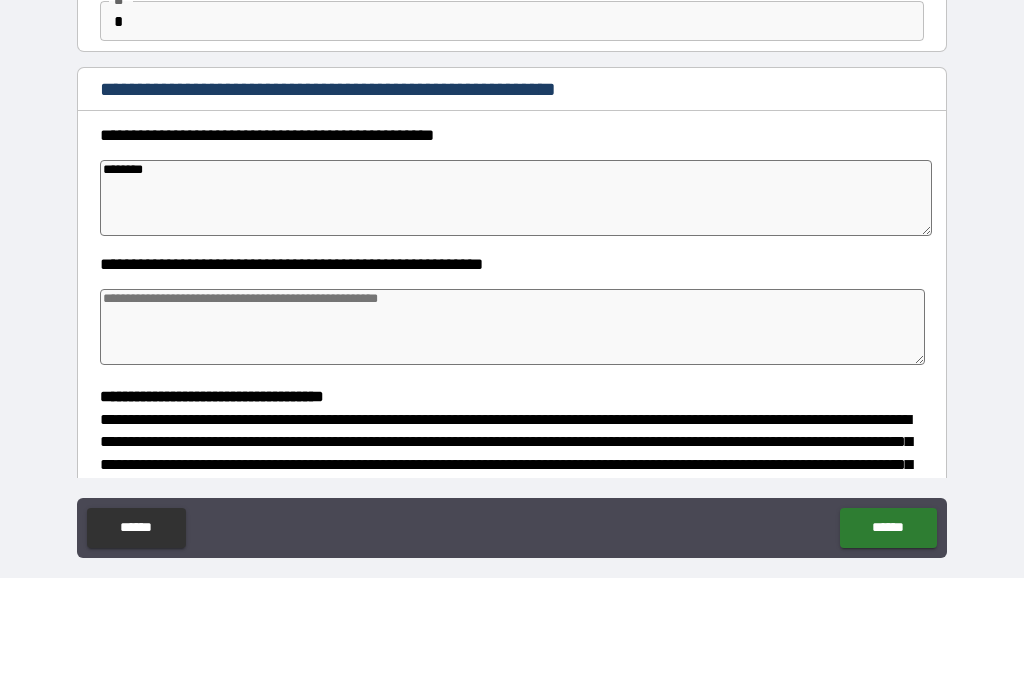 type on "*" 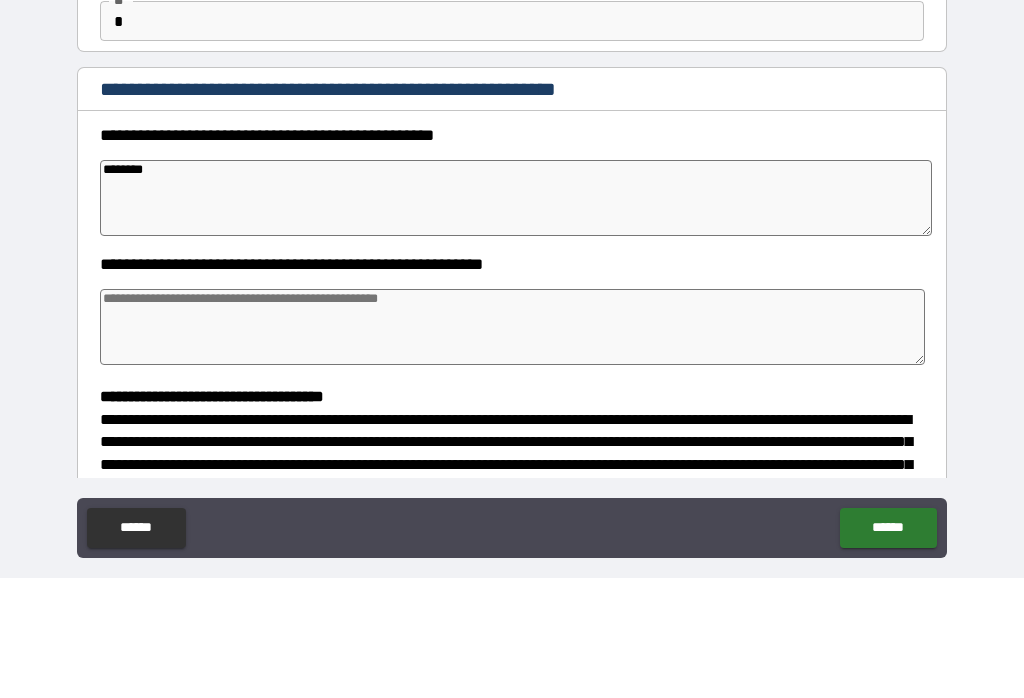 type on "*********" 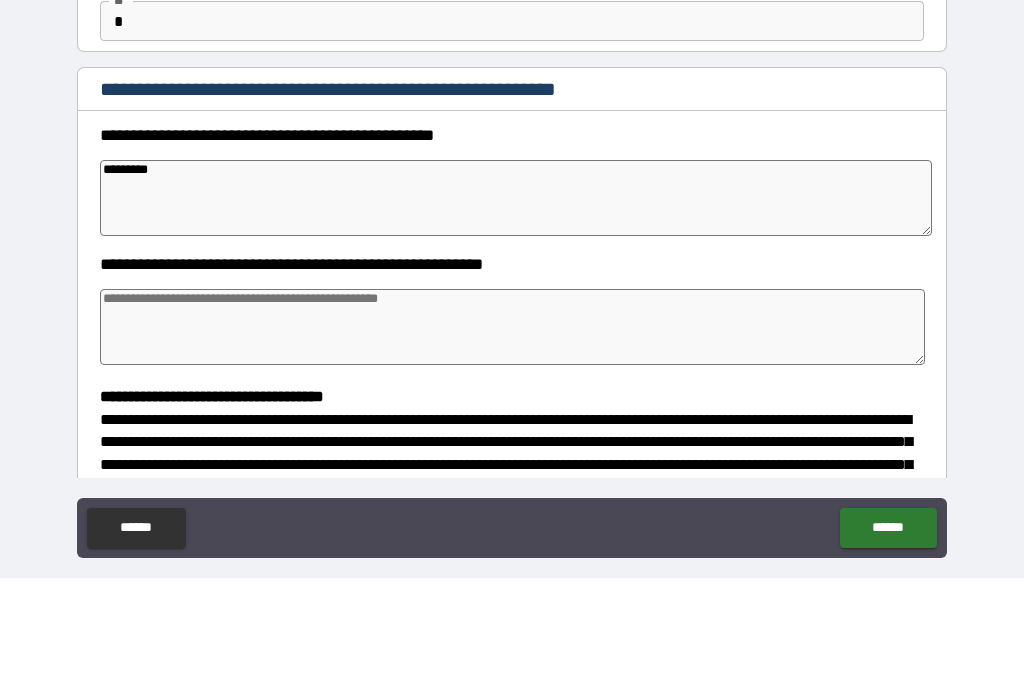 type on "*" 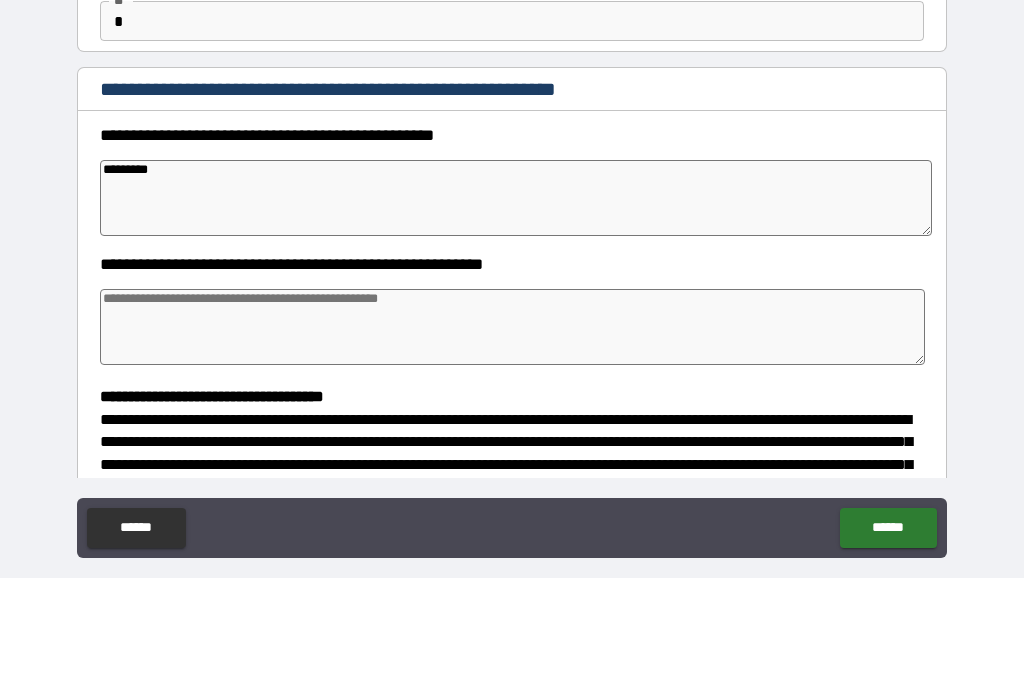 type on "*" 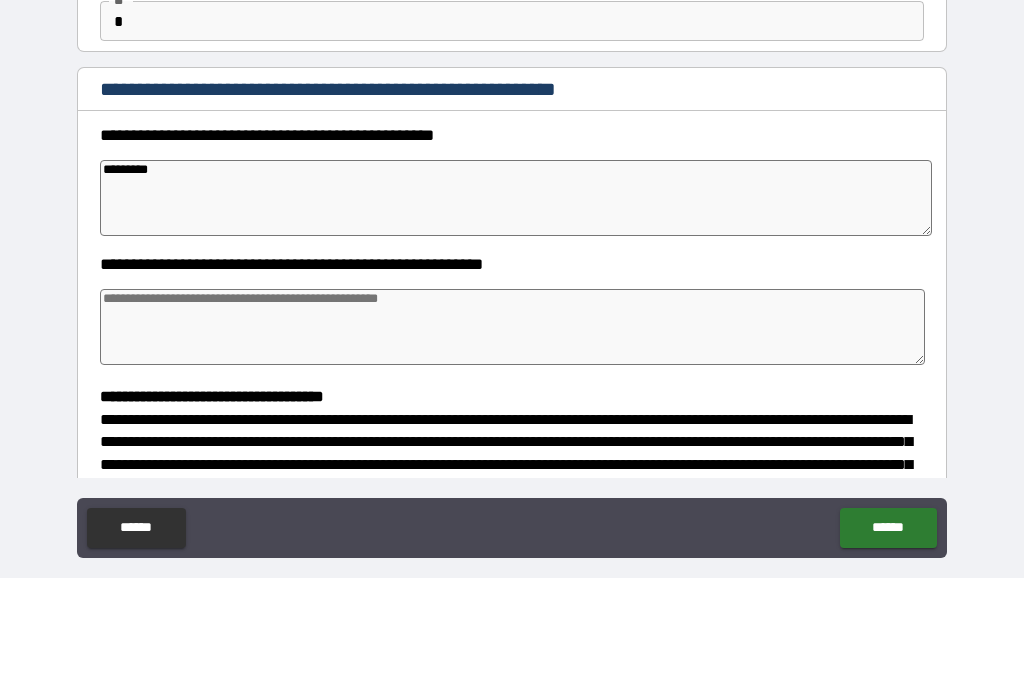 type on "*" 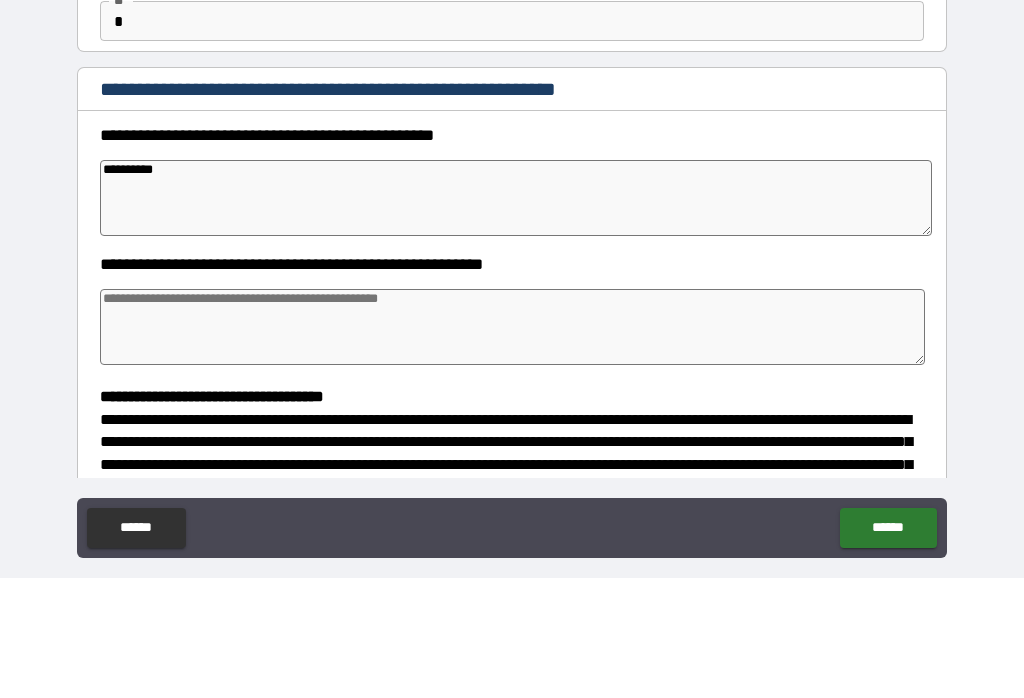 type on "*" 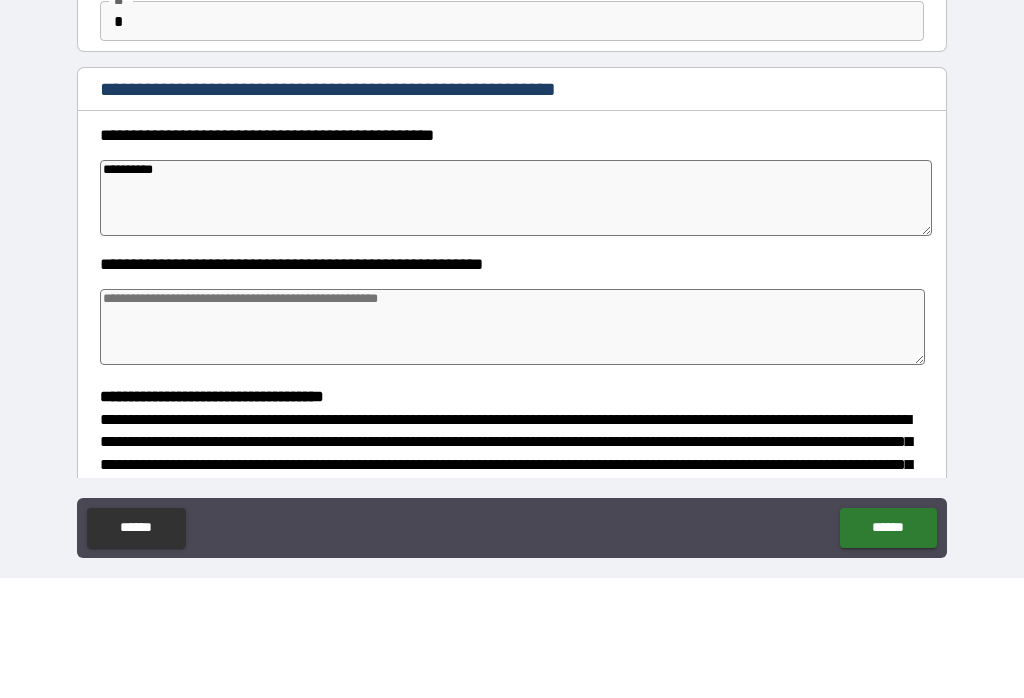 type on "*" 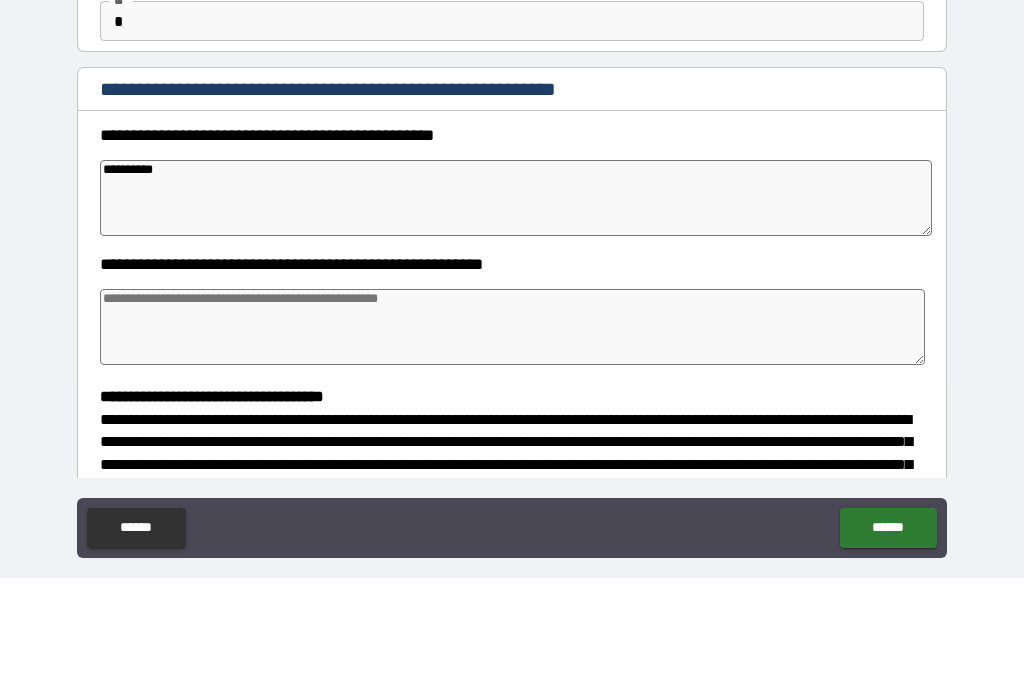 type on "*" 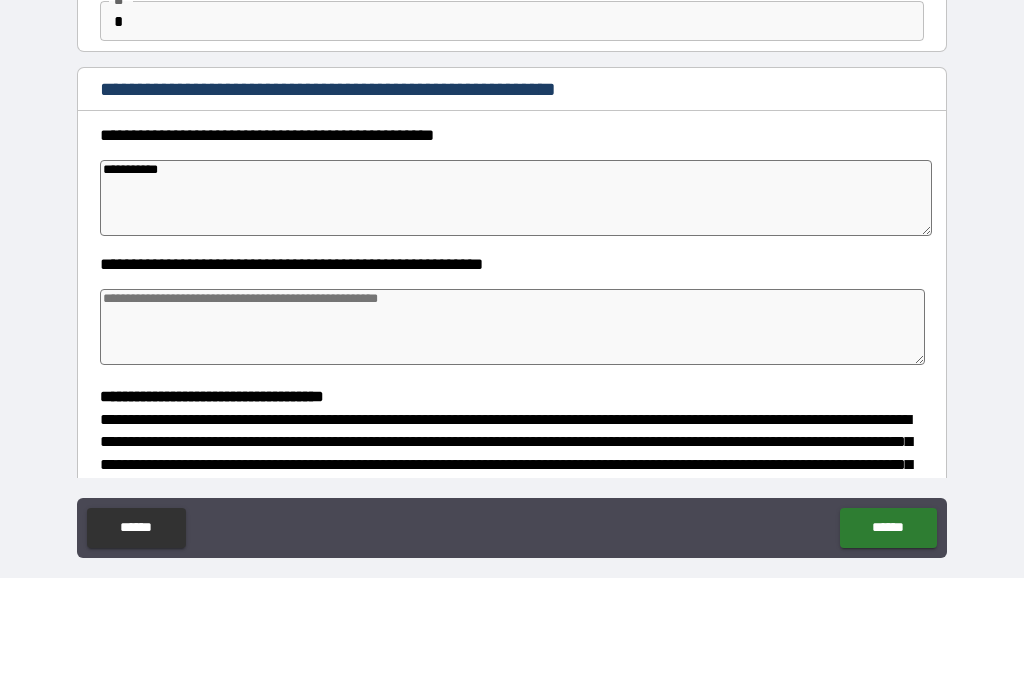 type on "*" 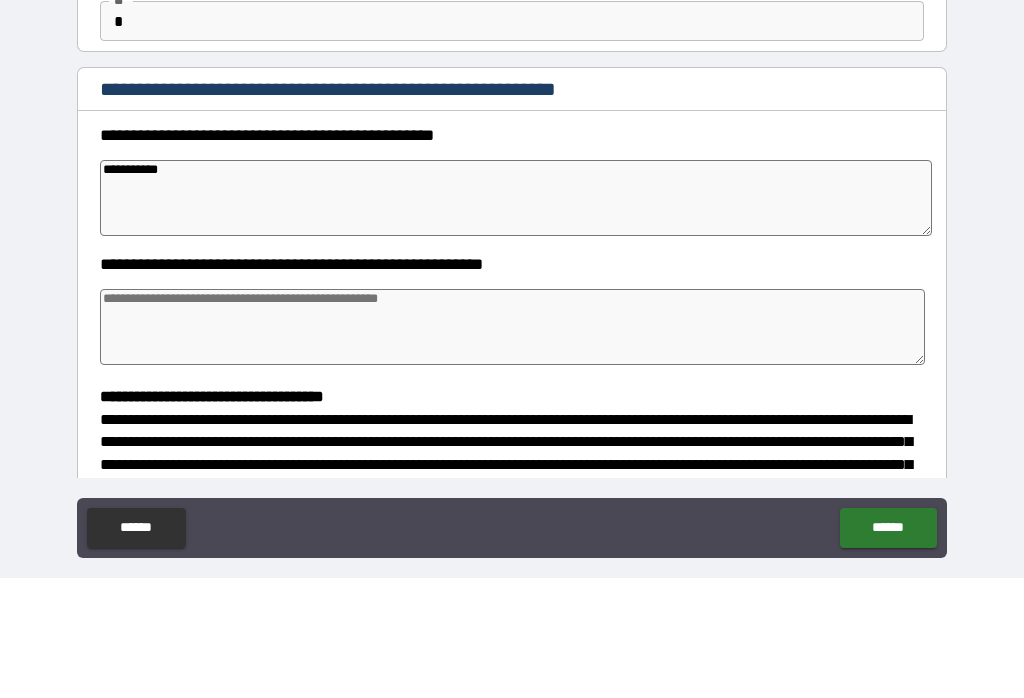 type on "*" 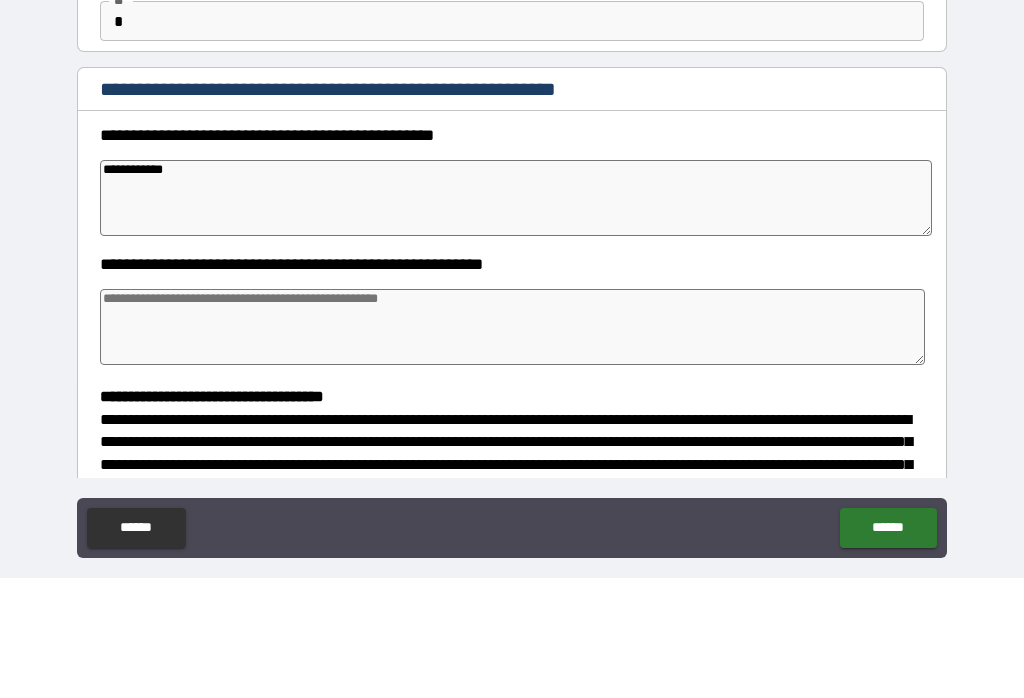 type on "*" 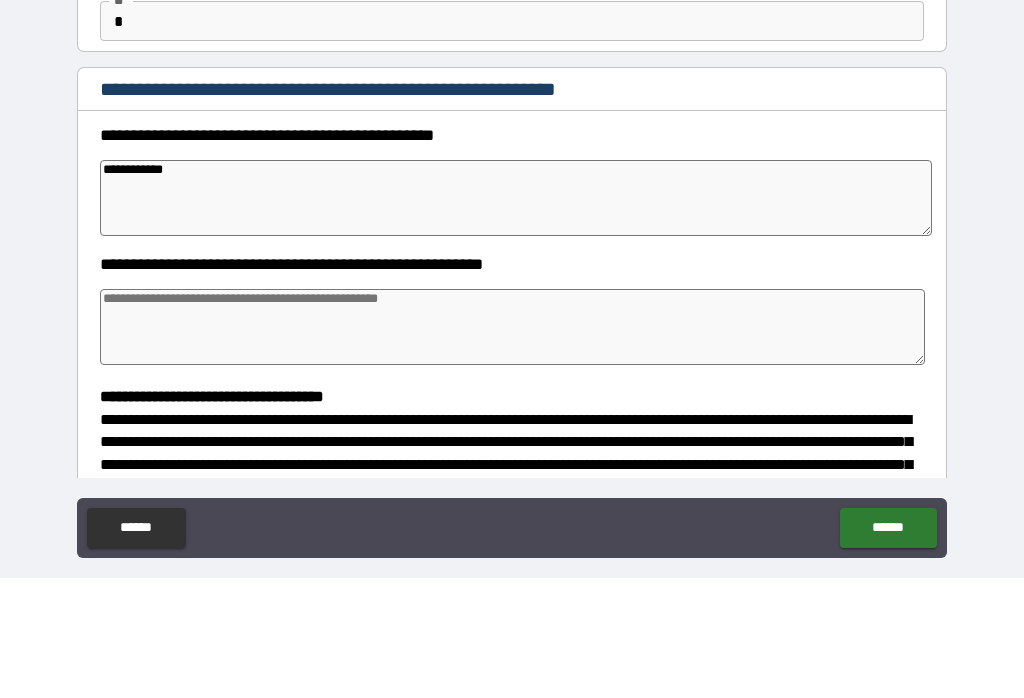 type on "*" 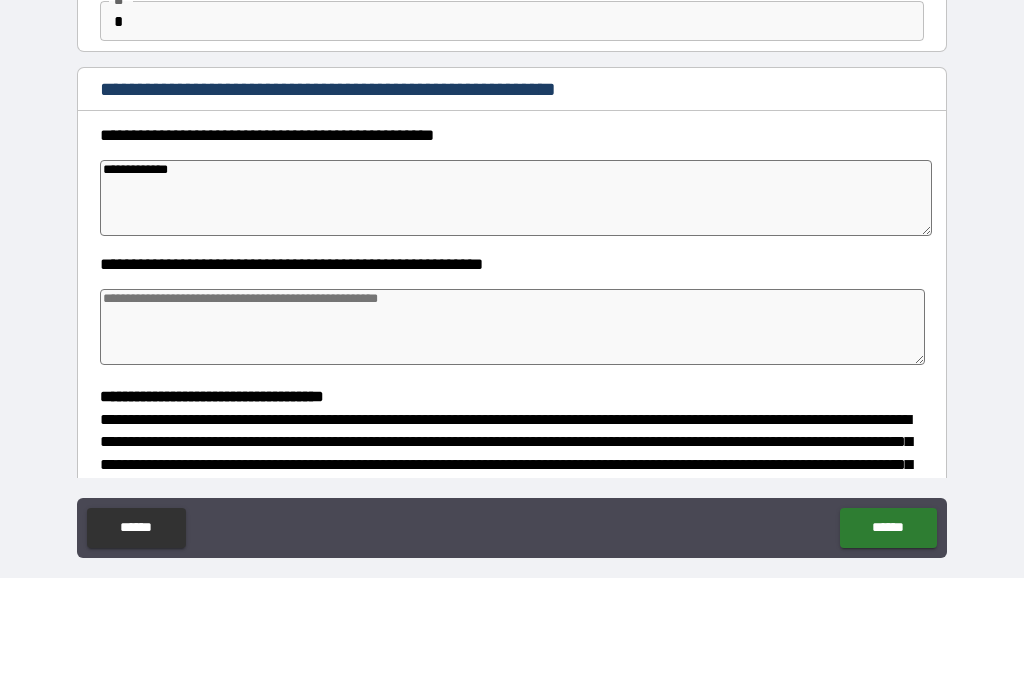 type on "*" 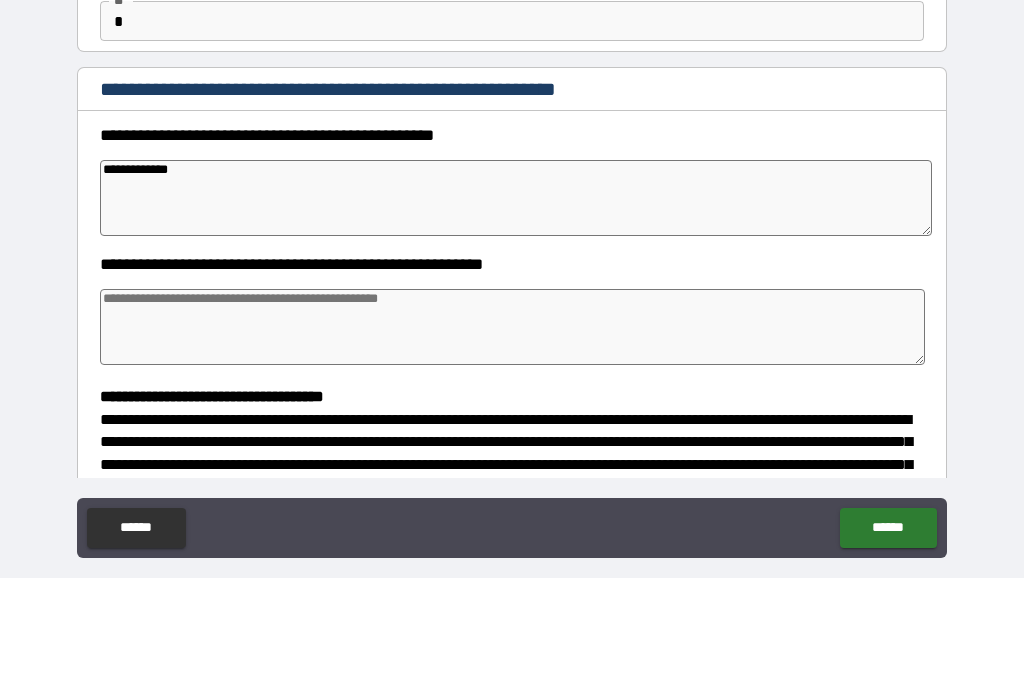 type on "*" 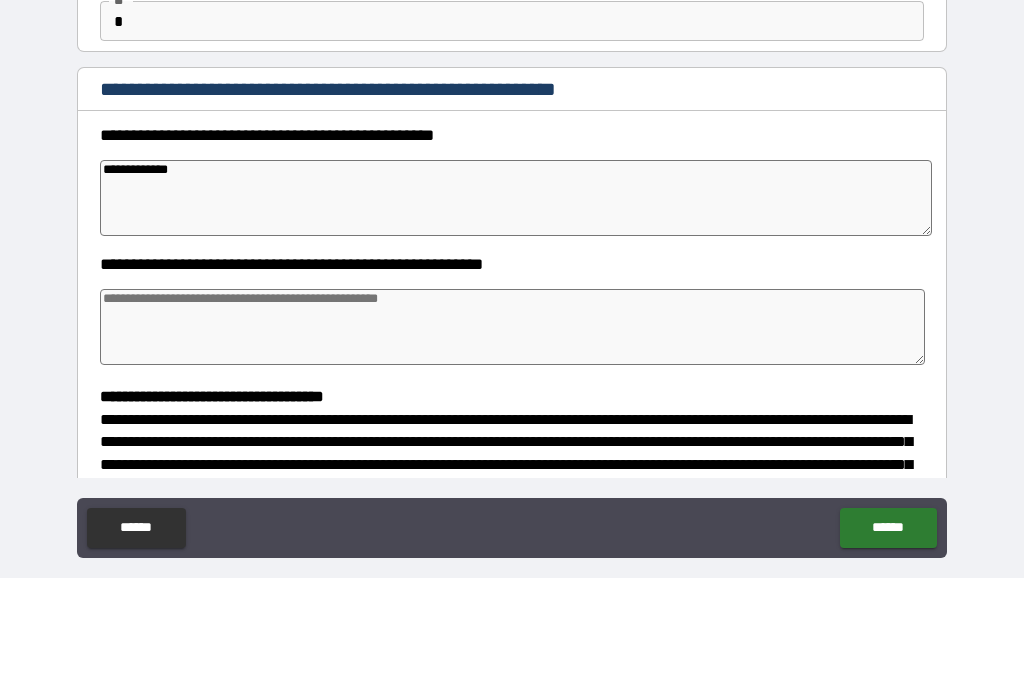 type on "*" 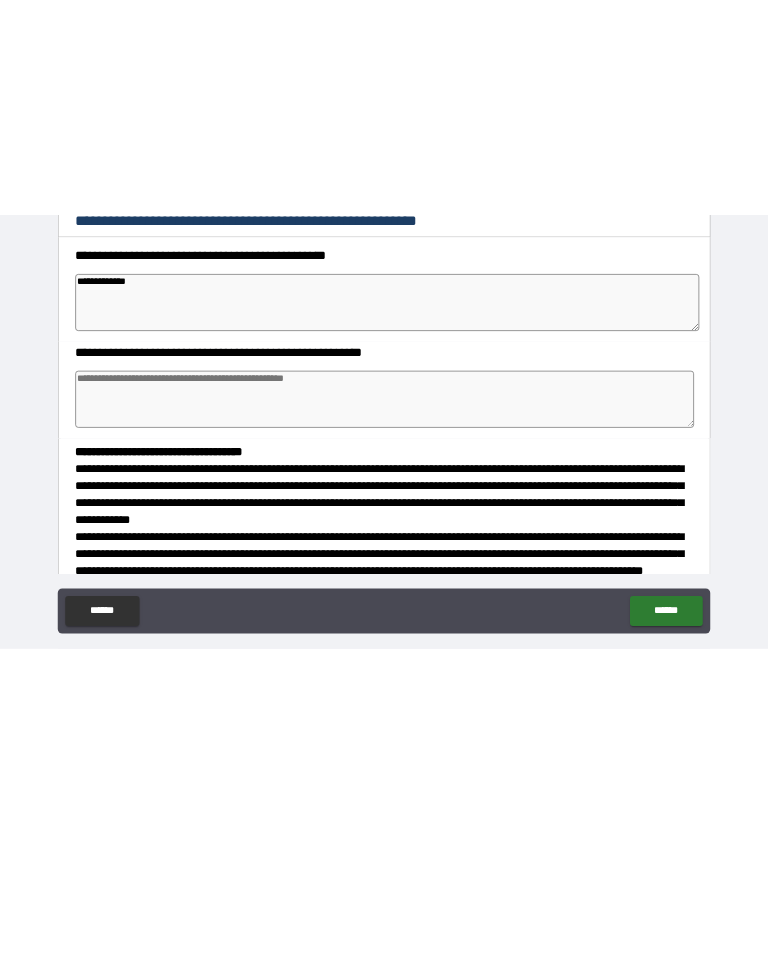scroll, scrollTop: 206, scrollLeft: 0, axis: vertical 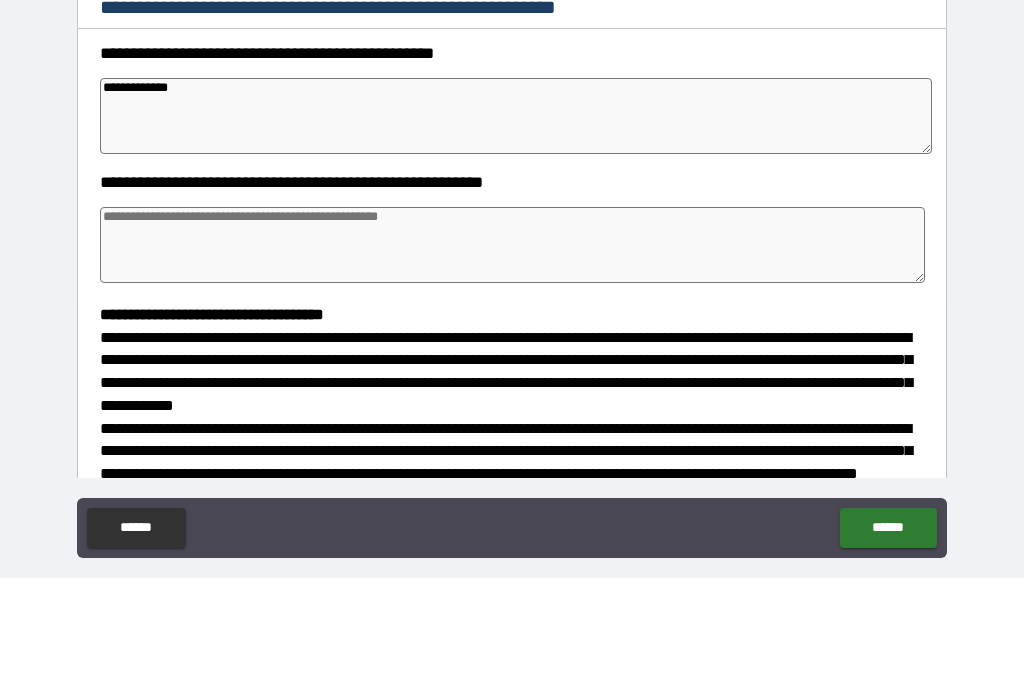 type on "**********" 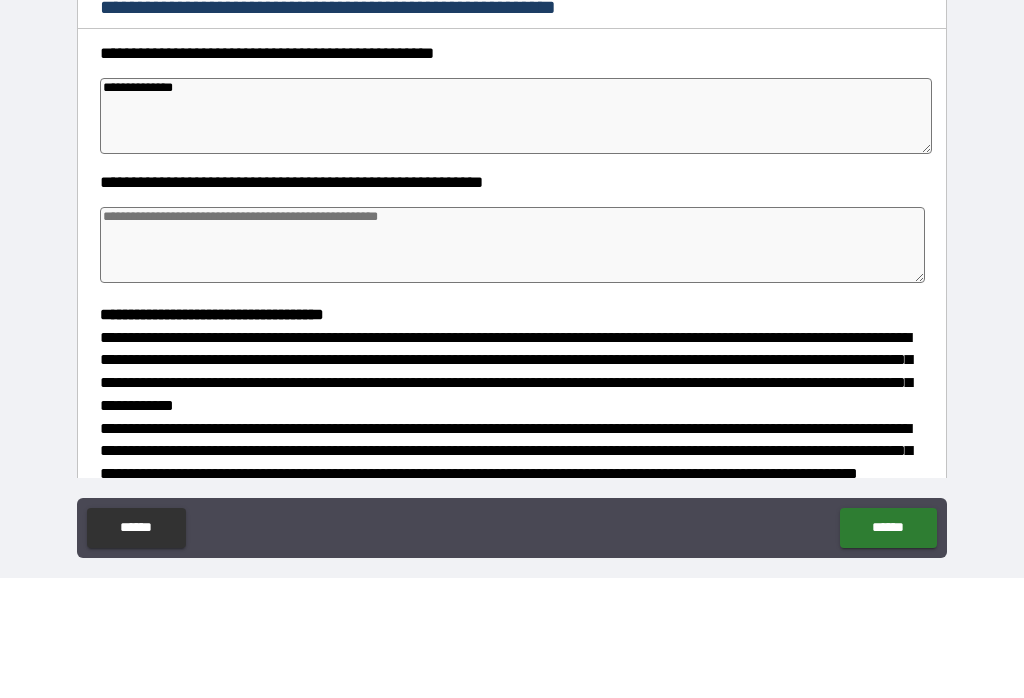 type on "*" 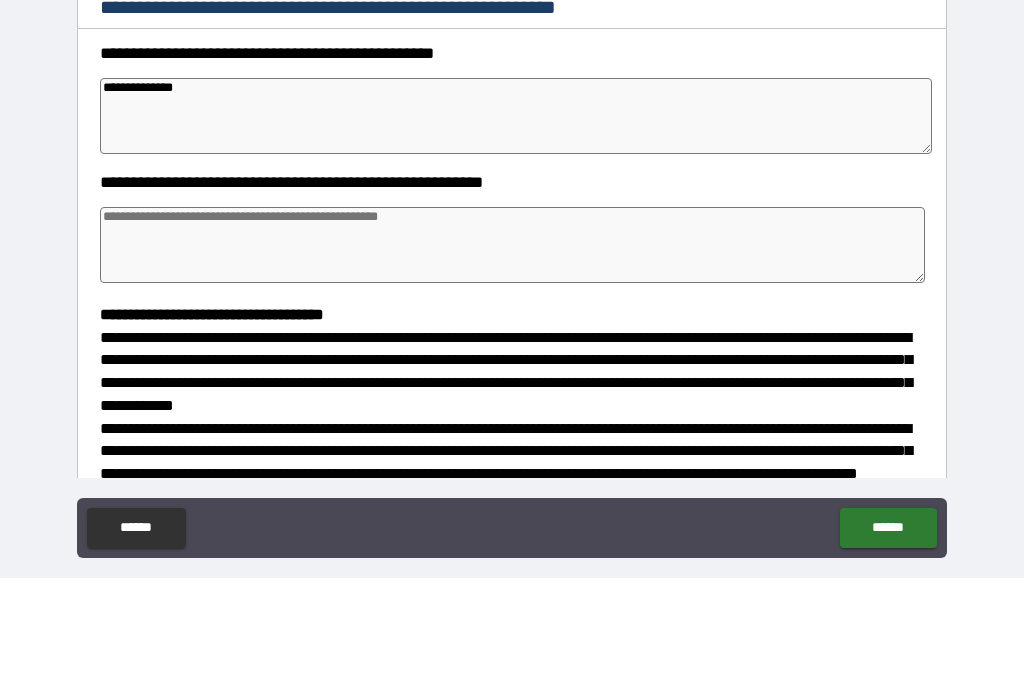 type 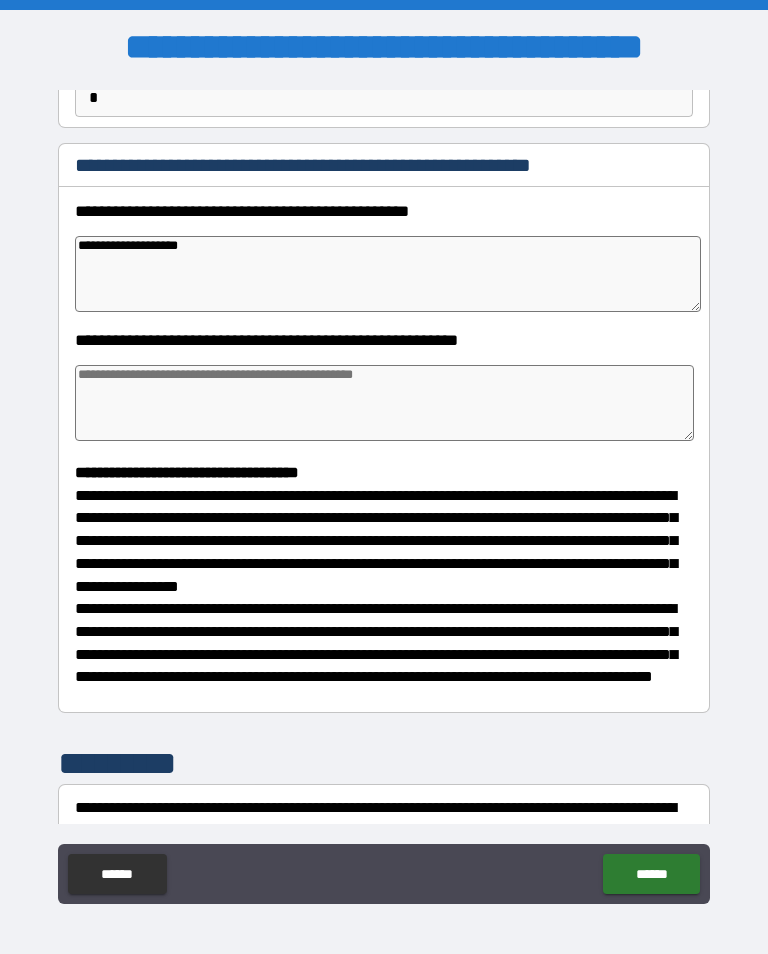 click at bounding box center (384, 403) 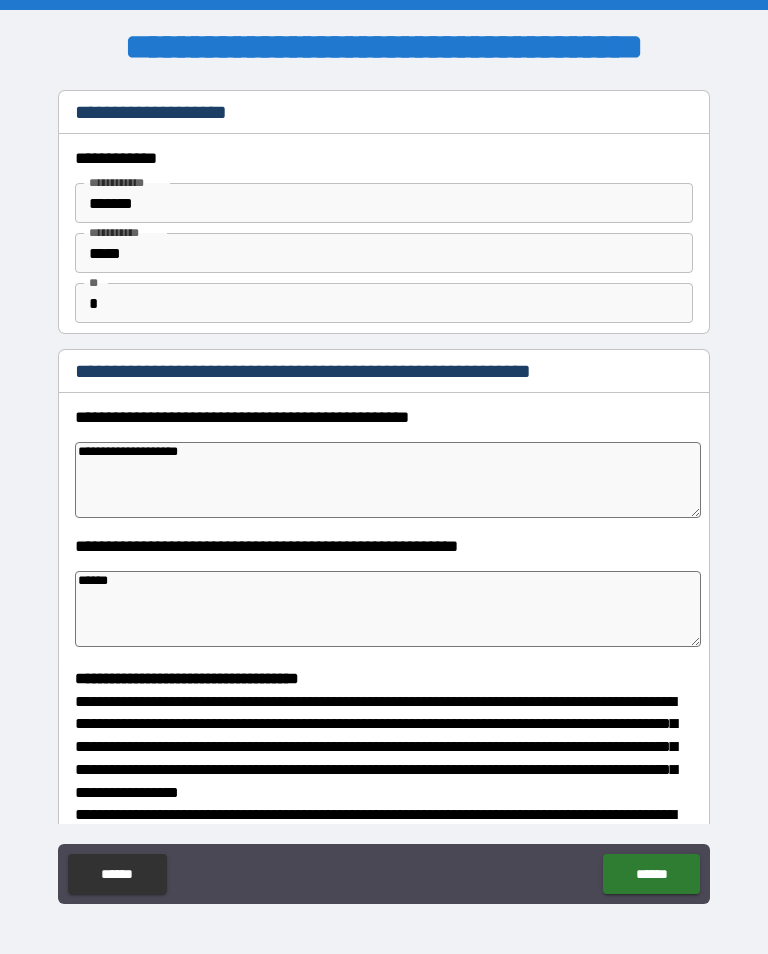 scroll, scrollTop: 0, scrollLeft: 0, axis: both 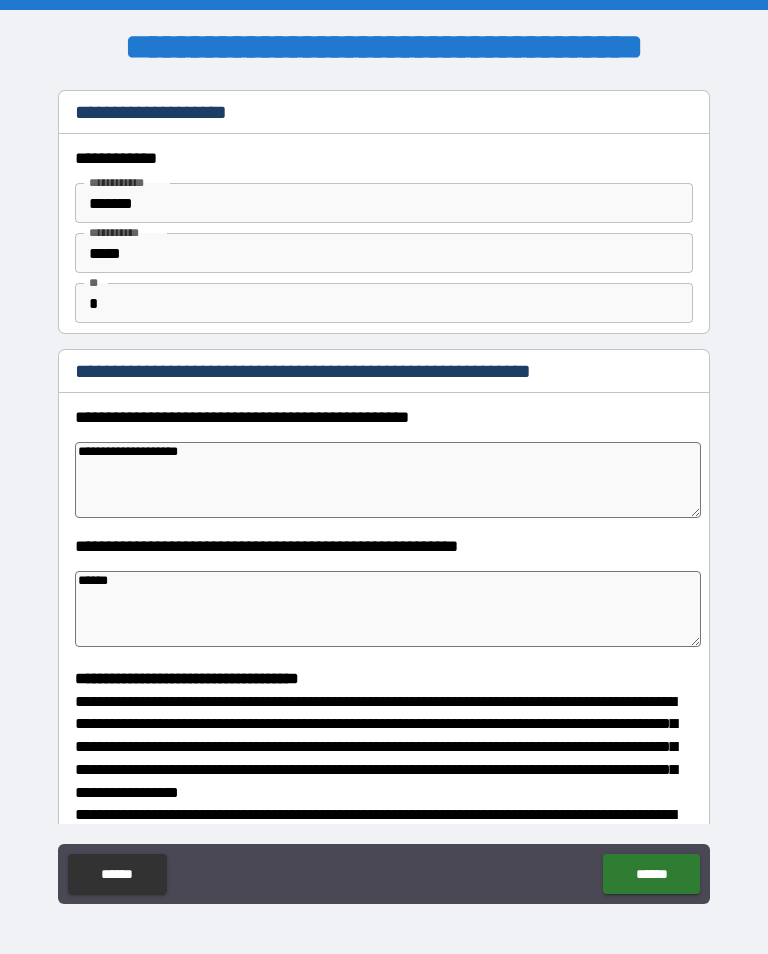 click on "**********" at bounding box center (388, 480) 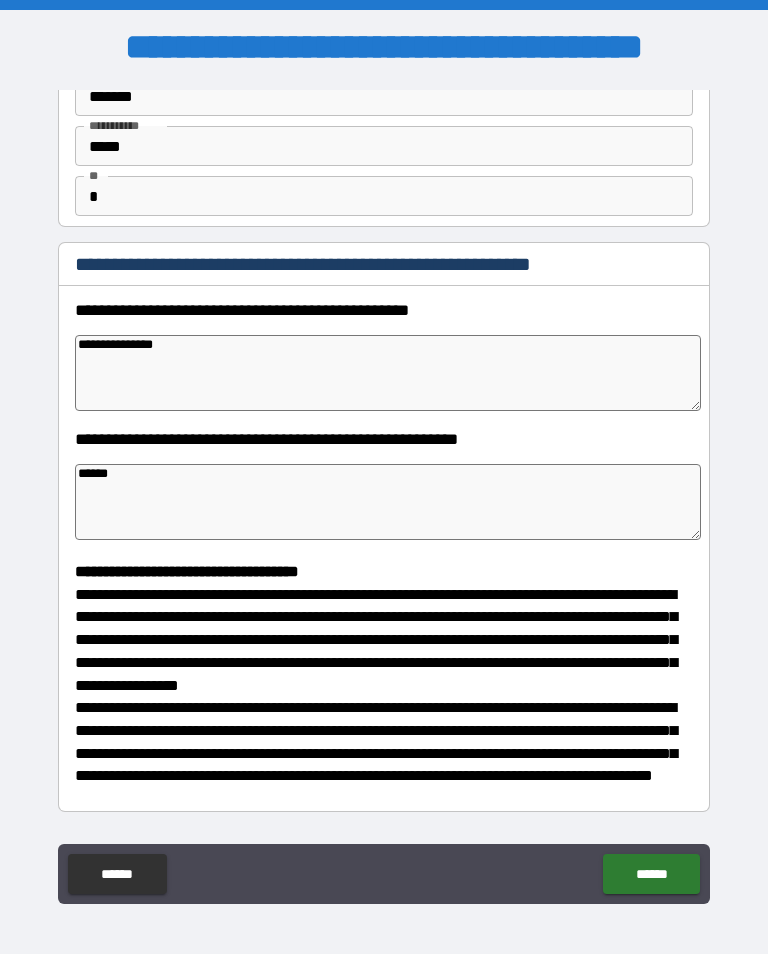 scroll, scrollTop: 110, scrollLeft: 0, axis: vertical 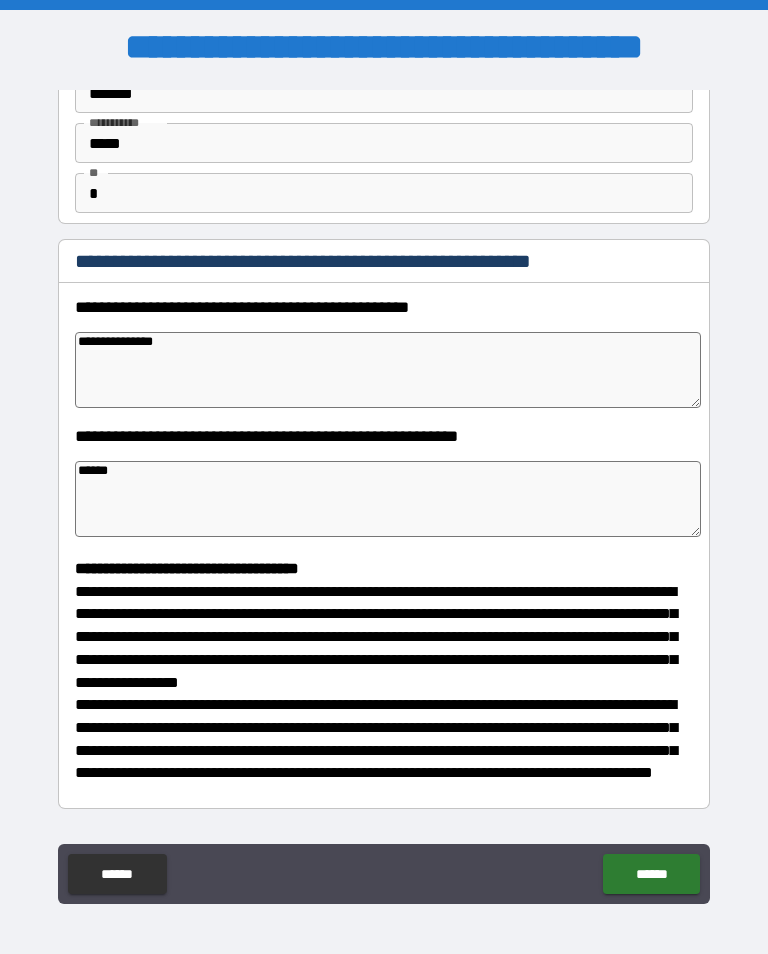 click on "******" at bounding box center (388, 499) 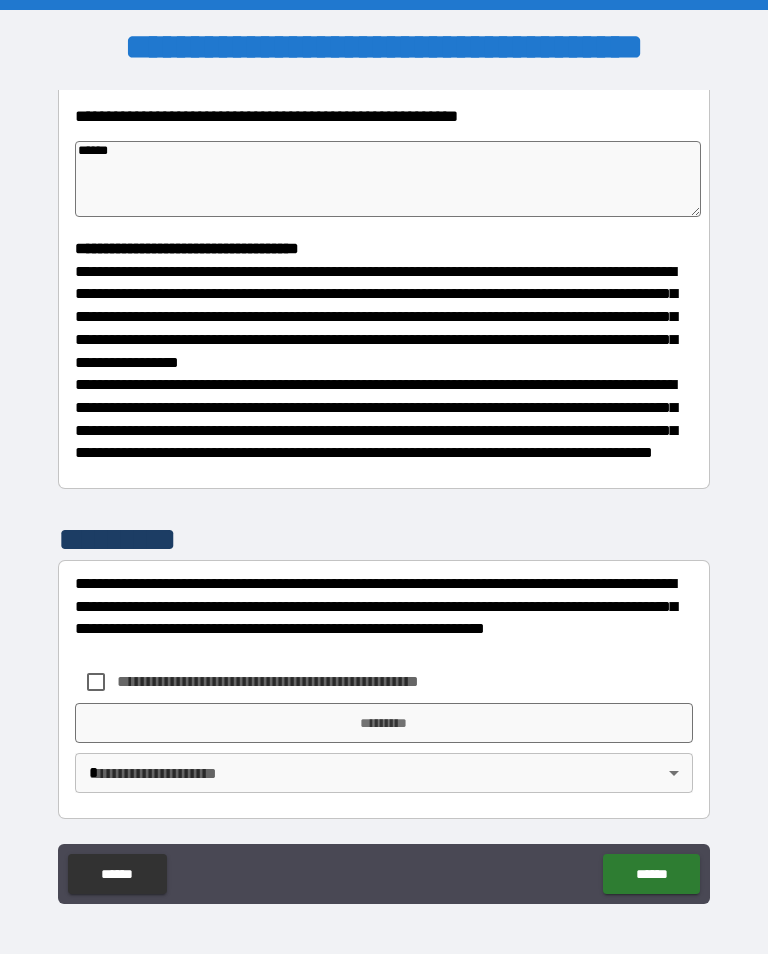 scroll, scrollTop: 444, scrollLeft: 0, axis: vertical 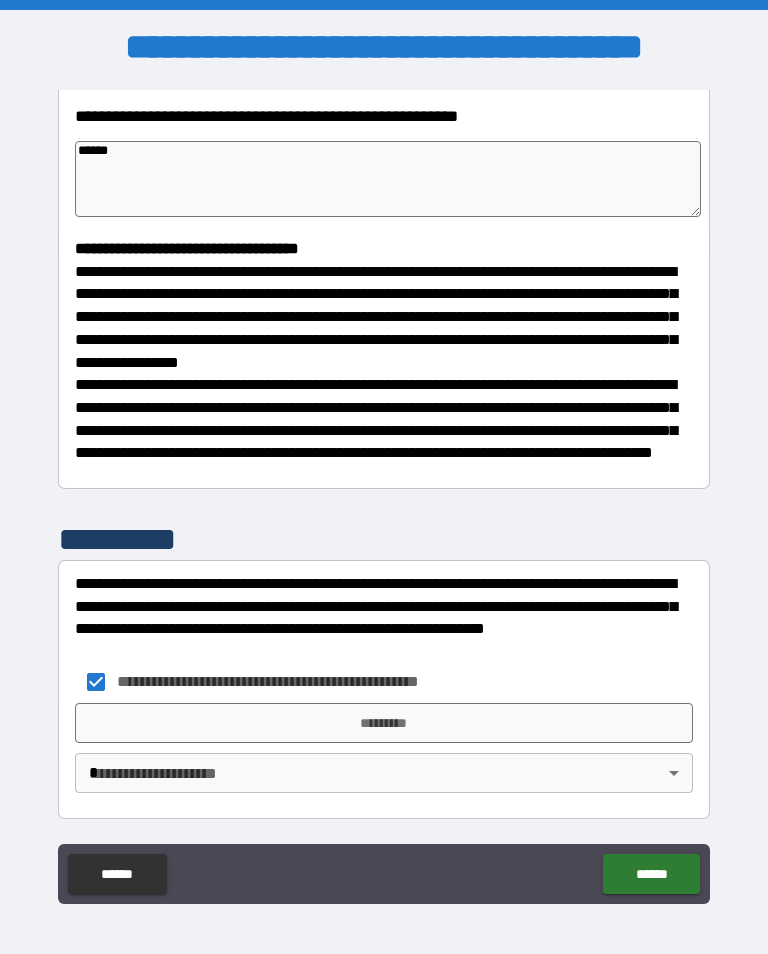 click on "*********" at bounding box center [384, 723] 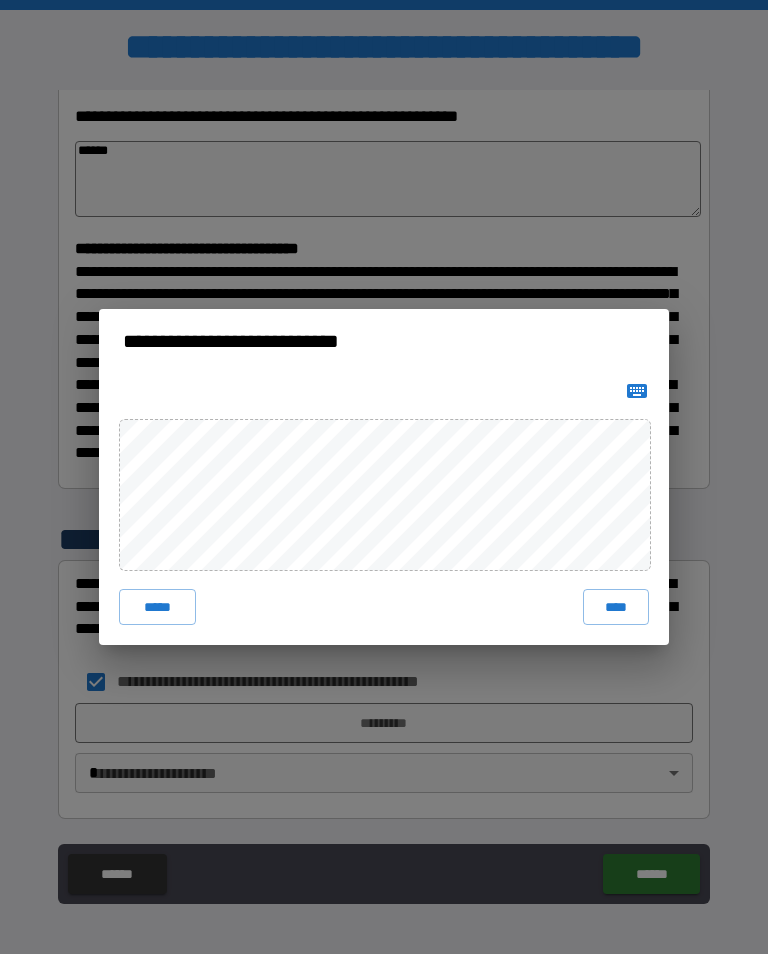 click on "****" at bounding box center (616, 607) 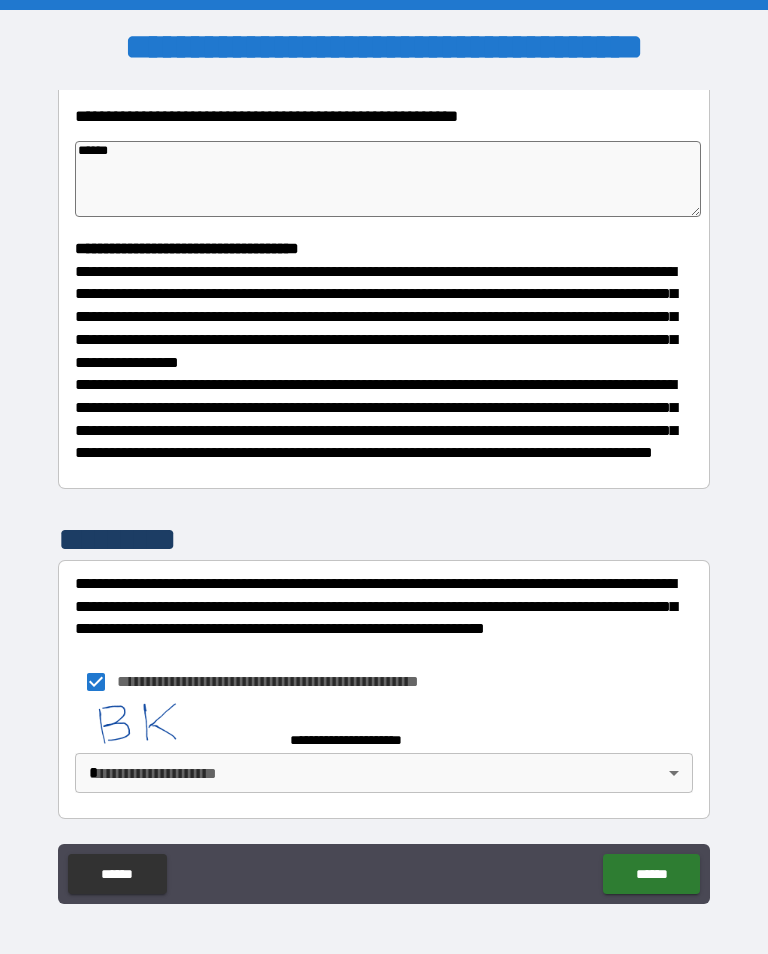 scroll, scrollTop: 434, scrollLeft: 0, axis: vertical 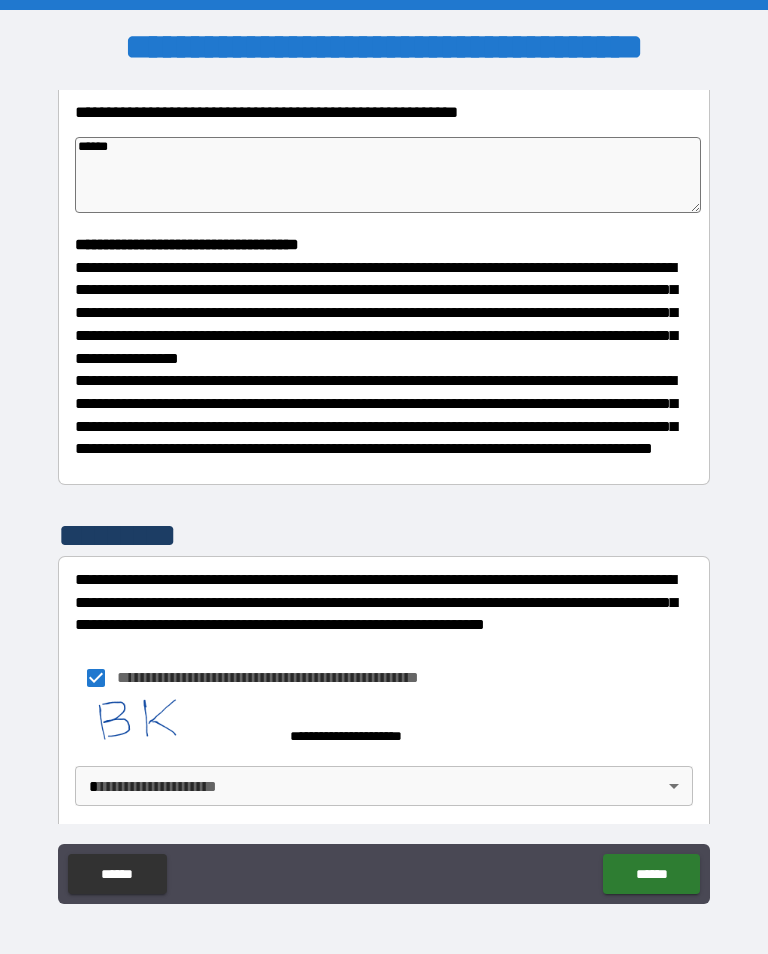 click on "******" at bounding box center [651, 874] 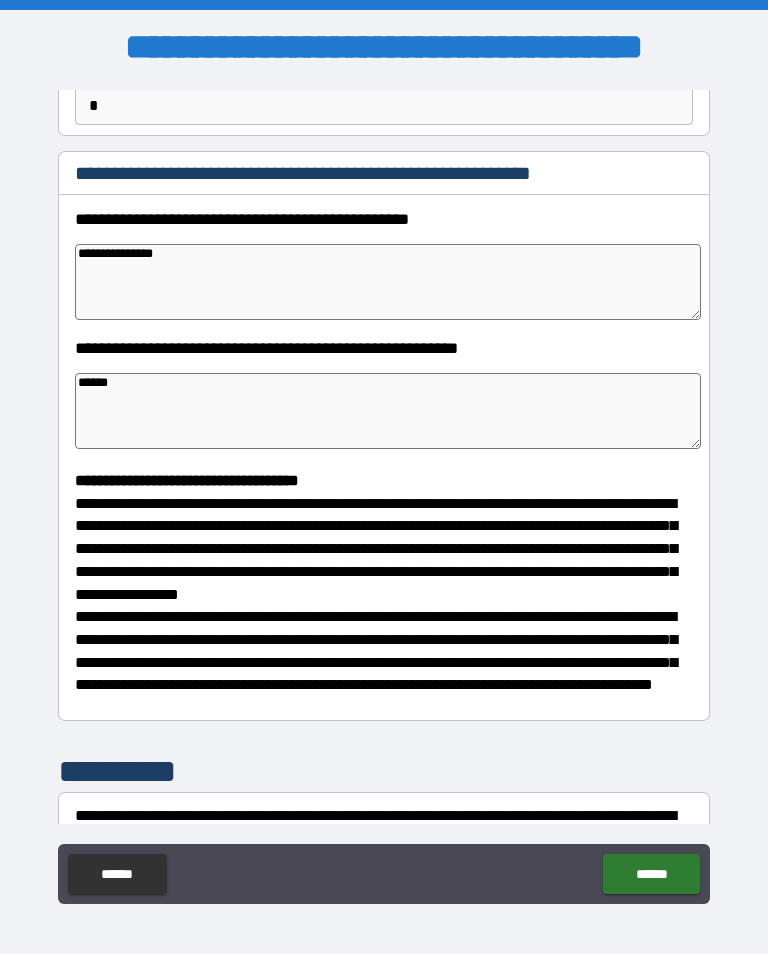 scroll, scrollTop: 201, scrollLeft: 0, axis: vertical 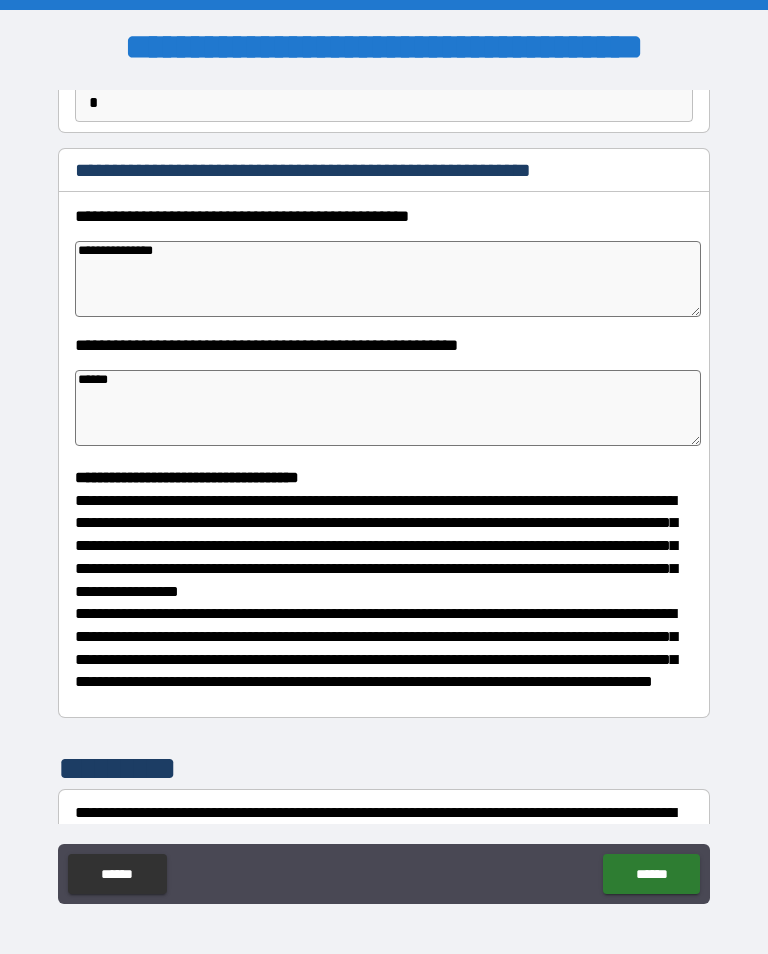 click on "******" at bounding box center [388, 408] 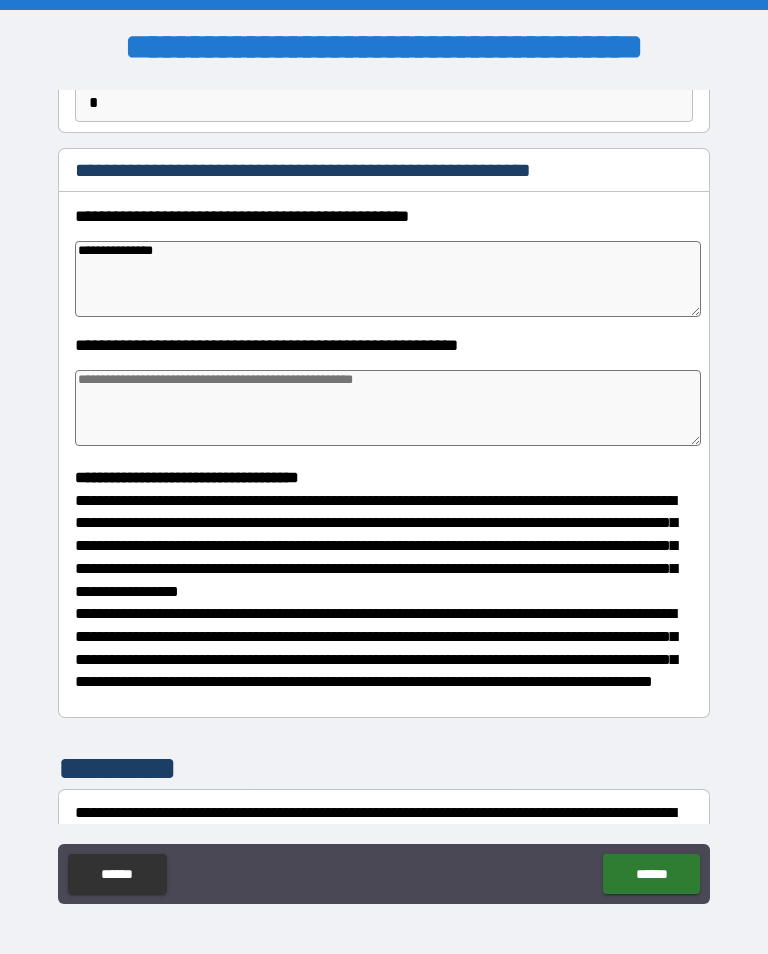 click on "**********" at bounding box center [388, 279] 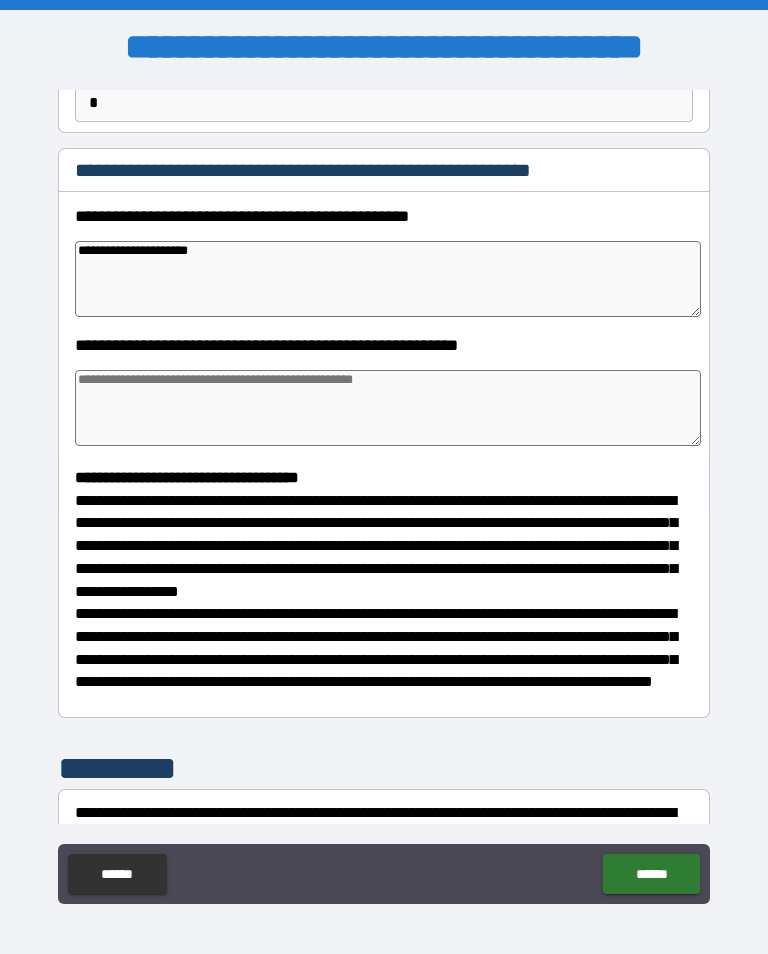 click at bounding box center [388, 408] 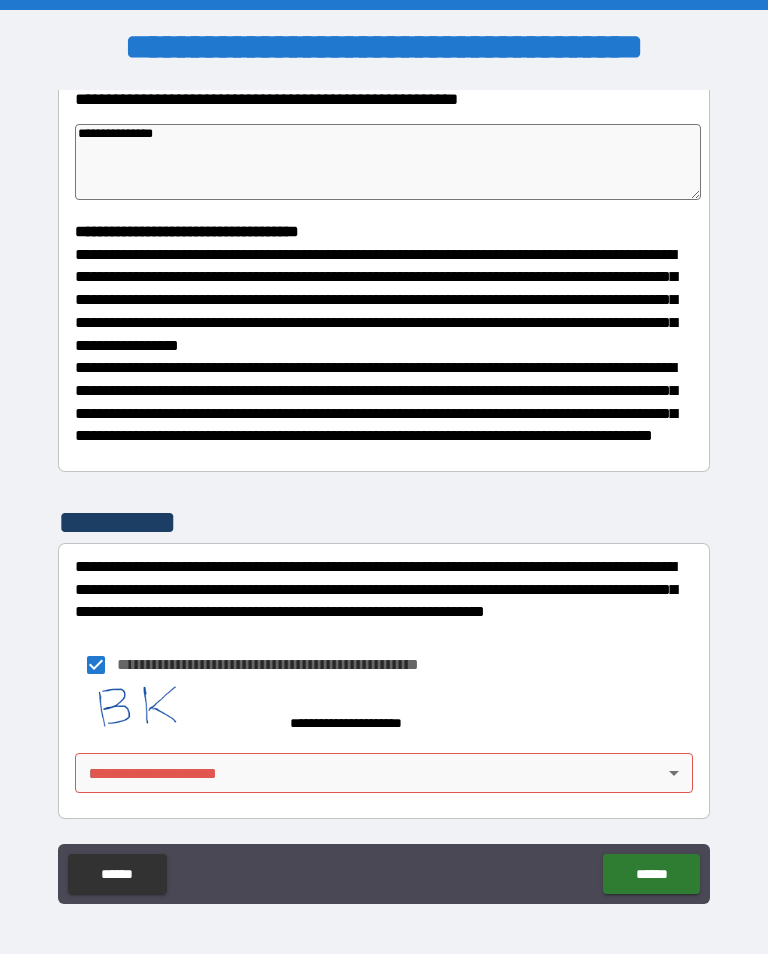 scroll, scrollTop: 461, scrollLeft: 0, axis: vertical 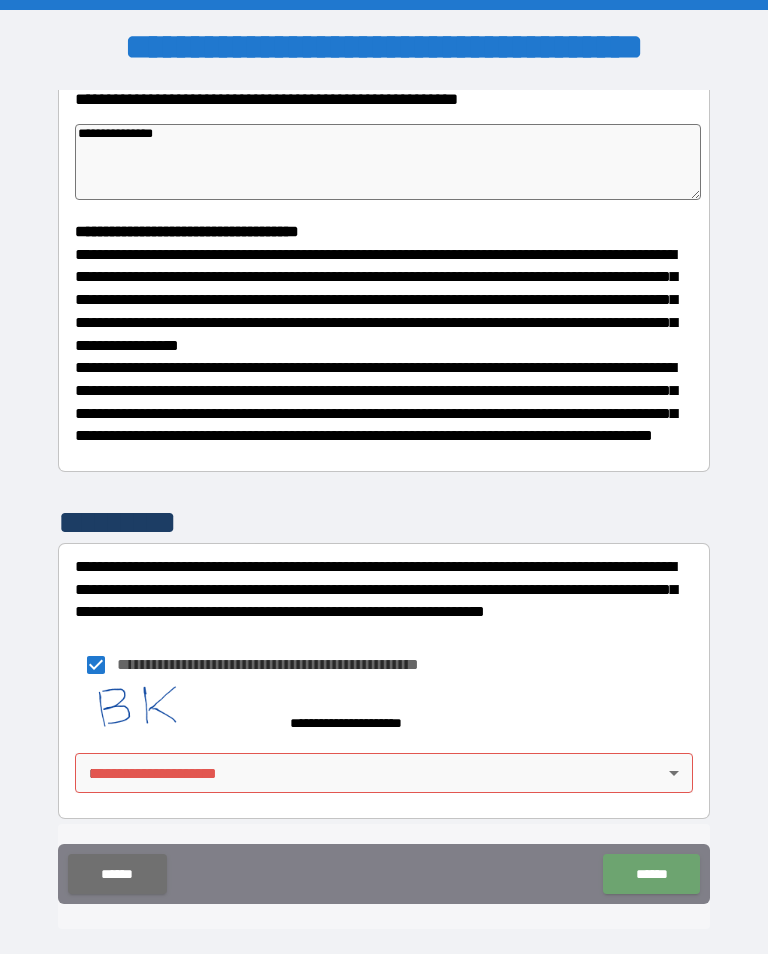 click on "******" at bounding box center [651, 874] 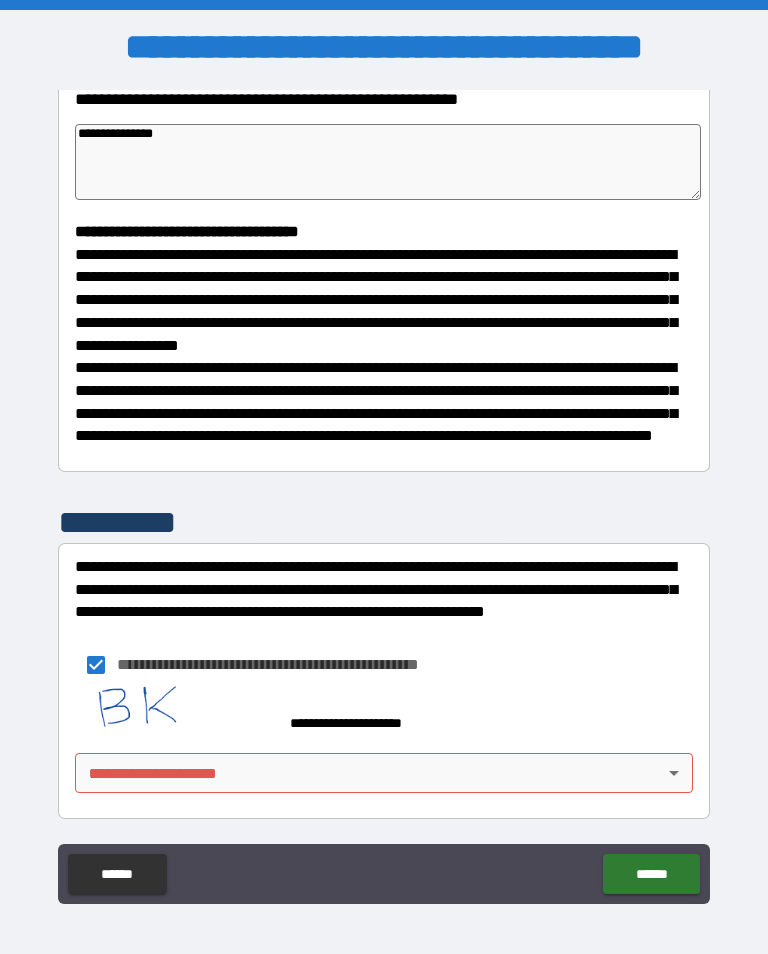click on "**********" at bounding box center [384, 492] 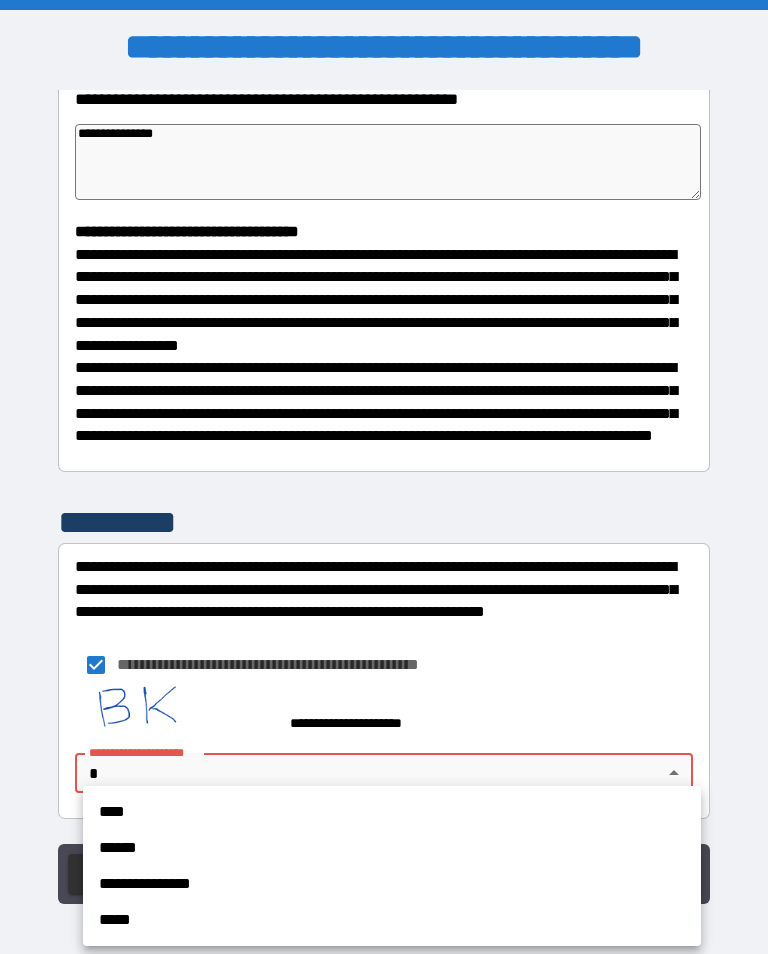 click on "****" at bounding box center (392, 812) 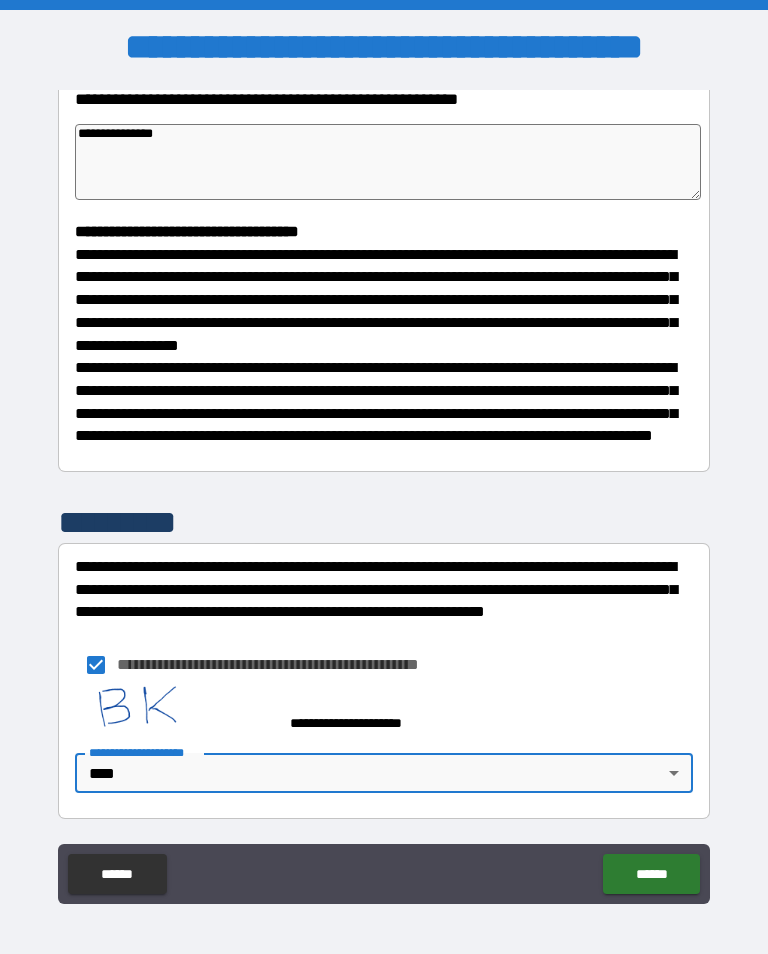 click on "******" at bounding box center [651, 874] 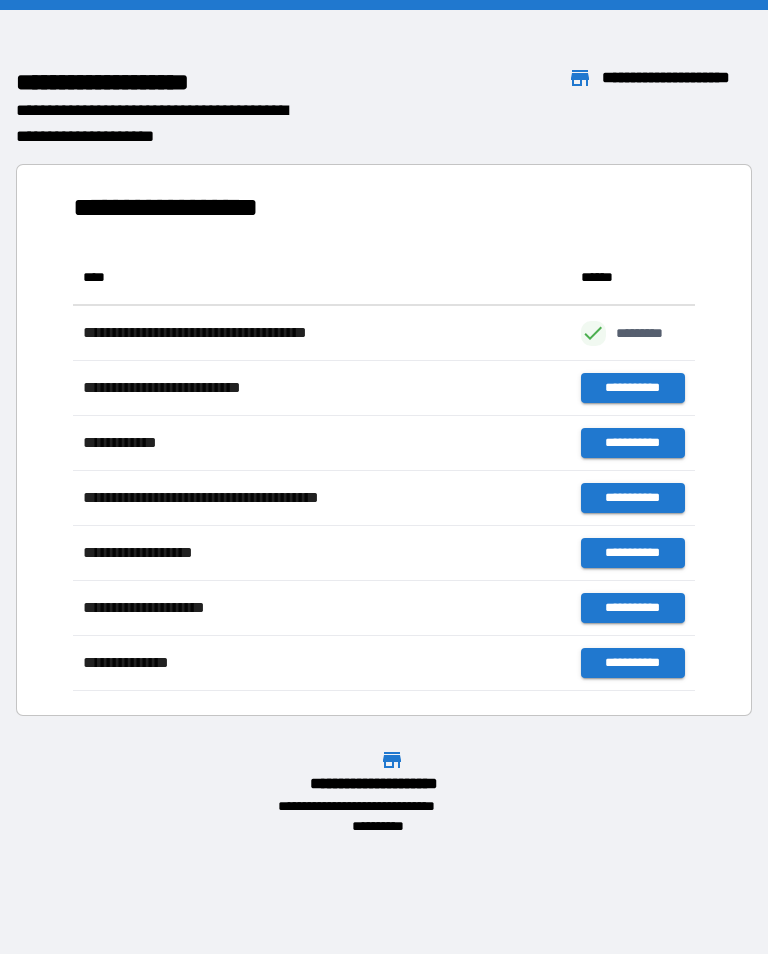 scroll, scrollTop: 1, scrollLeft: 1, axis: both 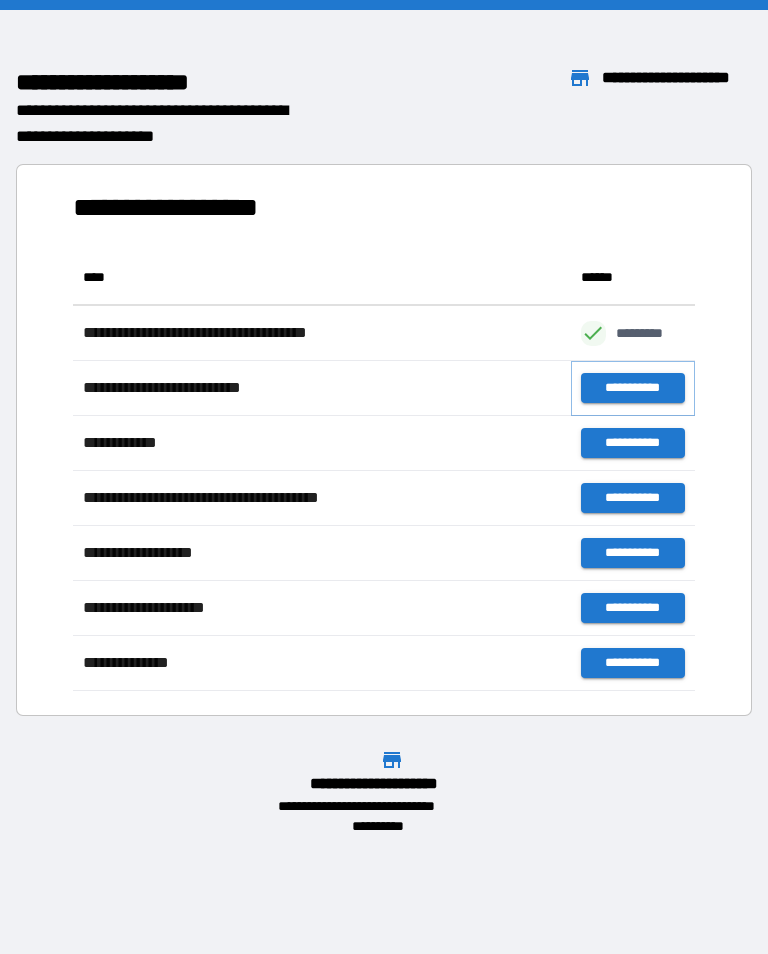 click on "**********" at bounding box center (633, 388) 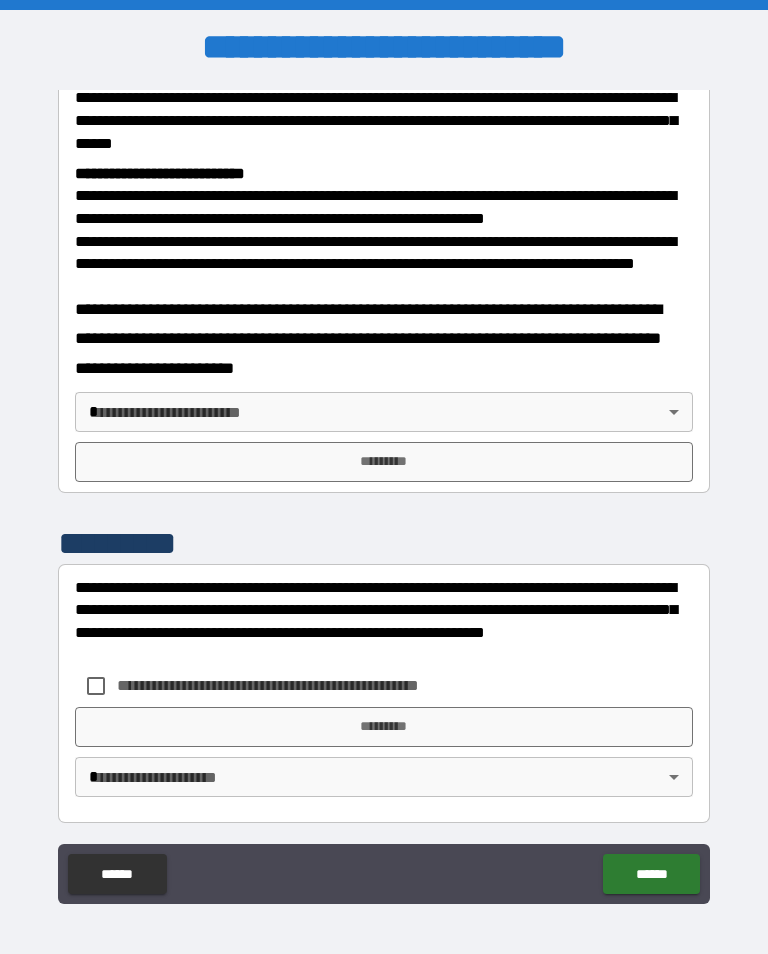 scroll, scrollTop: 734, scrollLeft: 0, axis: vertical 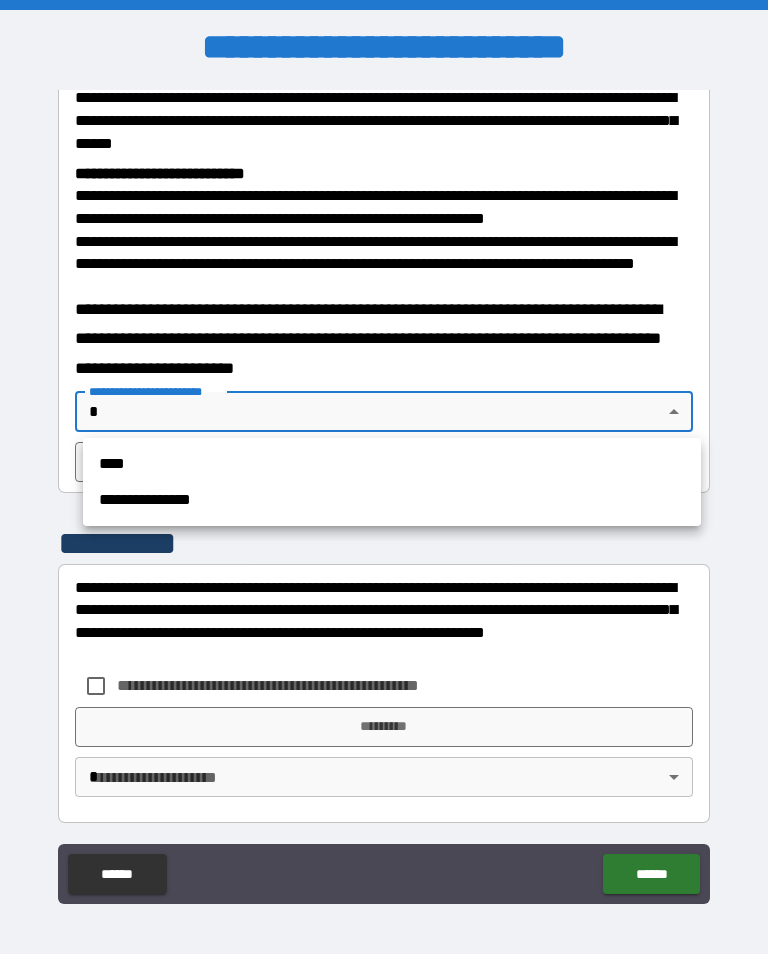 click on "****" at bounding box center [392, 464] 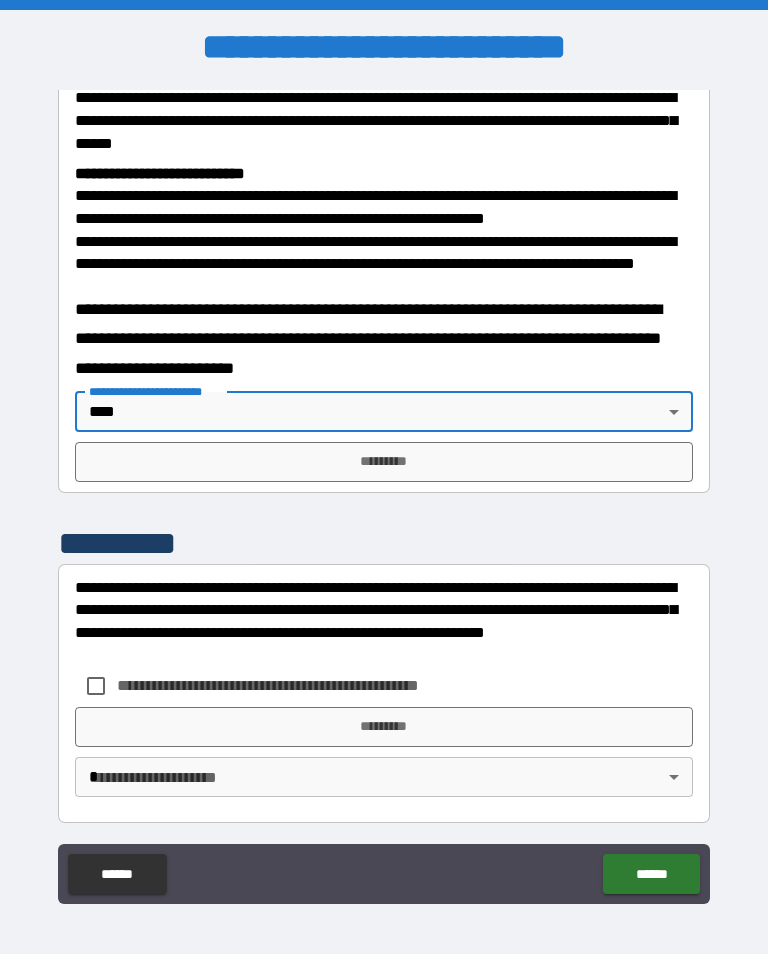 click on "*********" at bounding box center [384, 462] 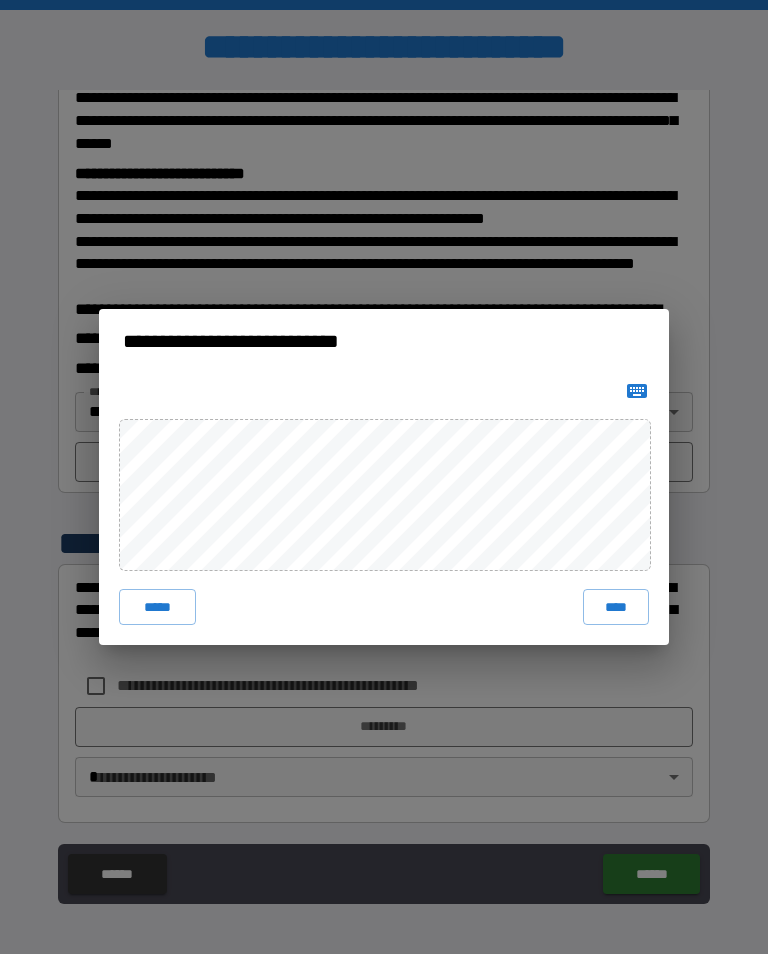 click on "****" at bounding box center [616, 607] 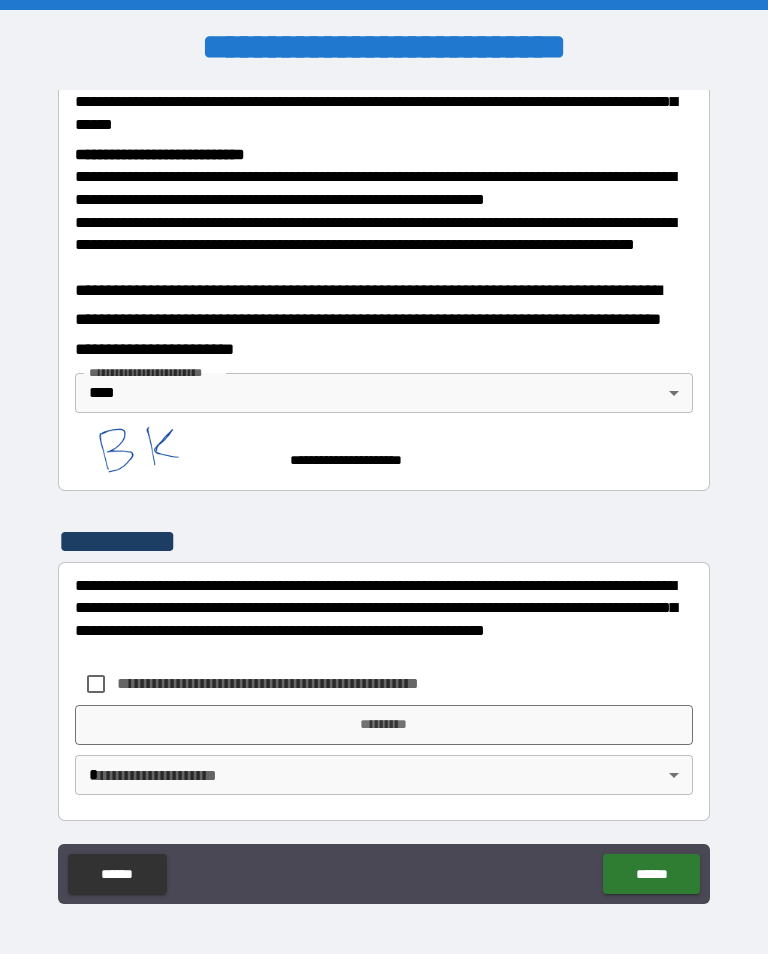 scroll, scrollTop: 751, scrollLeft: 0, axis: vertical 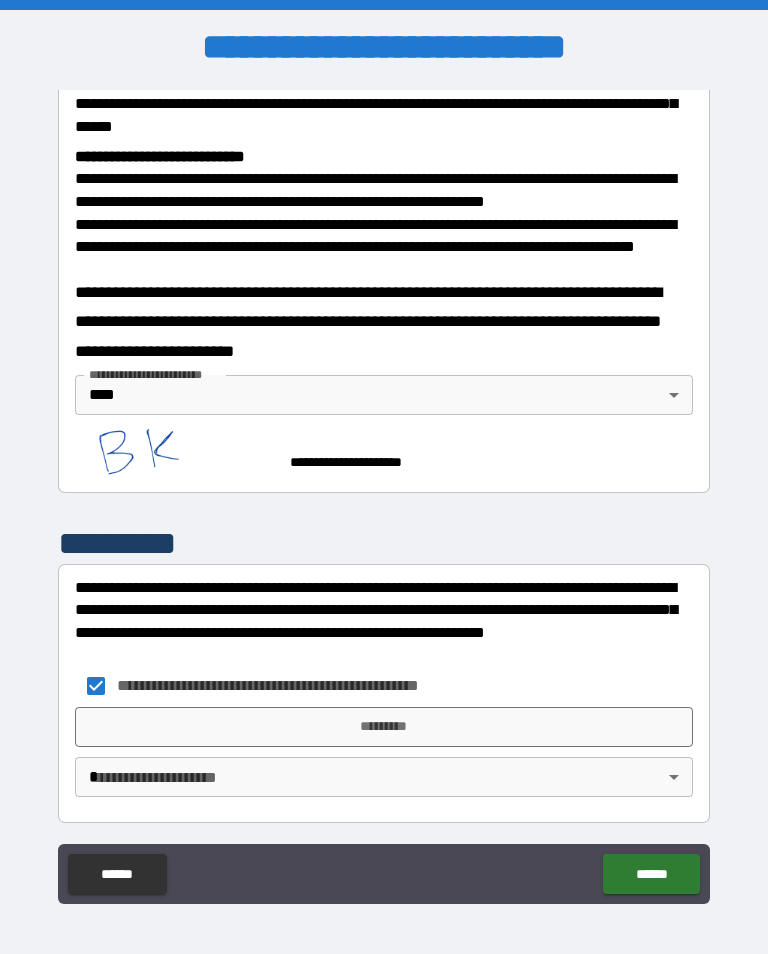 click on "*********" at bounding box center (384, 727) 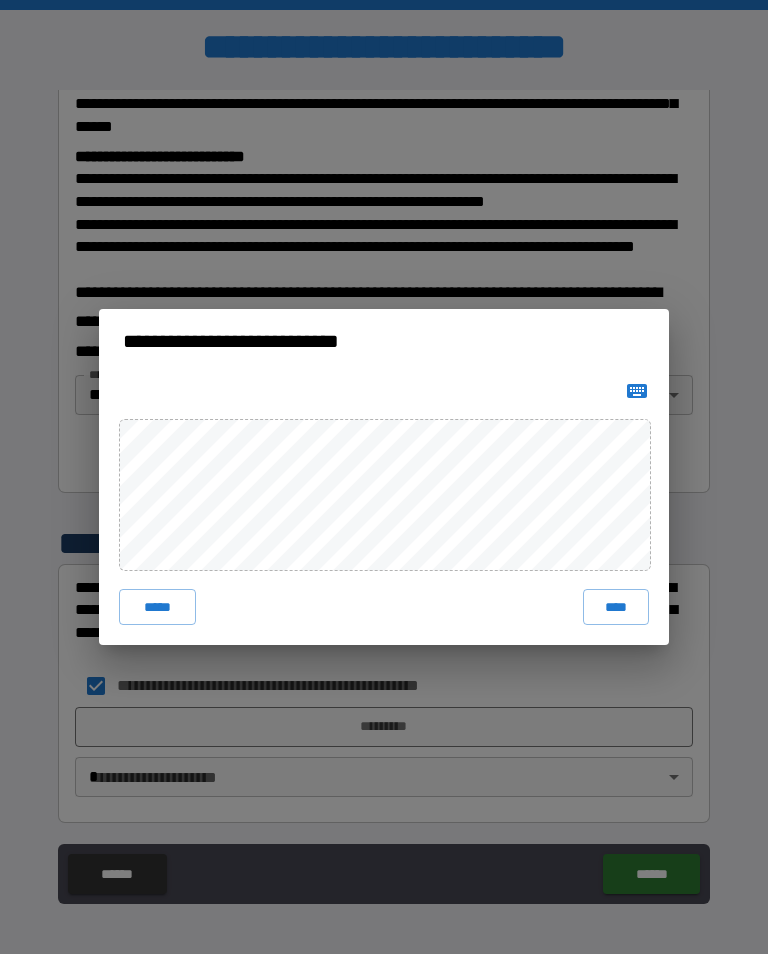 click on "****" at bounding box center [616, 607] 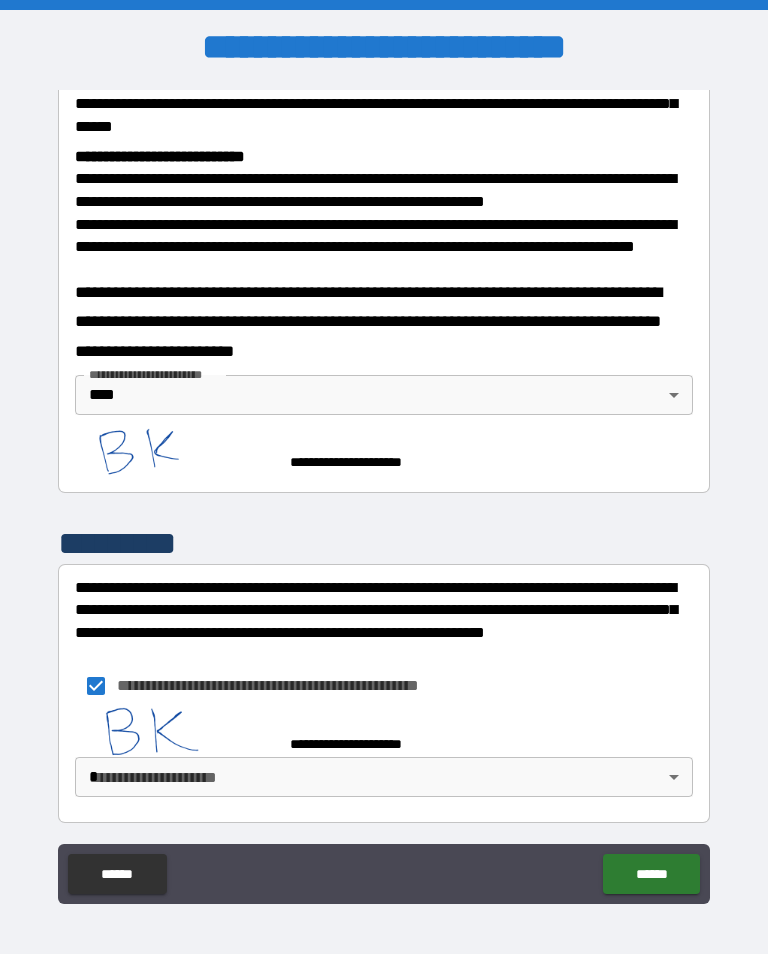 scroll, scrollTop: 741, scrollLeft: 0, axis: vertical 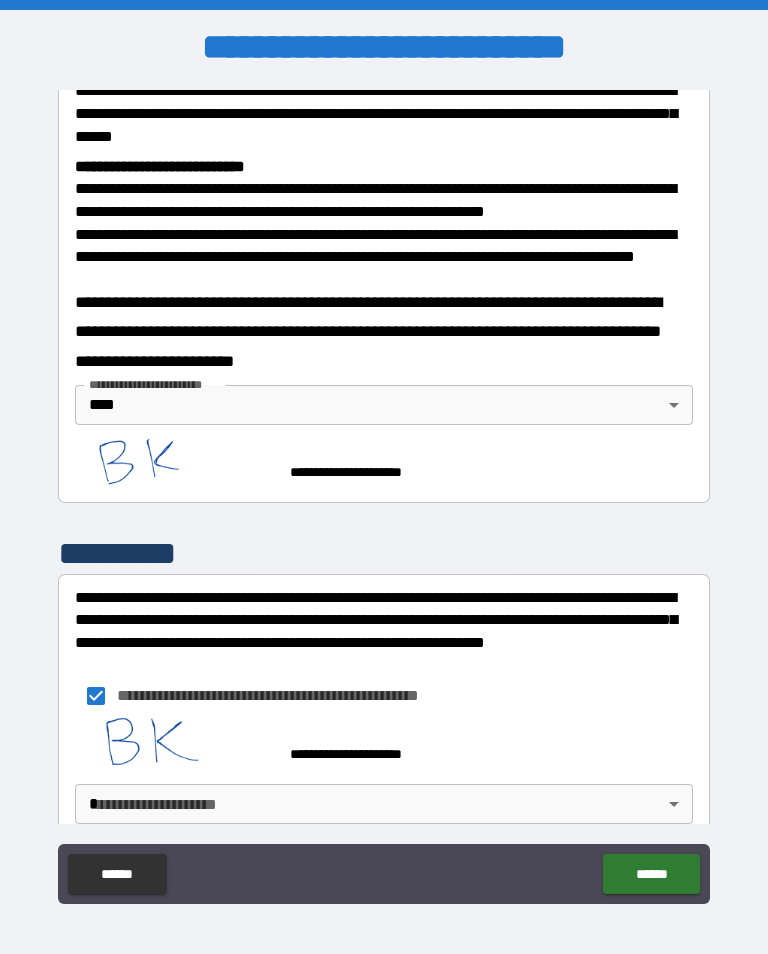 click on "******" at bounding box center (651, 874) 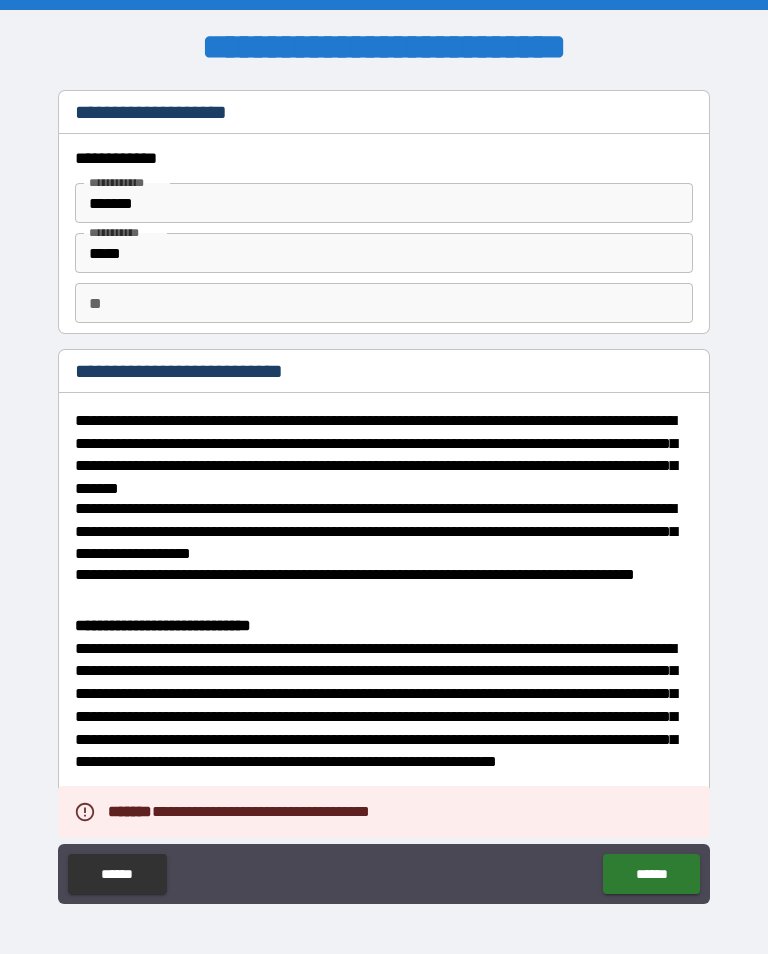 scroll, scrollTop: 0, scrollLeft: 0, axis: both 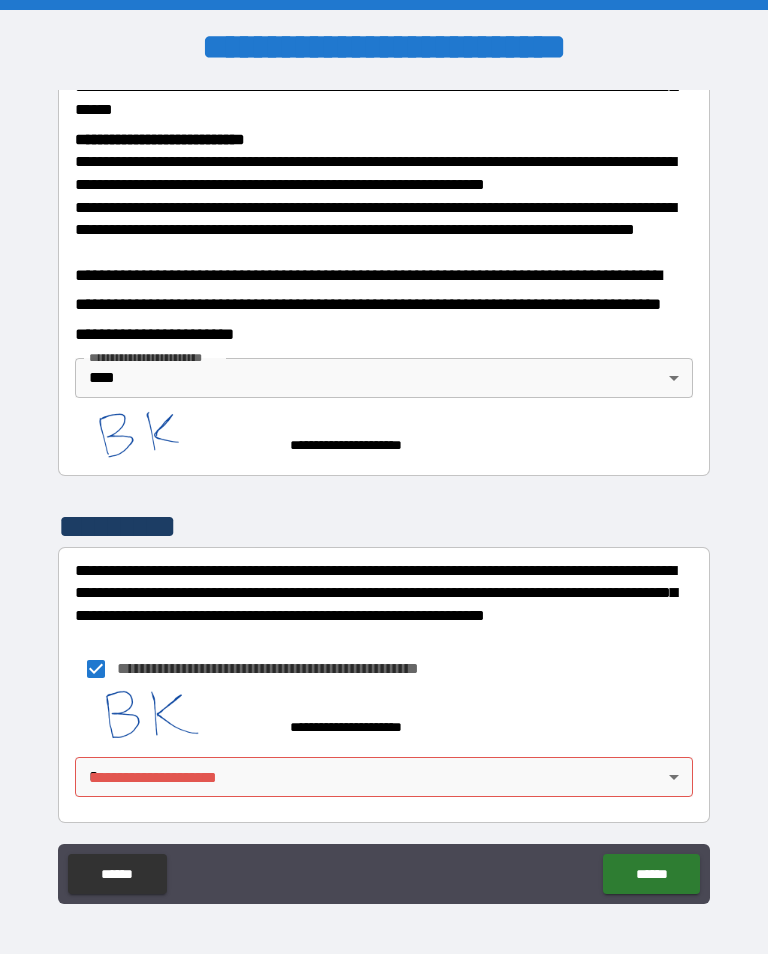 click on "**********" at bounding box center [384, 604] 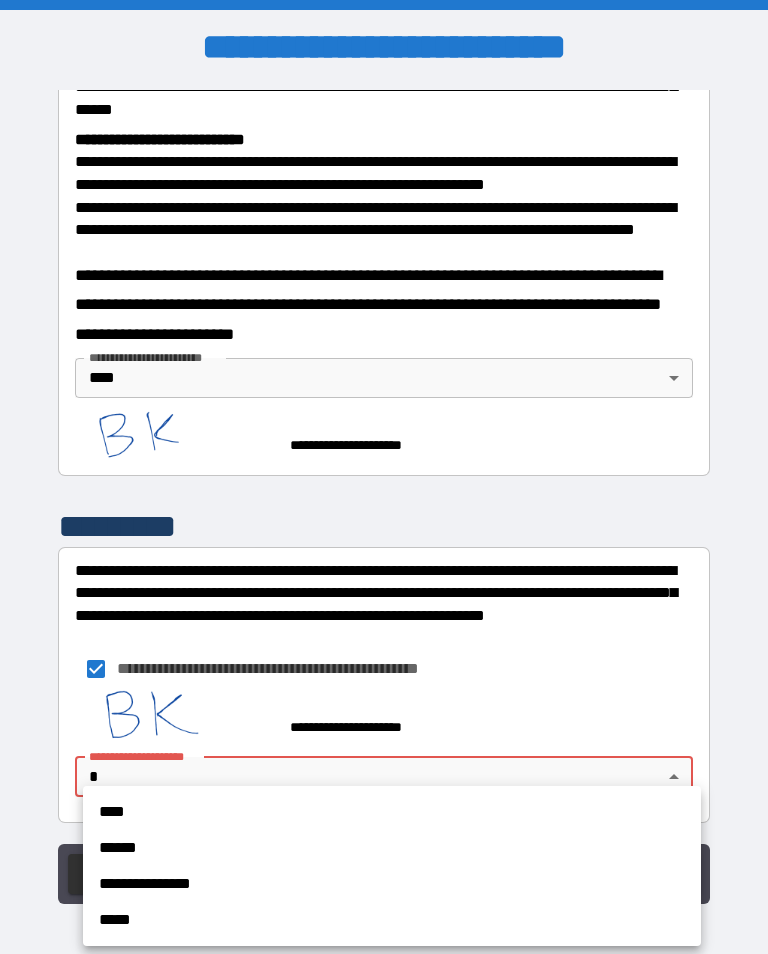 click on "****" at bounding box center [392, 812] 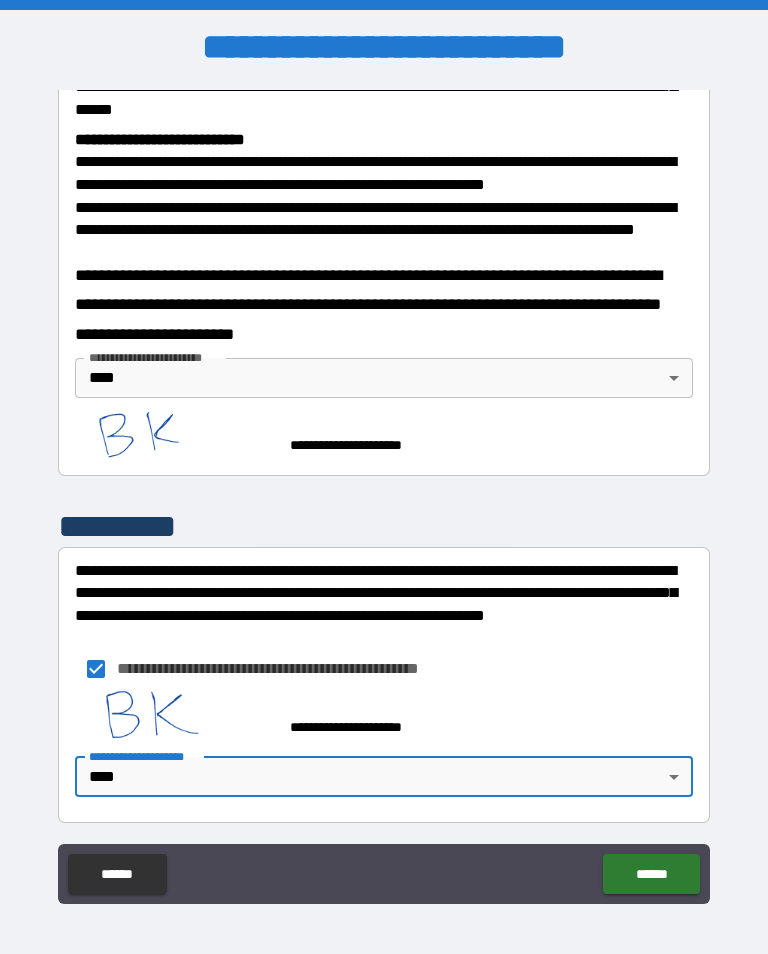 click on "******" at bounding box center (651, 874) 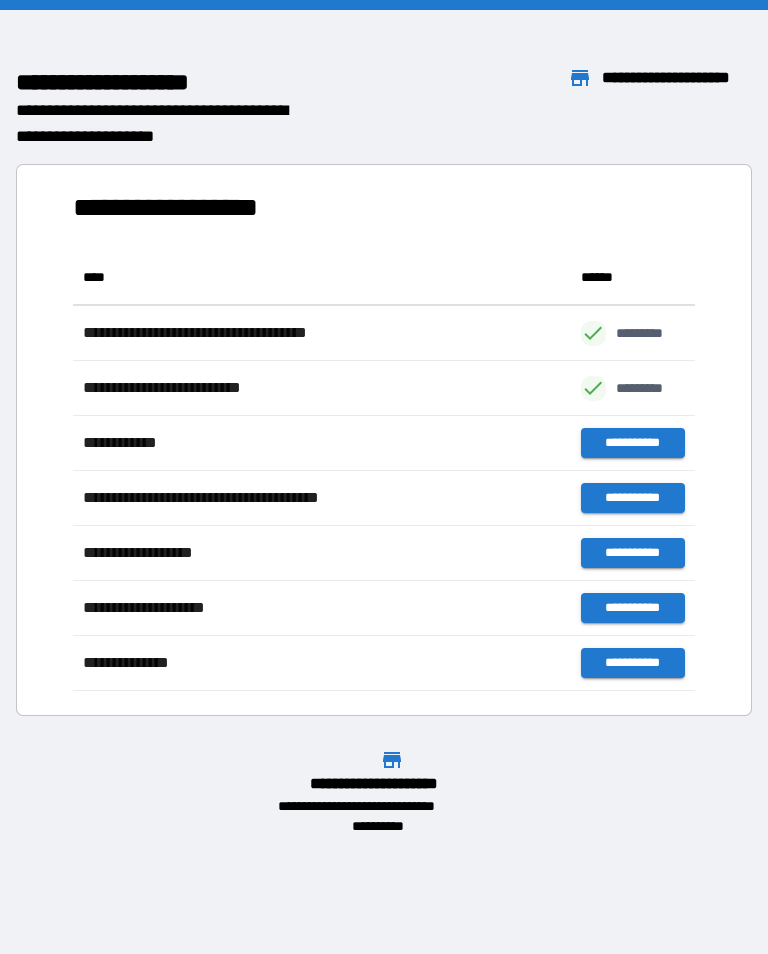 scroll, scrollTop: 441, scrollLeft: 622, axis: both 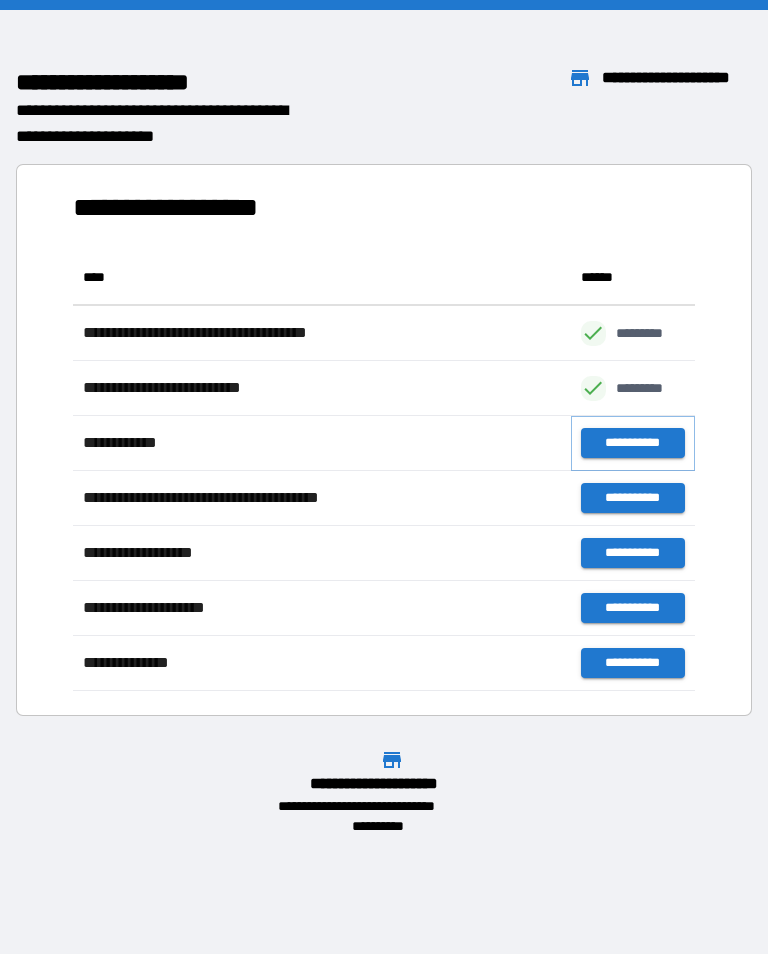 click on "**********" at bounding box center [633, 443] 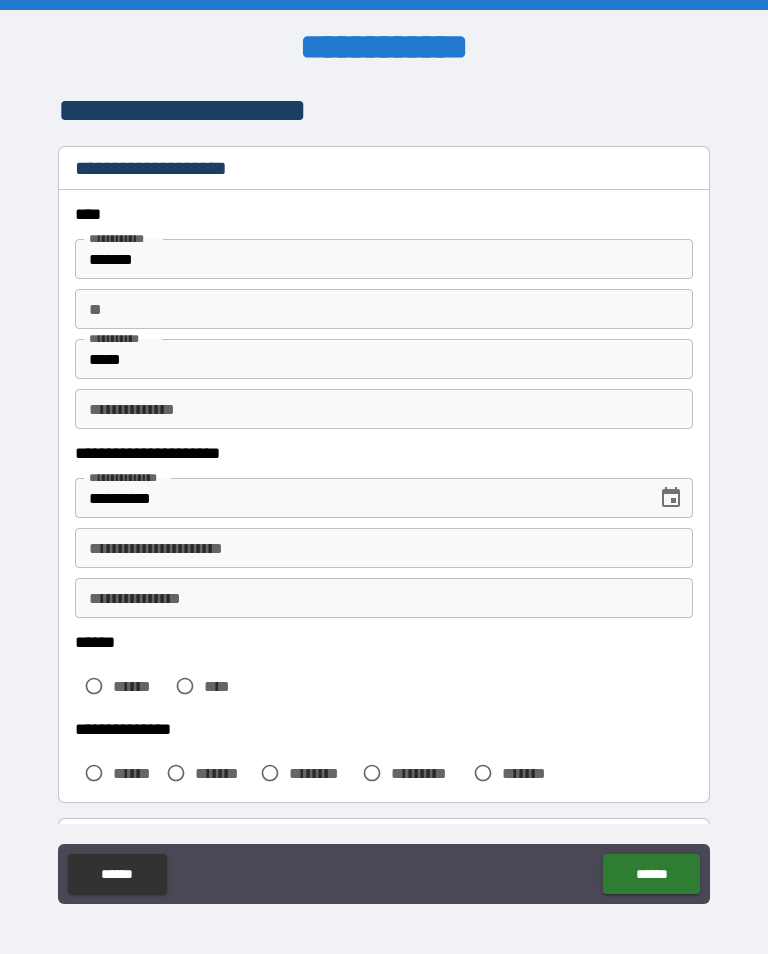 click on "**********" at bounding box center (384, 548) 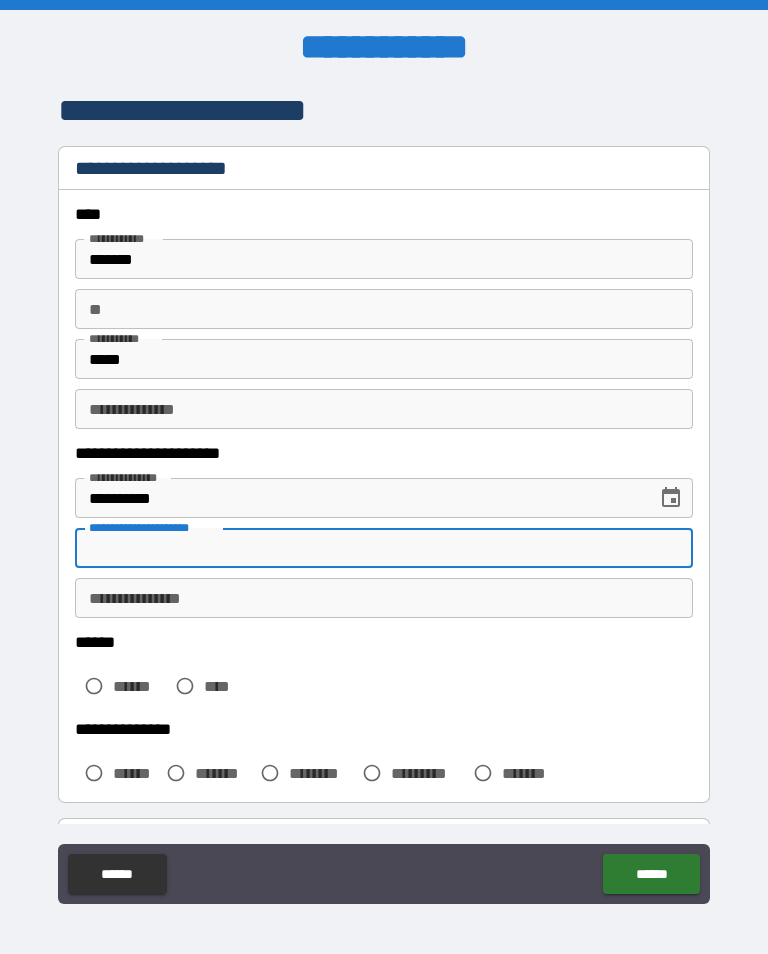 click on "**********" at bounding box center [384, 409] 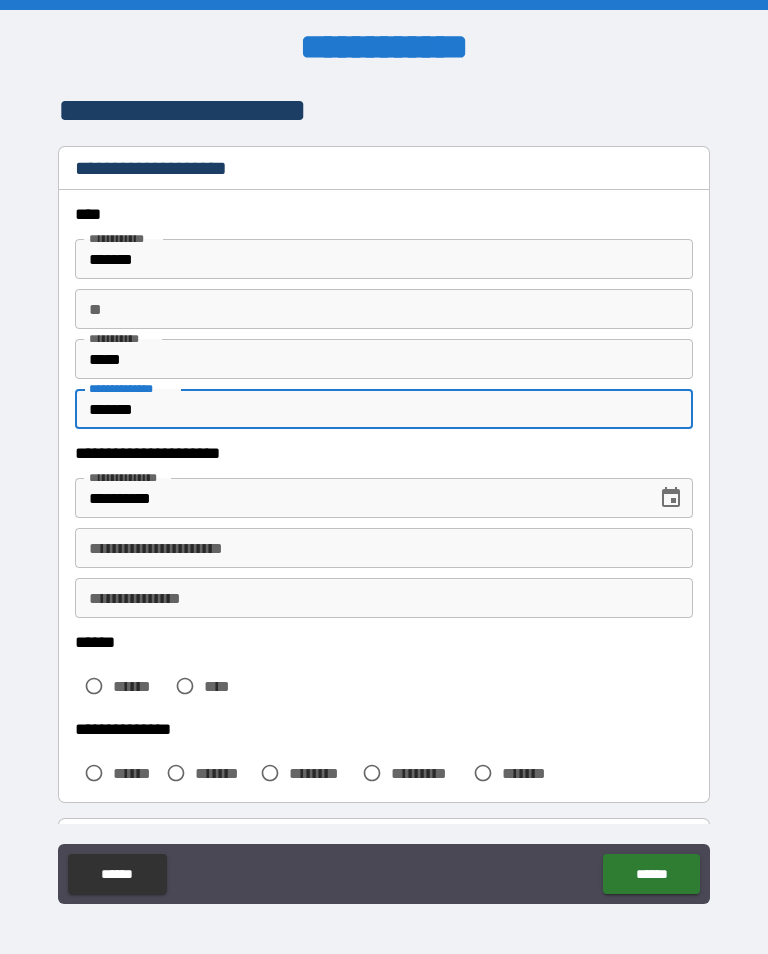 click on "**********" at bounding box center [384, 548] 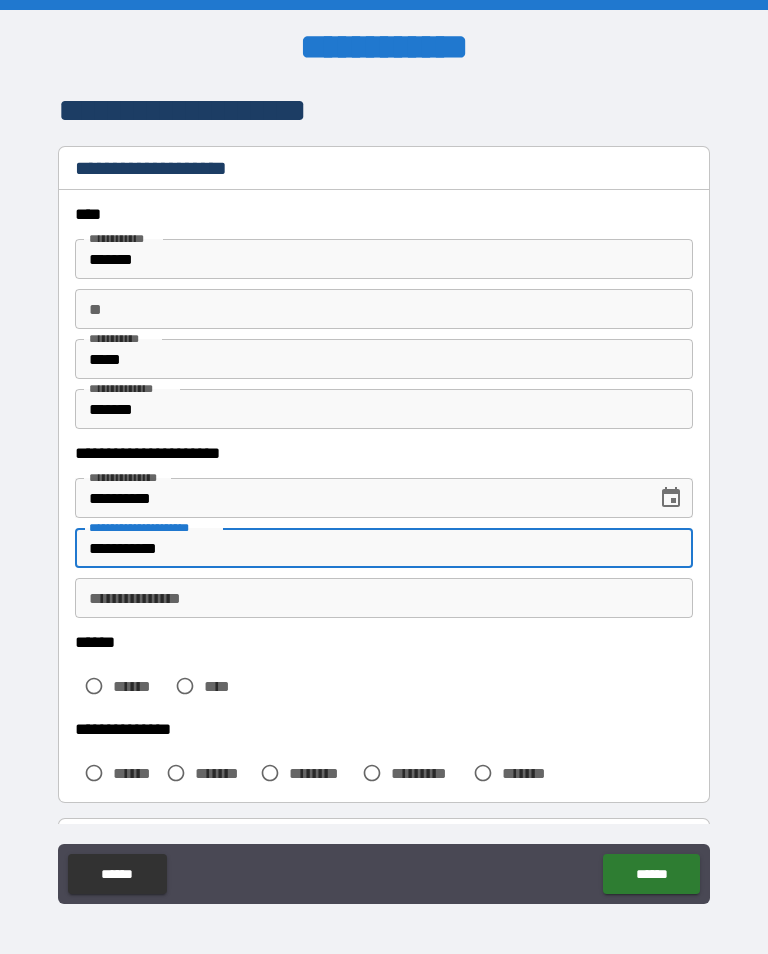 click on "**********" at bounding box center [384, 598] 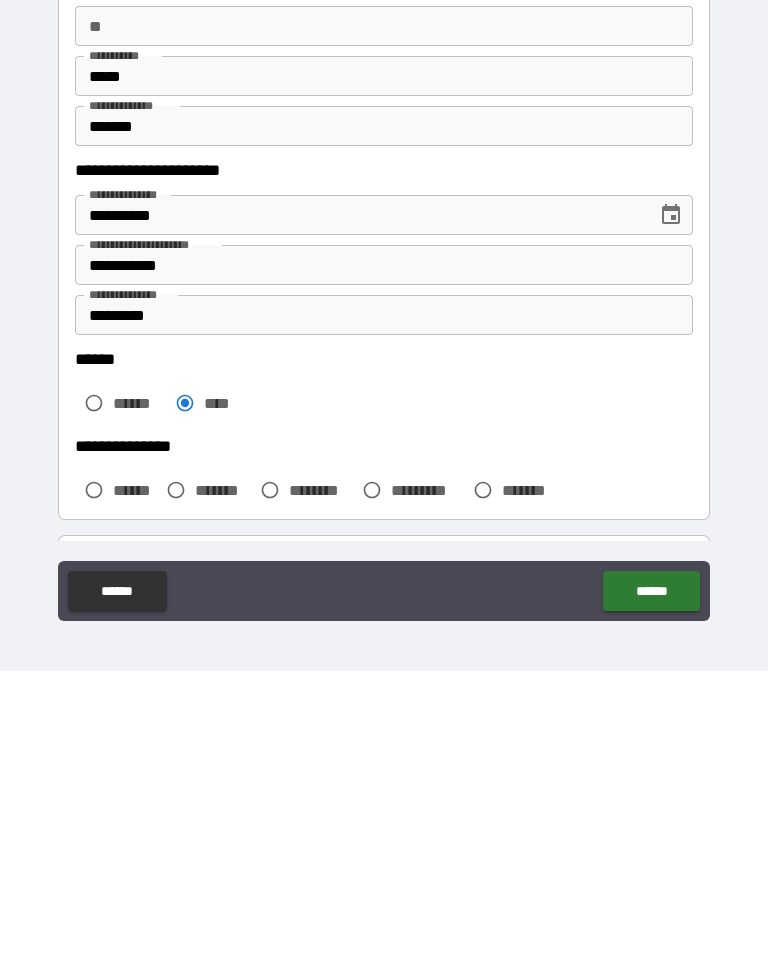 scroll, scrollTop: 31, scrollLeft: 0, axis: vertical 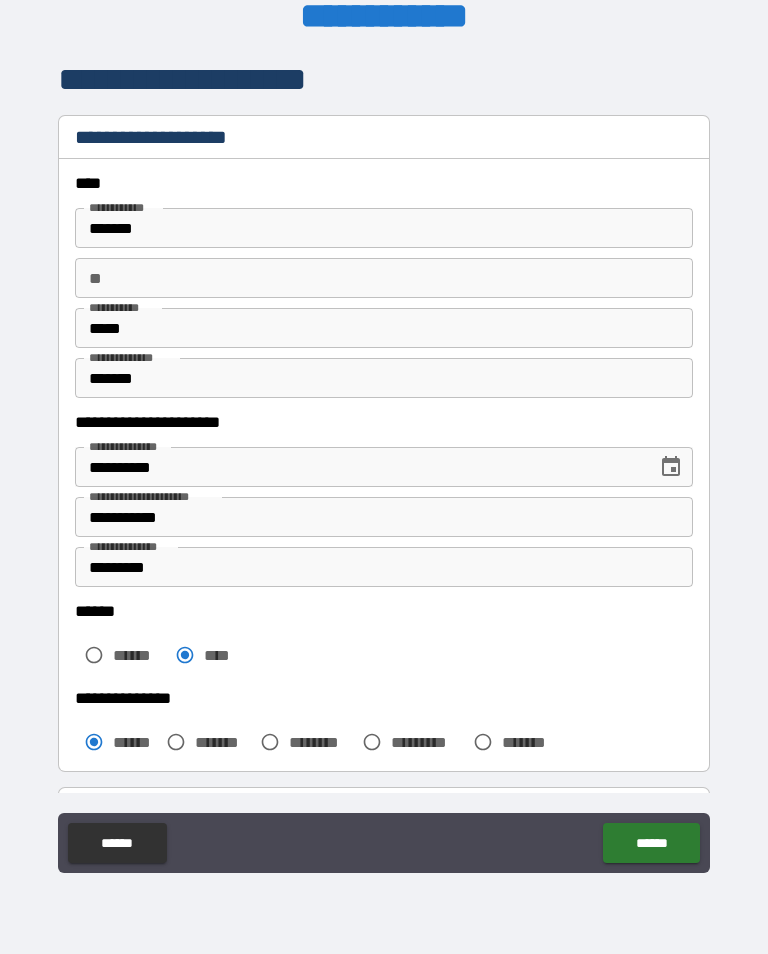 click on "******" at bounding box center [651, 843] 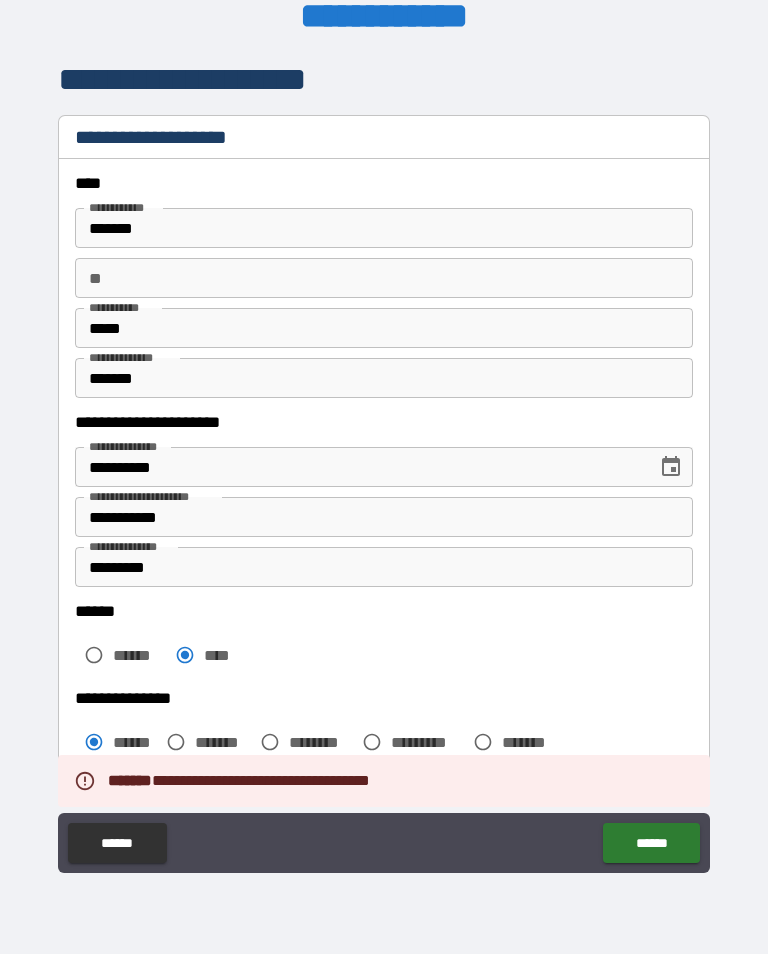 click on "**" at bounding box center (384, 278) 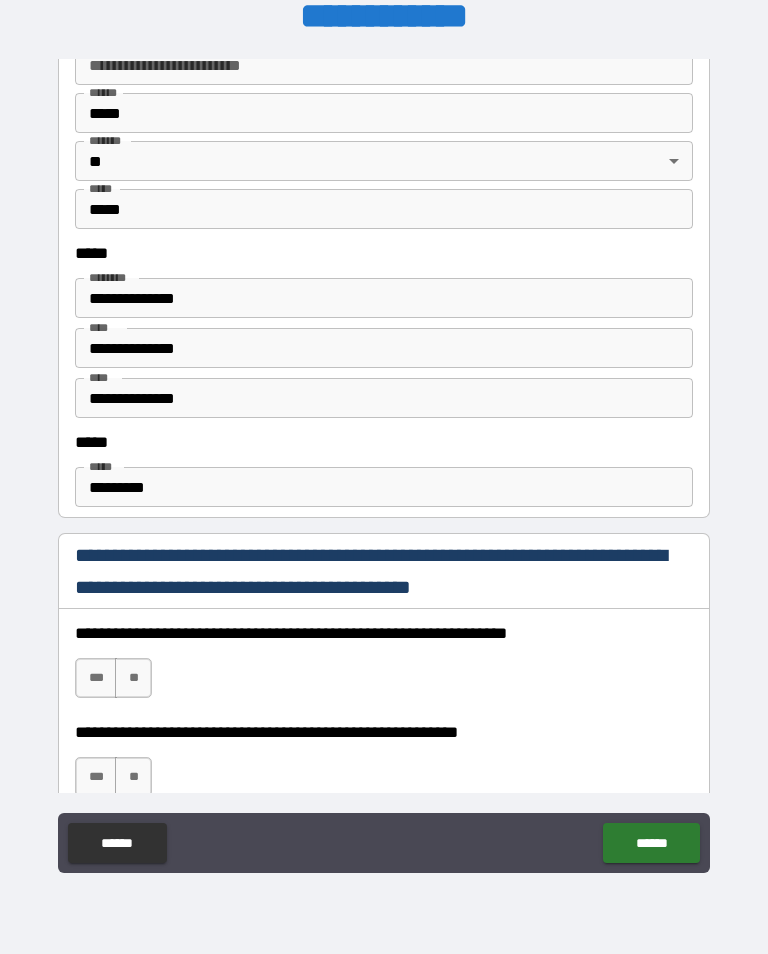 scroll, scrollTop: 890, scrollLeft: 0, axis: vertical 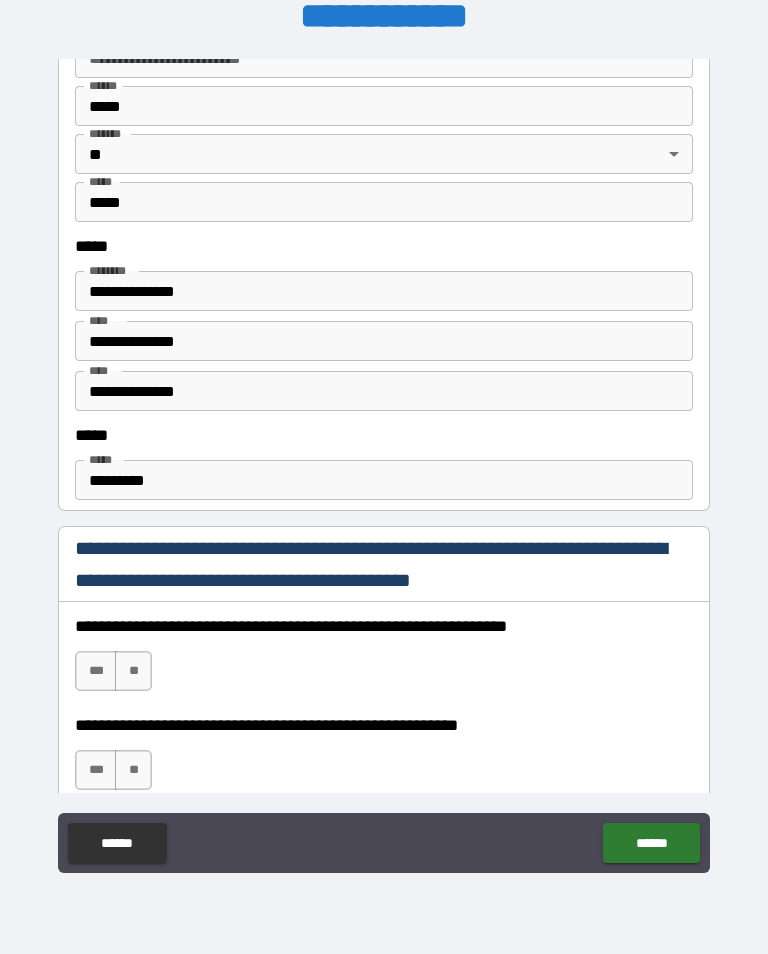 click on "*********" at bounding box center [384, 480] 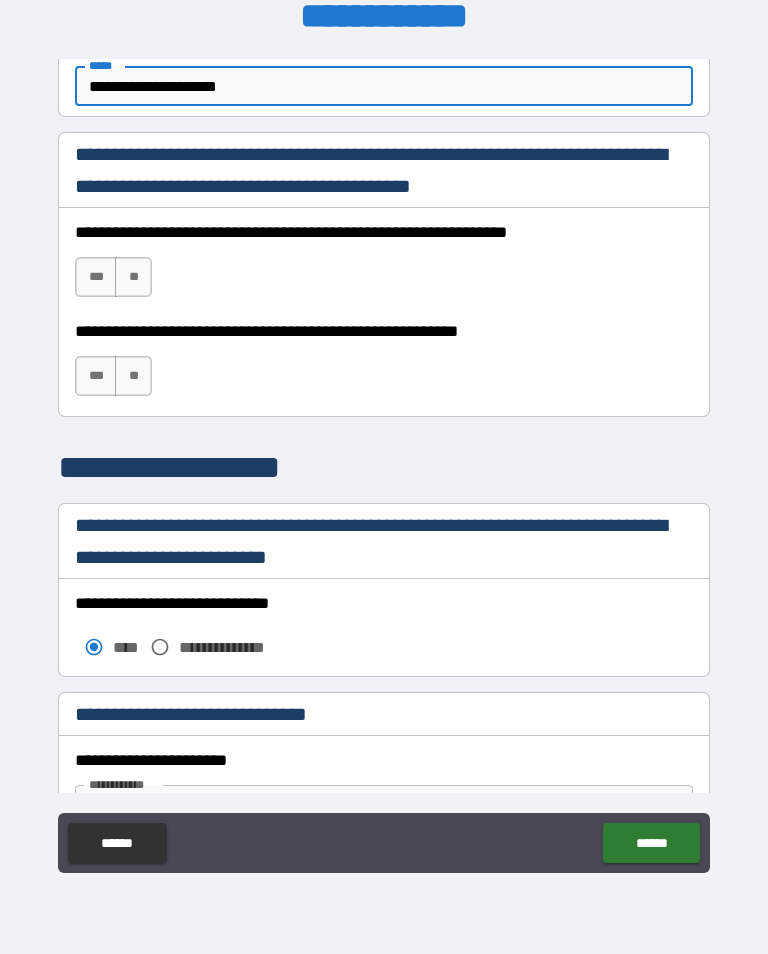 scroll, scrollTop: 1291, scrollLeft: 0, axis: vertical 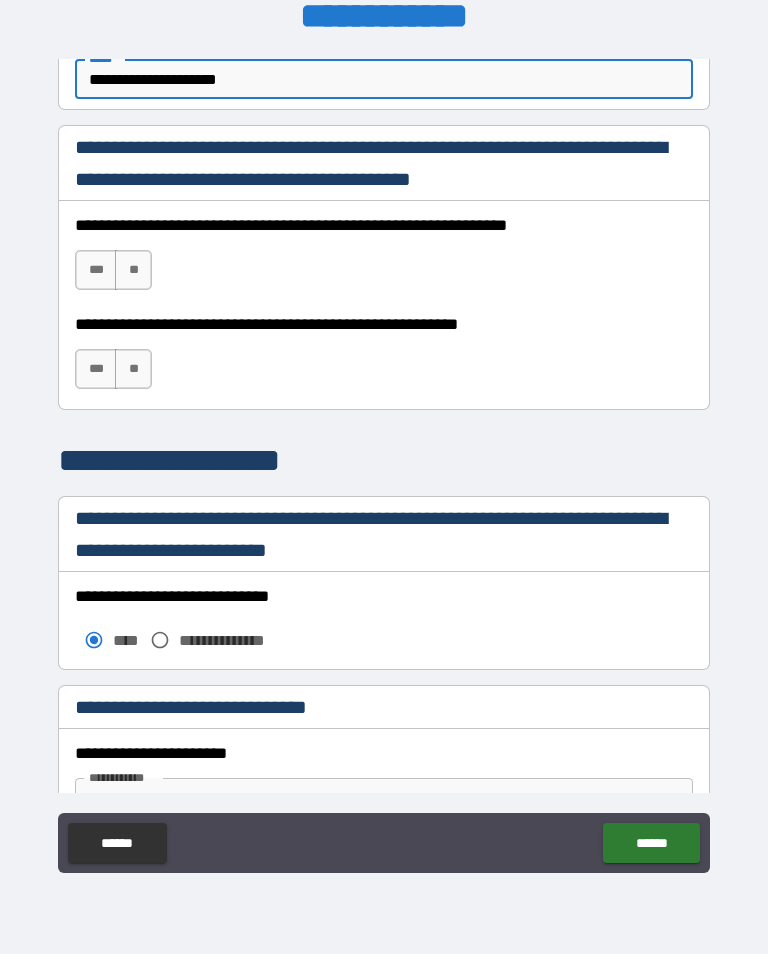 click on "***" at bounding box center (96, 270) 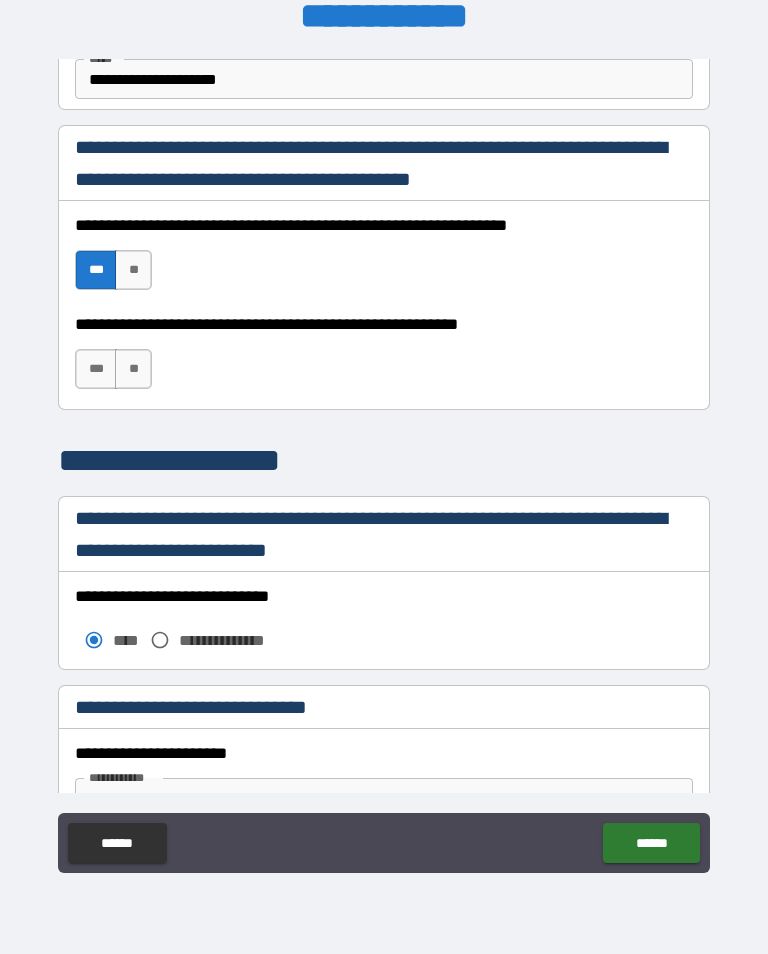 click on "**" at bounding box center (133, 369) 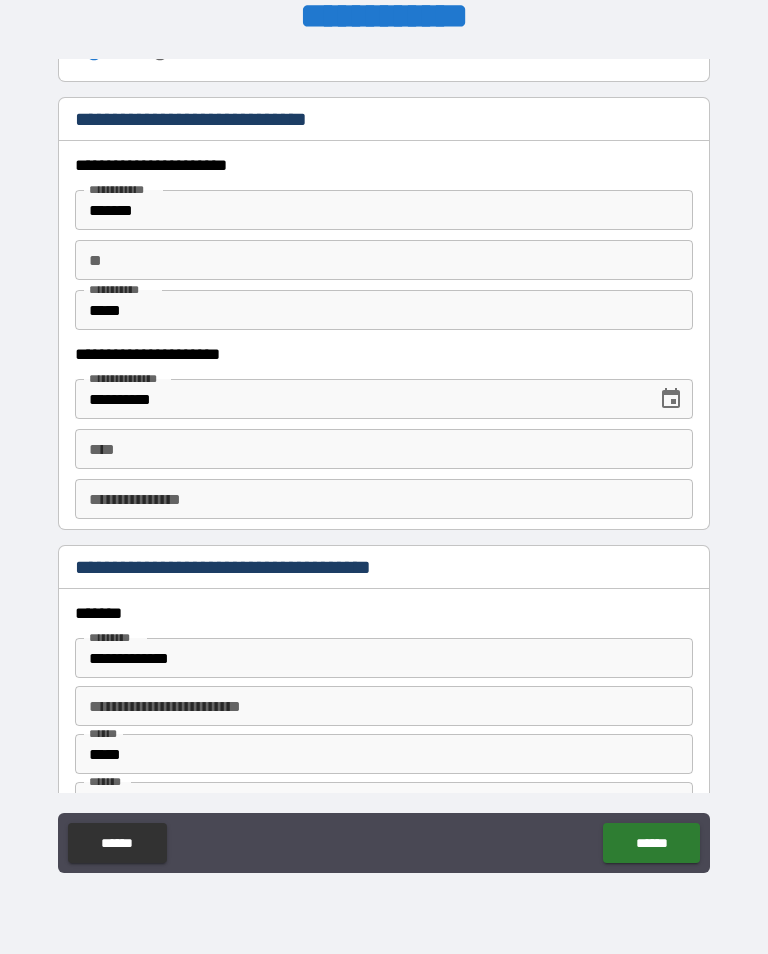 scroll, scrollTop: 1881, scrollLeft: 0, axis: vertical 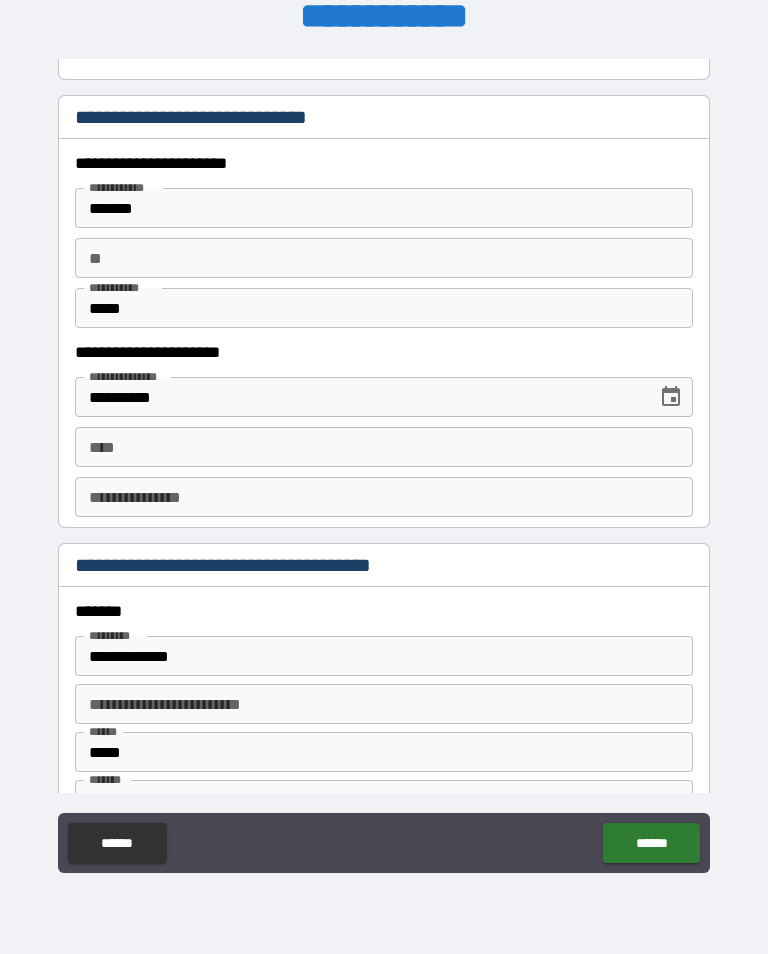 click on "****" at bounding box center [384, 447] 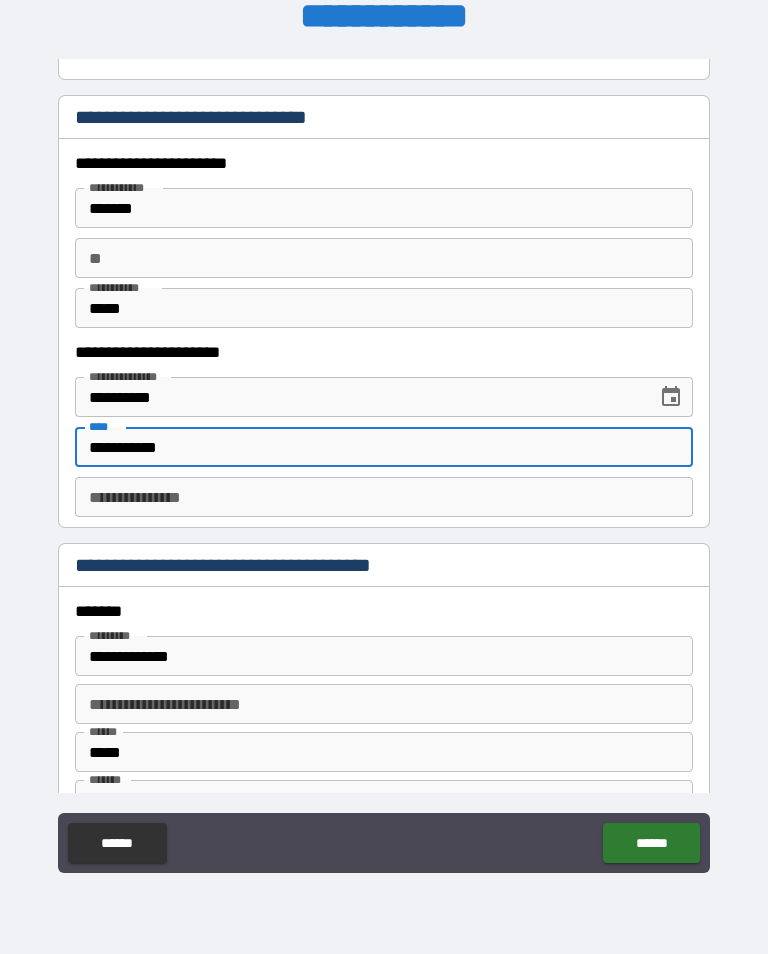 click on "**********" at bounding box center [384, 497] 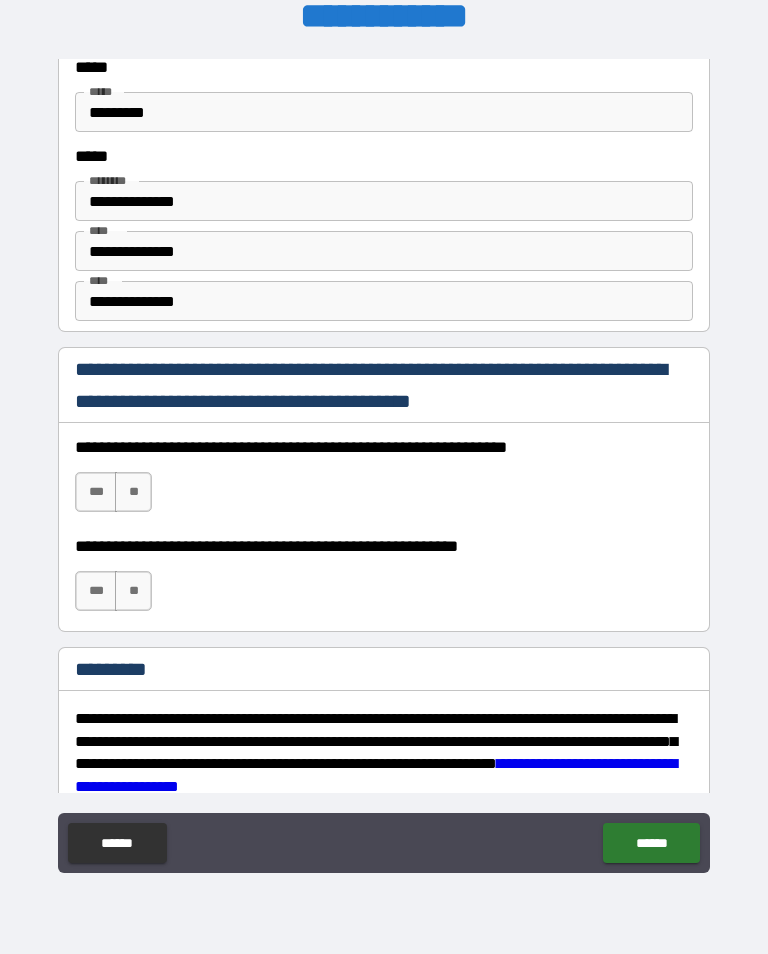 scroll, scrollTop: 2755, scrollLeft: 0, axis: vertical 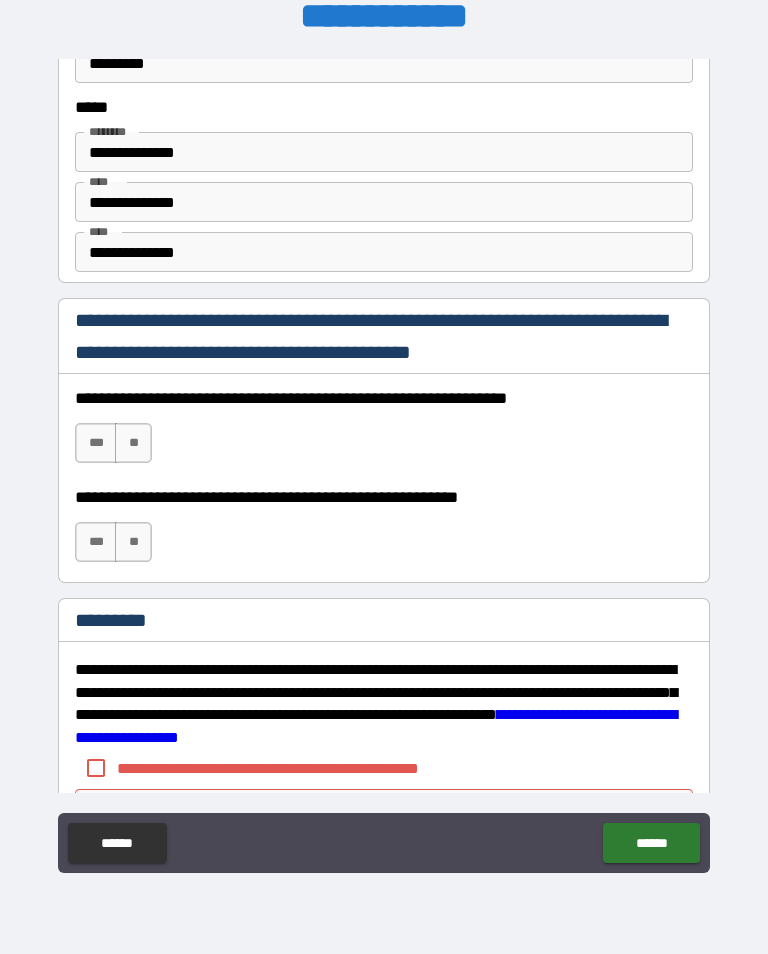 click on "***" at bounding box center [96, 443] 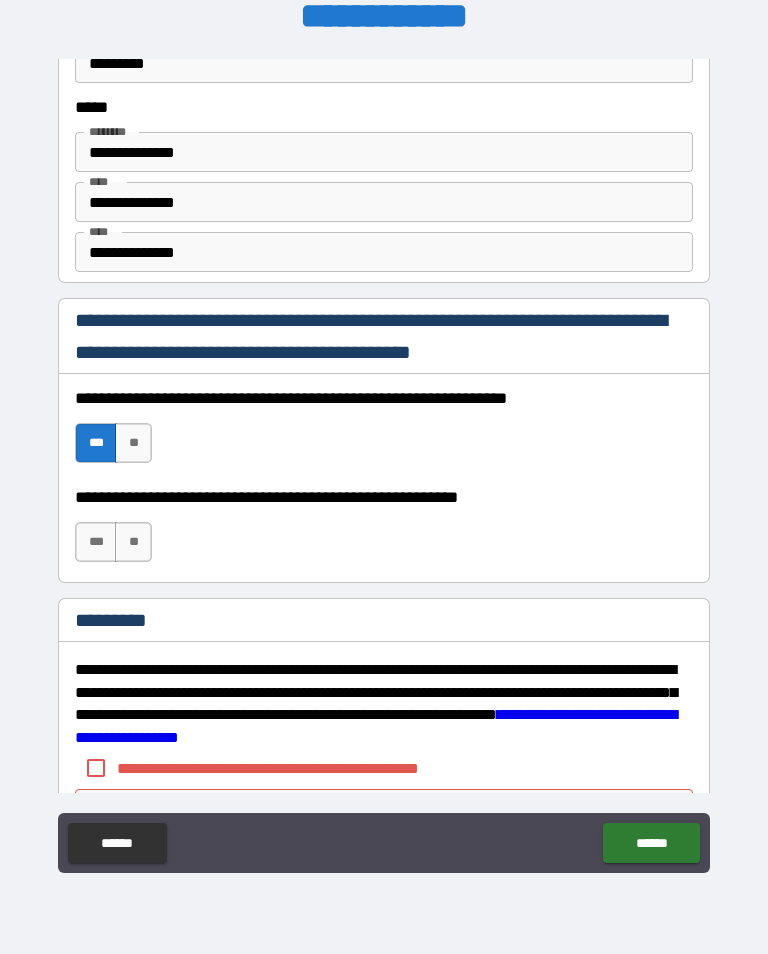 click on "**" at bounding box center [133, 542] 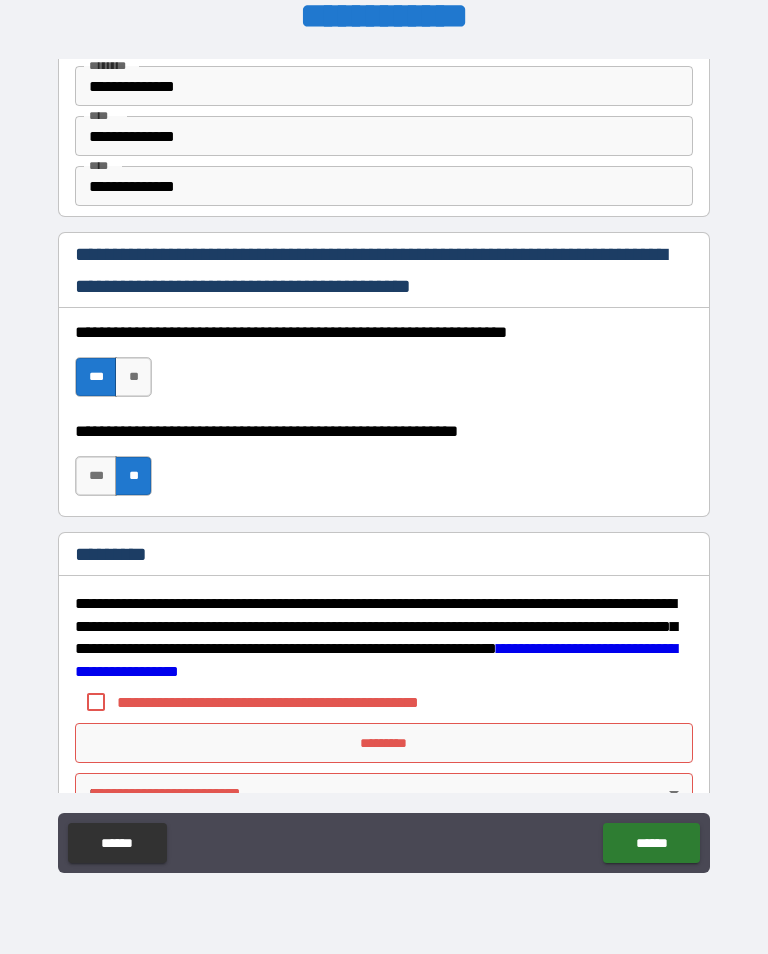 scroll, scrollTop: 2822, scrollLeft: 0, axis: vertical 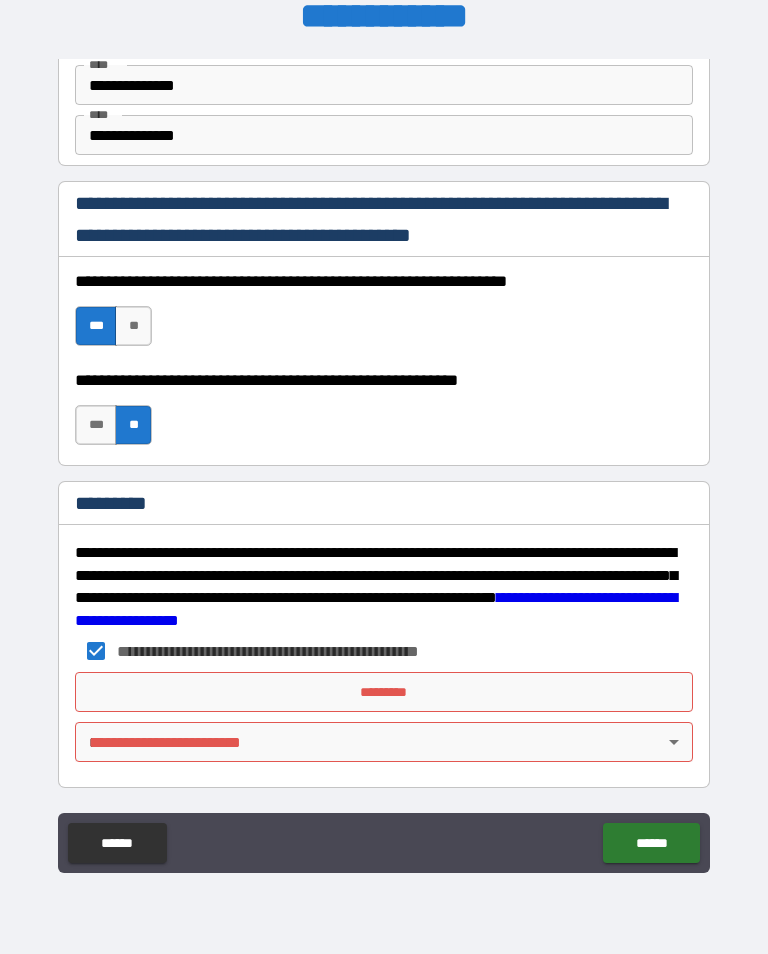 click on "*********" at bounding box center (384, 692) 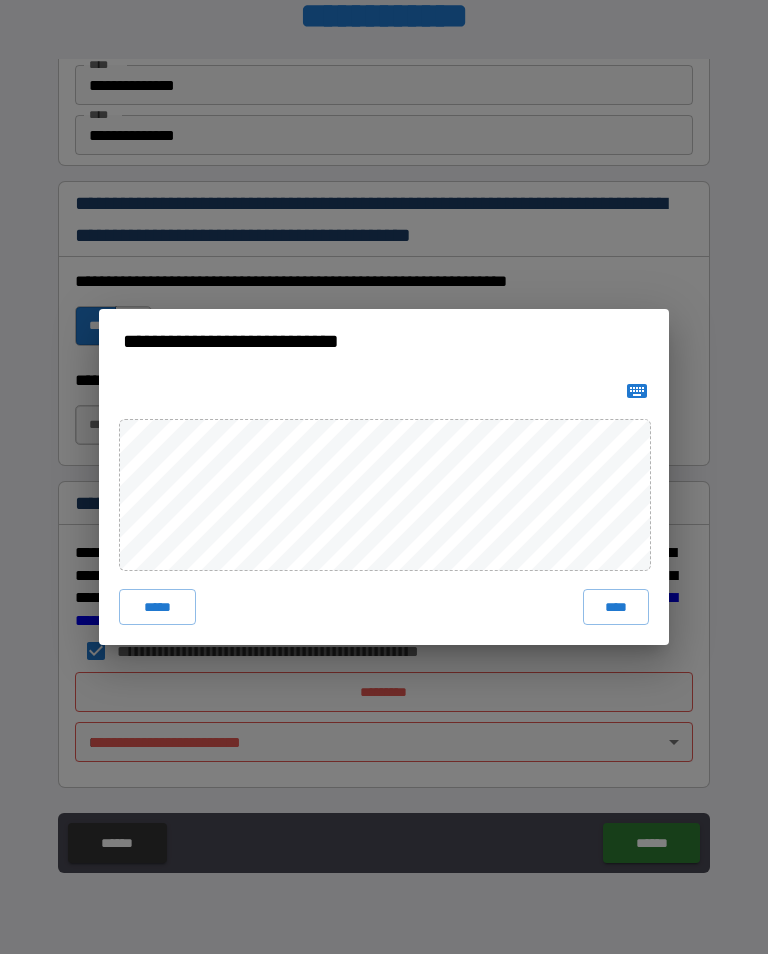 click on "****" at bounding box center (616, 607) 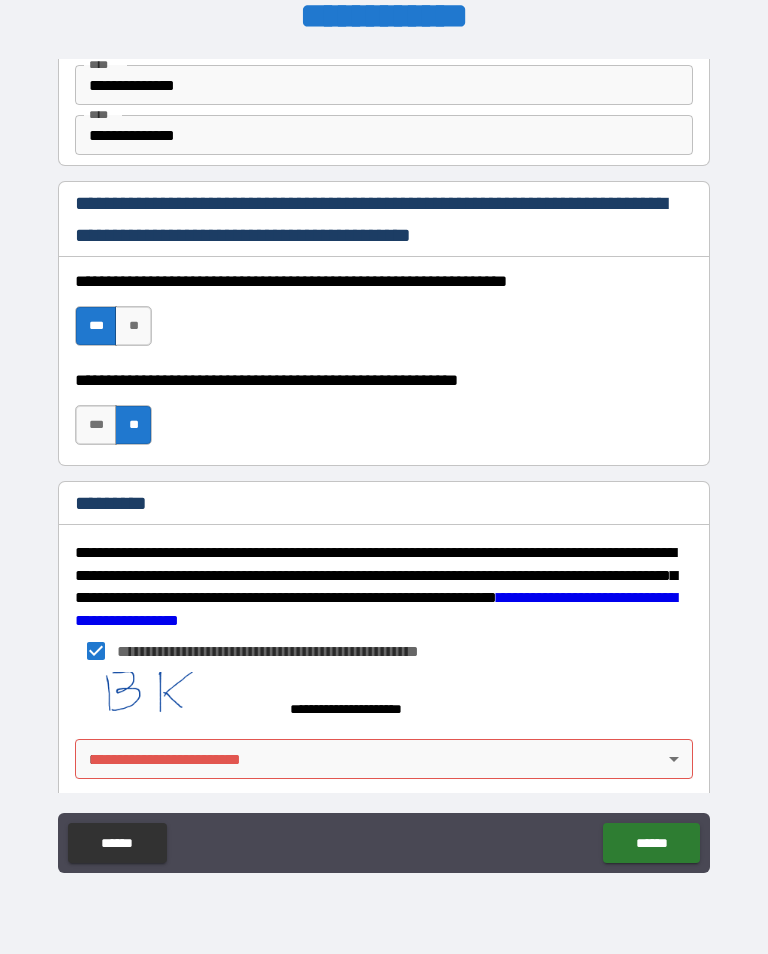 click on "**********" at bounding box center [384, 461] 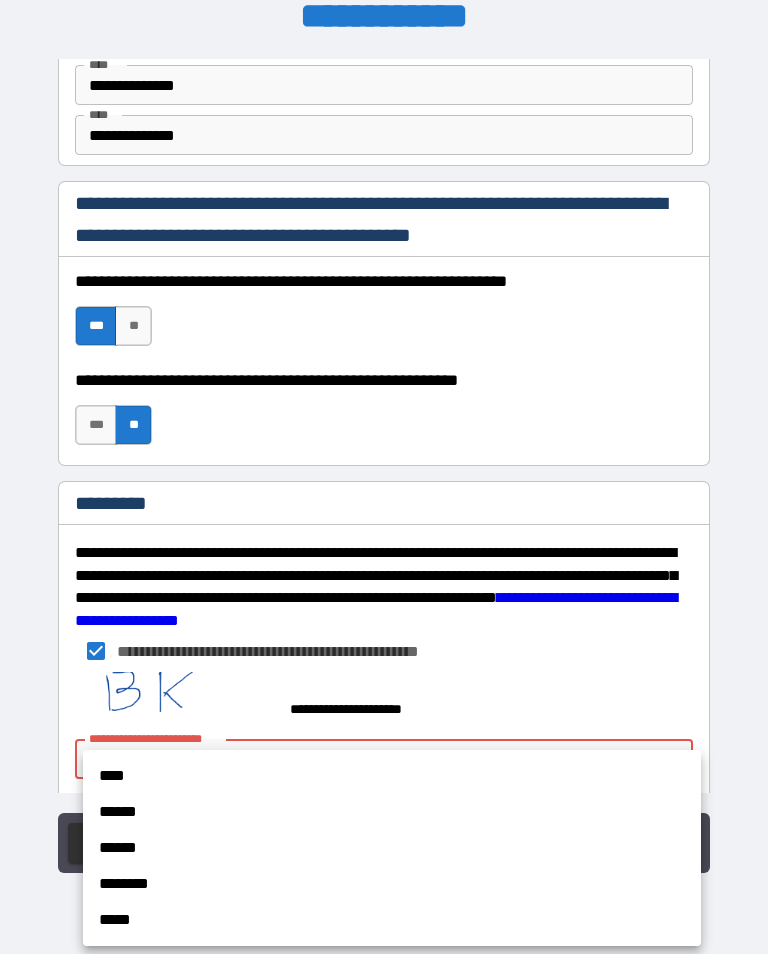 click on "****" at bounding box center (392, 776) 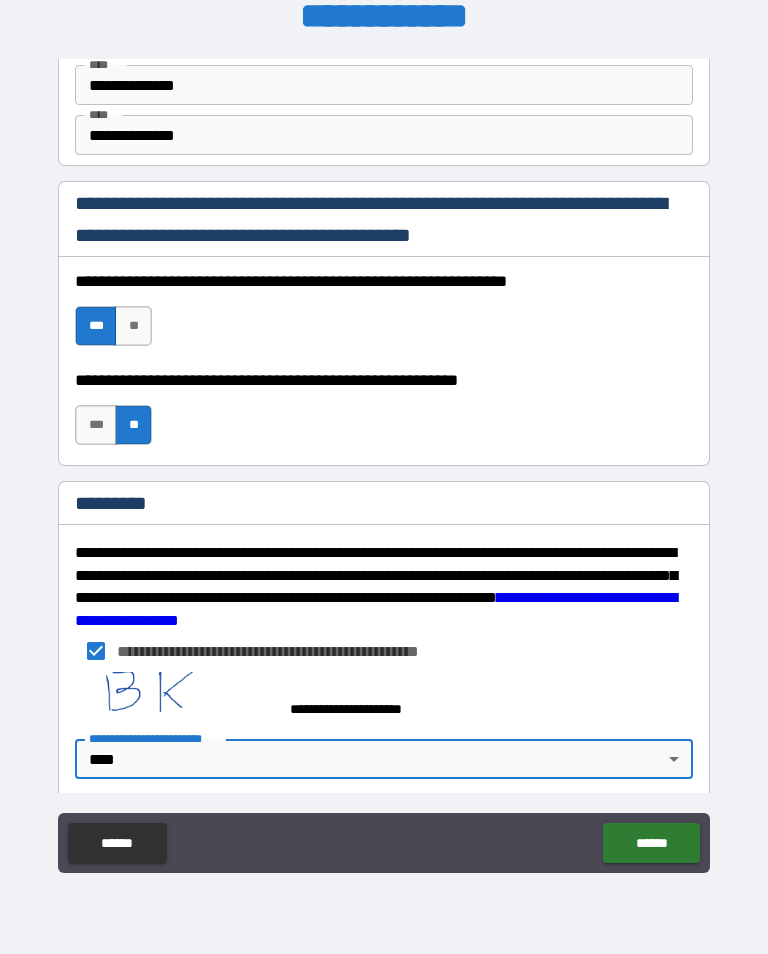 click on "******" at bounding box center [651, 843] 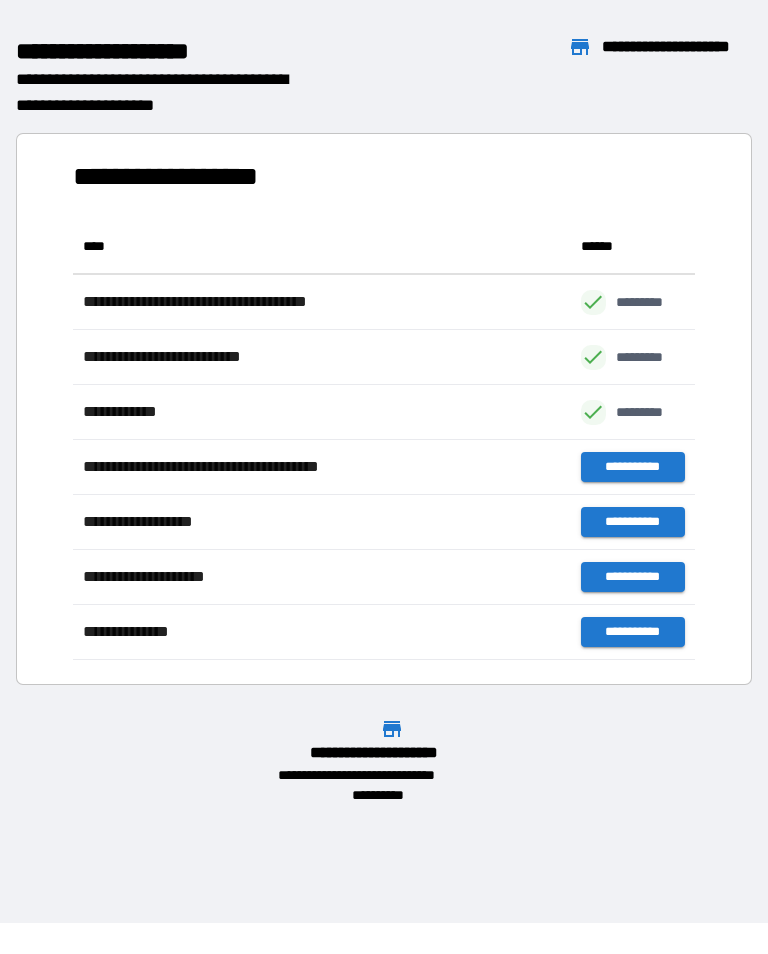scroll, scrollTop: 1, scrollLeft: 1, axis: both 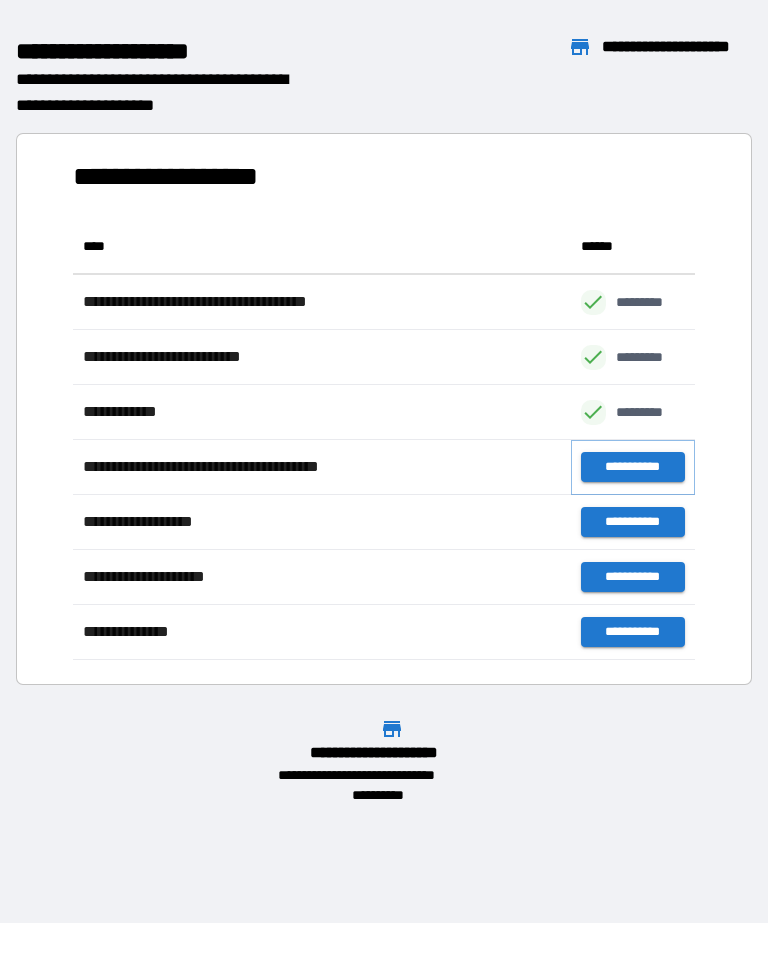 click on "**********" at bounding box center [633, 467] 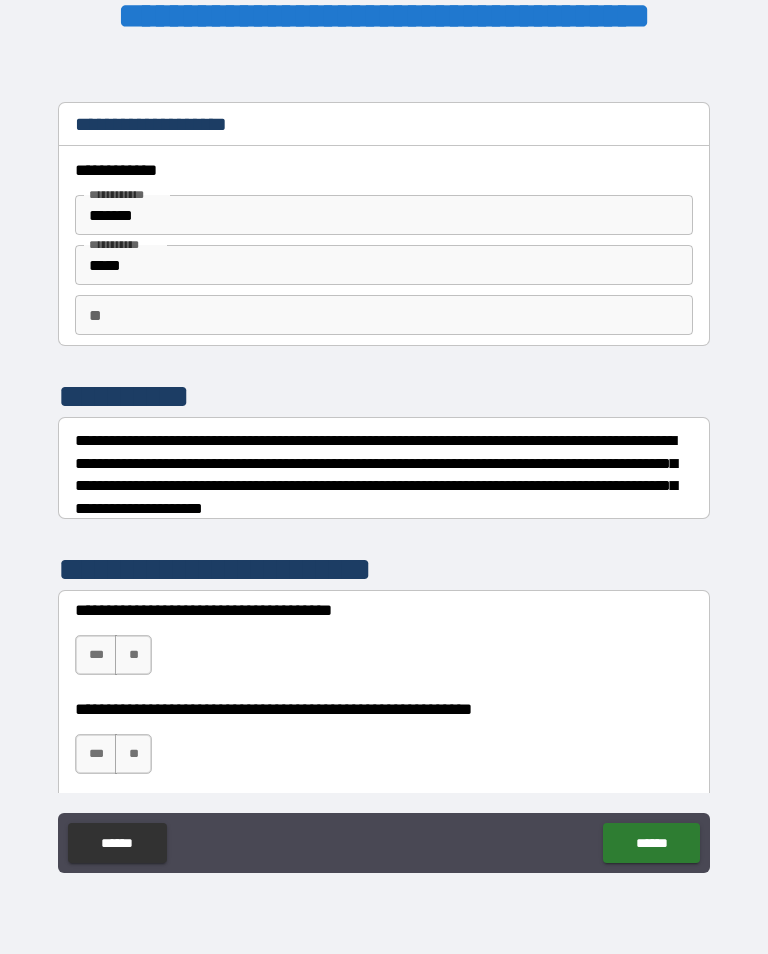 click on "**" at bounding box center [133, 655] 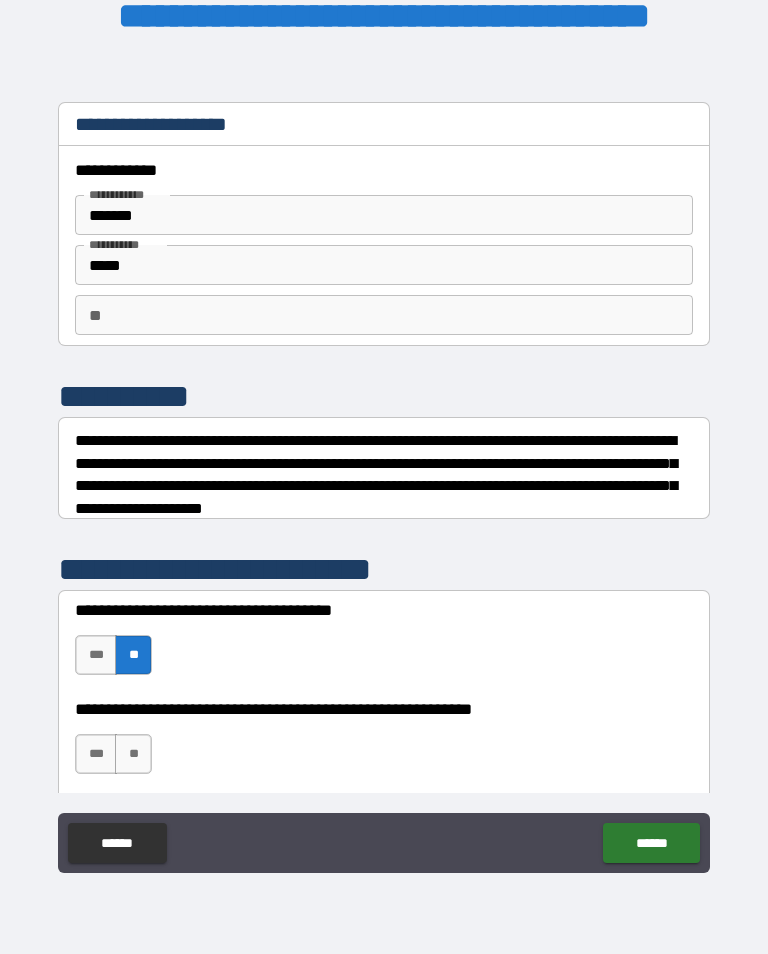 click on "**" at bounding box center (133, 754) 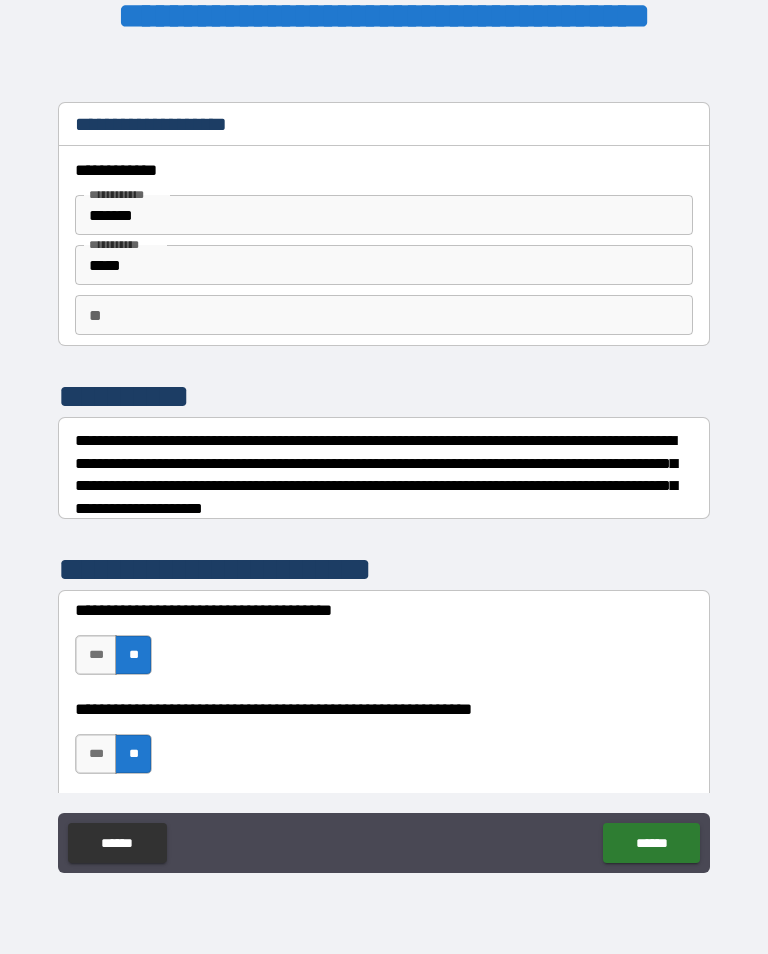click on "******   ******" at bounding box center (384, 845) 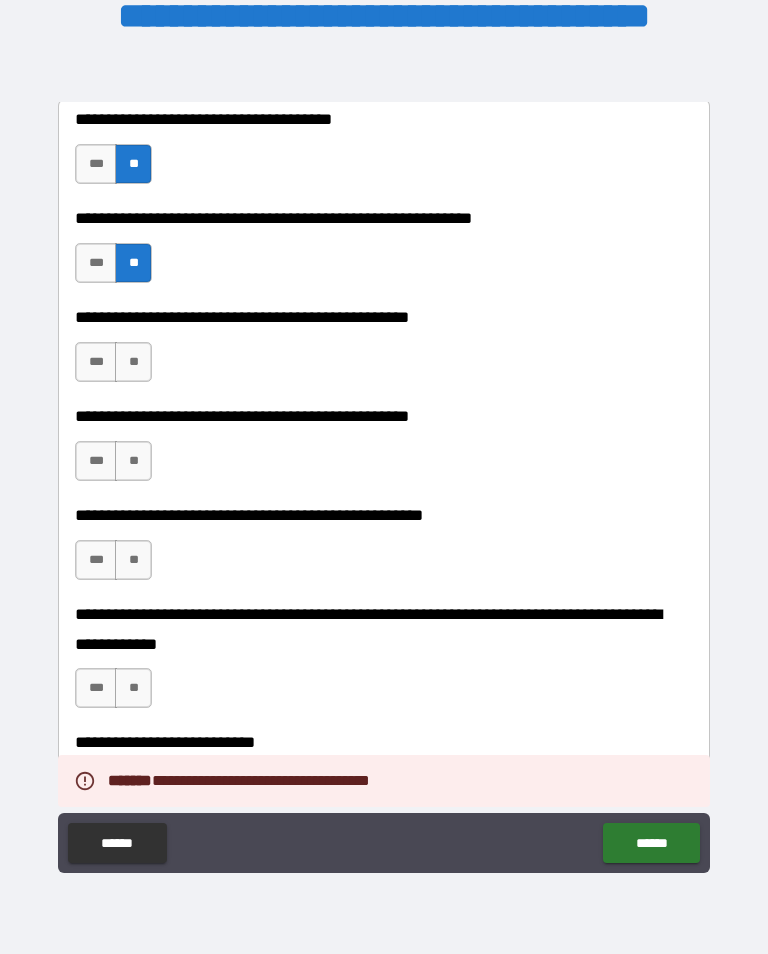 scroll, scrollTop: 499, scrollLeft: 0, axis: vertical 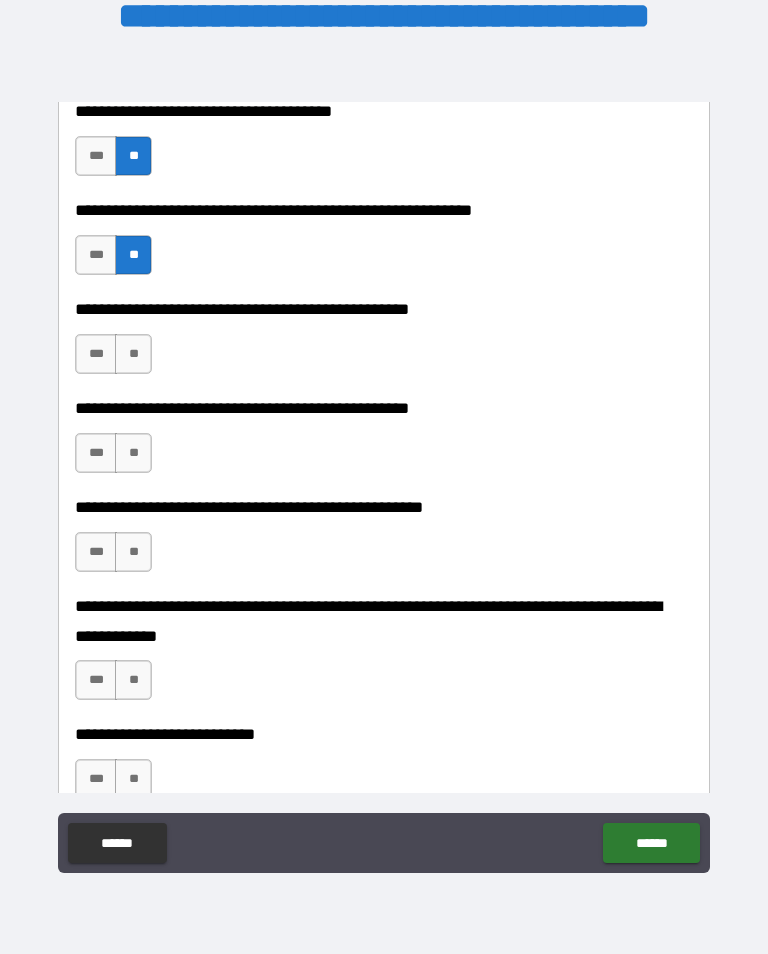 click on "**" at bounding box center (133, 354) 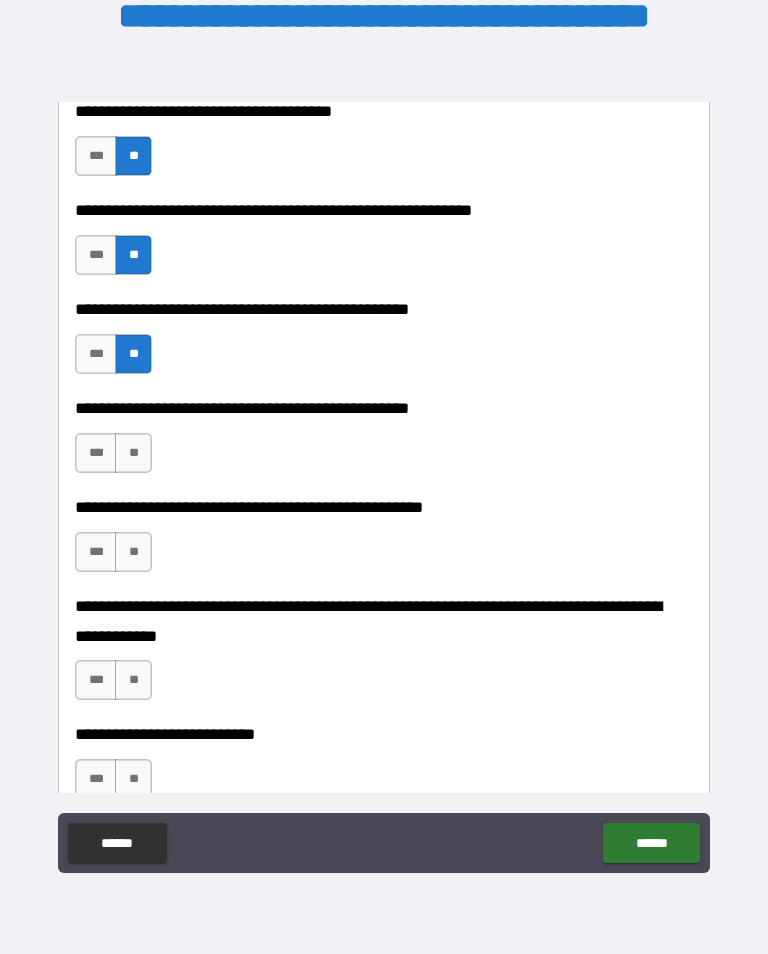 click on "**" at bounding box center [133, 453] 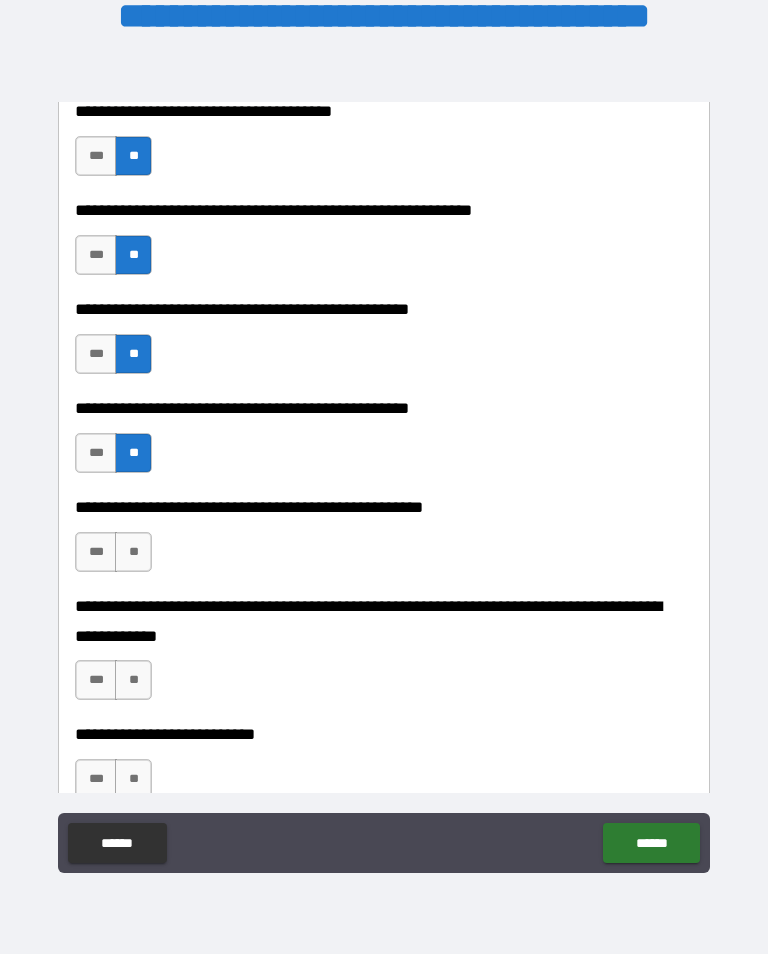 click on "**" at bounding box center (133, 552) 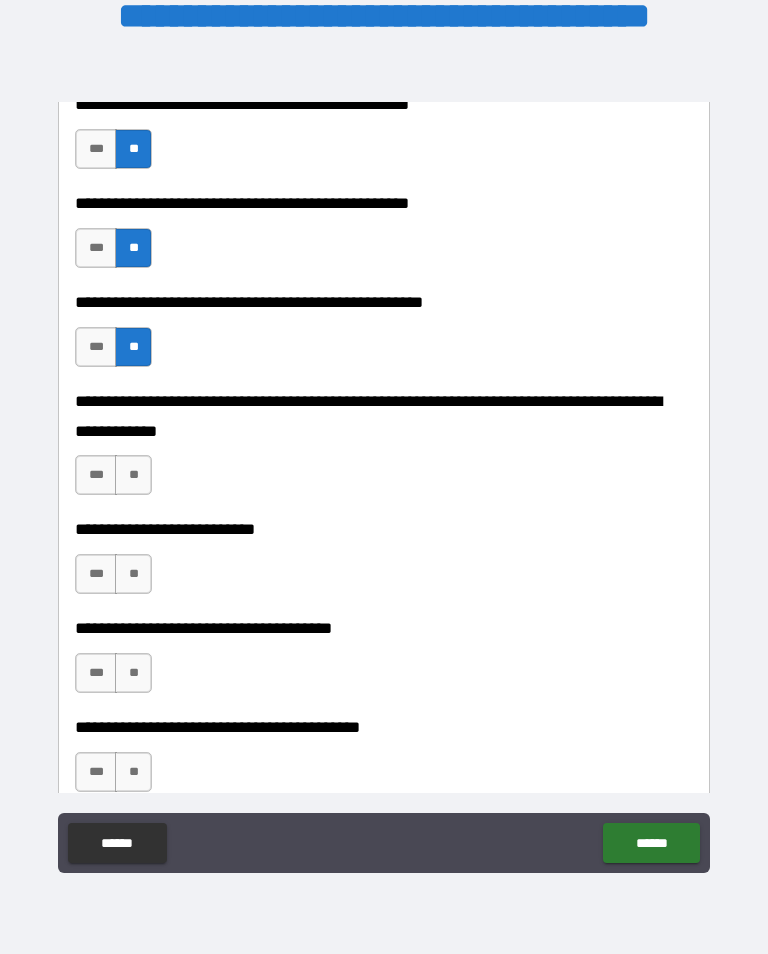scroll, scrollTop: 705, scrollLeft: 0, axis: vertical 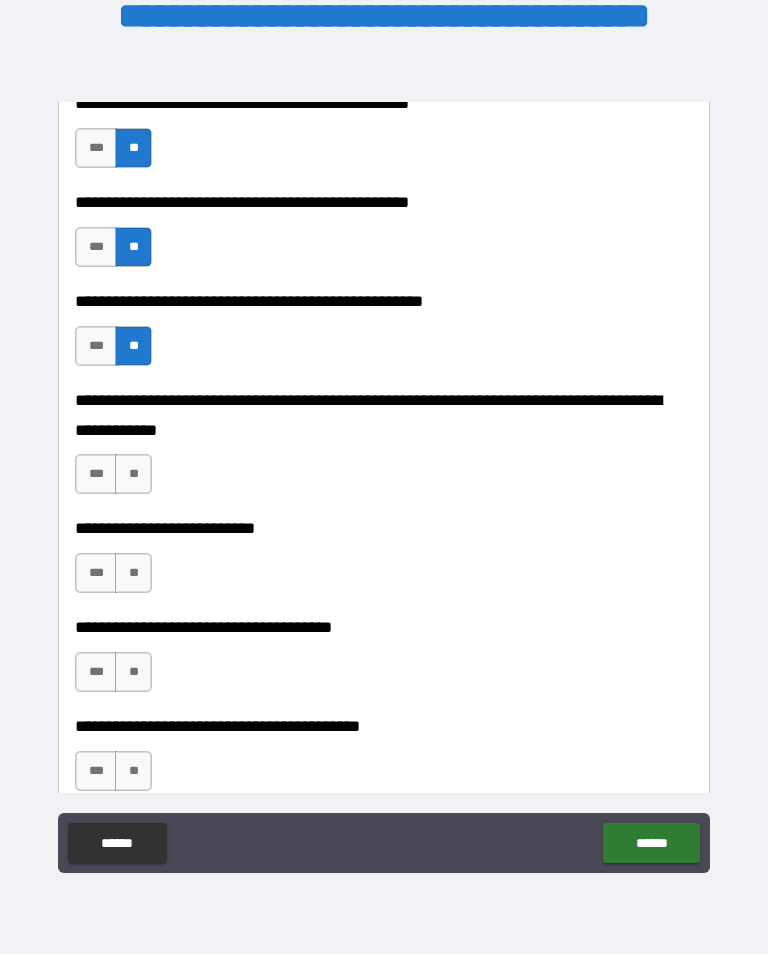 click on "**" at bounding box center [133, 474] 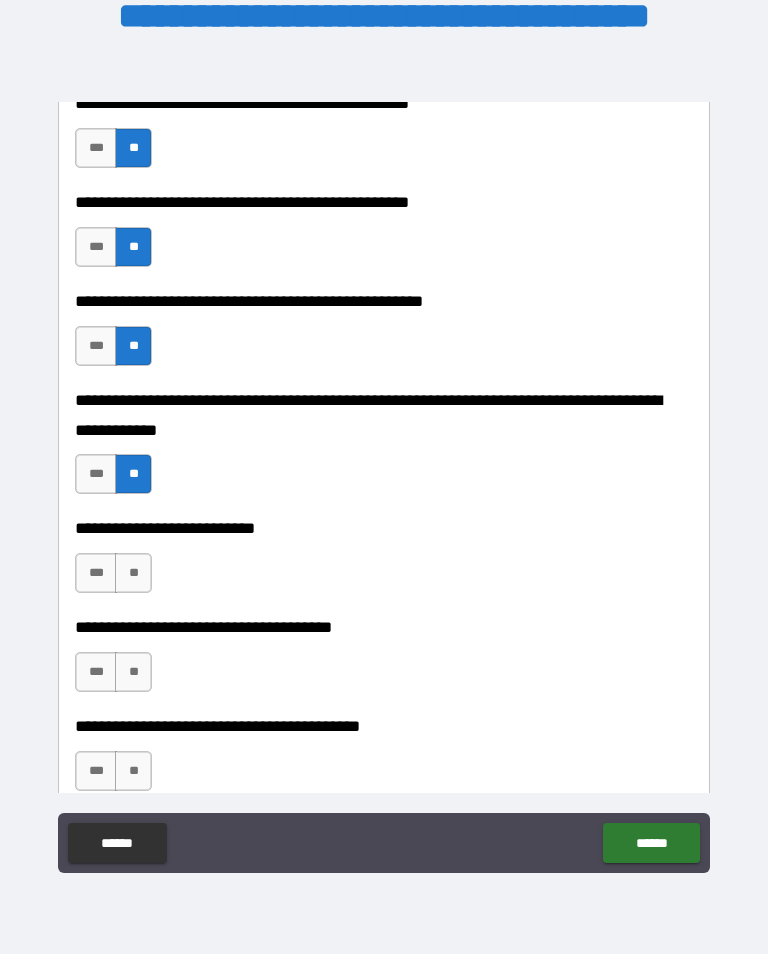 click on "**" at bounding box center (133, 573) 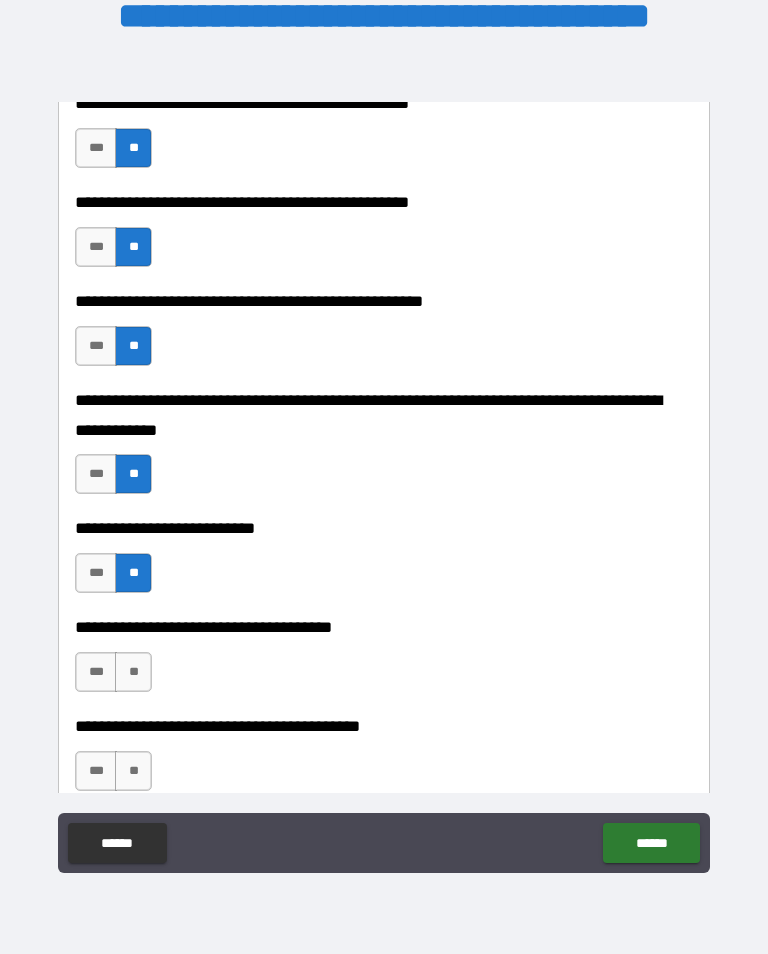 click on "**" at bounding box center [133, 672] 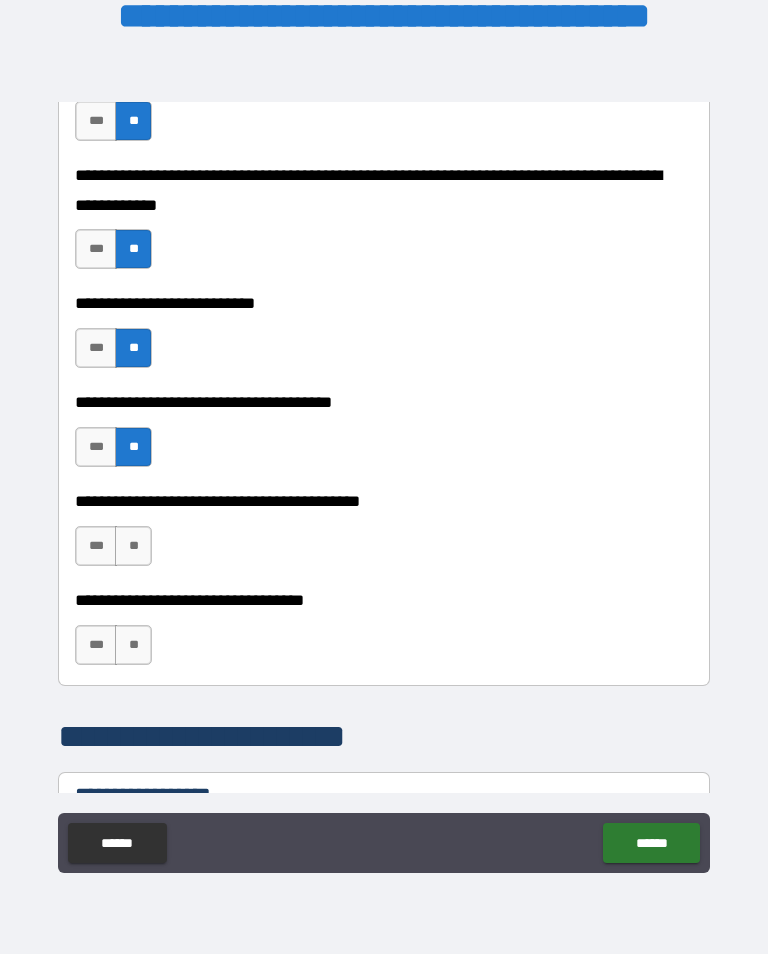 scroll, scrollTop: 931, scrollLeft: 0, axis: vertical 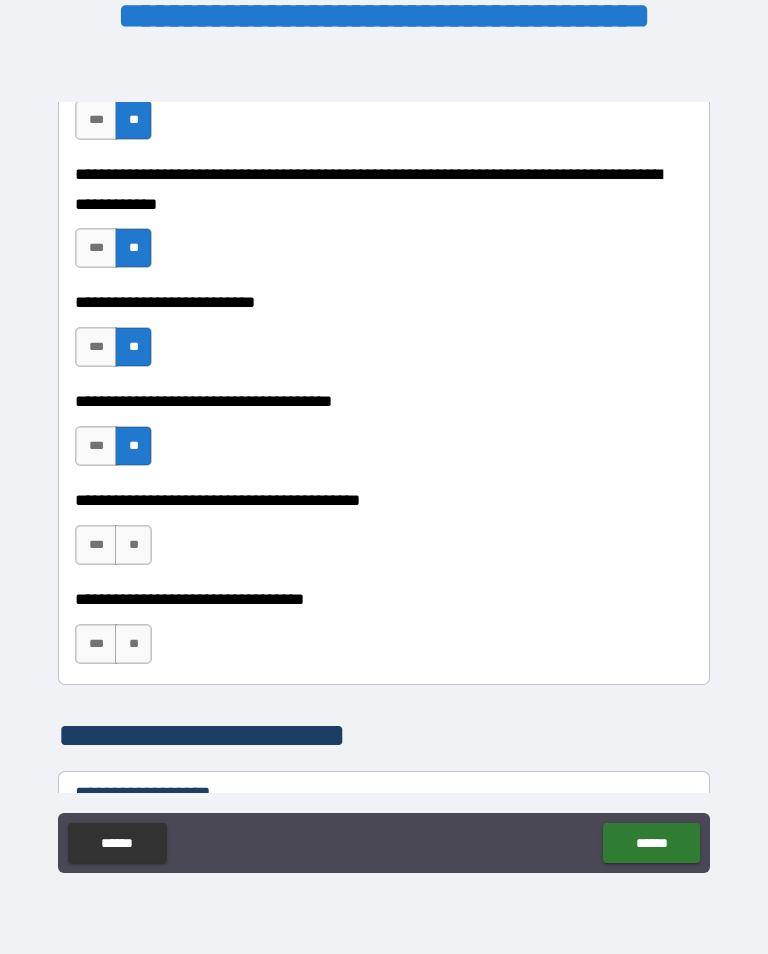 click on "***" at bounding box center (96, 446) 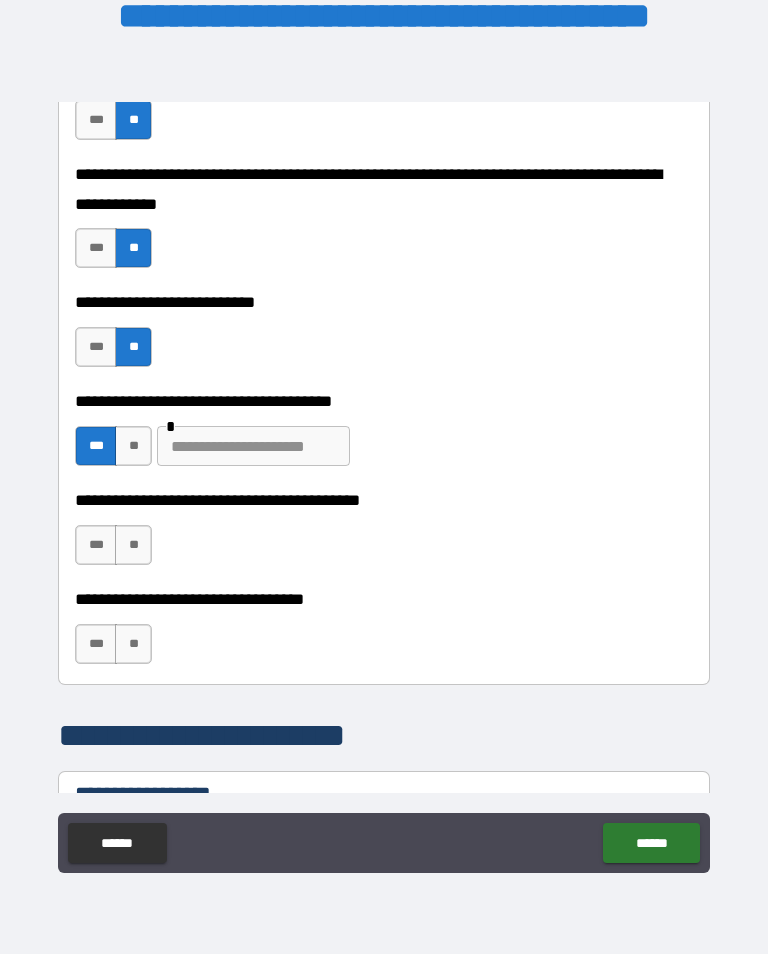 click at bounding box center [253, 446] 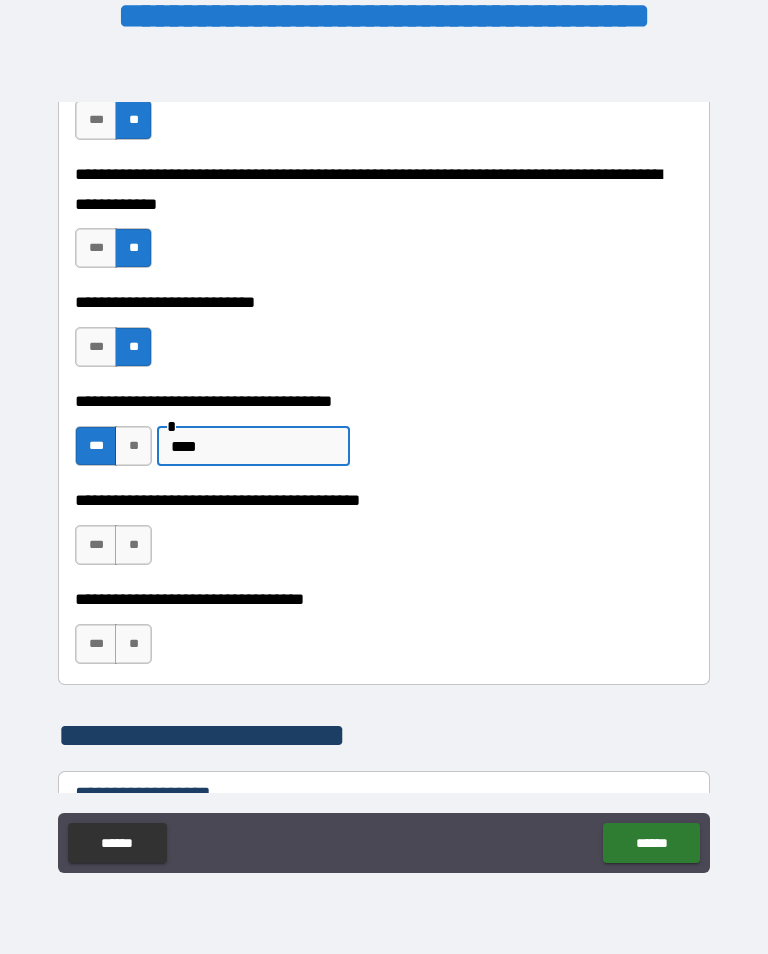 click on "***" at bounding box center (96, 545) 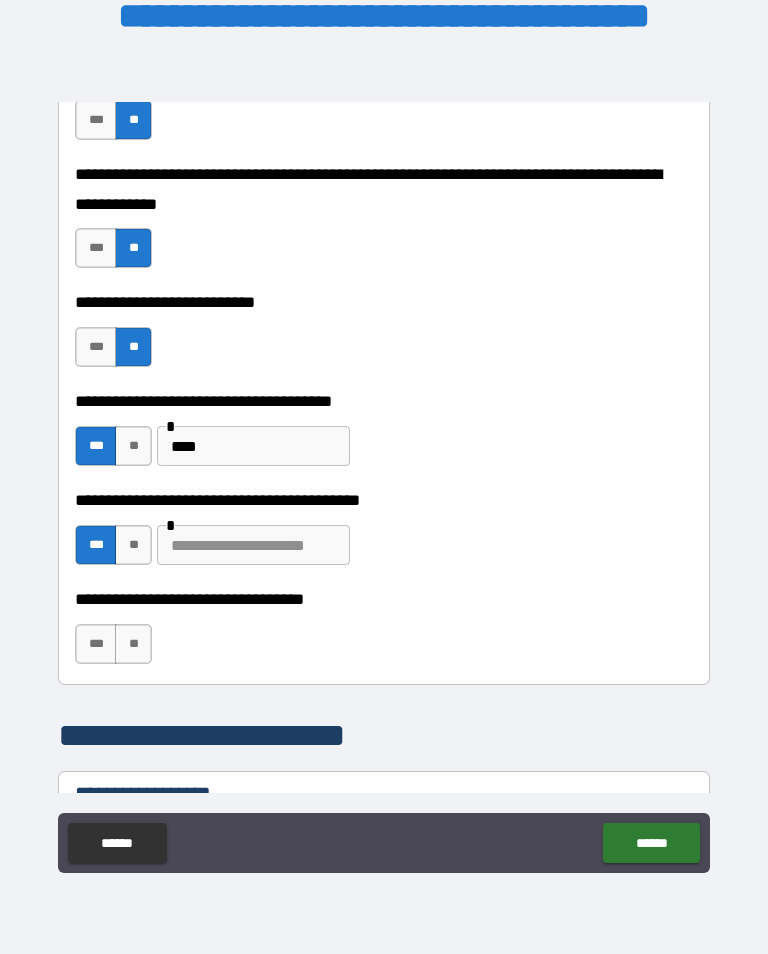 click at bounding box center [253, 545] 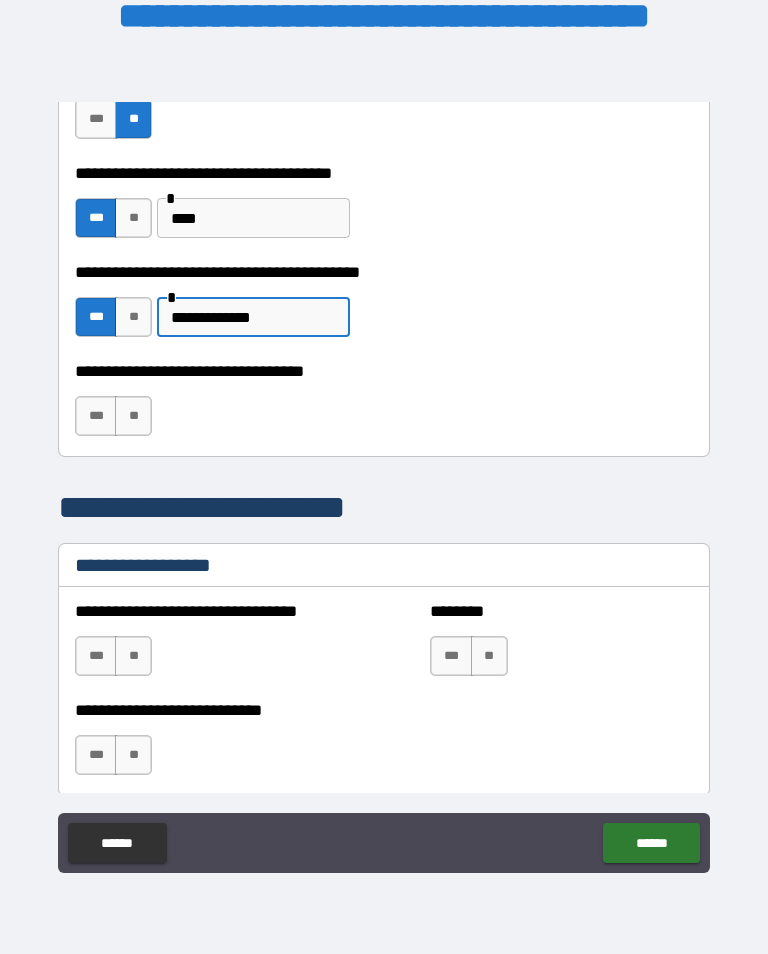 scroll, scrollTop: 1160, scrollLeft: 0, axis: vertical 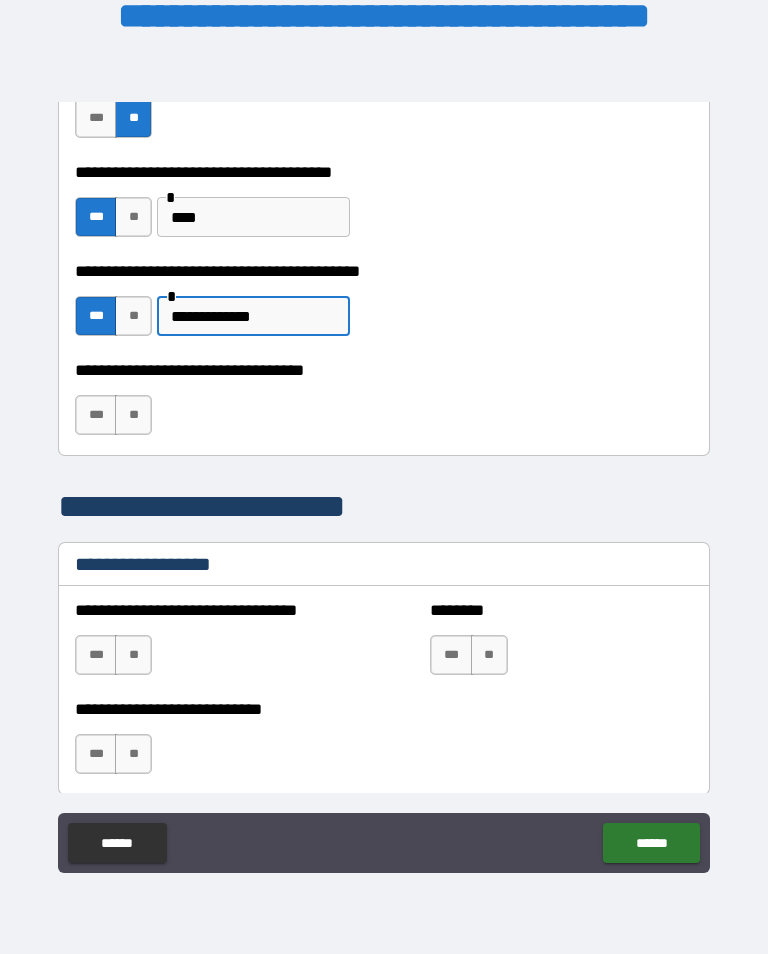 click on "**" at bounding box center [133, 415] 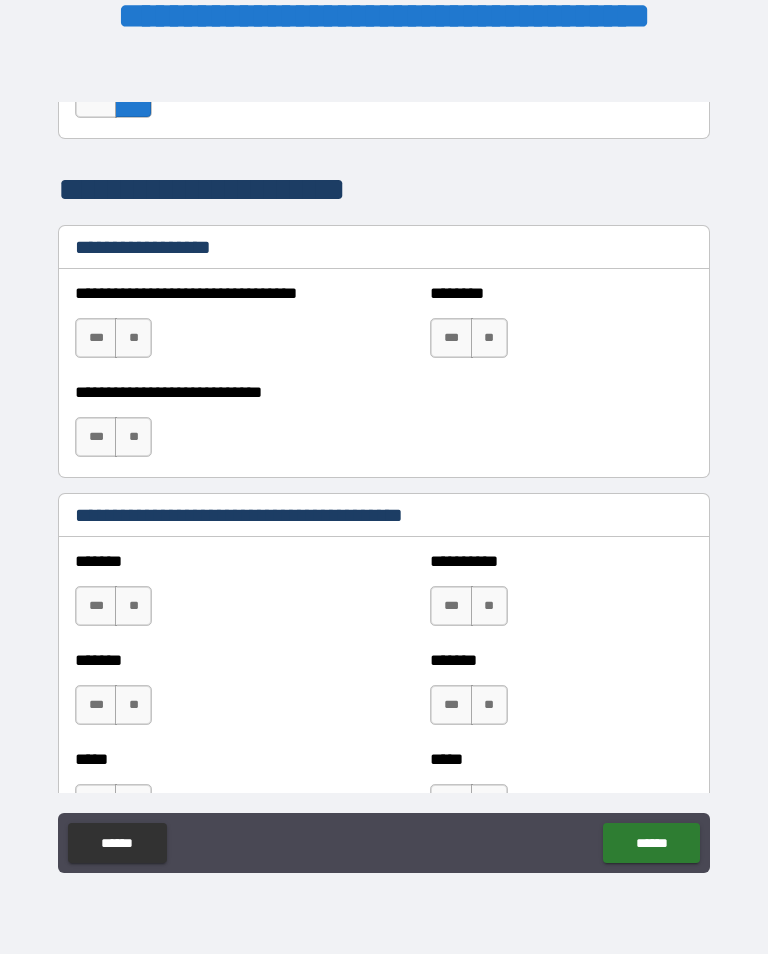 scroll, scrollTop: 1529, scrollLeft: 0, axis: vertical 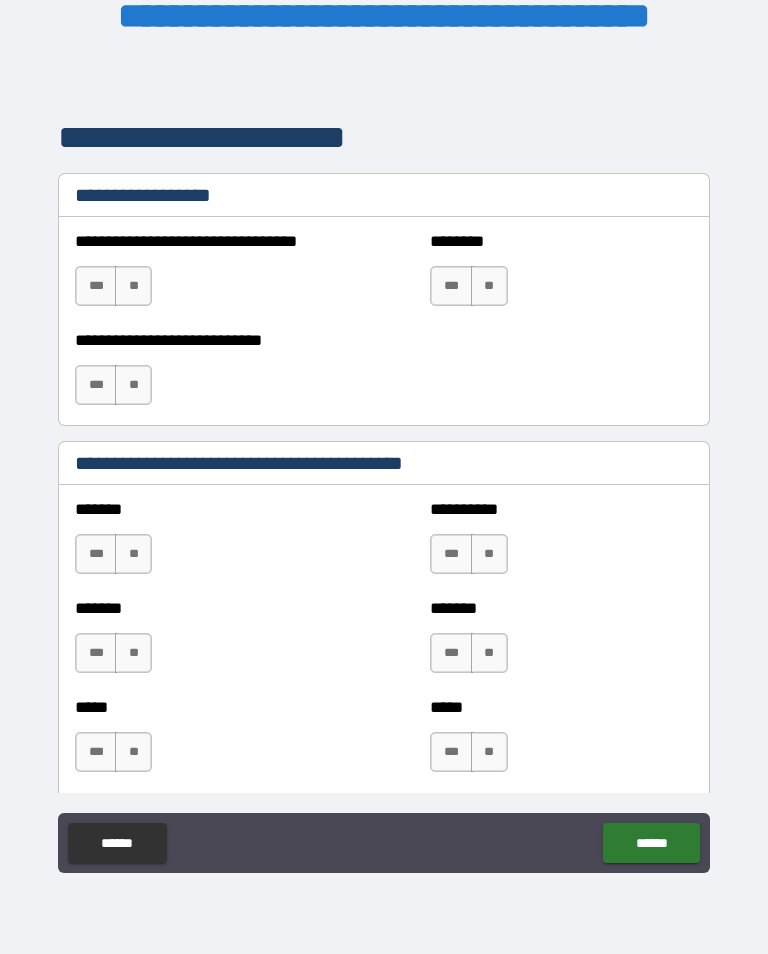 click on "**" at bounding box center [133, 554] 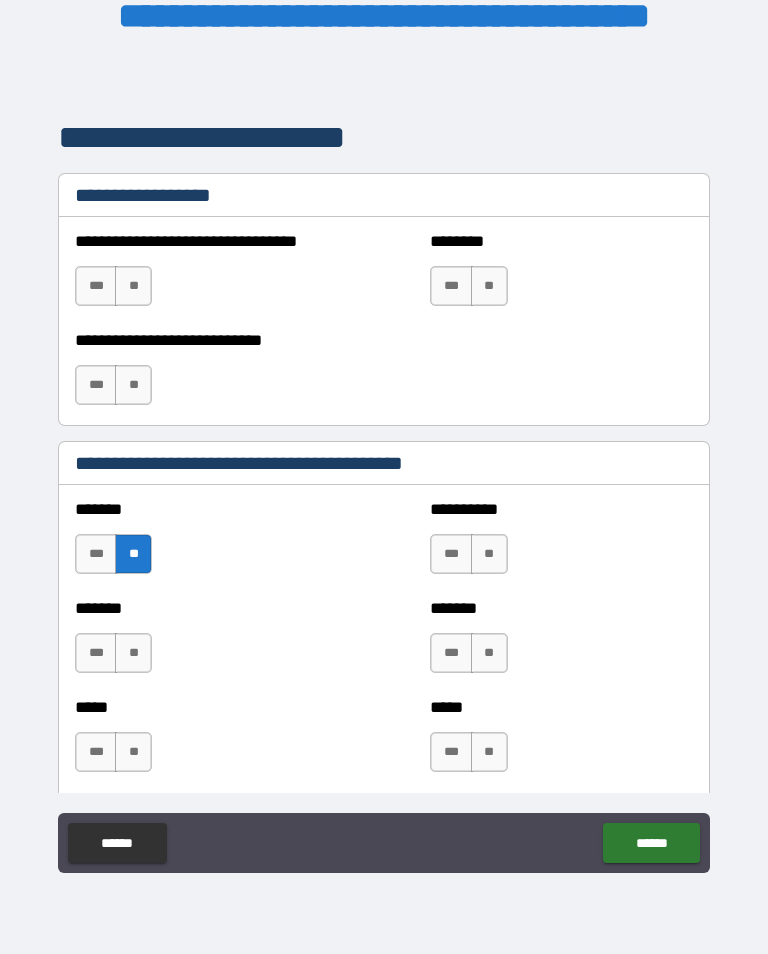 click on "**" at bounding box center [133, 653] 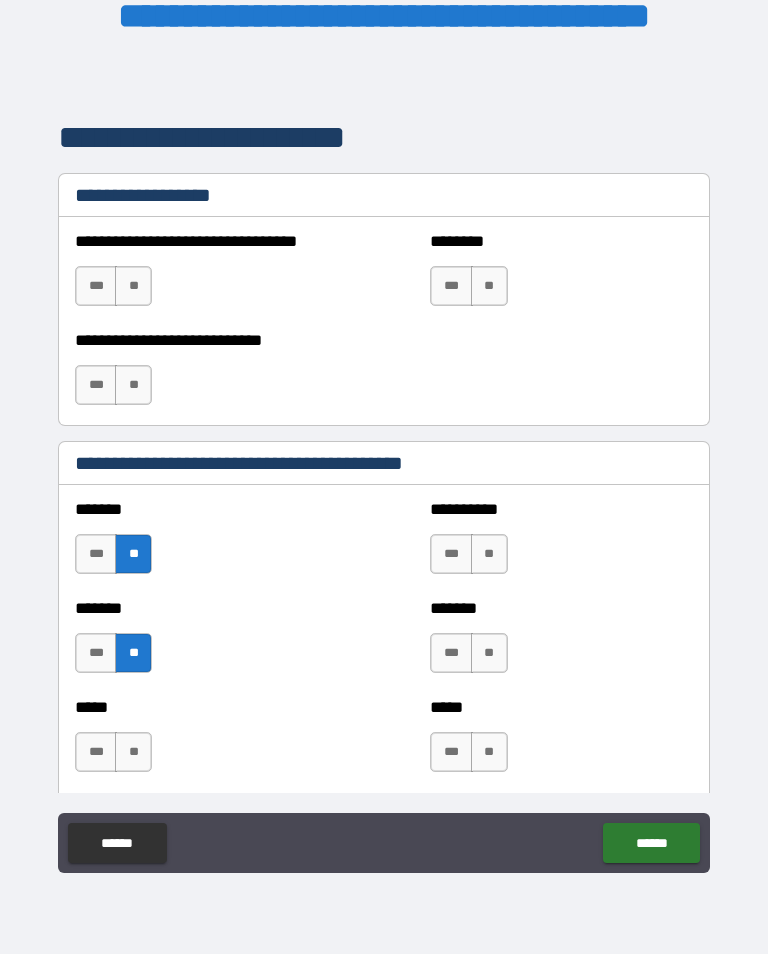 click on "**" at bounding box center (133, 752) 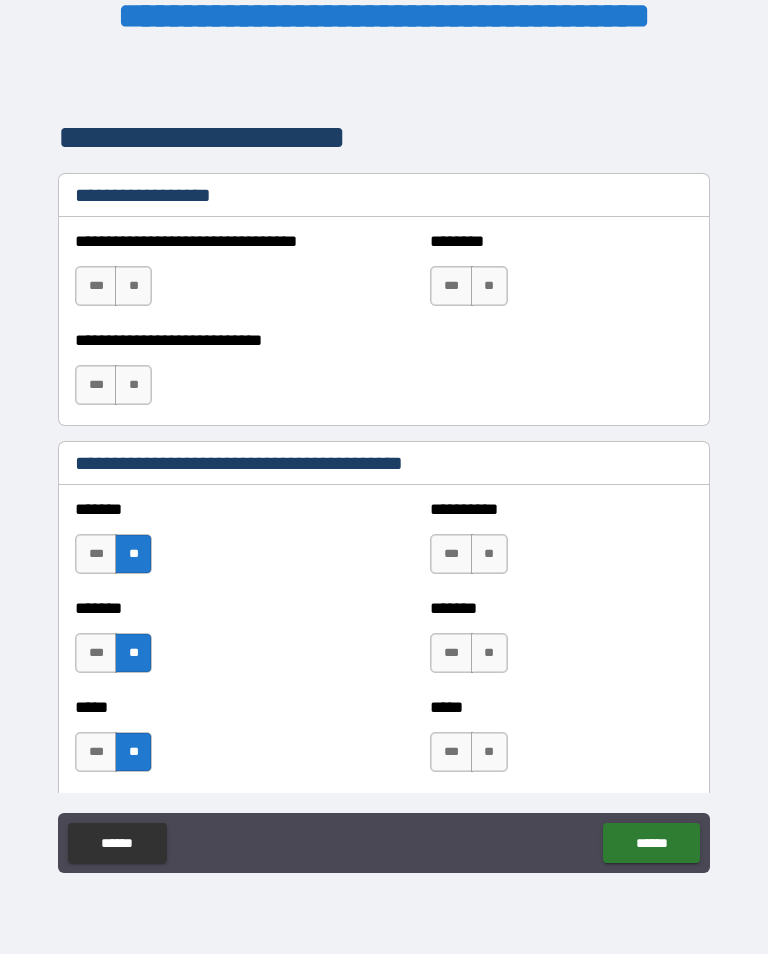 click on "**" at bounding box center (489, 554) 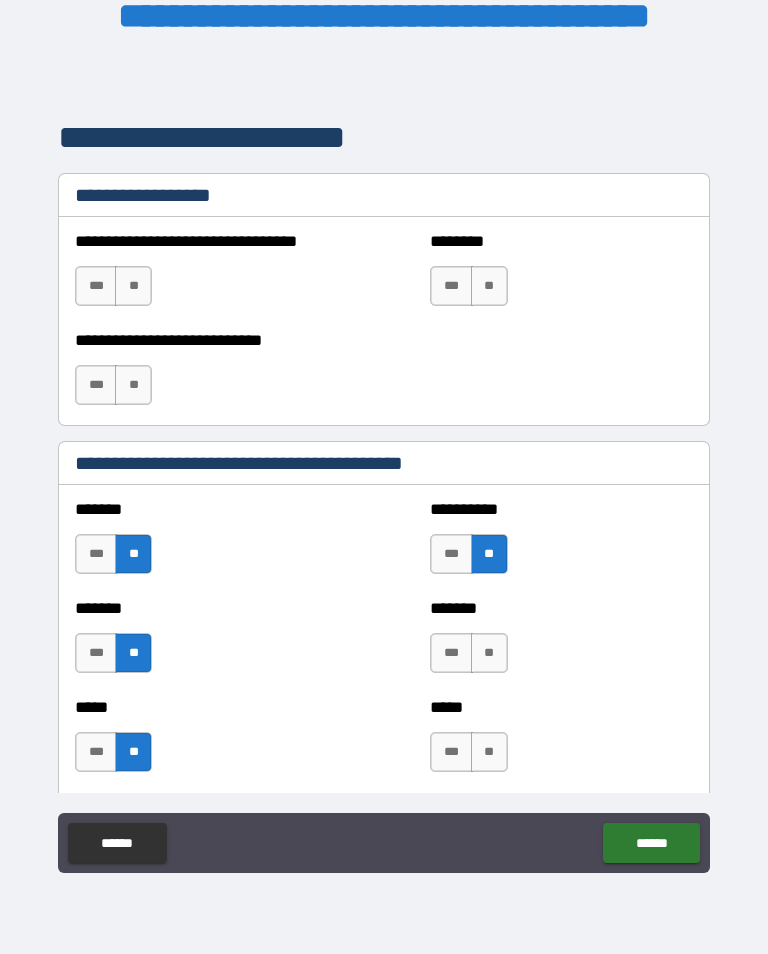 click on "**" at bounding box center [489, 653] 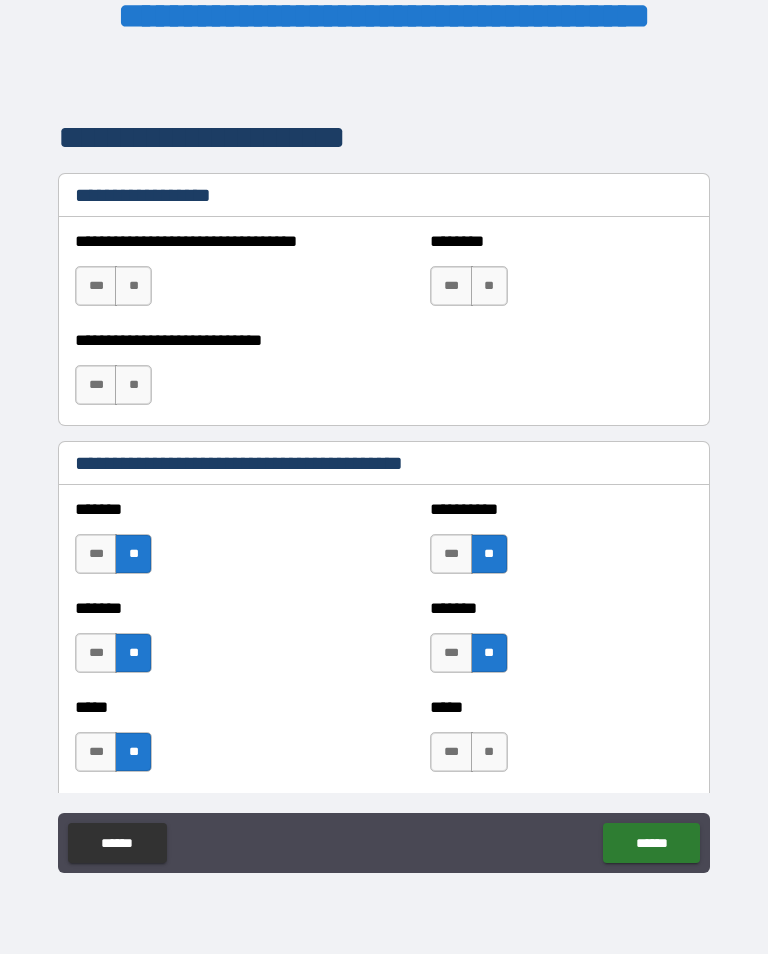 click on "**" at bounding box center [489, 752] 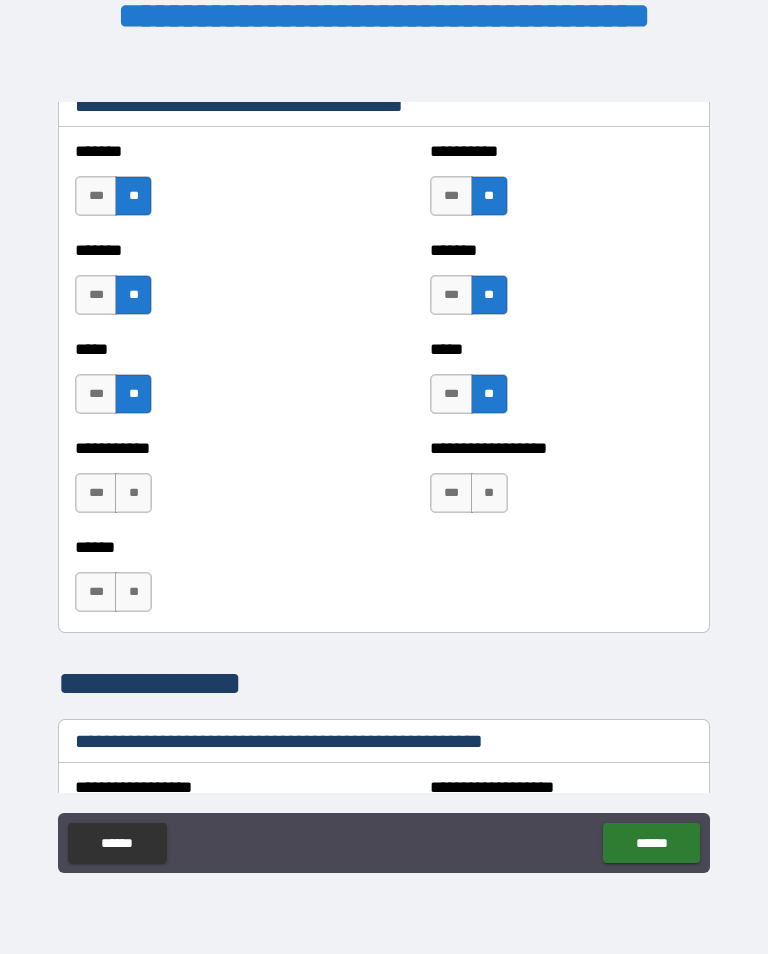 scroll, scrollTop: 1889, scrollLeft: 0, axis: vertical 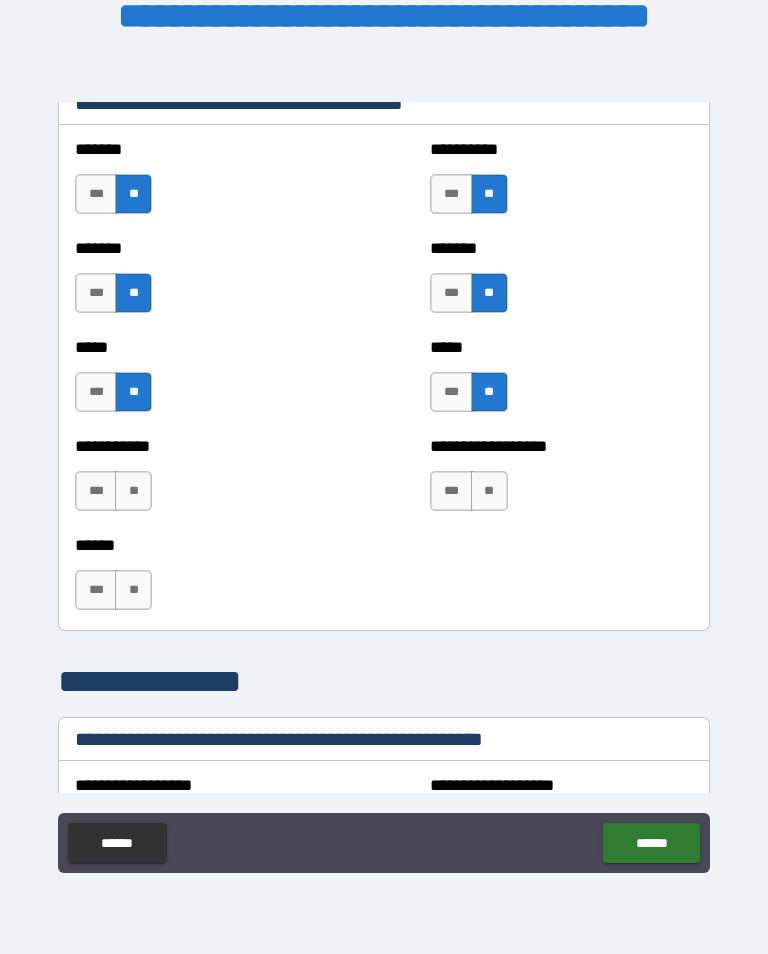 click on "**" at bounding box center (489, 491) 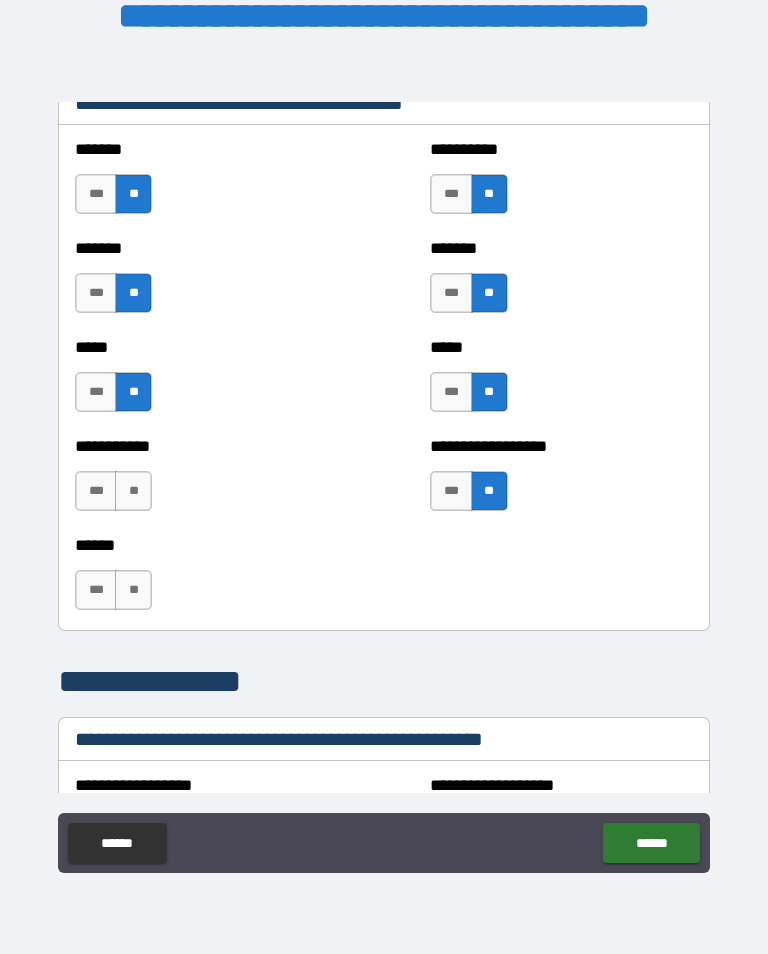 click on "**" at bounding box center (133, 491) 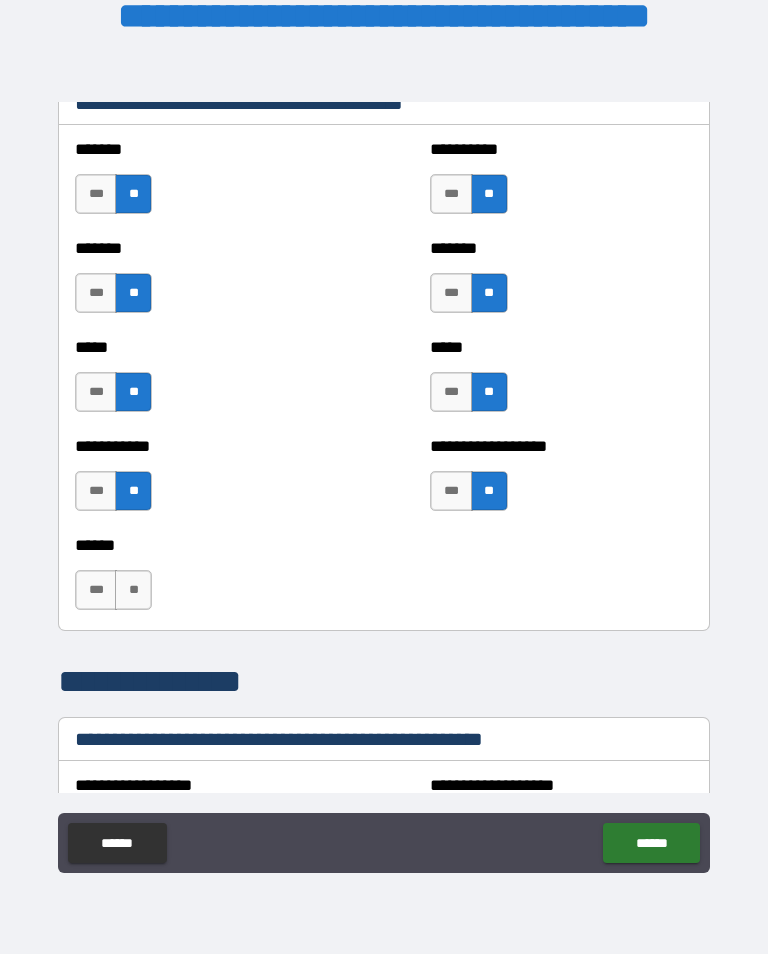 click on "**" at bounding box center (133, 590) 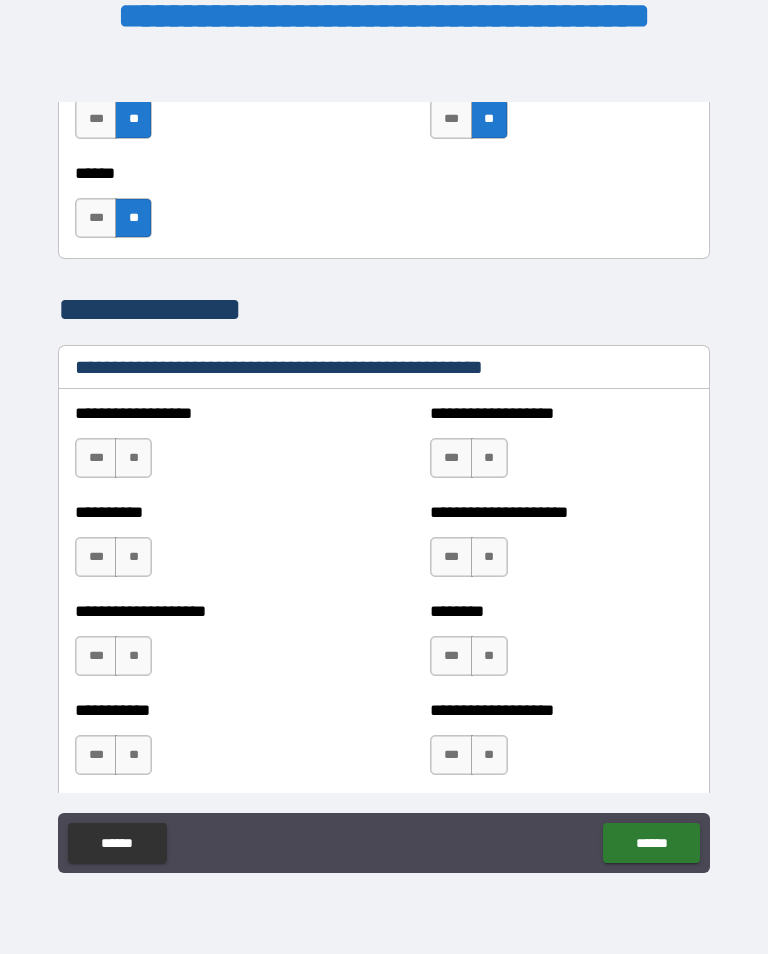 scroll, scrollTop: 2264, scrollLeft: 0, axis: vertical 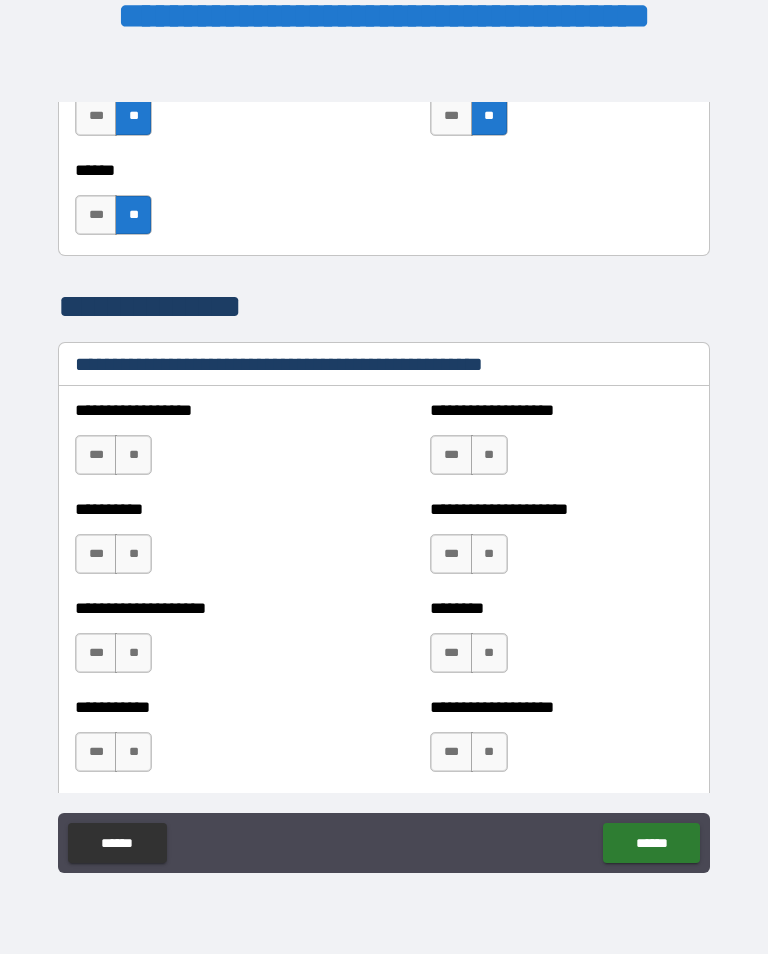 click on "**" at bounding box center (133, 455) 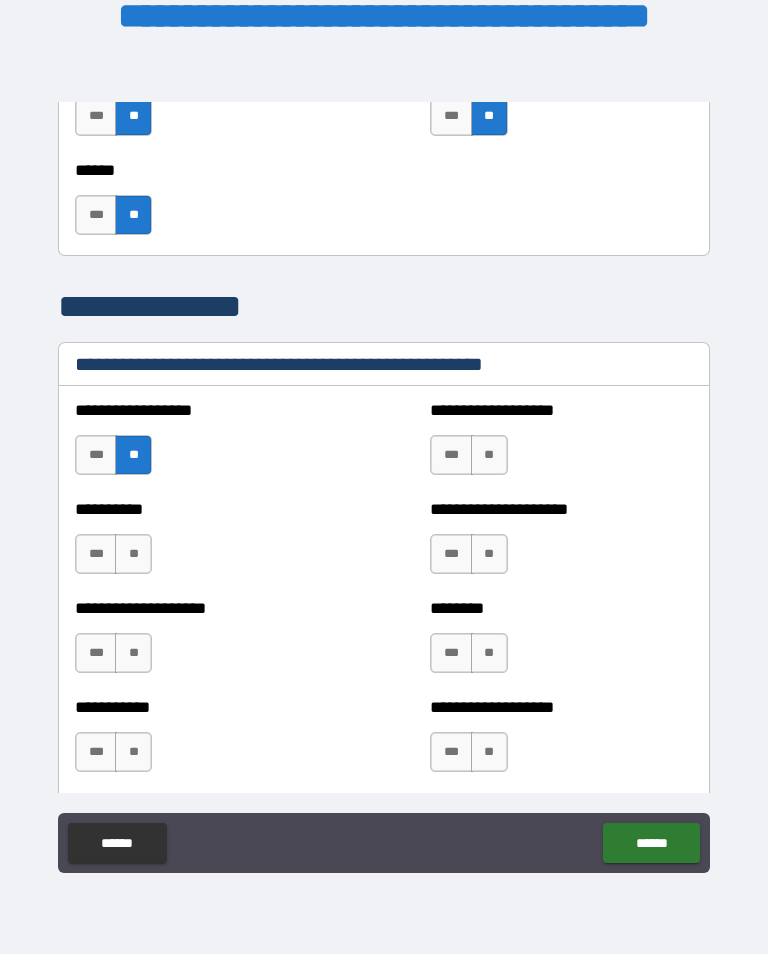 click on "**" at bounding box center (133, 554) 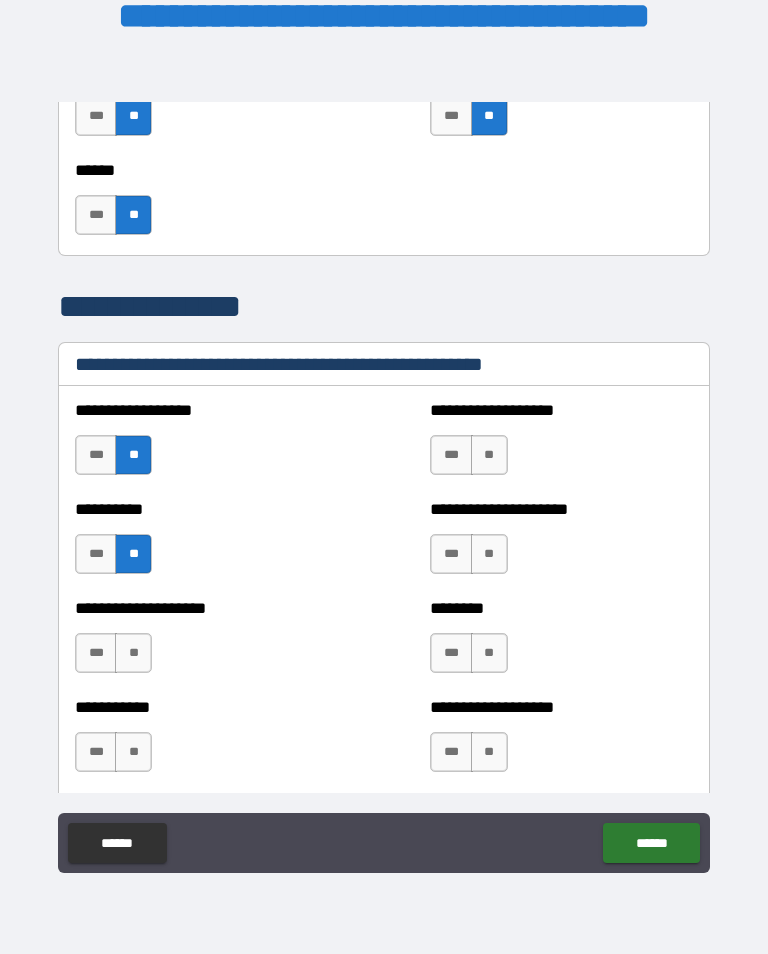 click on "**" at bounding box center (133, 653) 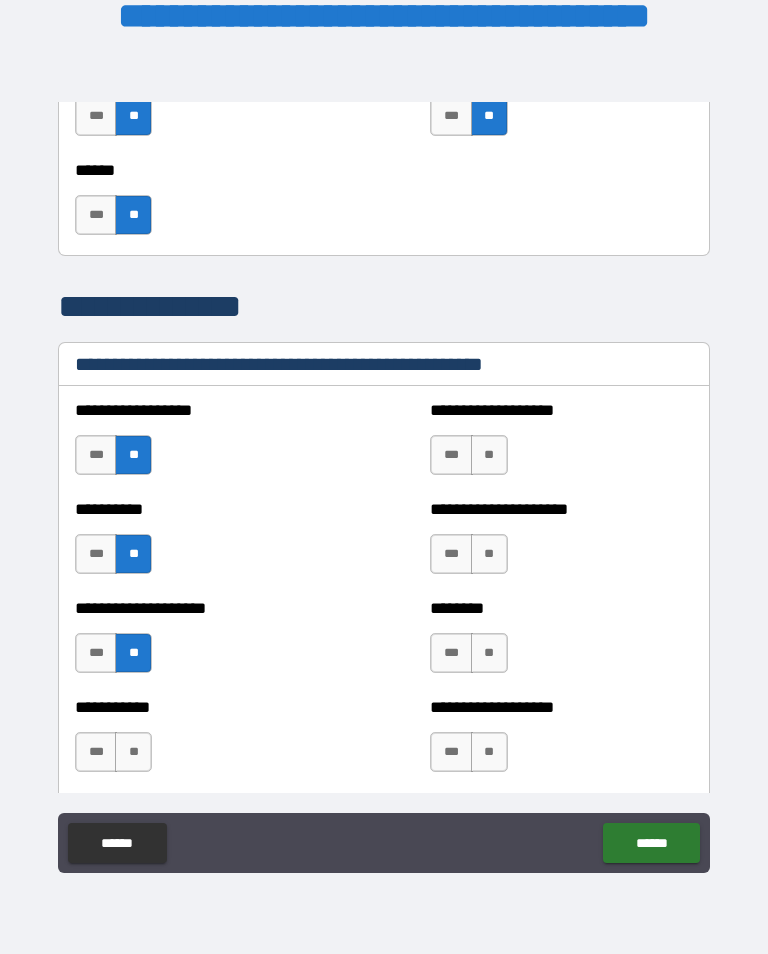 click on "**" at bounding box center (133, 752) 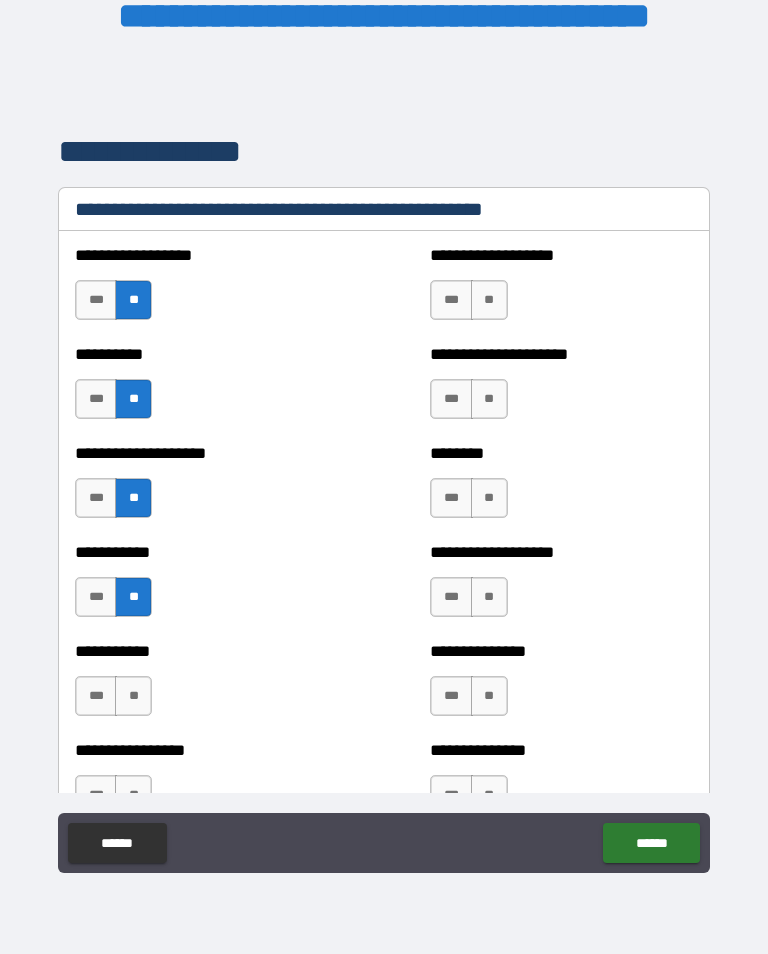 scroll, scrollTop: 2417, scrollLeft: 0, axis: vertical 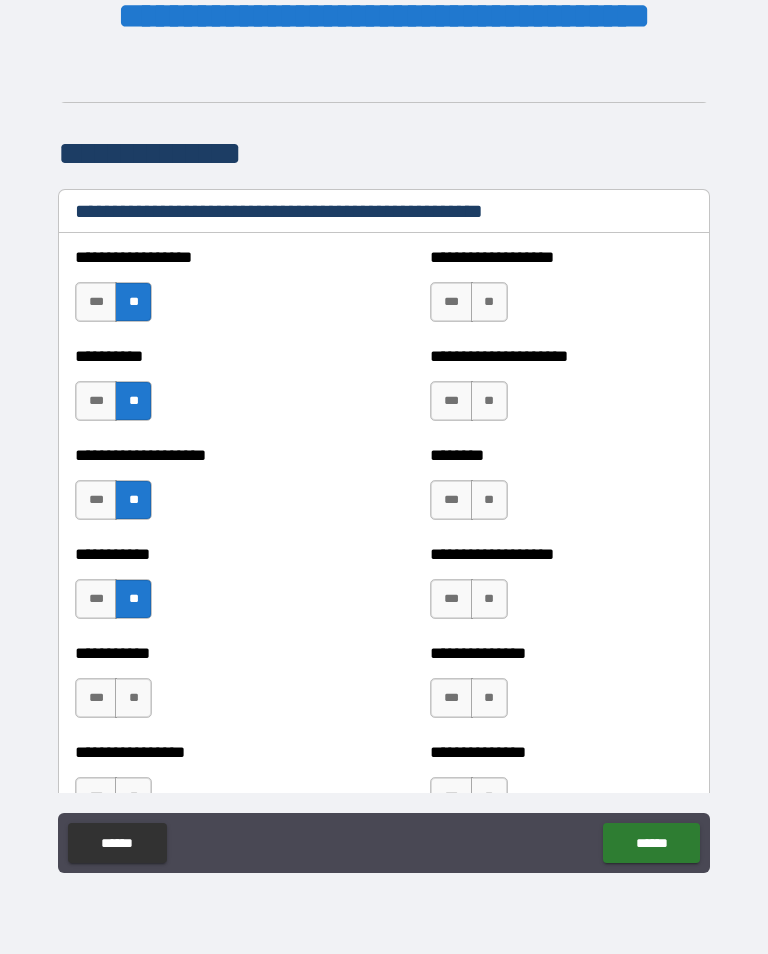 click on "**" at bounding box center (133, 698) 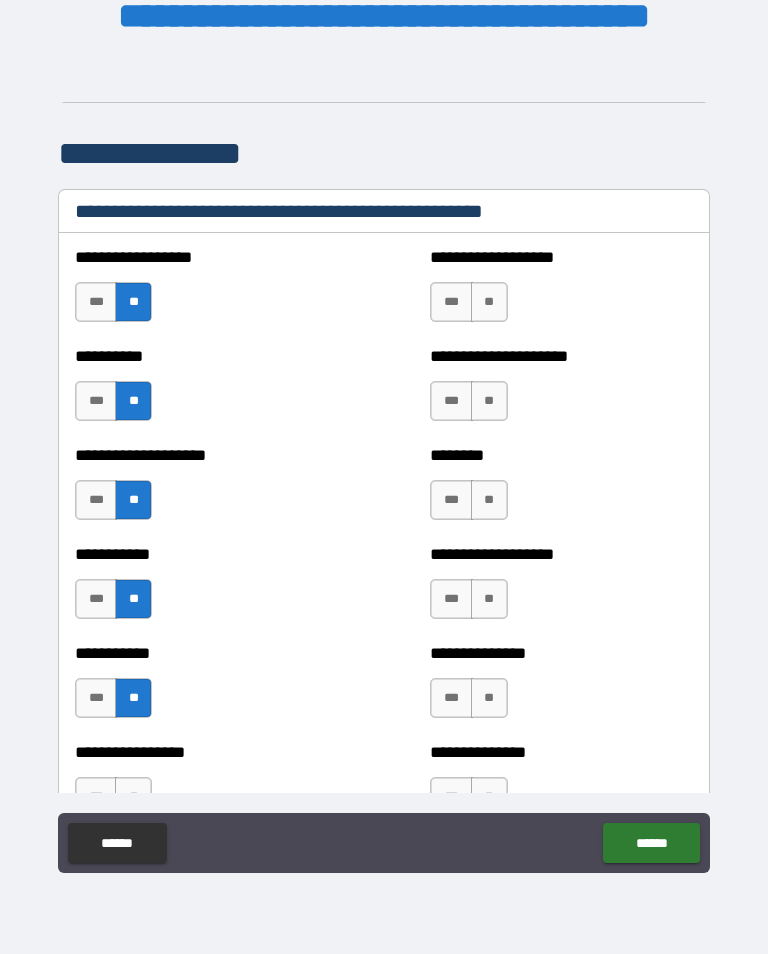 click on "**" at bounding box center [133, 797] 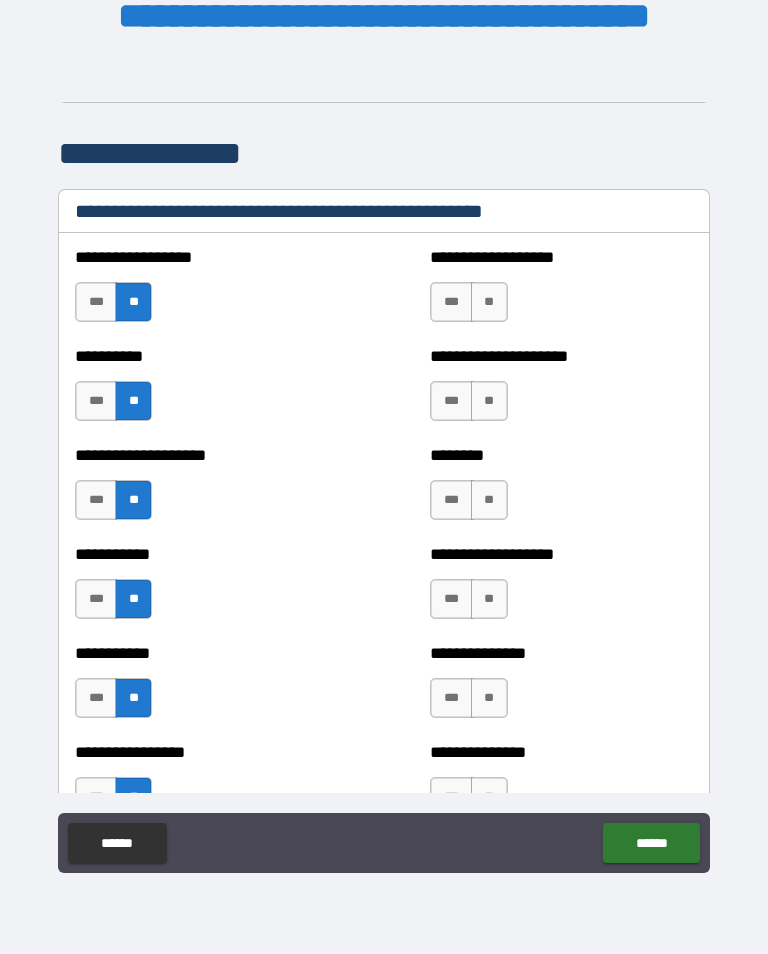 click on "**" at bounding box center (489, 302) 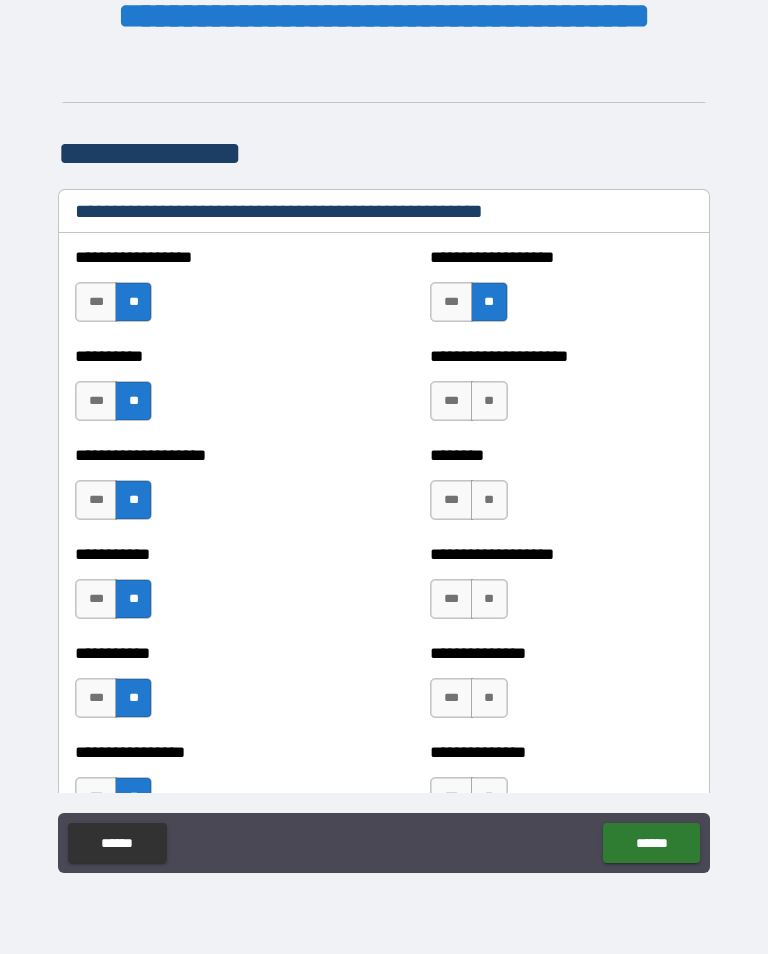 click on "**" at bounding box center (489, 401) 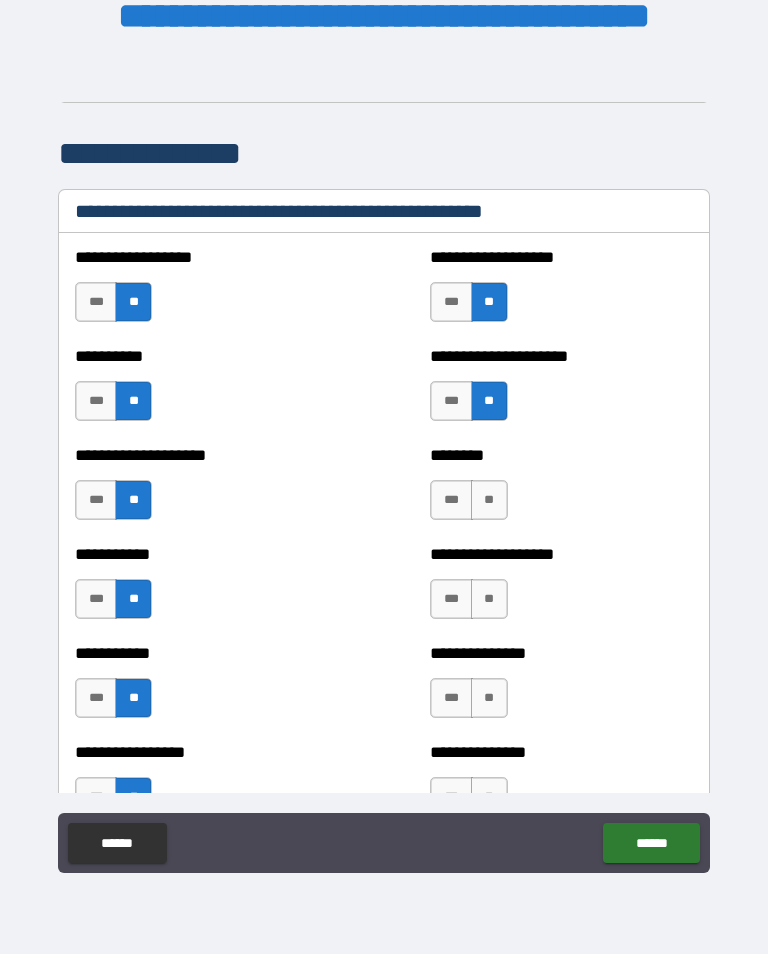 click on "**" at bounding box center (489, 500) 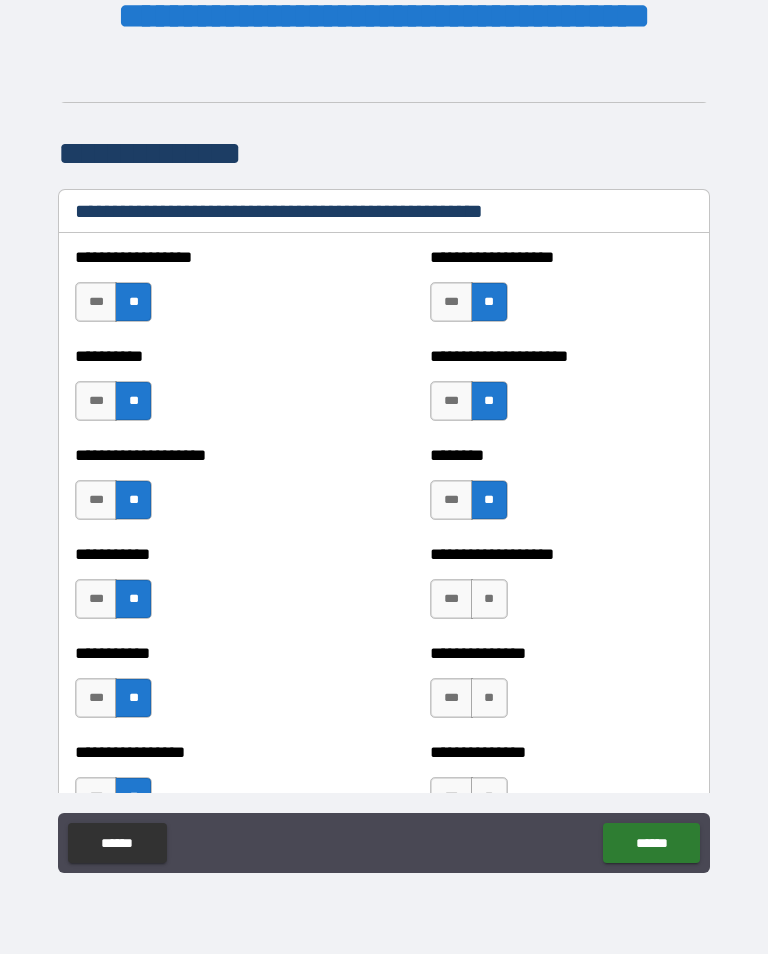 click on "**" at bounding box center (489, 599) 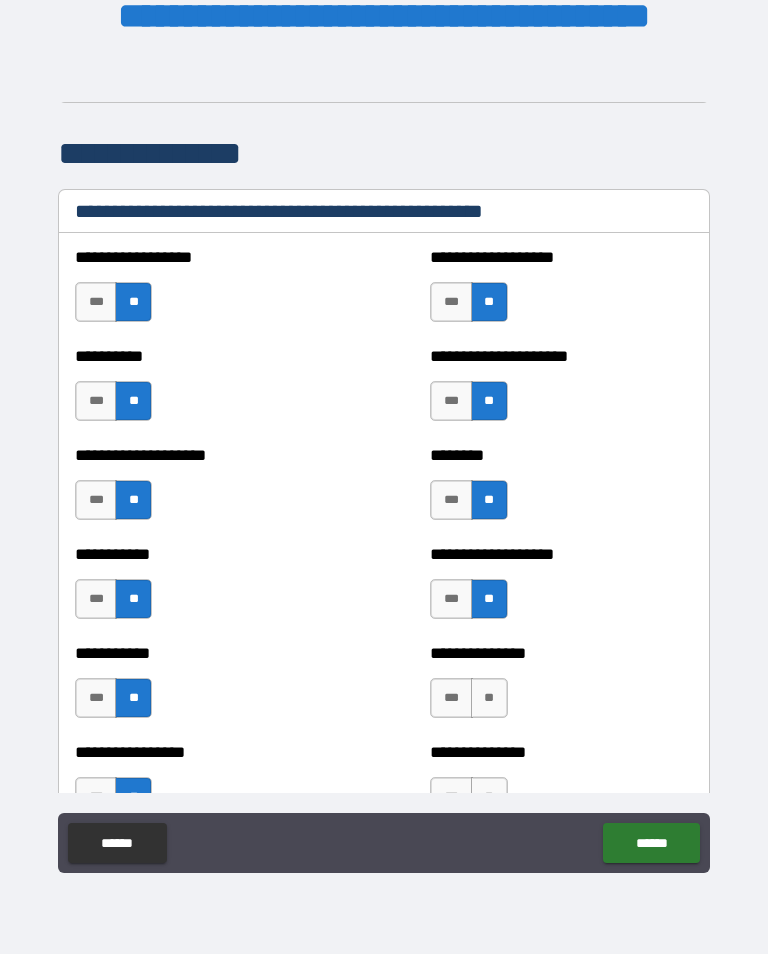 click on "**" at bounding box center [489, 698] 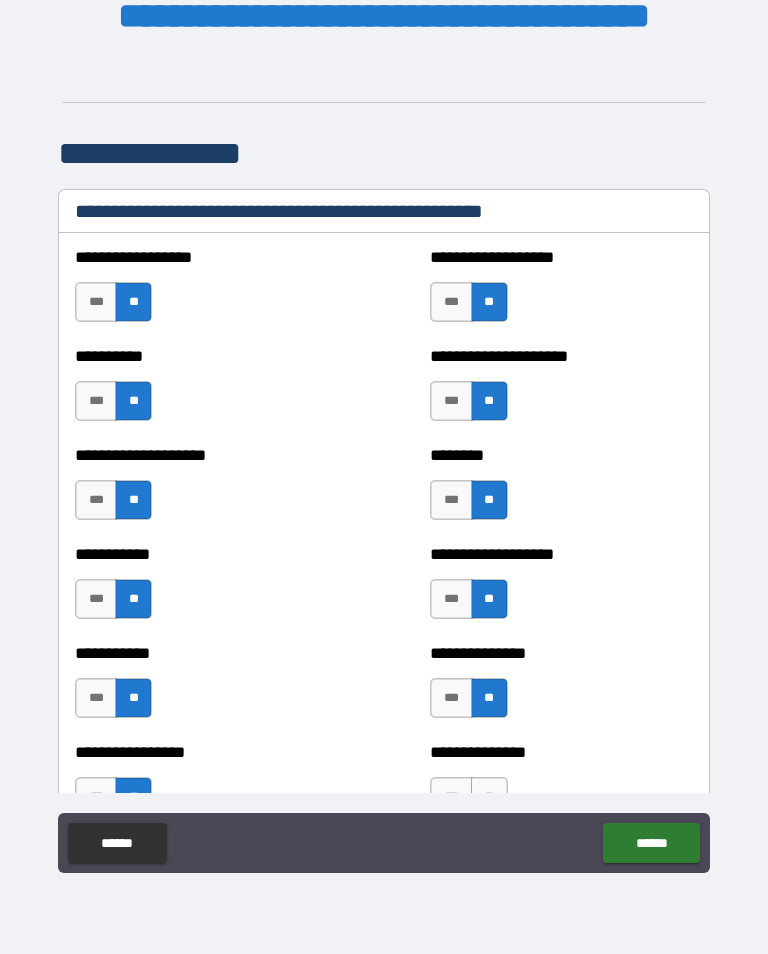 click on "**" at bounding box center [489, 797] 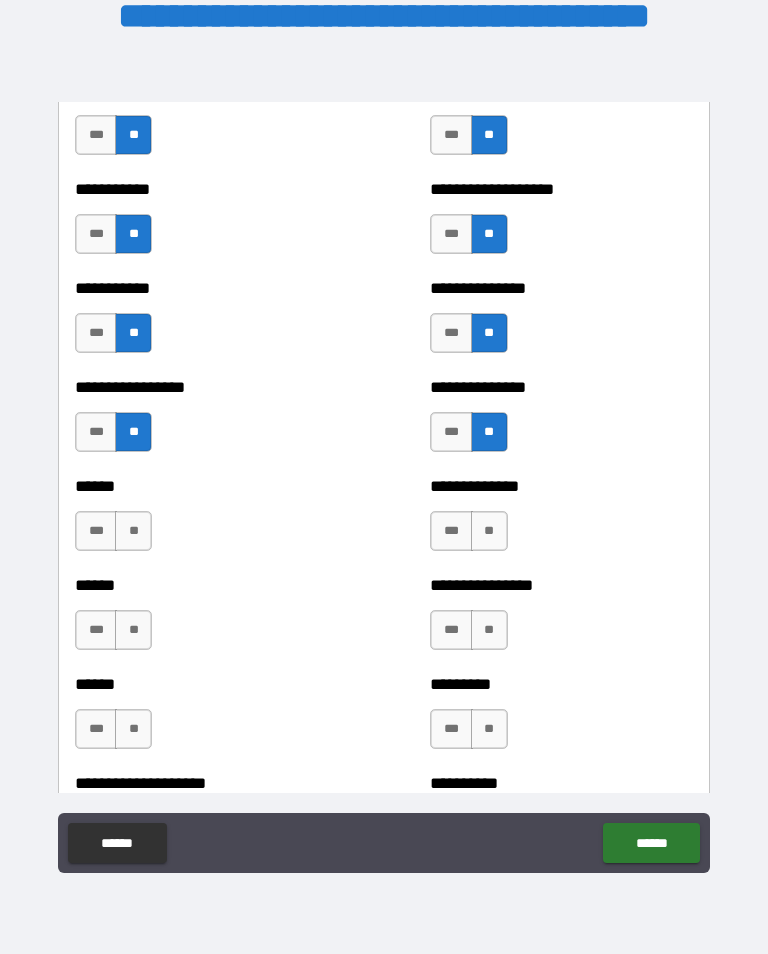 scroll, scrollTop: 2802, scrollLeft: 0, axis: vertical 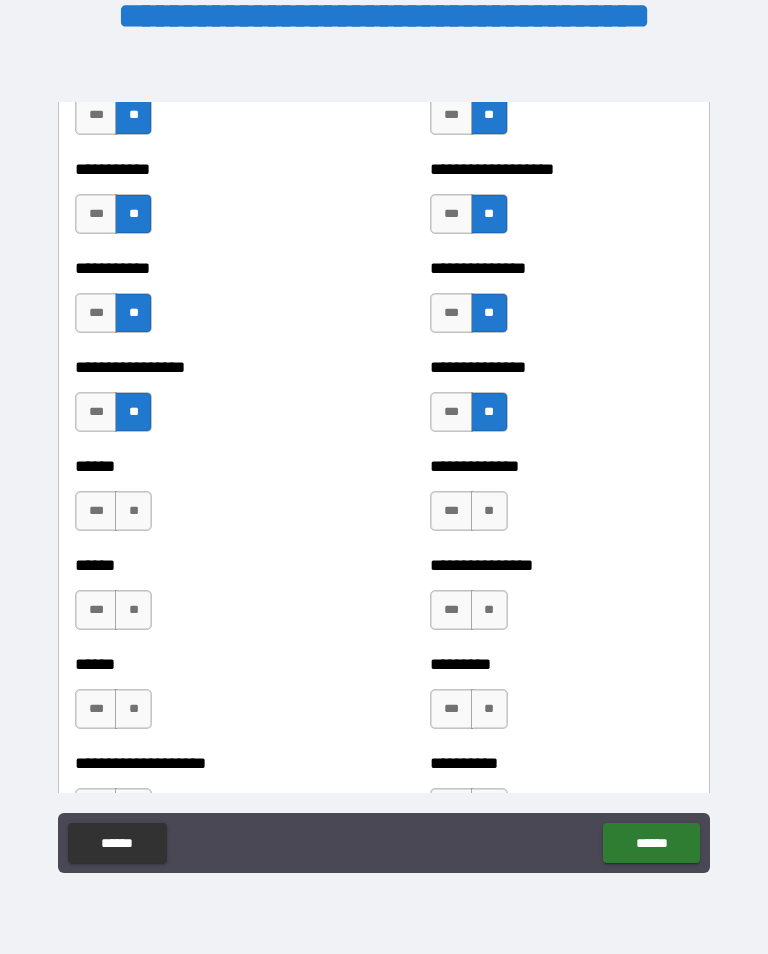 click on "**" at bounding box center [133, 511] 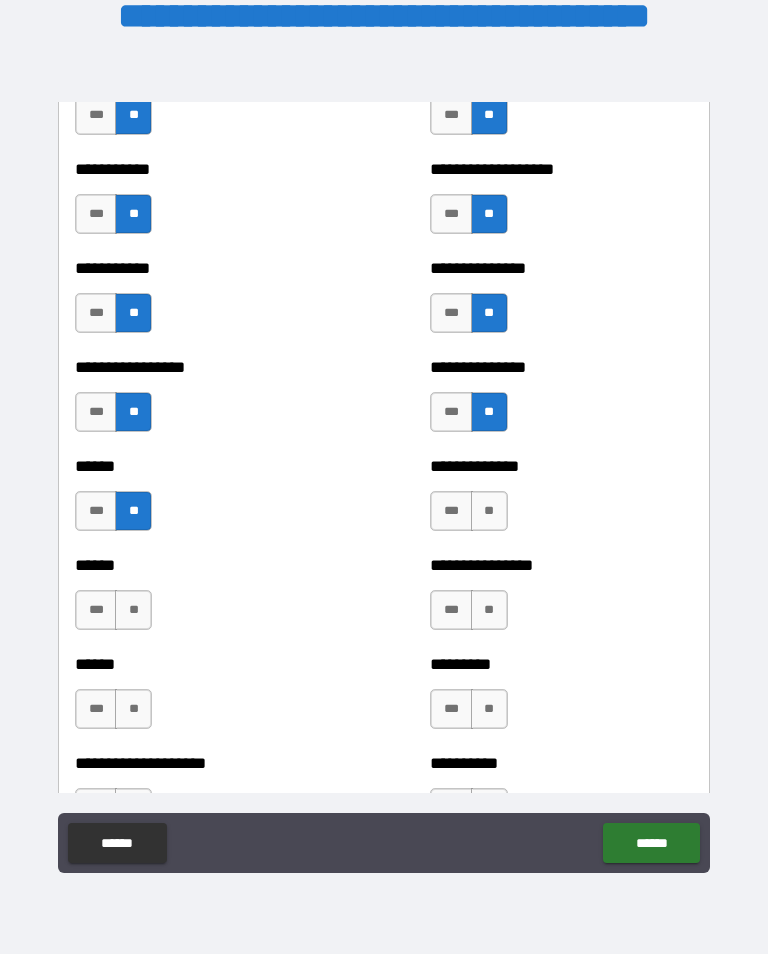 click on "**" at bounding box center [133, 610] 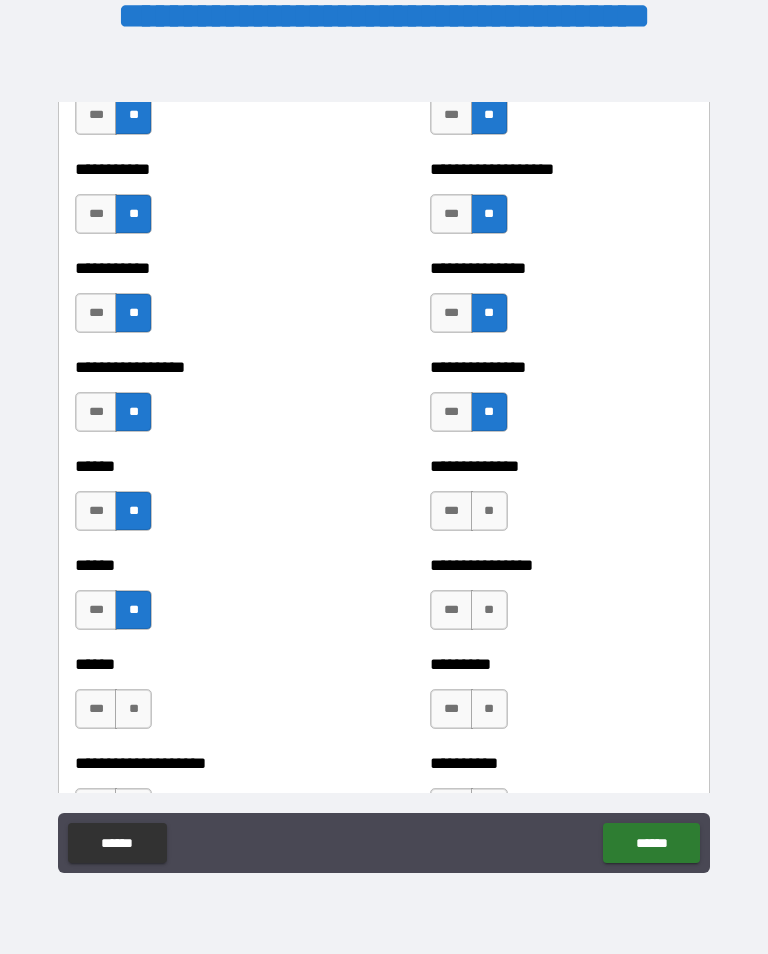 click on "**" at bounding box center (133, 709) 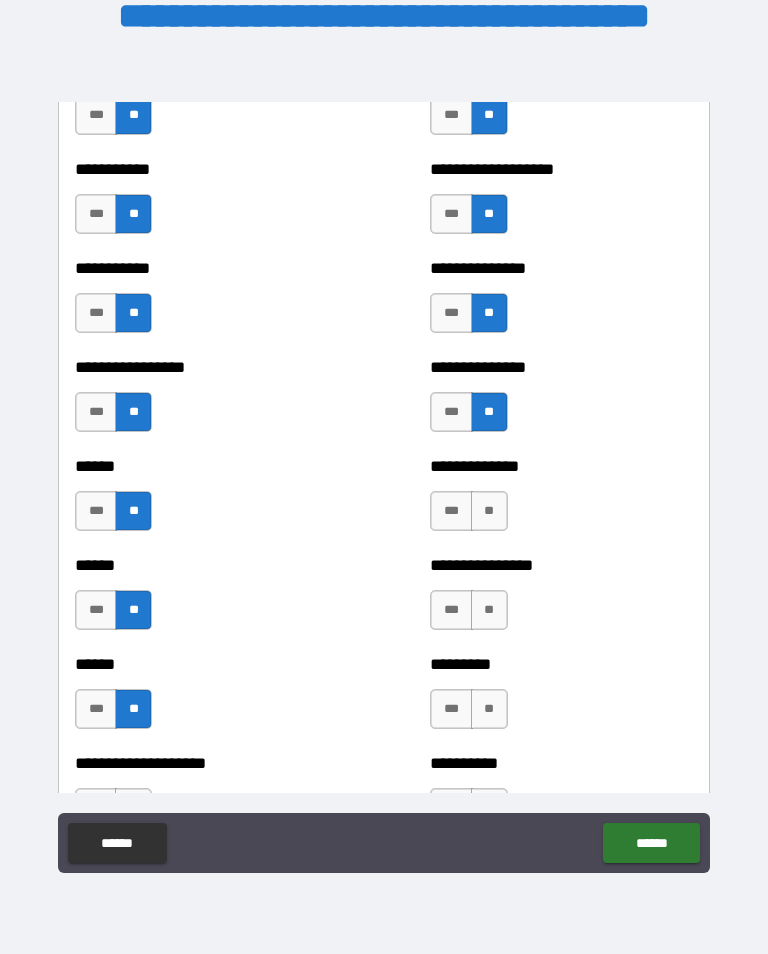 click on "**" at bounding box center [489, 511] 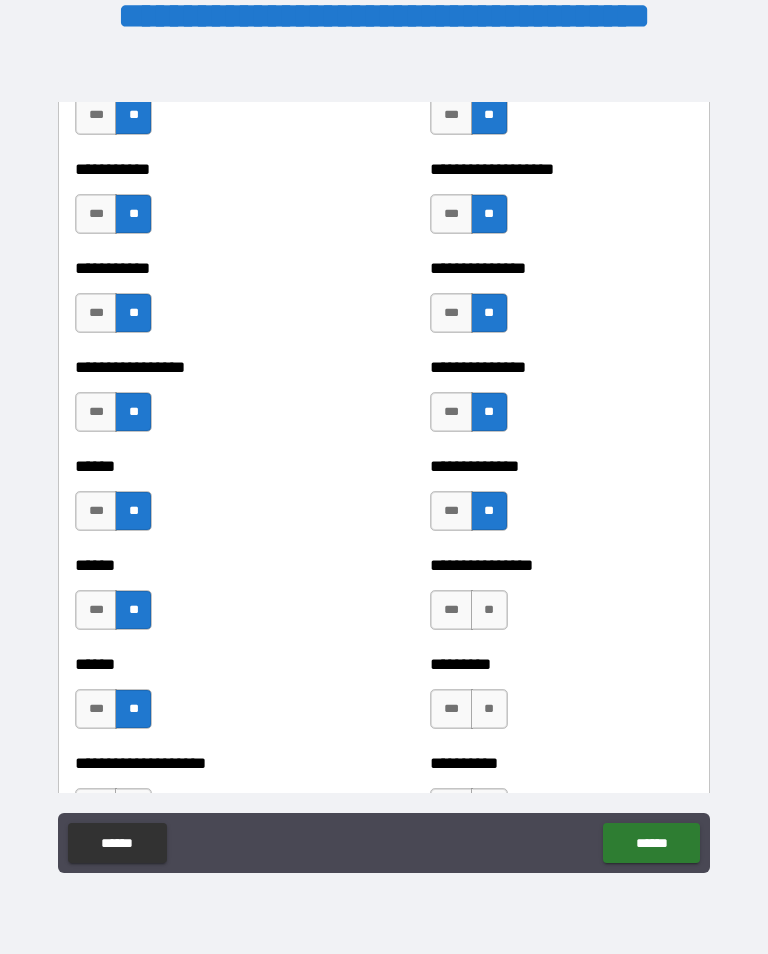click on "**" at bounding box center (489, 610) 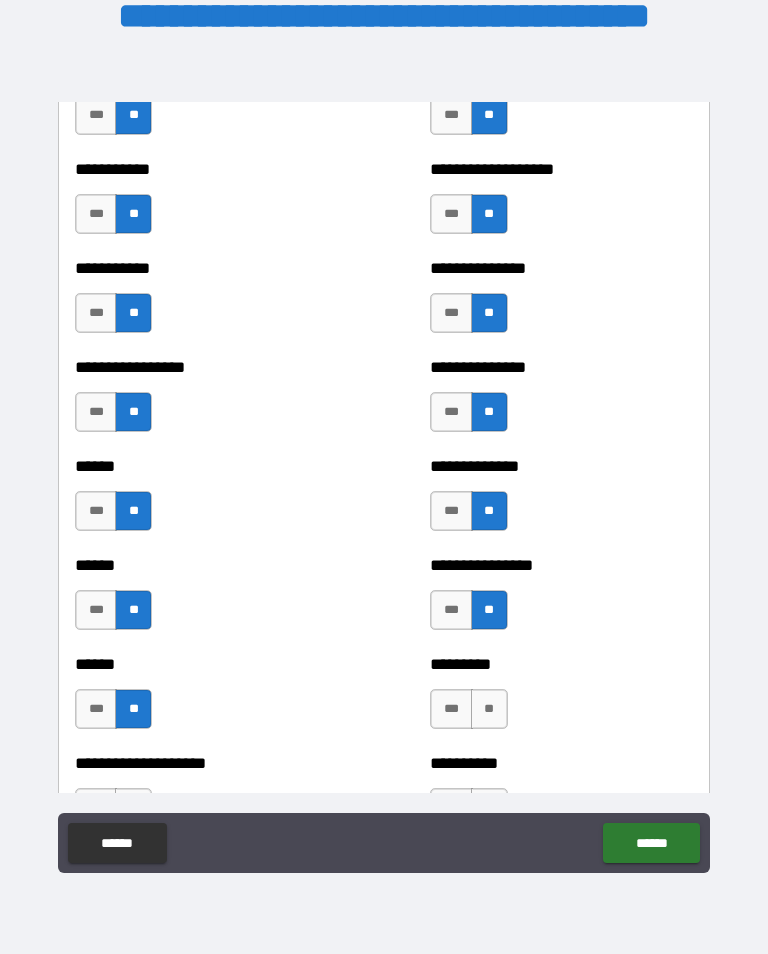 click on "**" at bounding box center [489, 709] 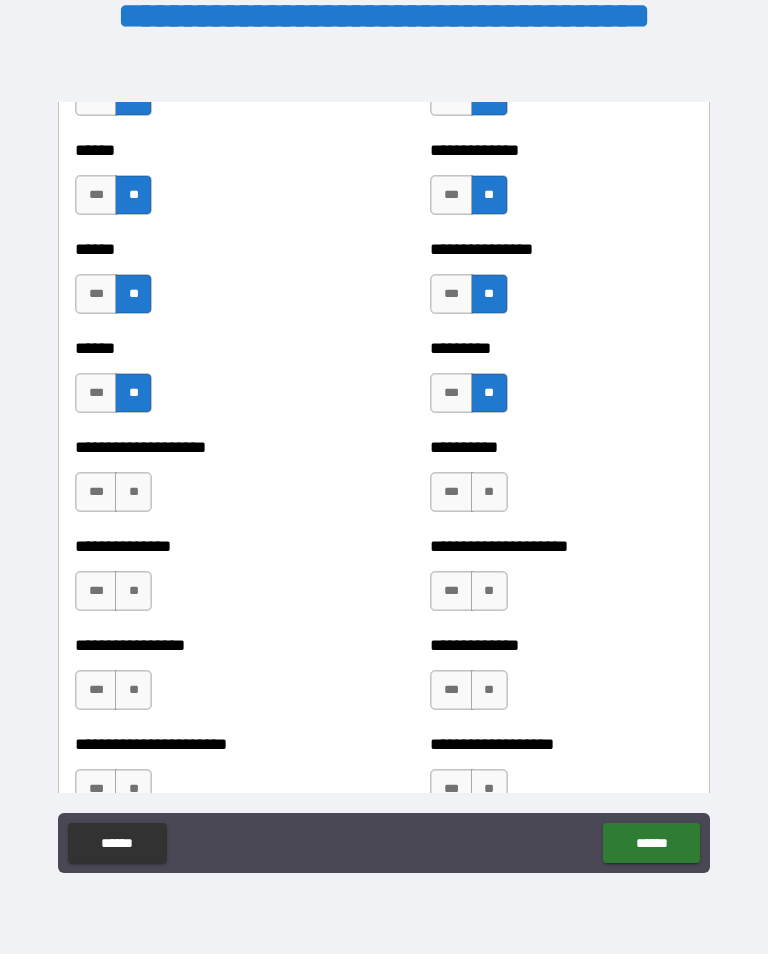 scroll, scrollTop: 3140, scrollLeft: 0, axis: vertical 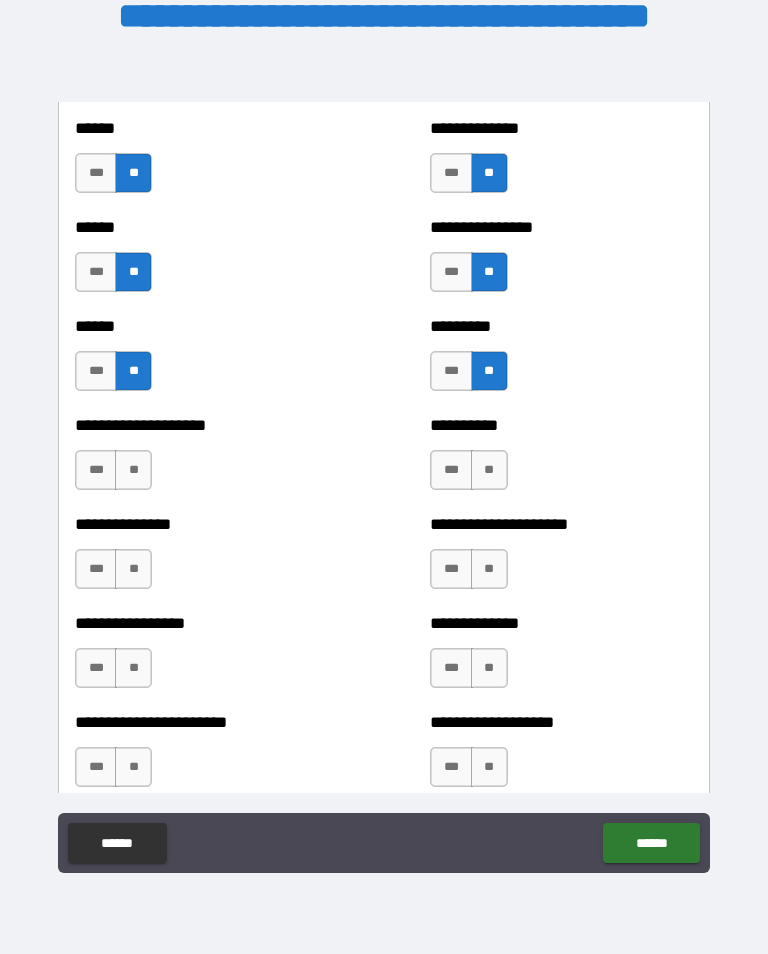 click on "**" at bounding box center (133, 569) 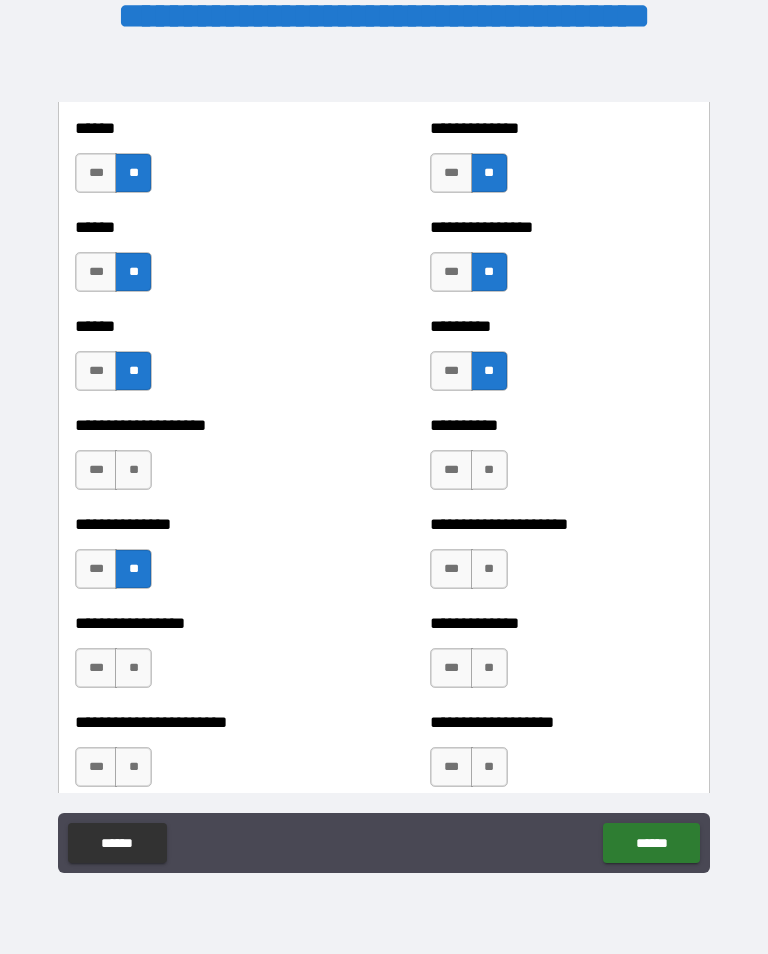 click on "**" at bounding box center [133, 470] 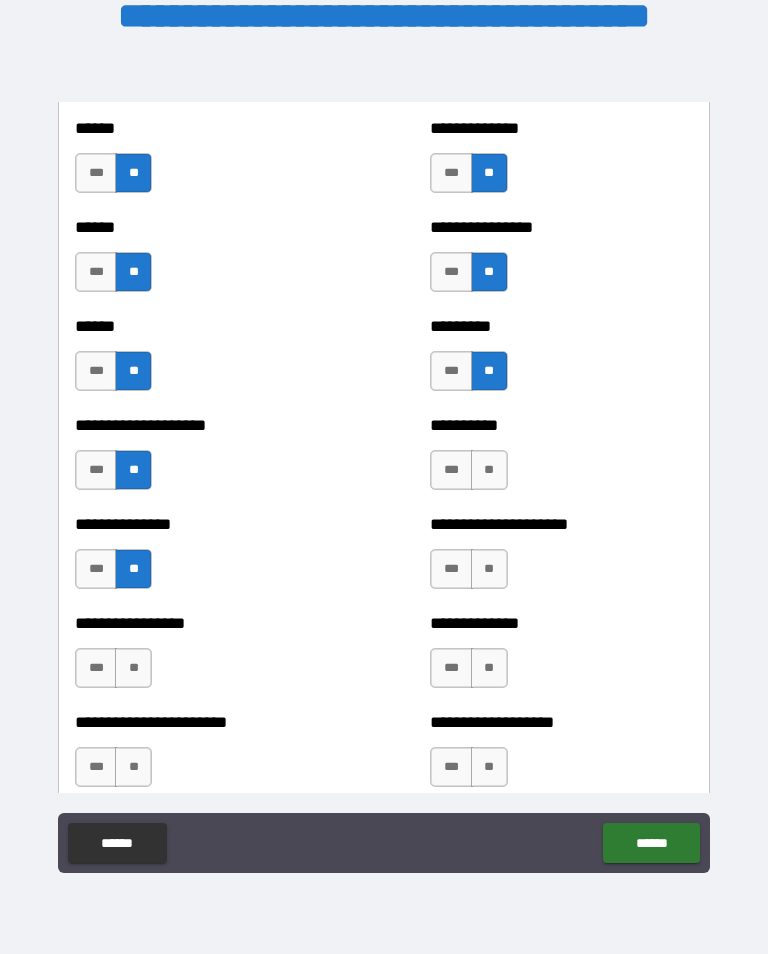 click on "**" at bounding box center (489, 470) 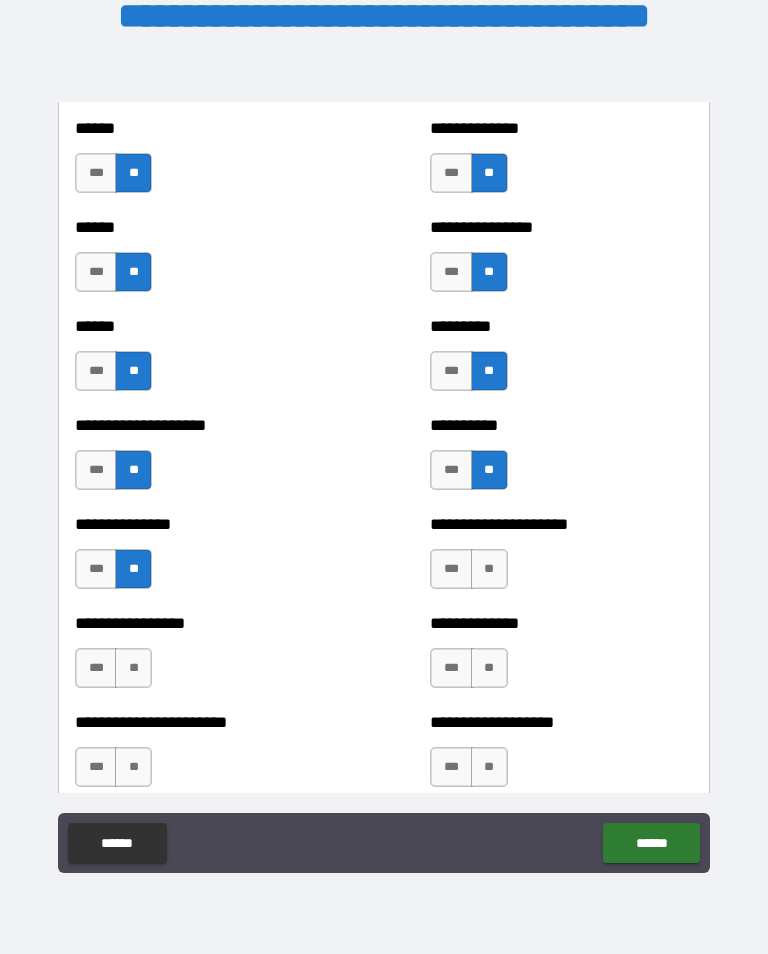click on "**" at bounding box center [489, 569] 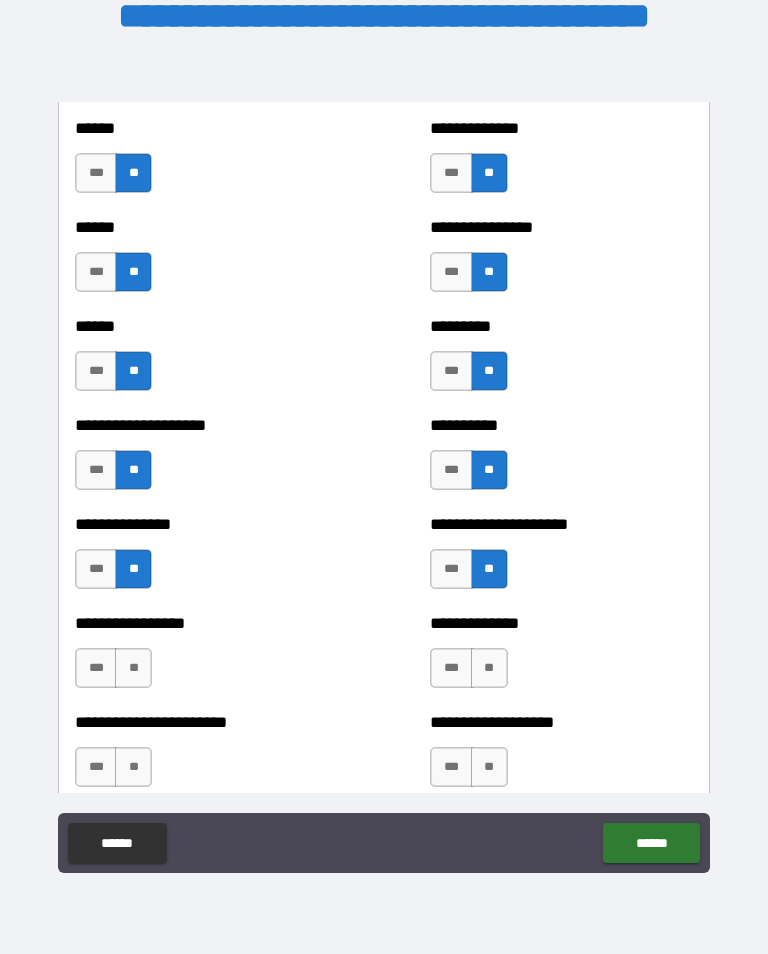 click on "**" at bounding box center [489, 668] 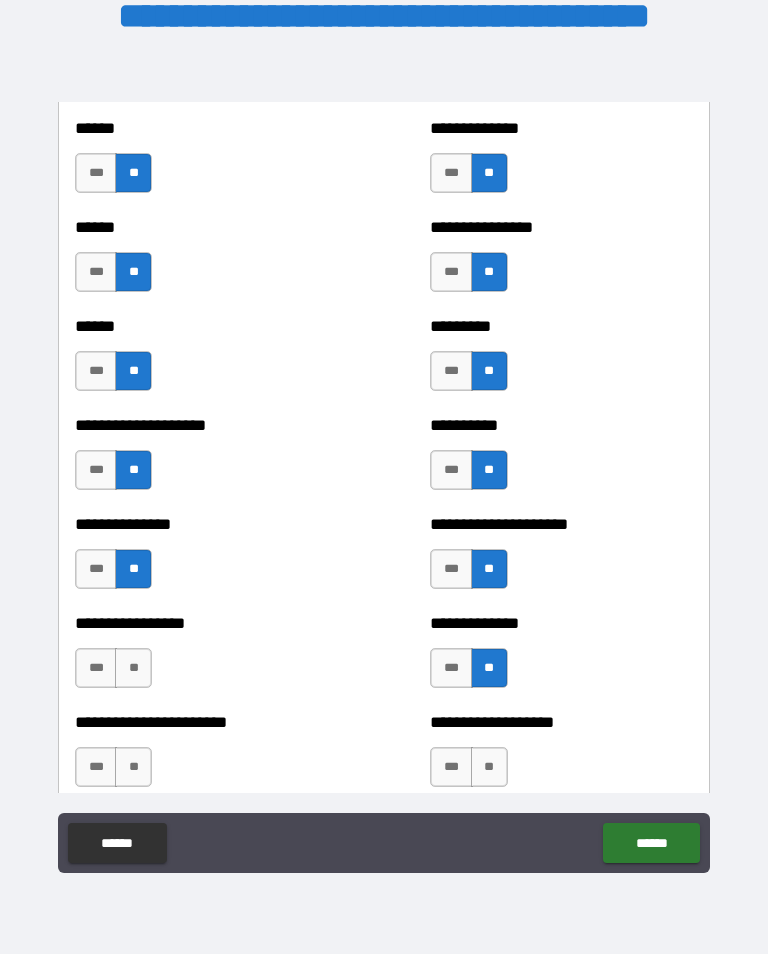 click on "**" at bounding box center [133, 668] 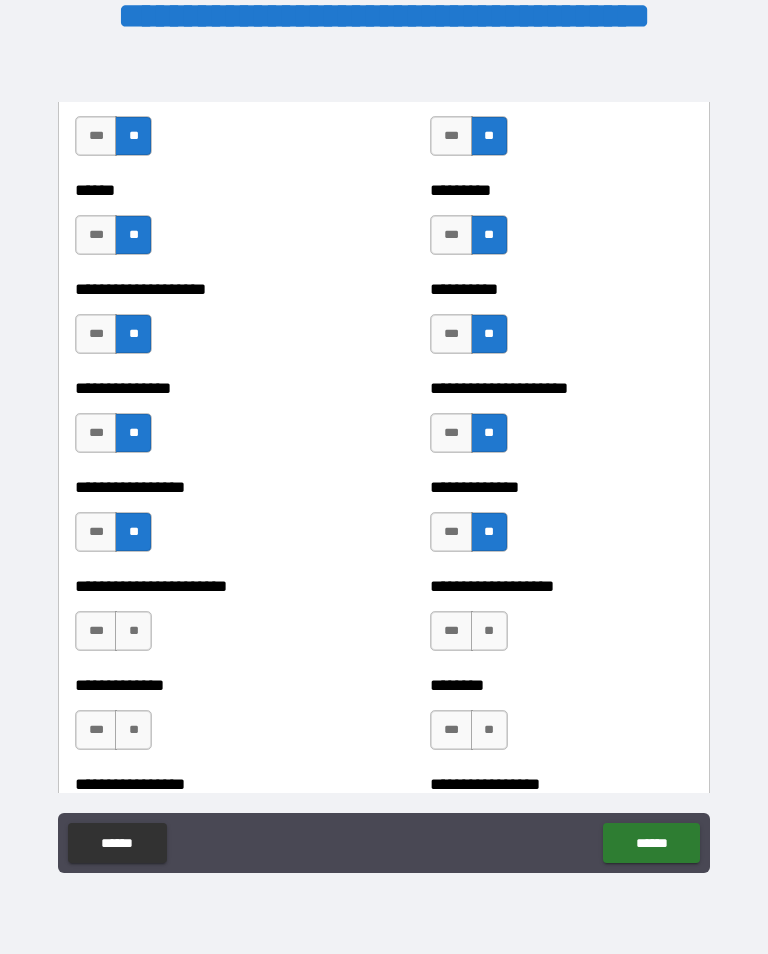 scroll, scrollTop: 3276, scrollLeft: 0, axis: vertical 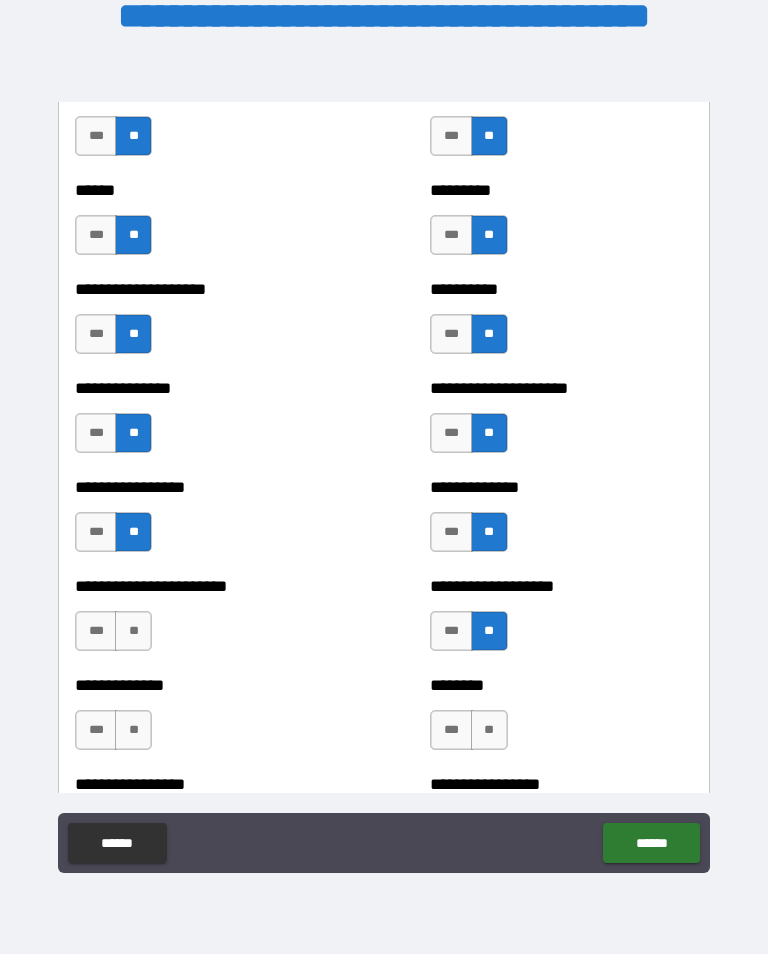 click on "**" at bounding box center (489, 730) 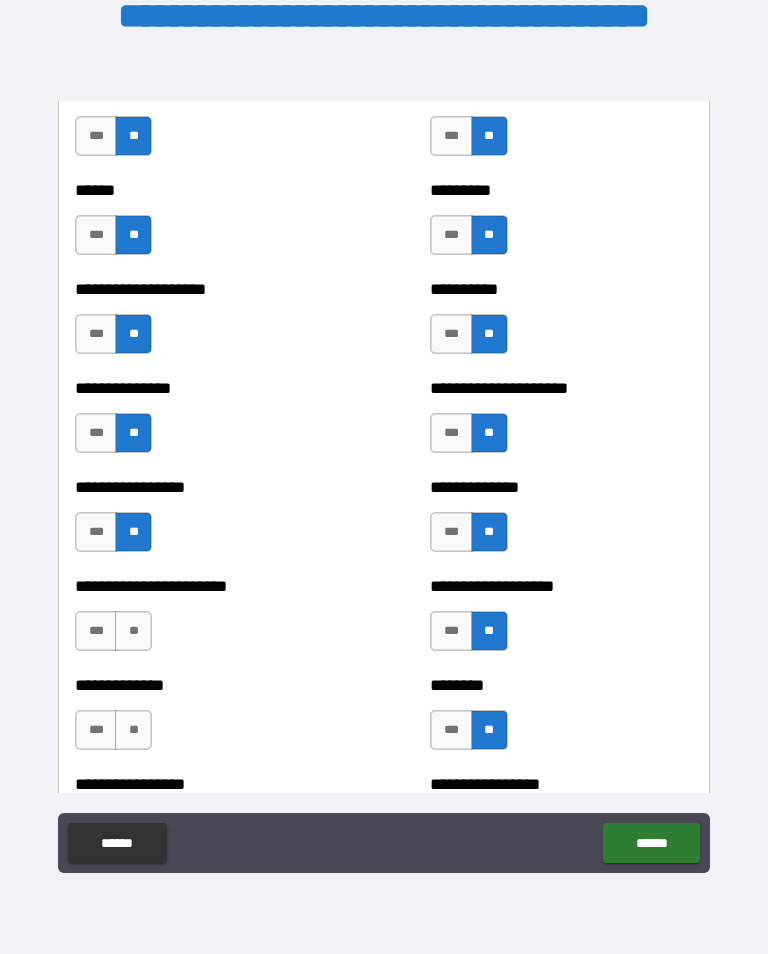 click on "**" at bounding box center [133, 631] 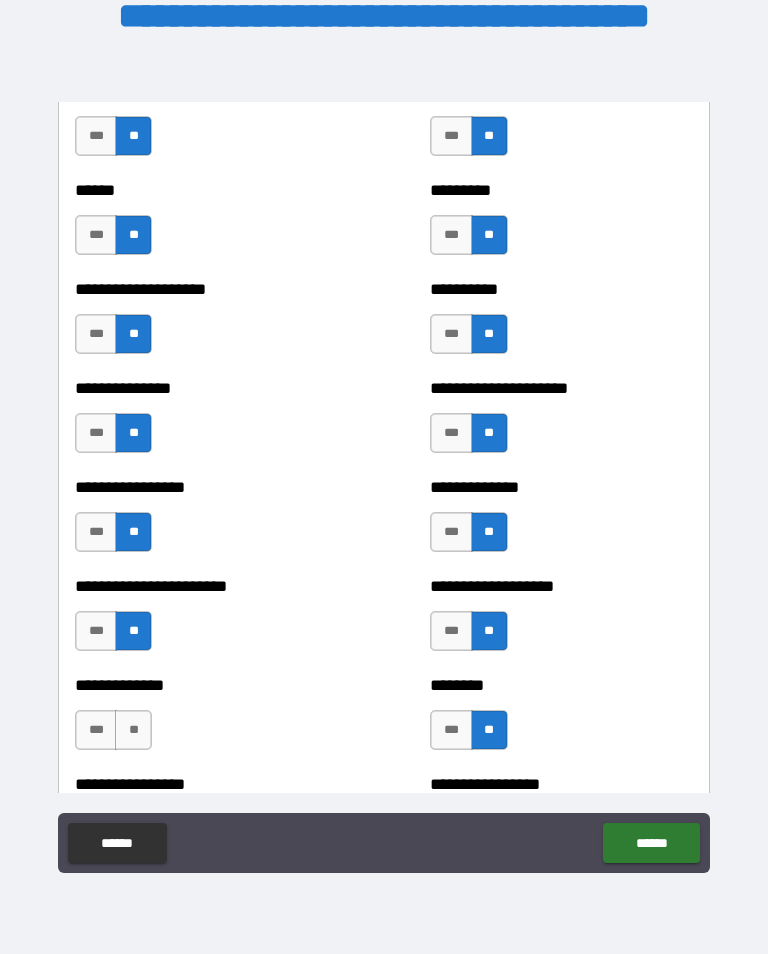 click on "**" at bounding box center (133, 730) 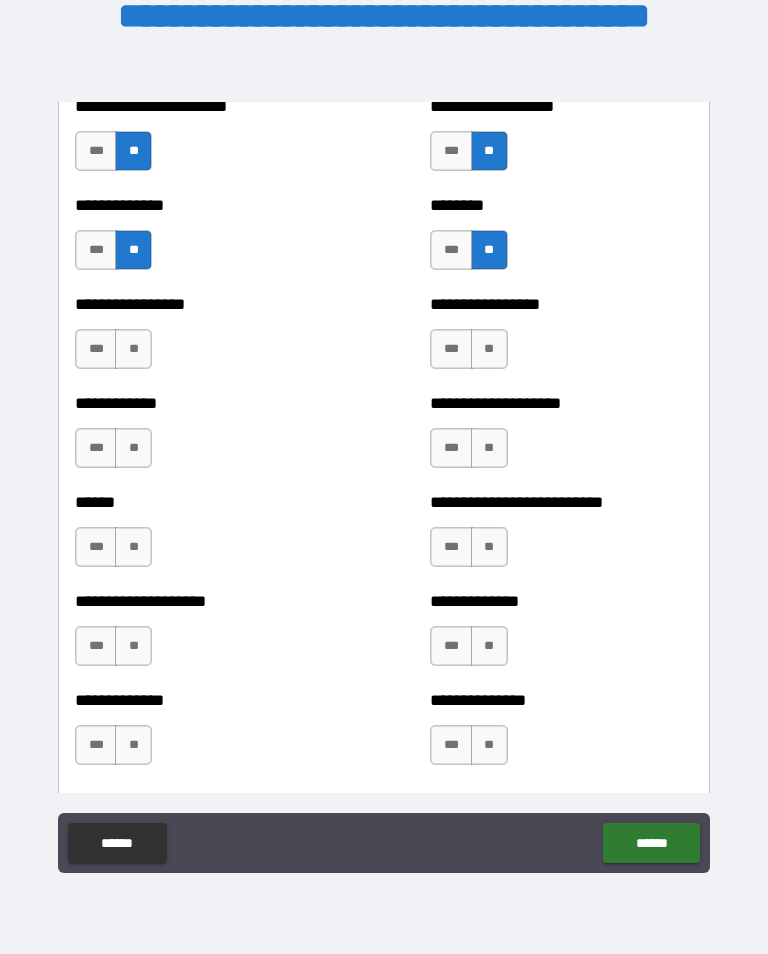scroll, scrollTop: 3761, scrollLeft: 0, axis: vertical 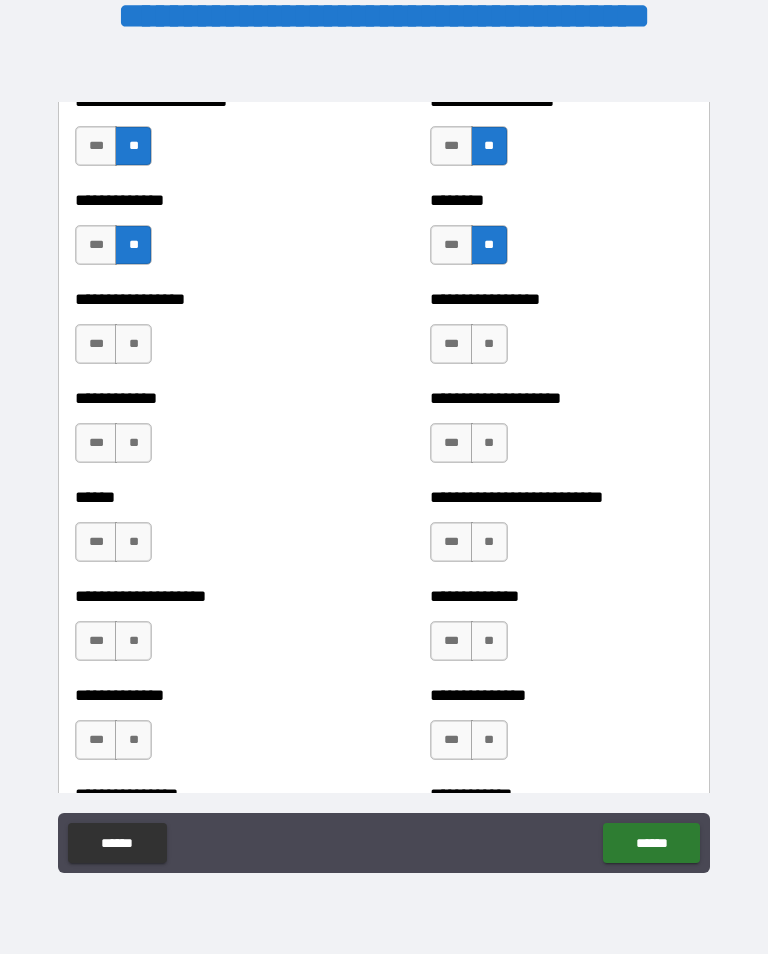 click on "**" at bounding box center [489, 344] 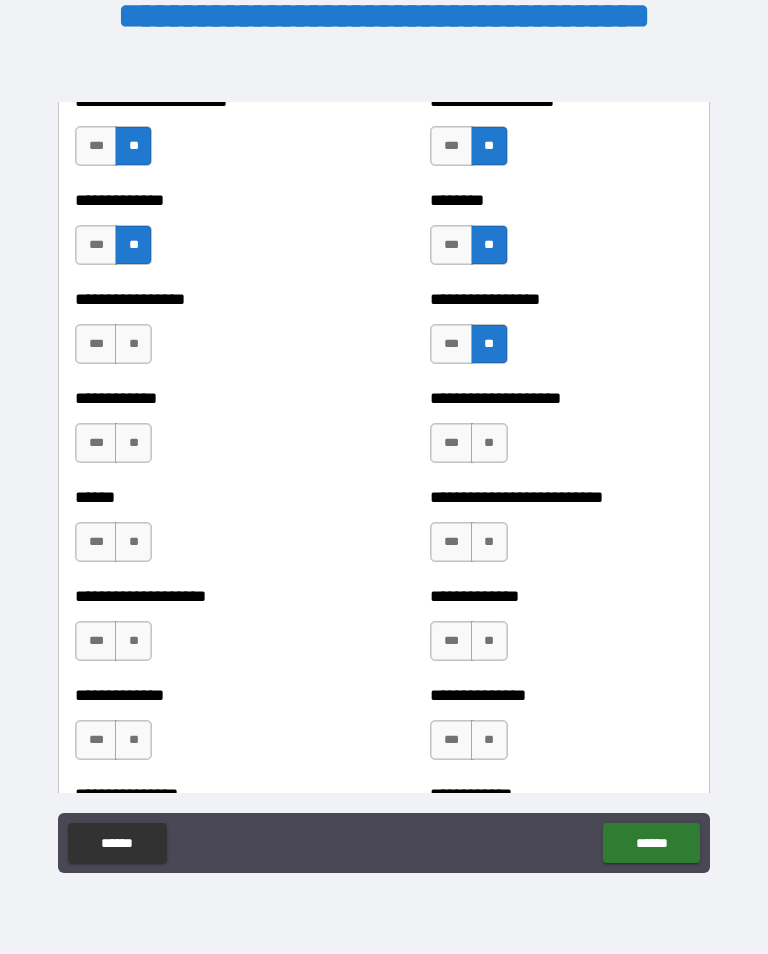 click on "**" at bounding box center (489, 443) 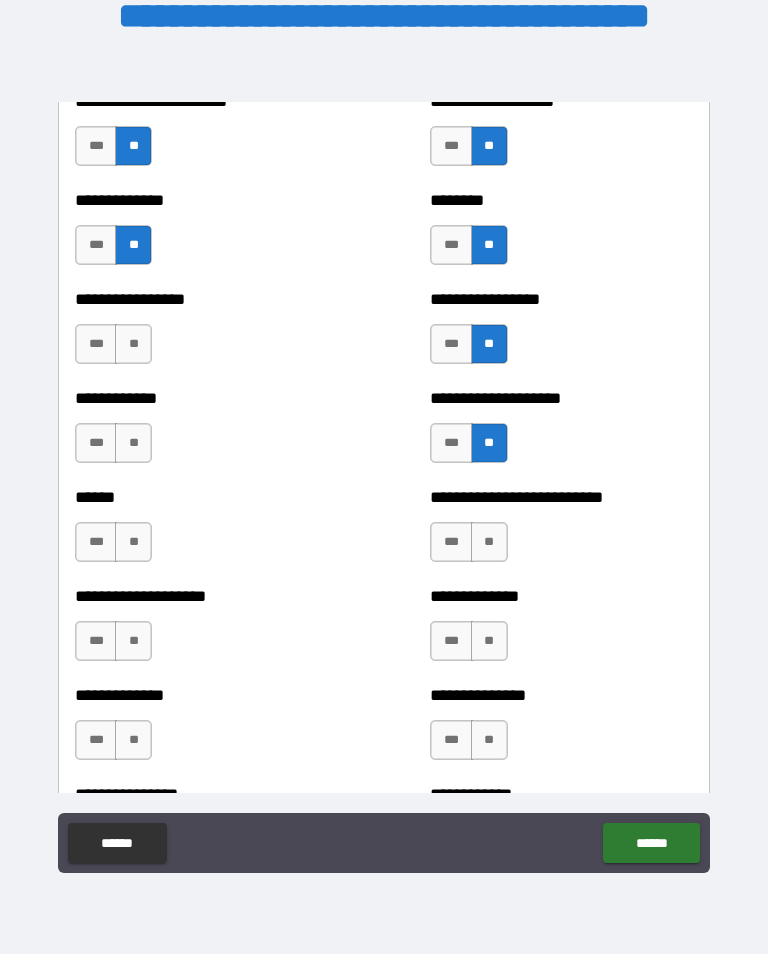 click on "**" at bounding box center [489, 542] 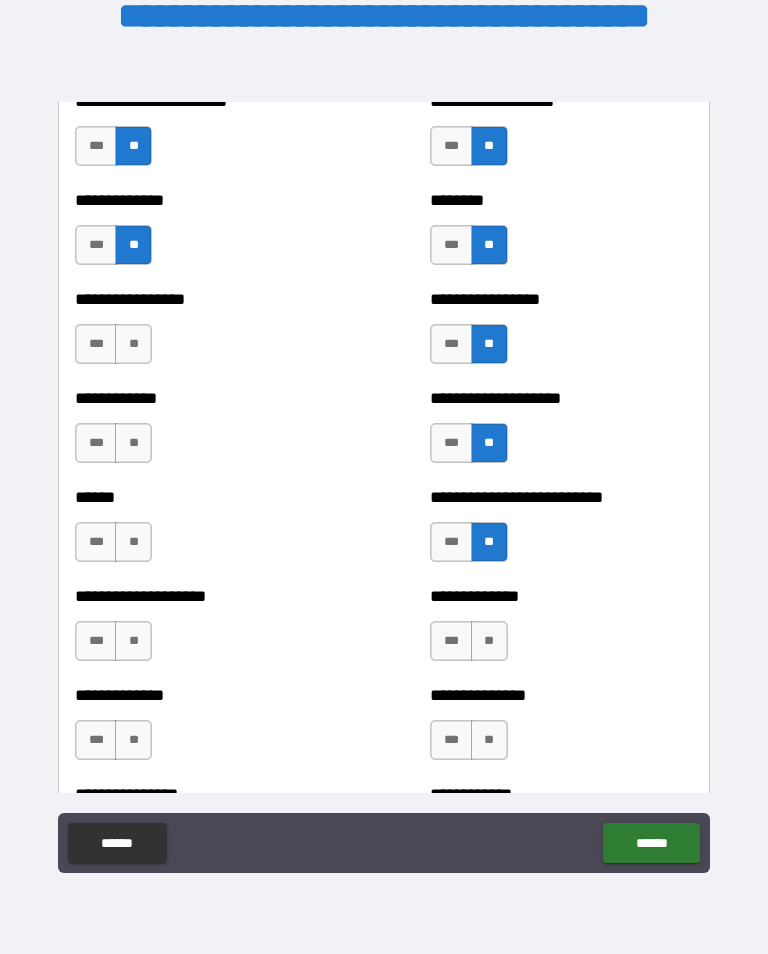 click on "**" at bounding box center (489, 641) 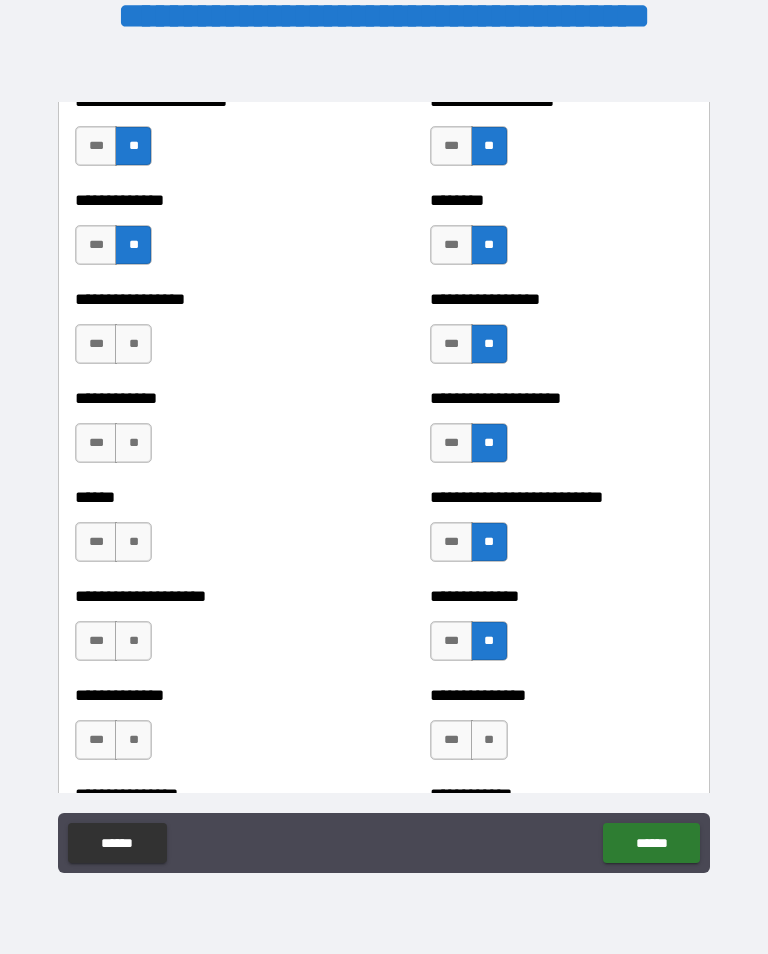 click on "**" at bounding box center (489, 740) 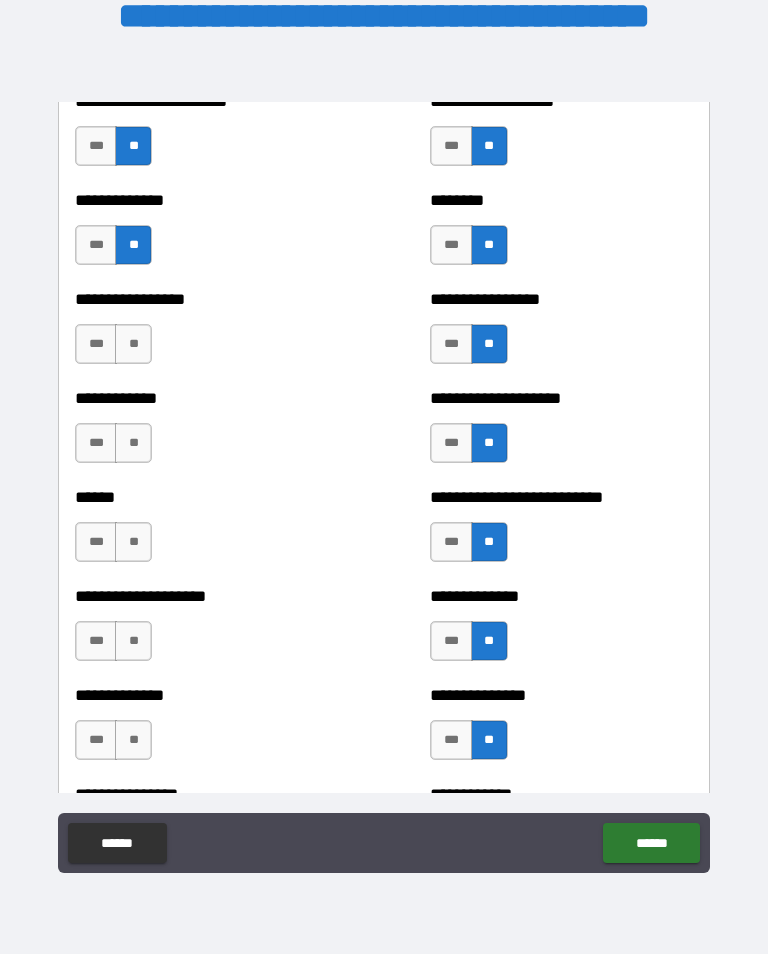 click on "**" at bounding box center (133, 740) 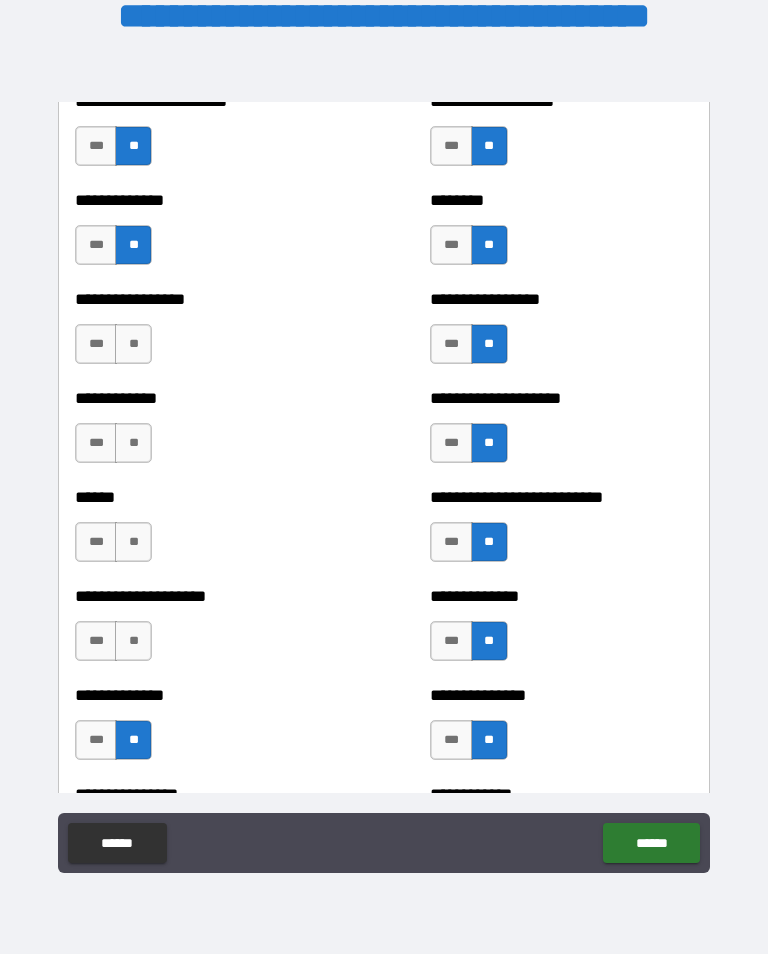 click on "**" at bounding box center (133, 641) 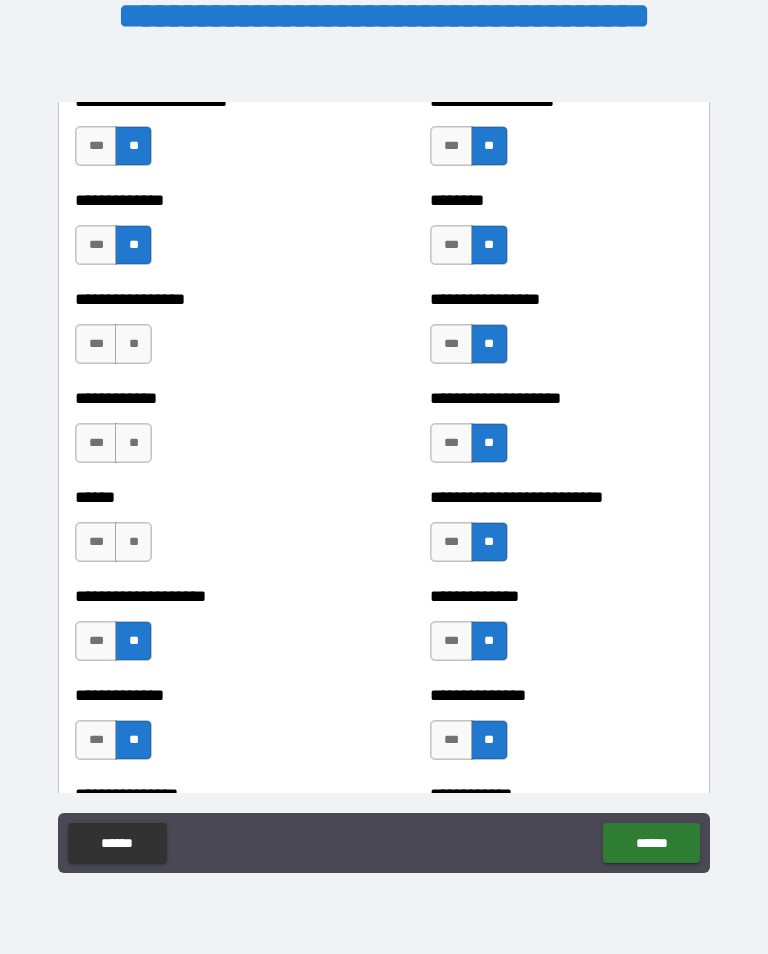 click on "**" at bounding box center [133, 542] 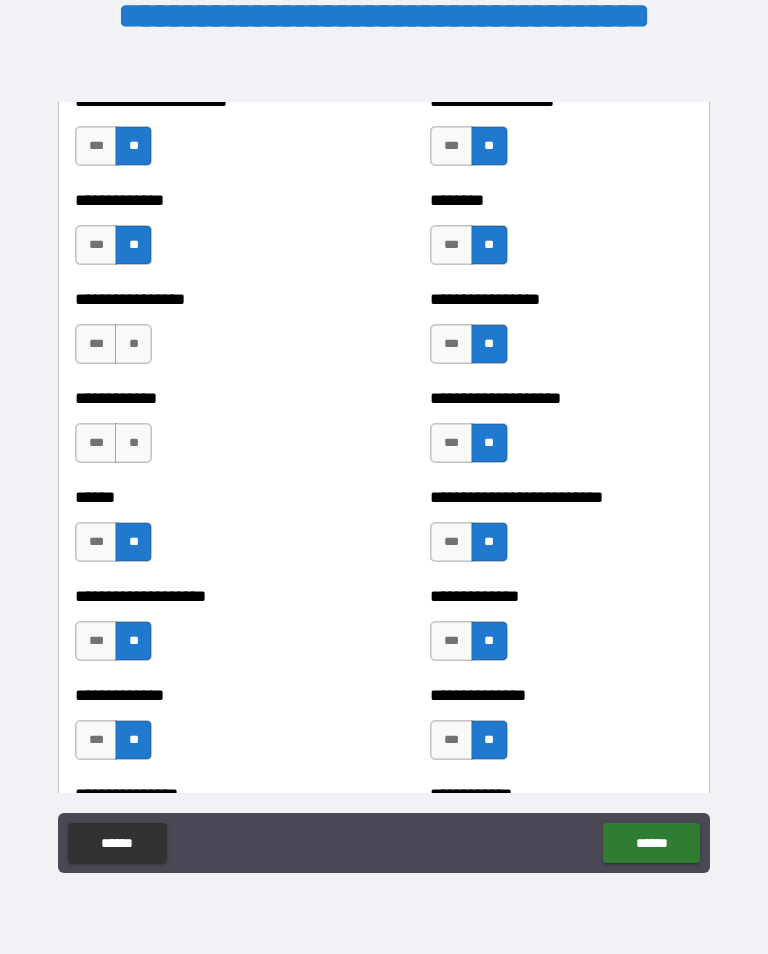 click on "**" at bounding box center [133, 443] 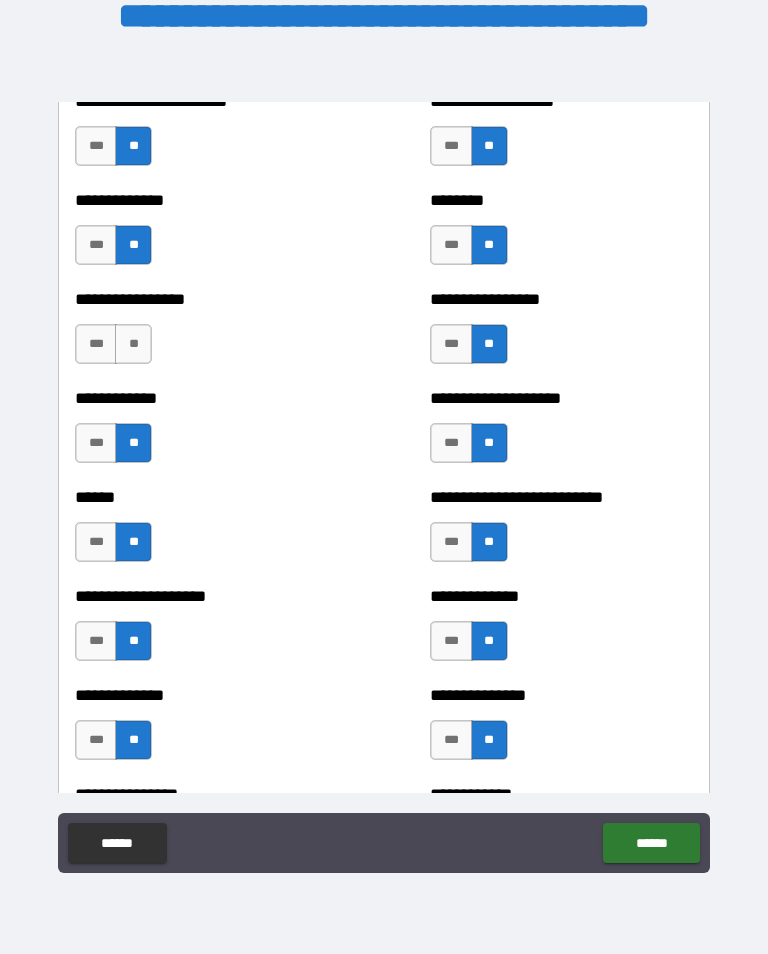 click on "**" at bounding box center [133, 344] 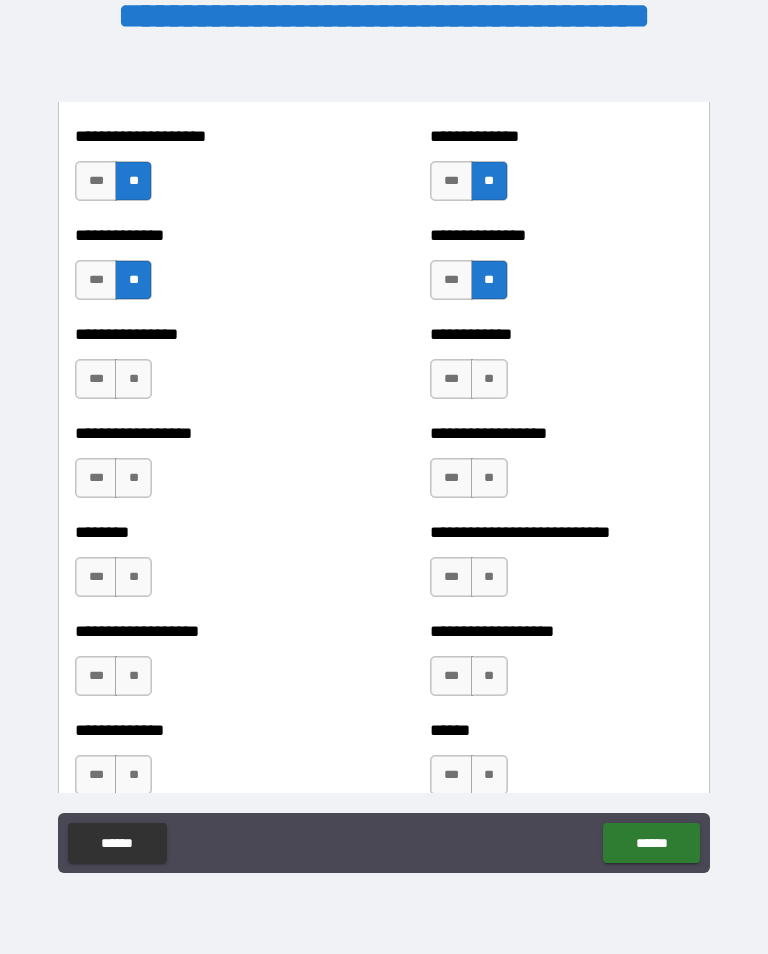 scroll, scrollTop: 4223, scrollLeft: 0, axis: vertical 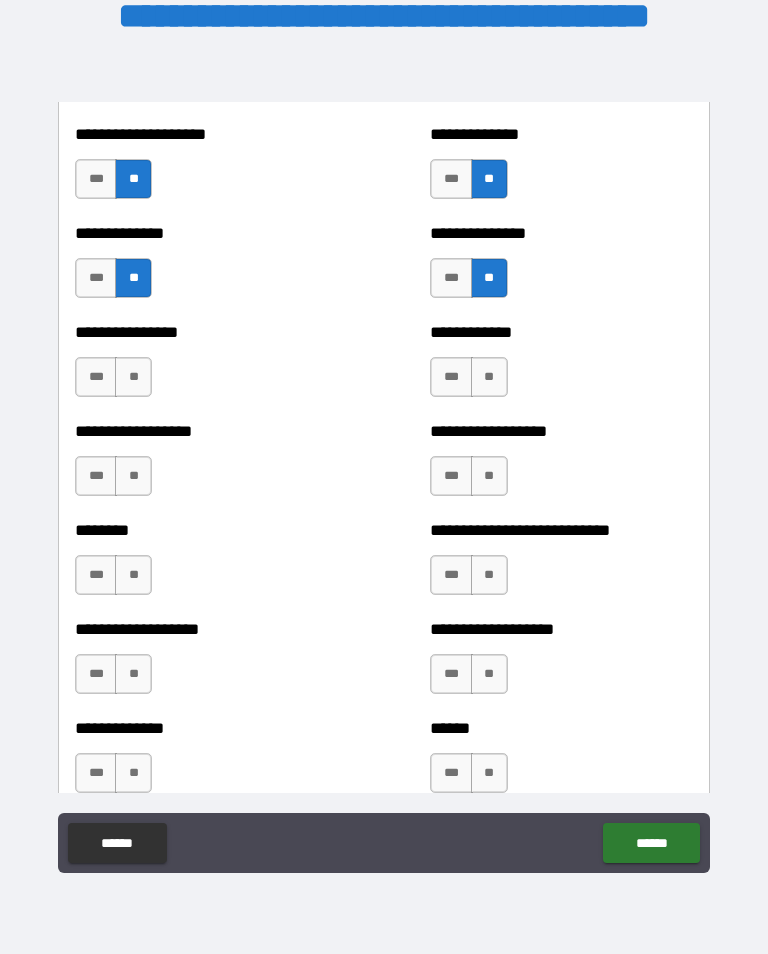 click on "**" at bounding box center [133, 377] 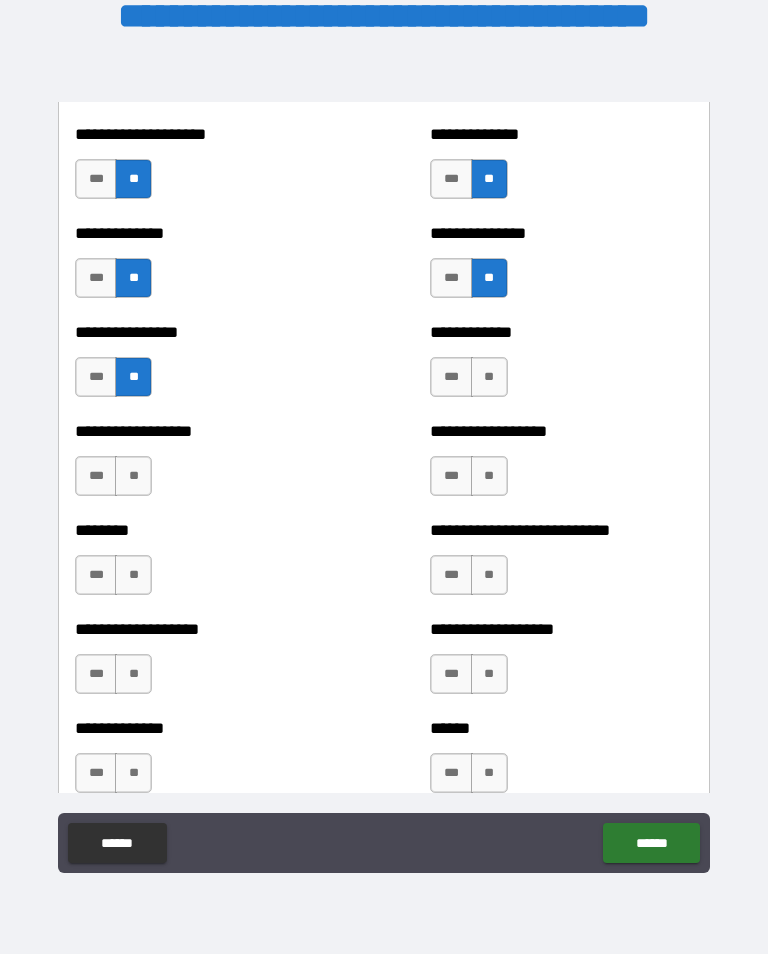 click on "**" at bounding box center (133, 476) 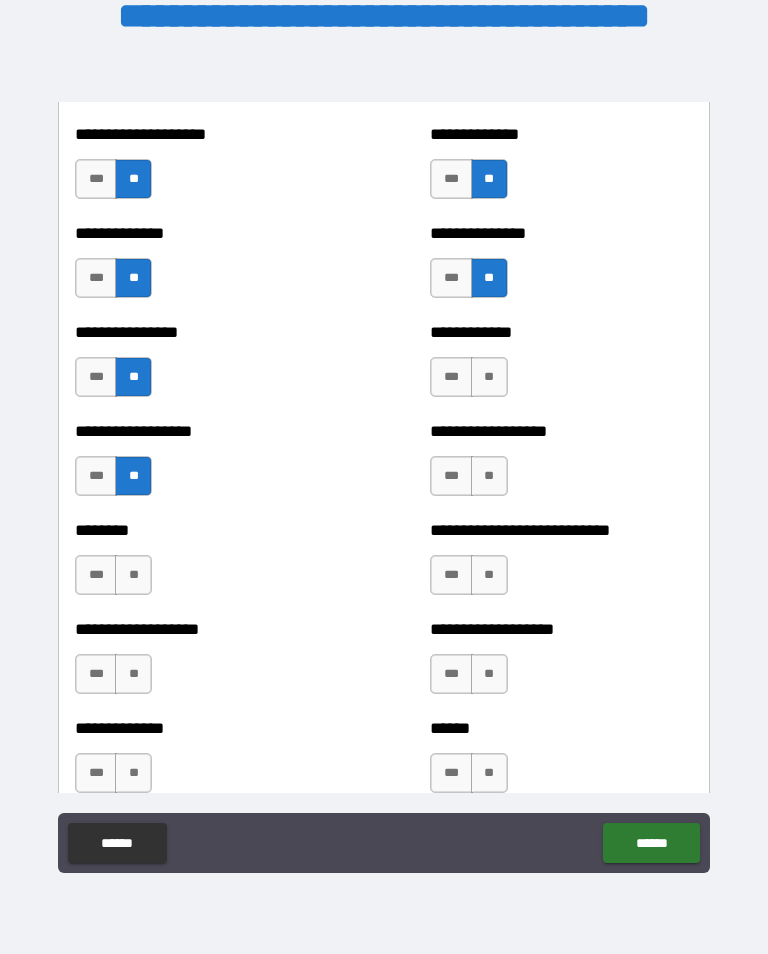 click on "**" at bounding box center [133, 575] 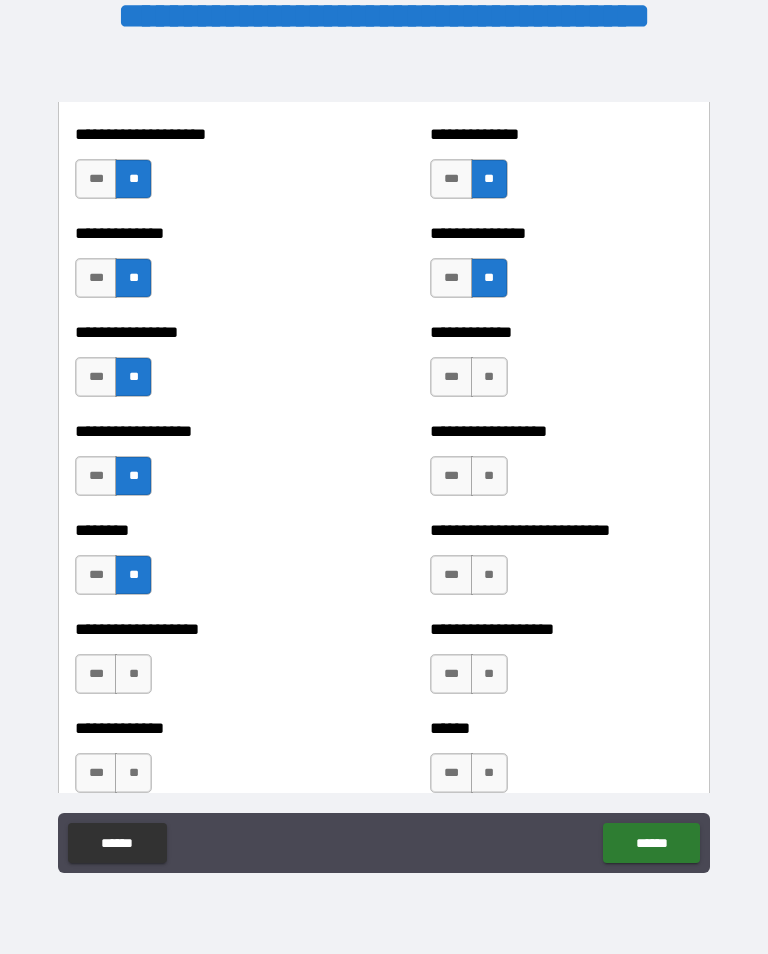 click on "**" at bounding box center [133, 674] 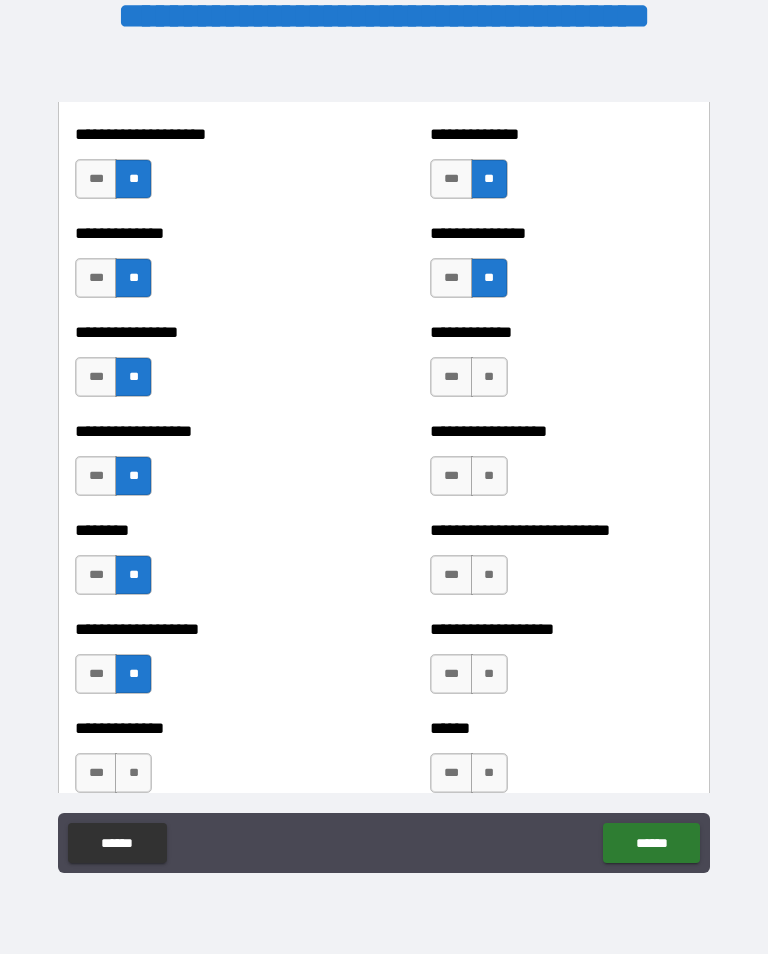 click on "**" at bounding box center [133, 773] 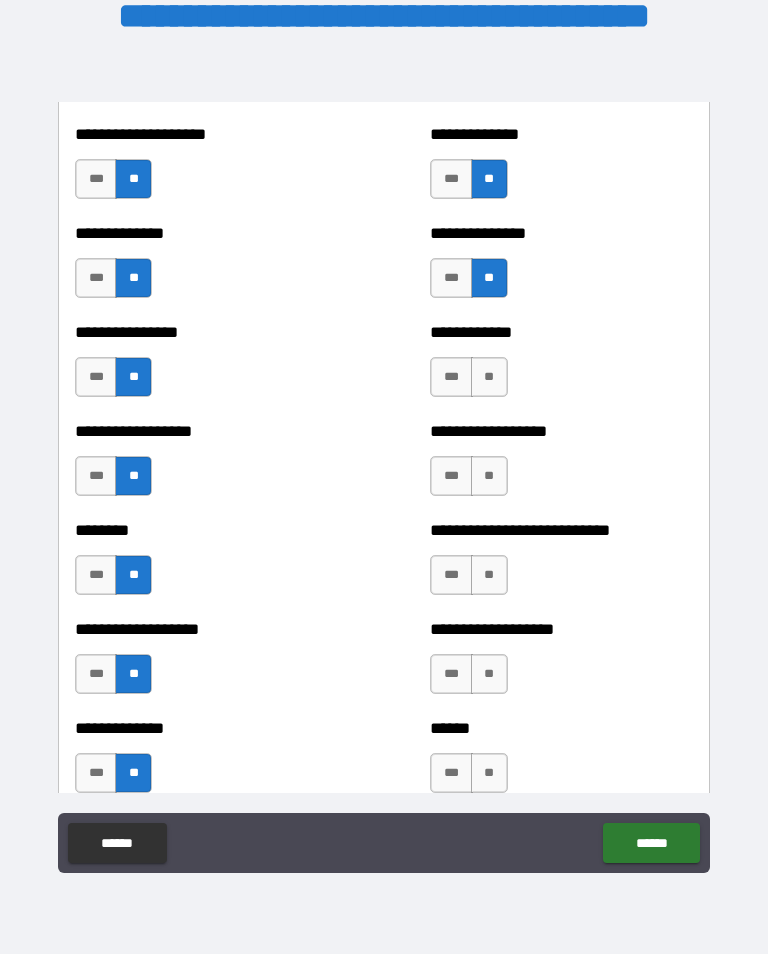 click on "**" at bounding box center (489, 773) 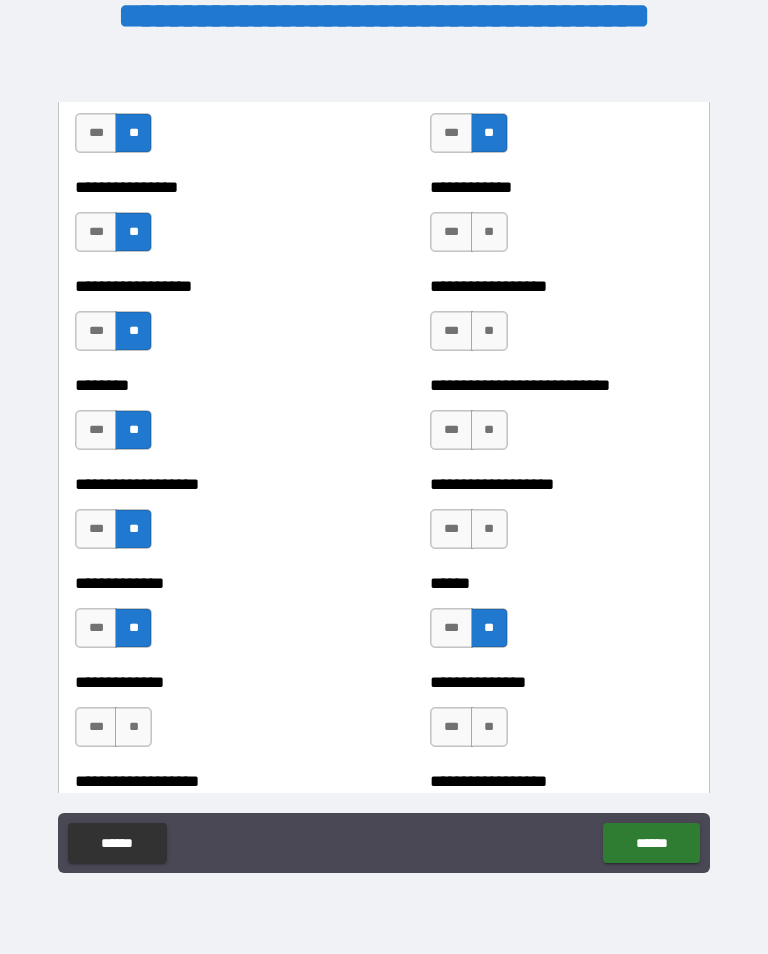 scroll, scrollTop: 4389, scrollLeft: 0, axis: vertical 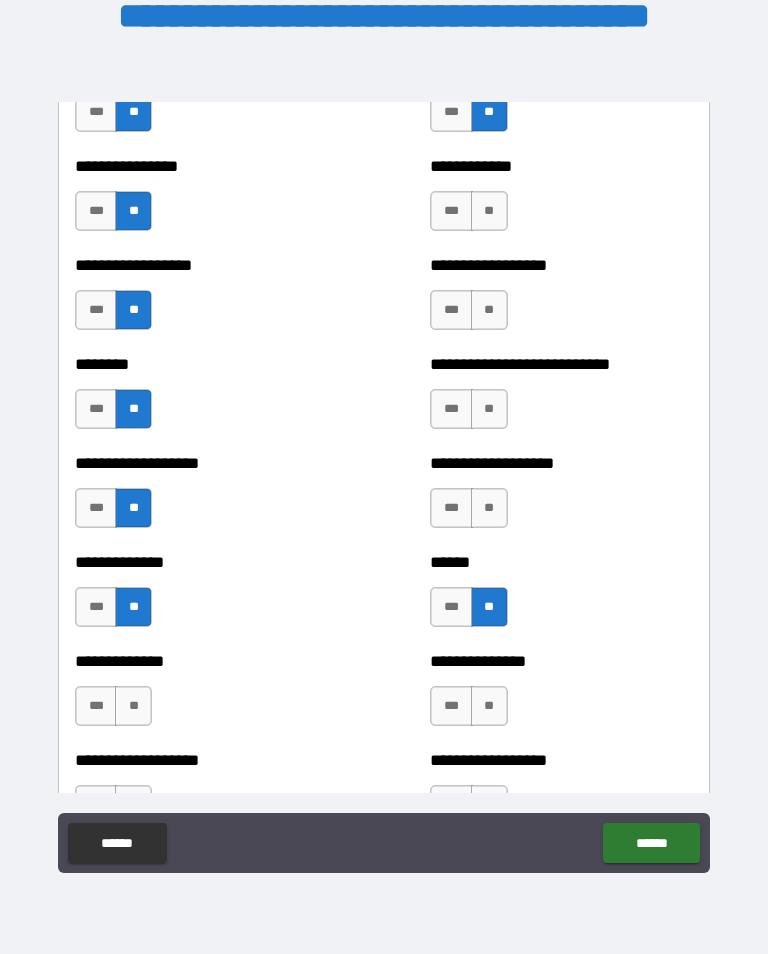 click on "**" at bounding box center (489, 409) 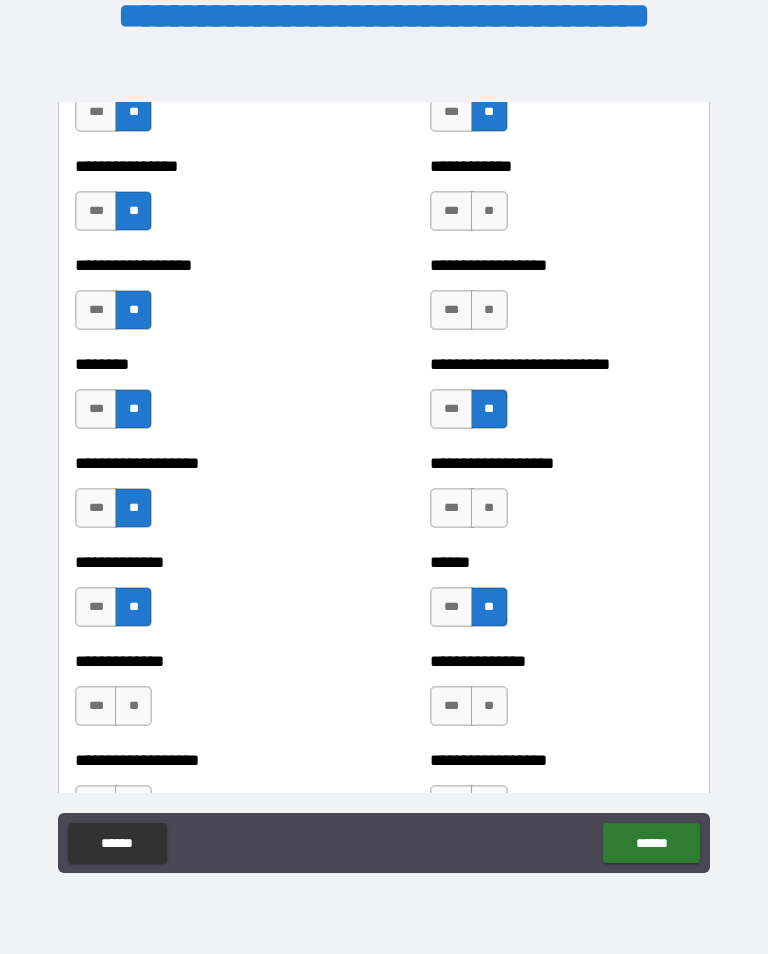click on "**" at bounding box center (489, 508) 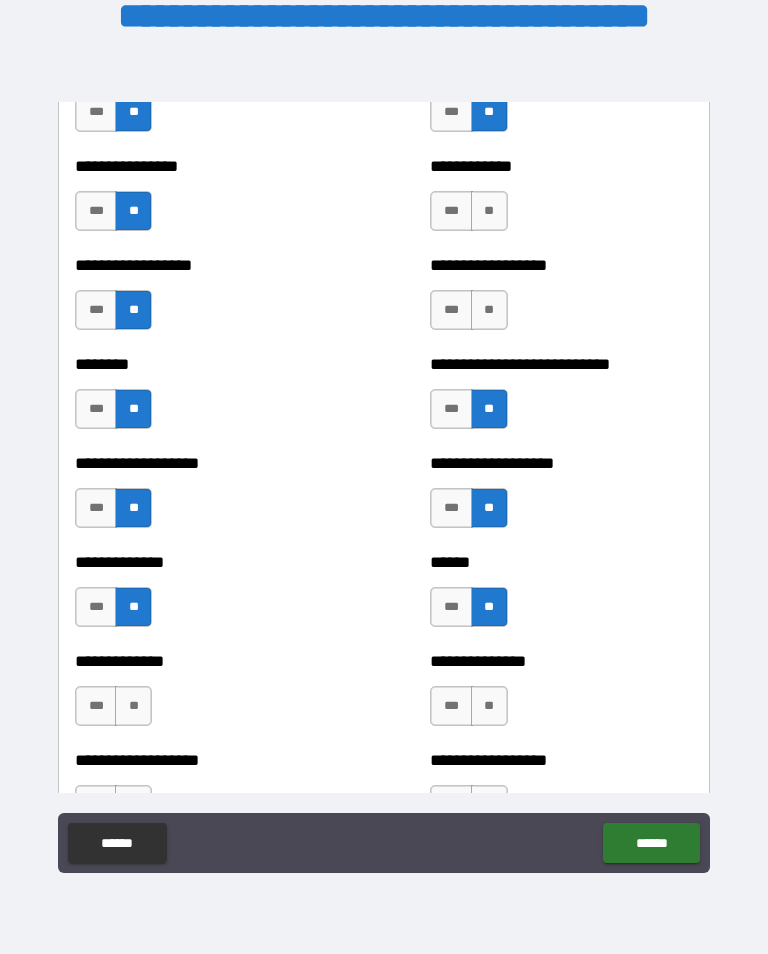 click on "**" at bounding box center [489, 310] 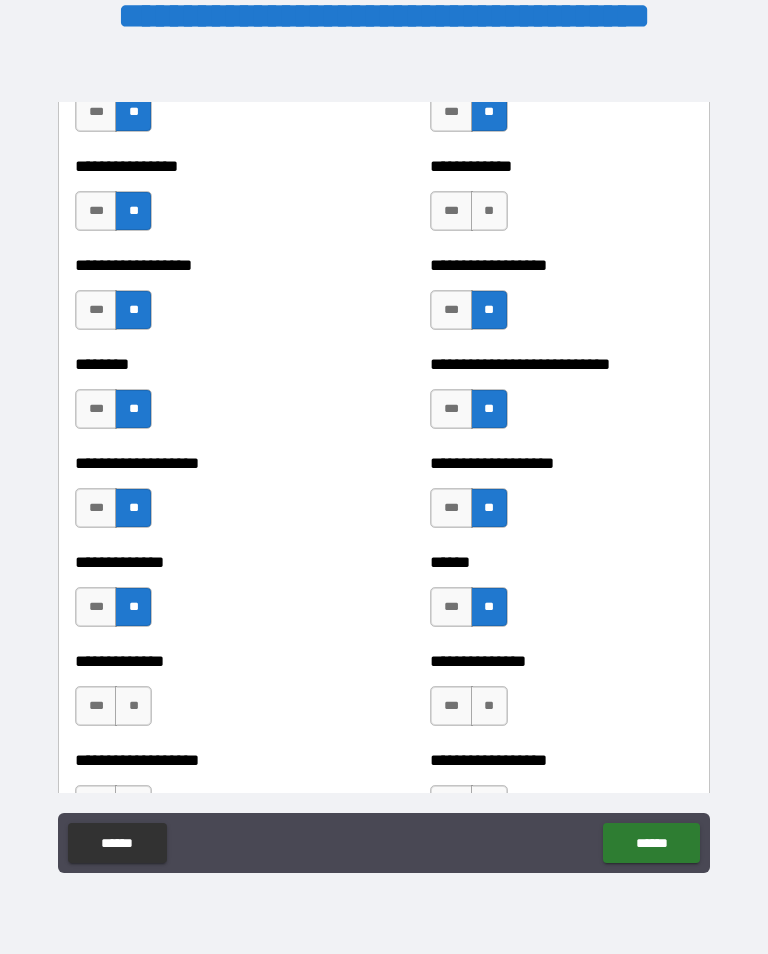 click on "**" at bounding box center [489, 211] 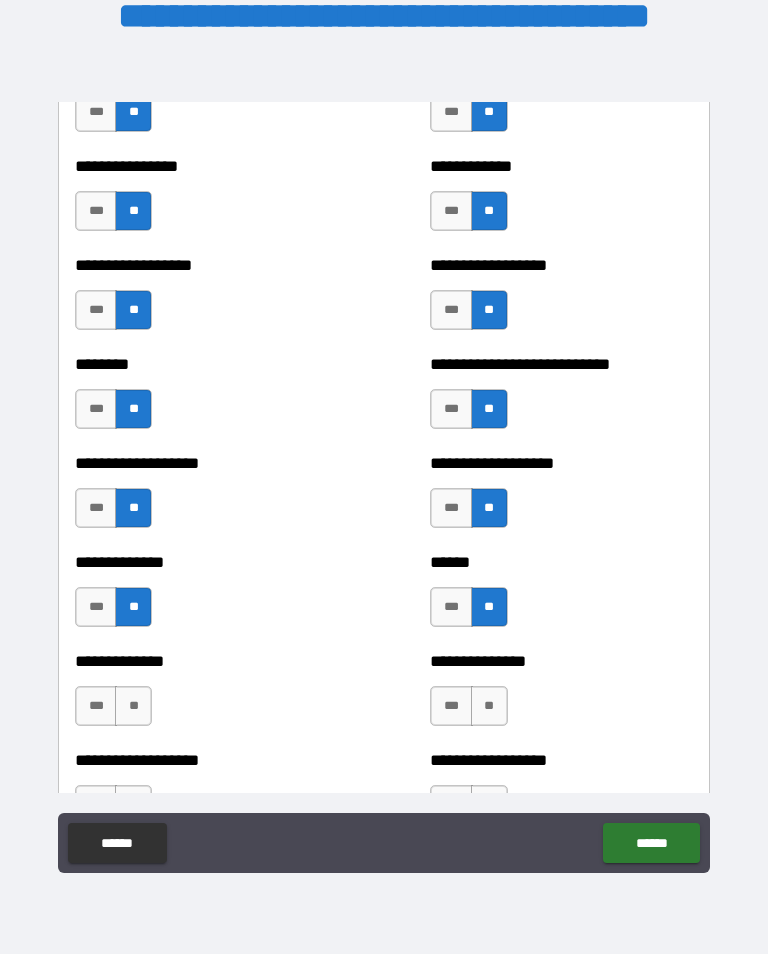 click on "***" at bounding box center [96, 706] 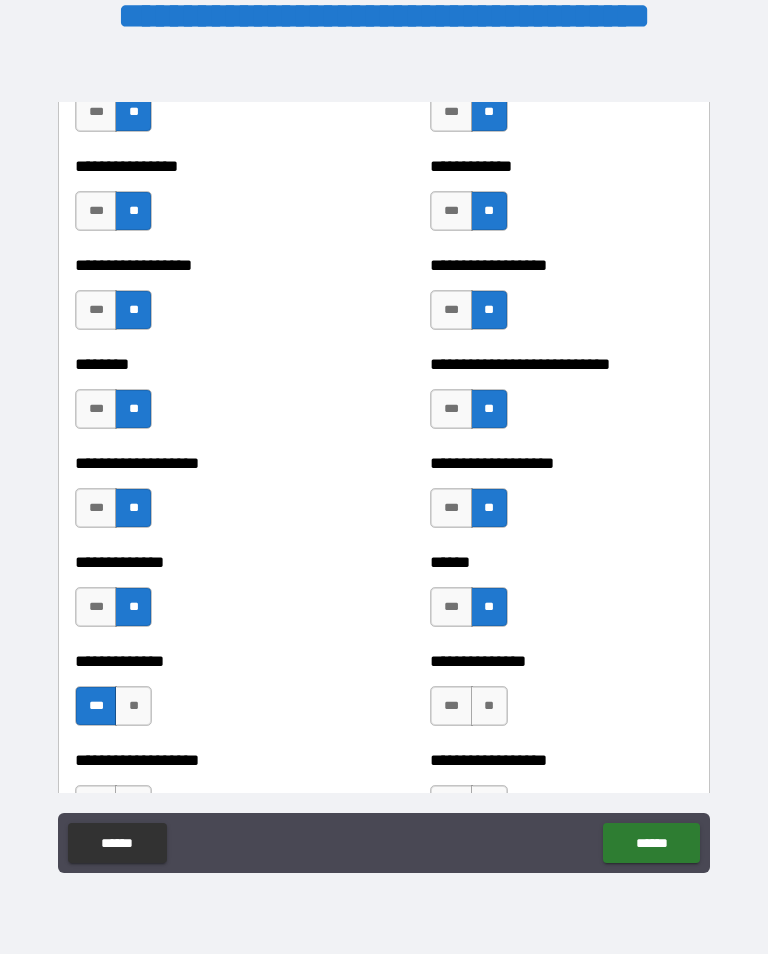 click on "***" at bounding box center [96, 706] 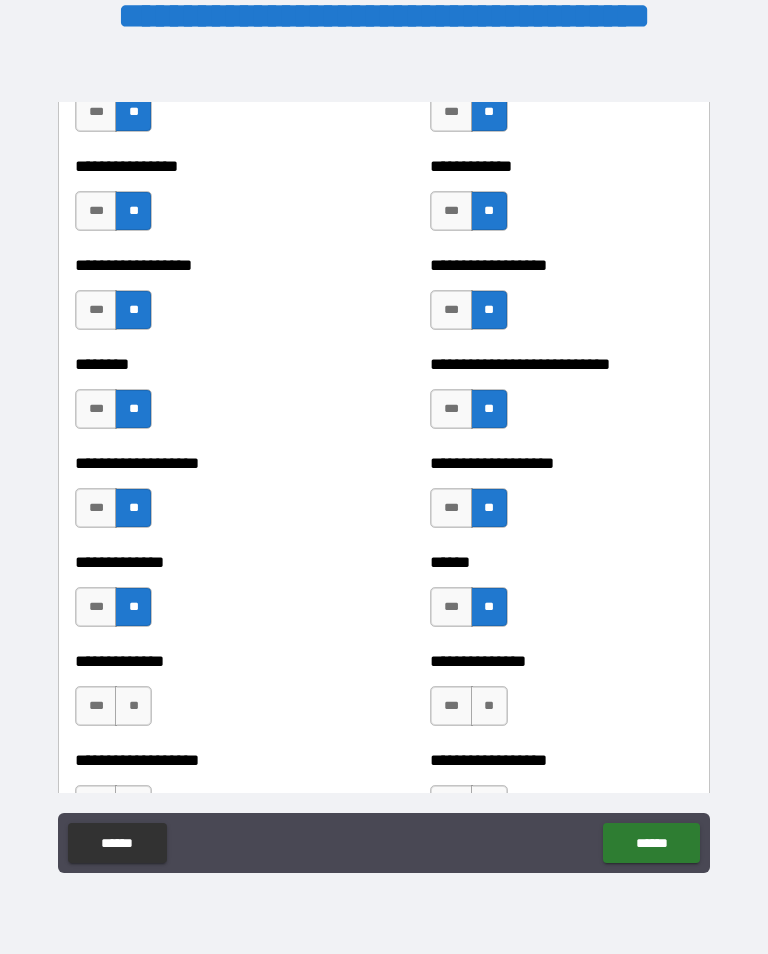 click on "**" at bounding box center (133, 706) 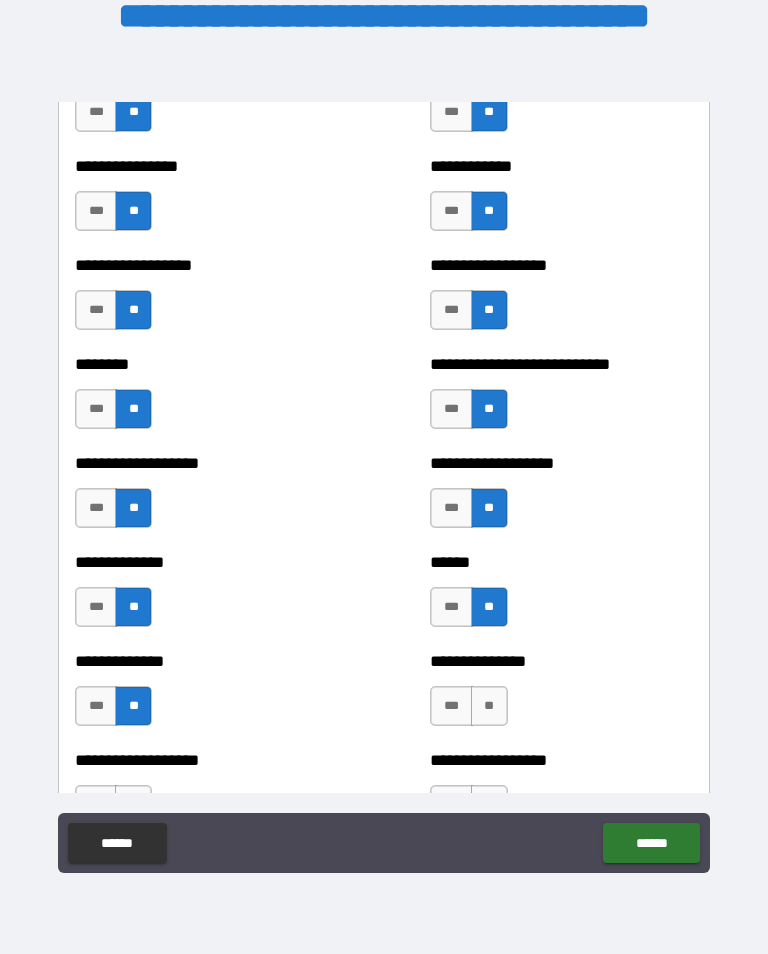click on "**" at bounding box center (489, 706) 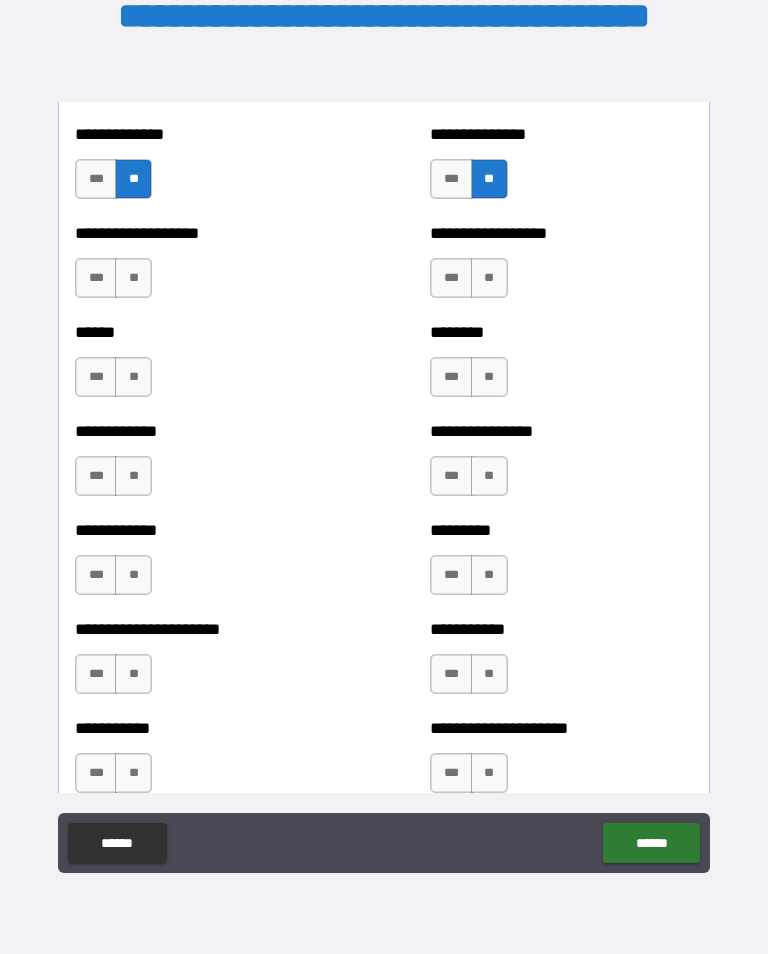 scroll, scrollTop: 4915, scrollLeft: 0, axis: vertical 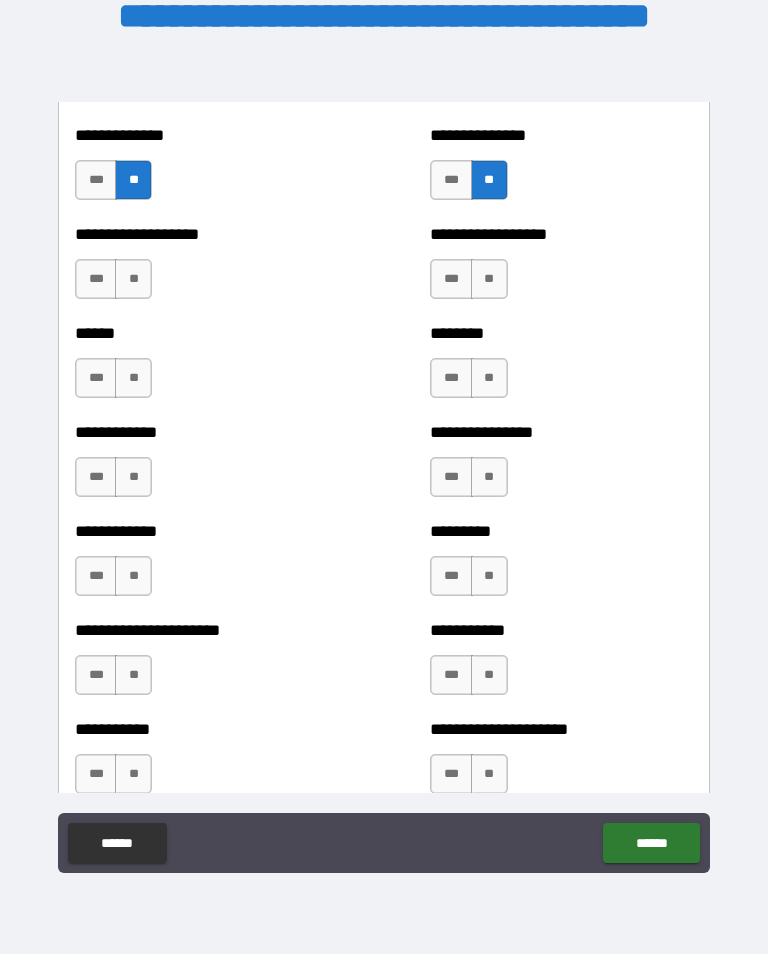 click on "**" at bounding box center [133, 279] 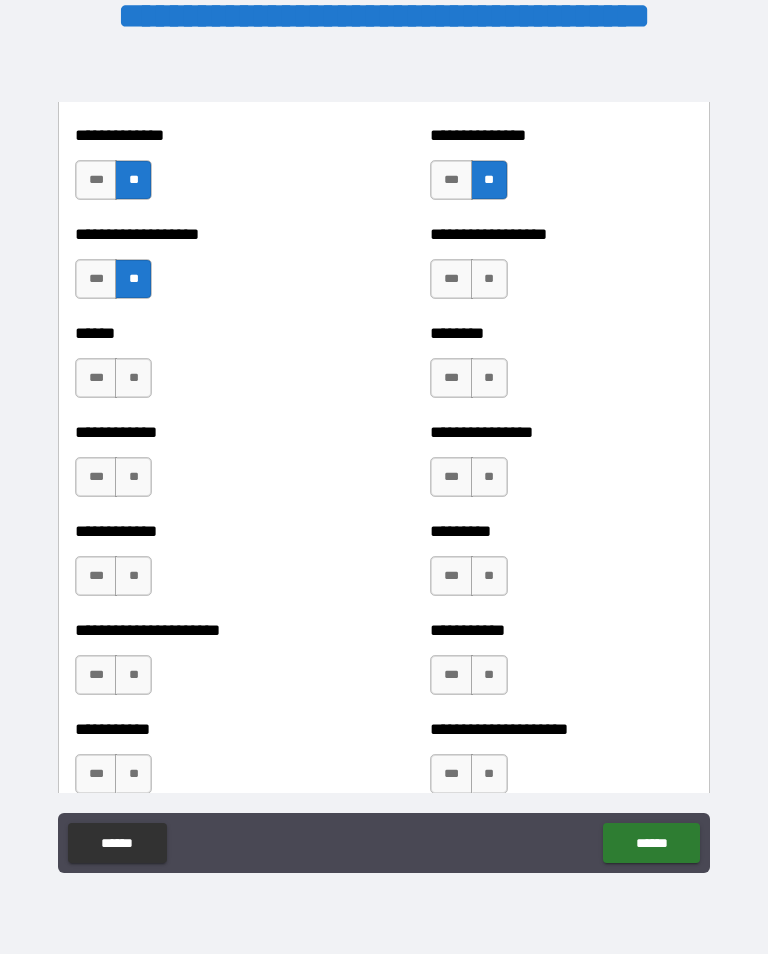 click on "**" at bounding box center (133, 378) 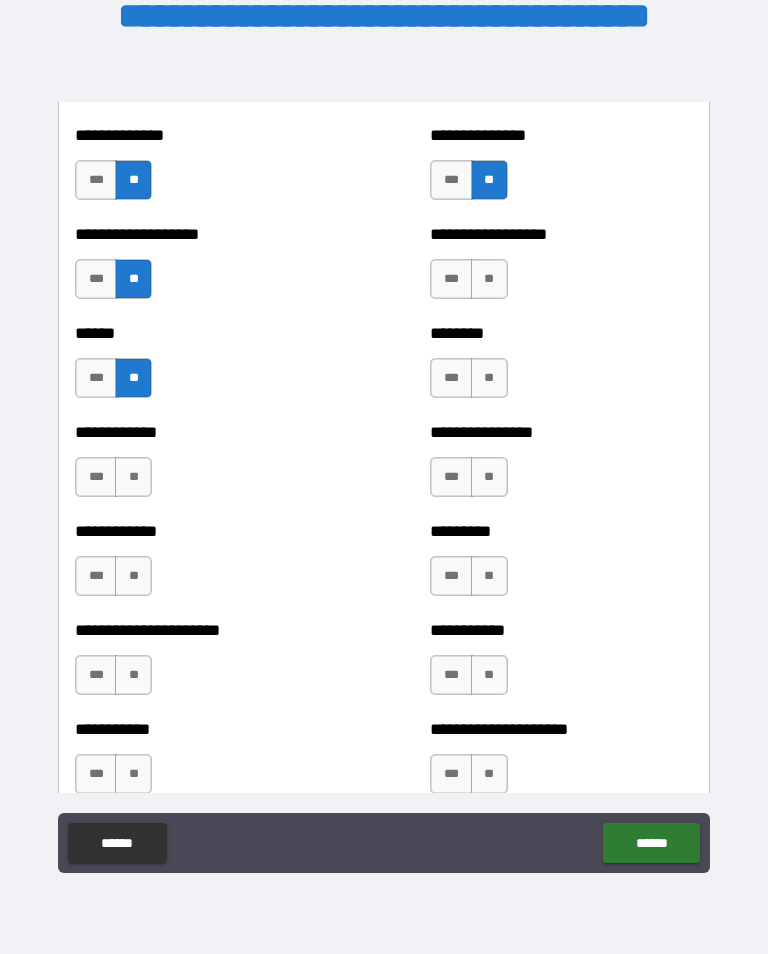 click on "**" at bounding box center (133, 477) 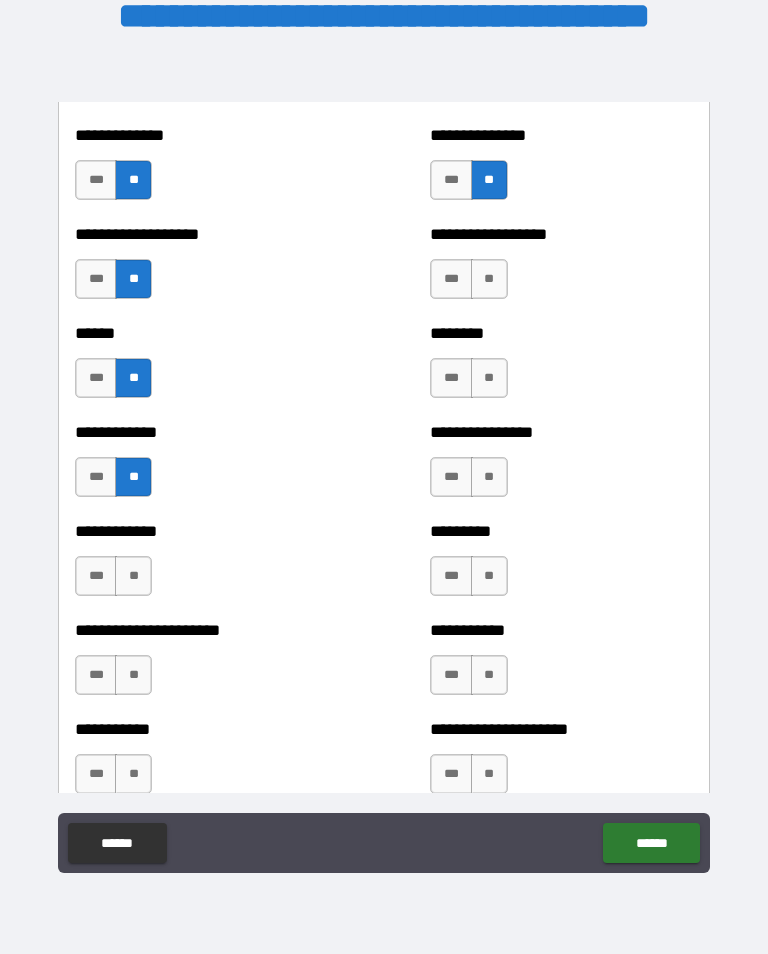 click on "**" at bounding box center [133, 576] 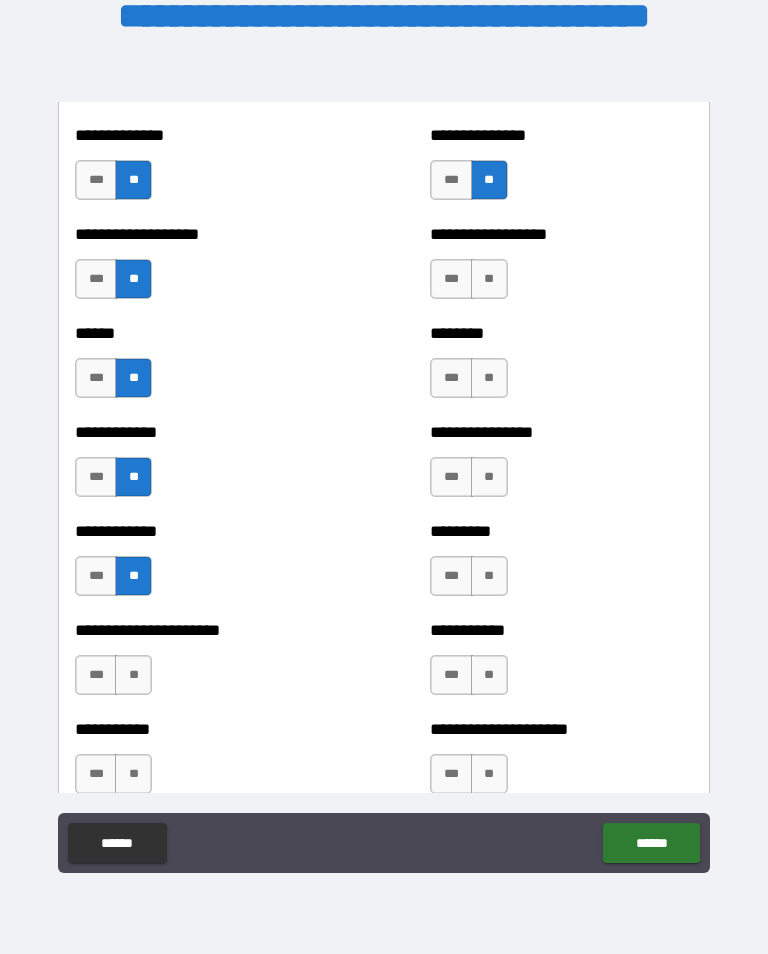 click on "**" at bounding box center [133, 675] 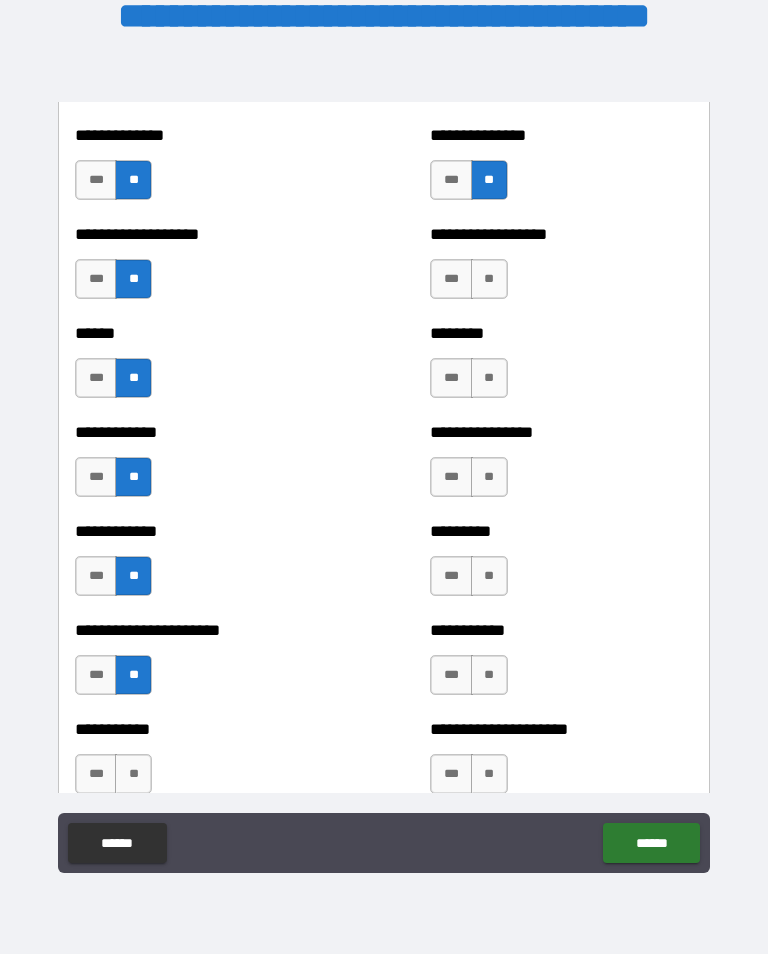 click on "**" at bounding box center (133, 774) 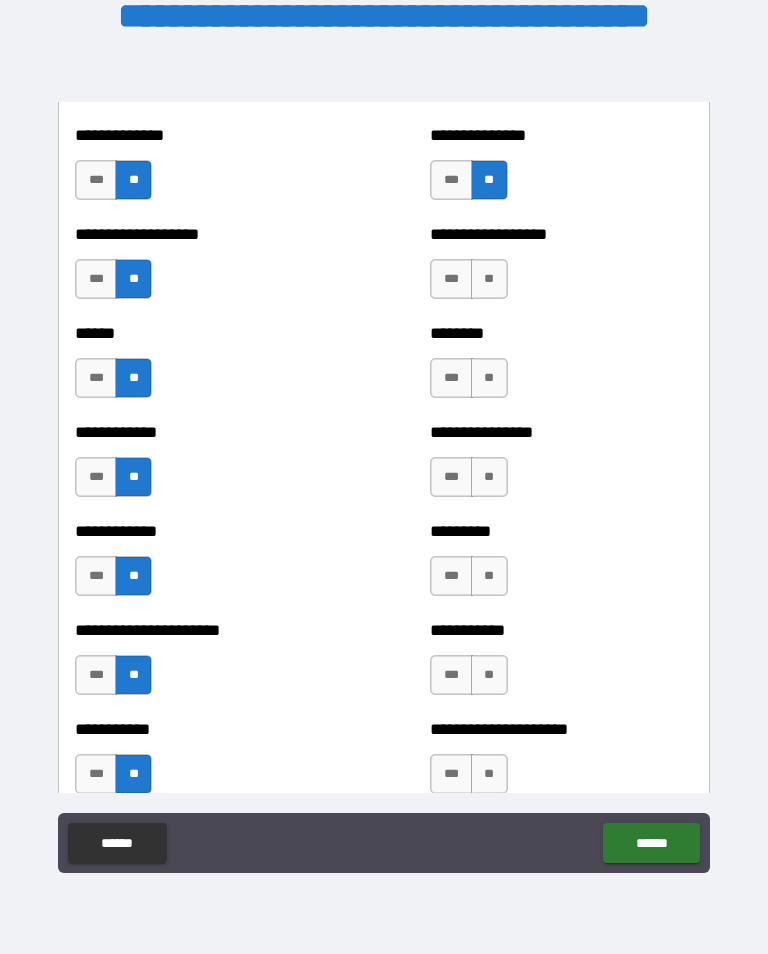 click on "**" at bounding box center [489, 279] 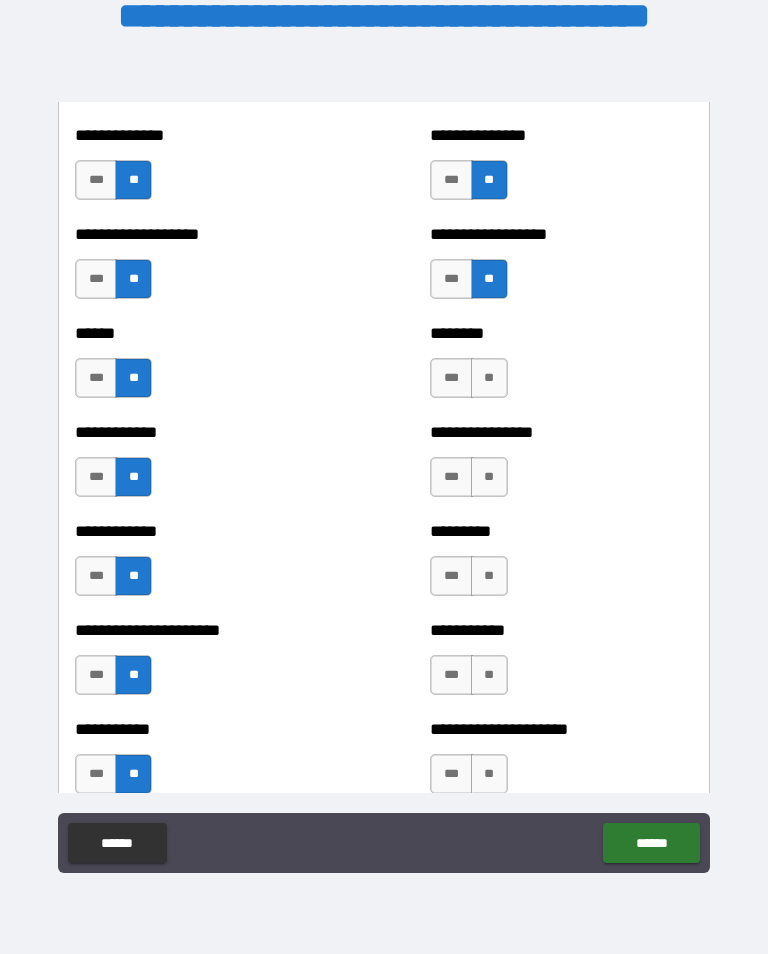 click on "**" at bounding box center (489, 378) 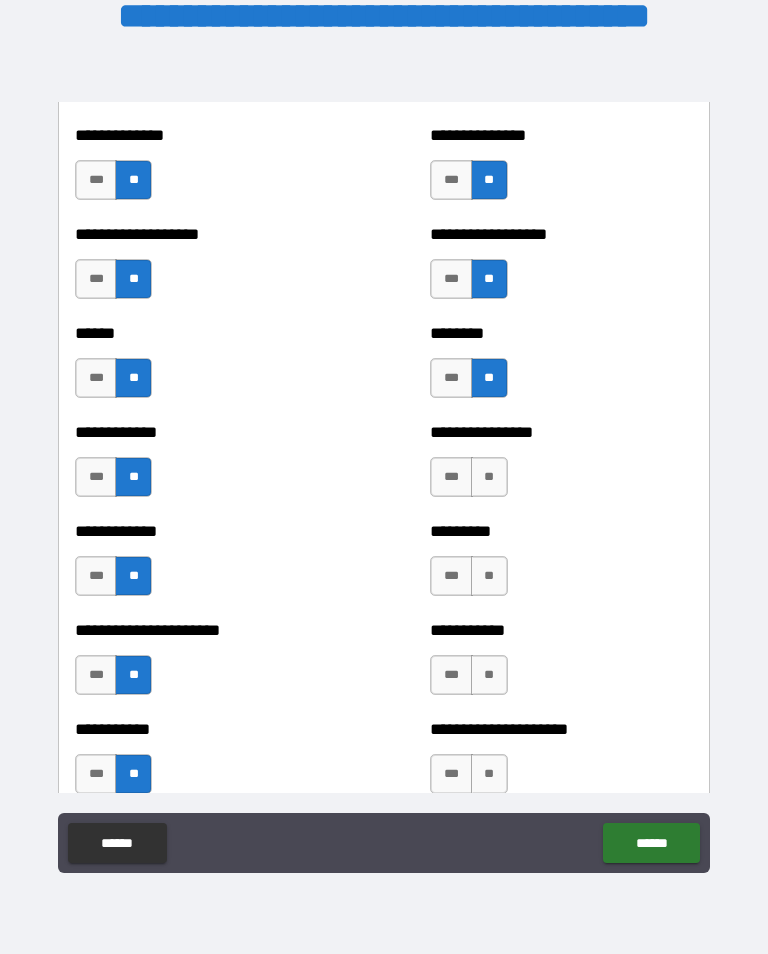 click on "**" at bounding box center [489, 477] 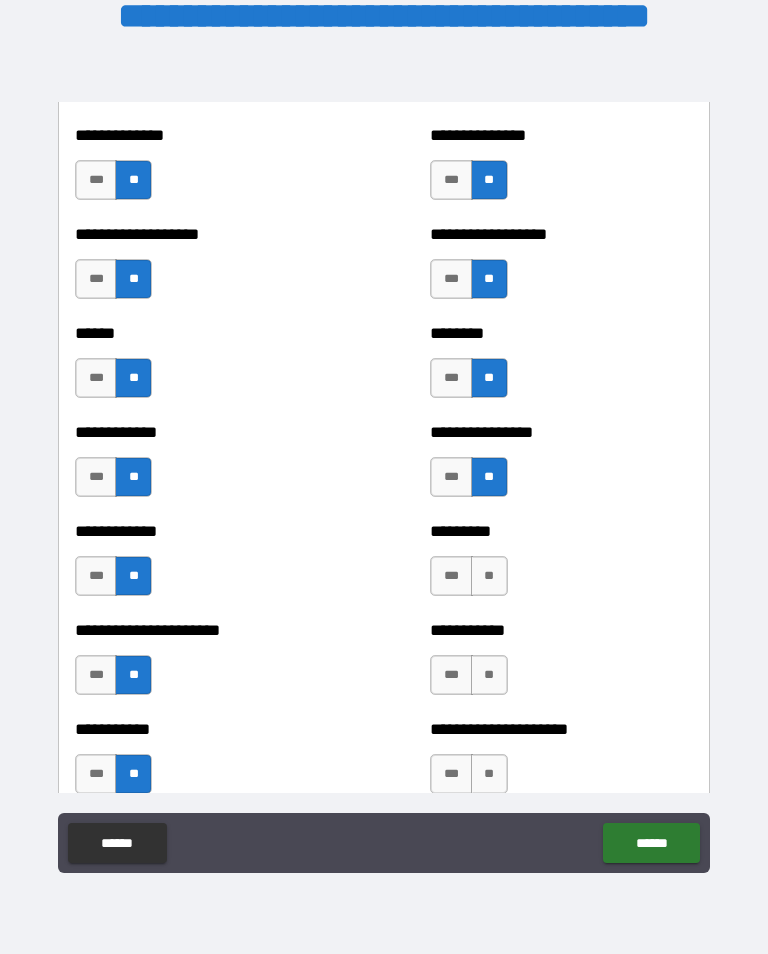 click on "**" at bounding box center [489, 576] 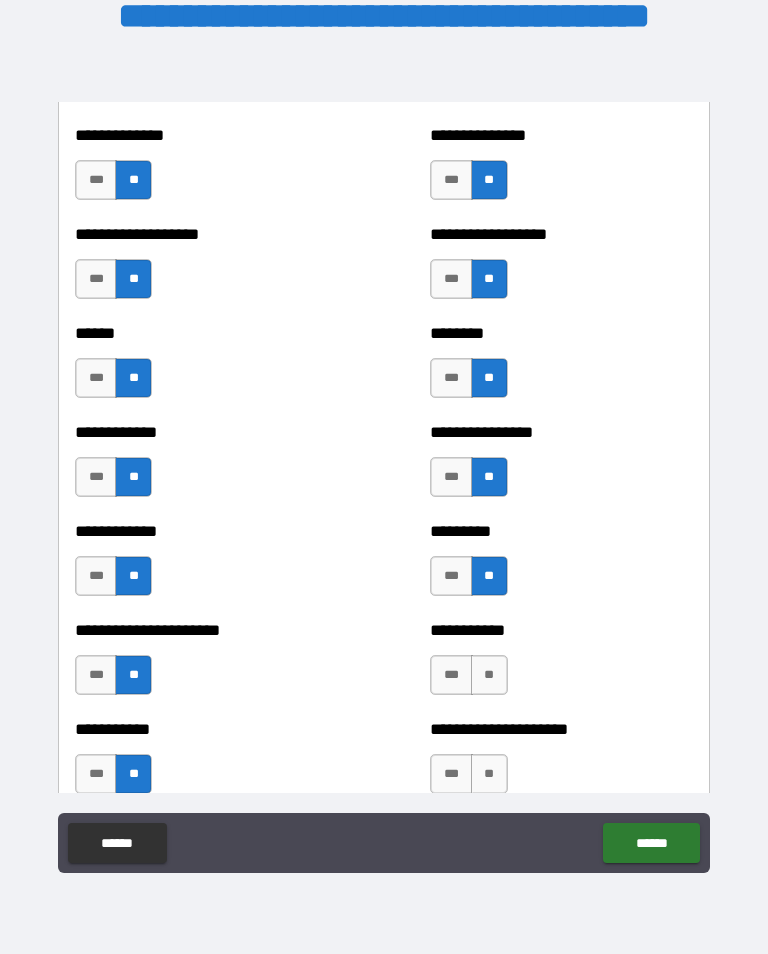 click on "**" at bounding box center (489, 675) 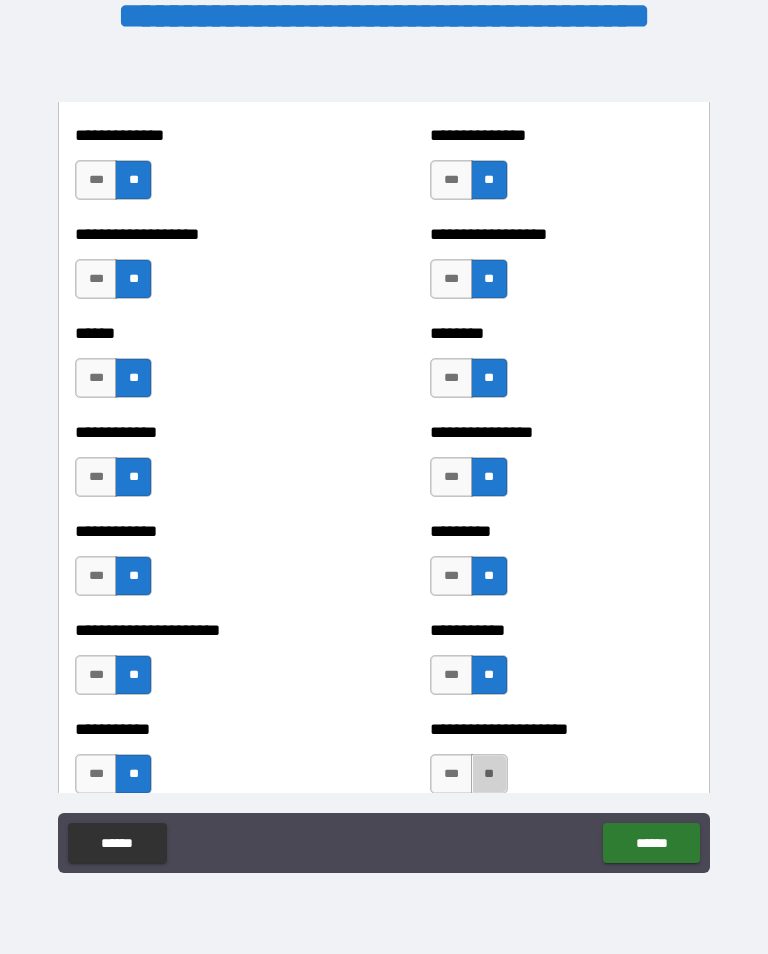 click on "**" at bounding box center (489, 774) 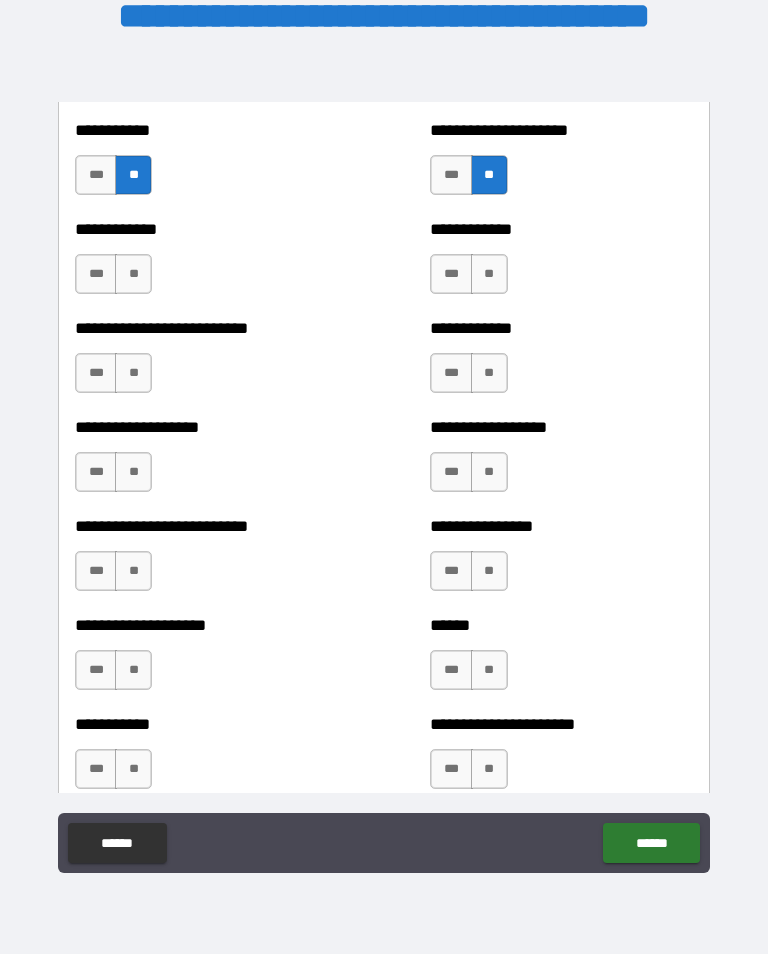 scroll, scrollTop: 5559, scrollLeft: 0, axis: vertical 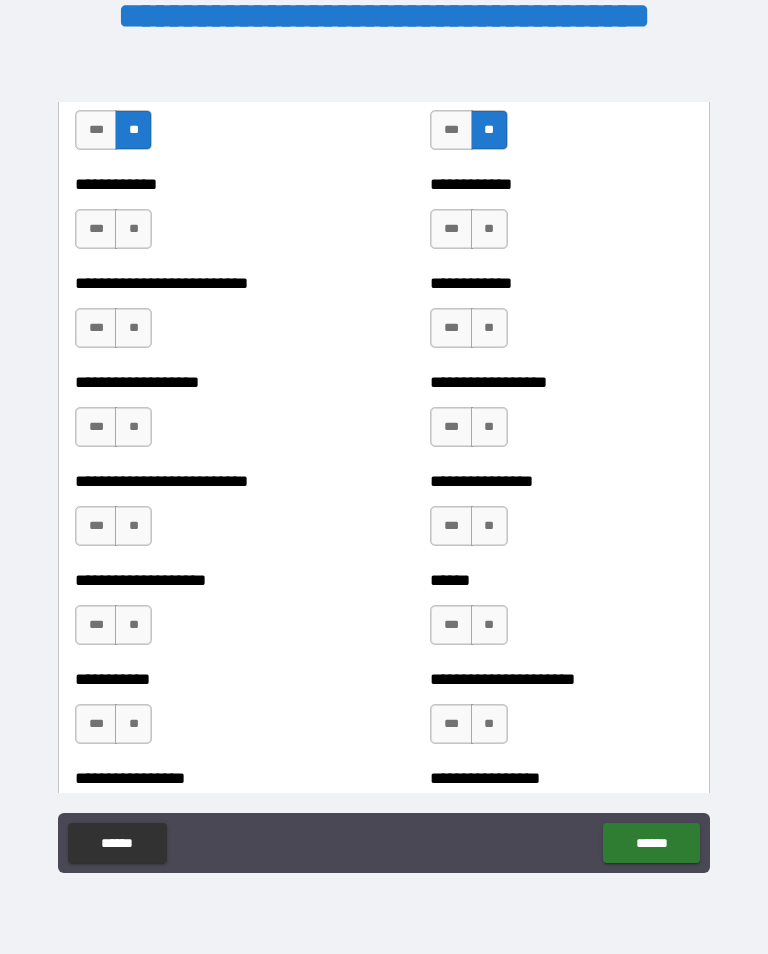 click on "**" at bounding box center [133, 229] 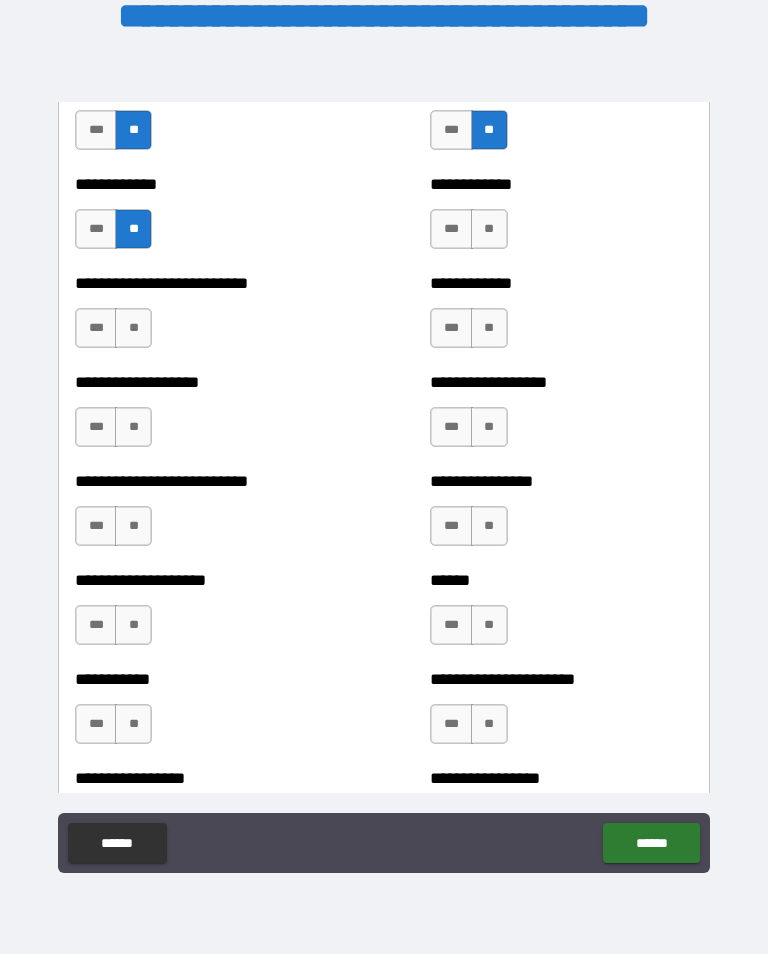 click on "**" at bounding box center (133, 328) 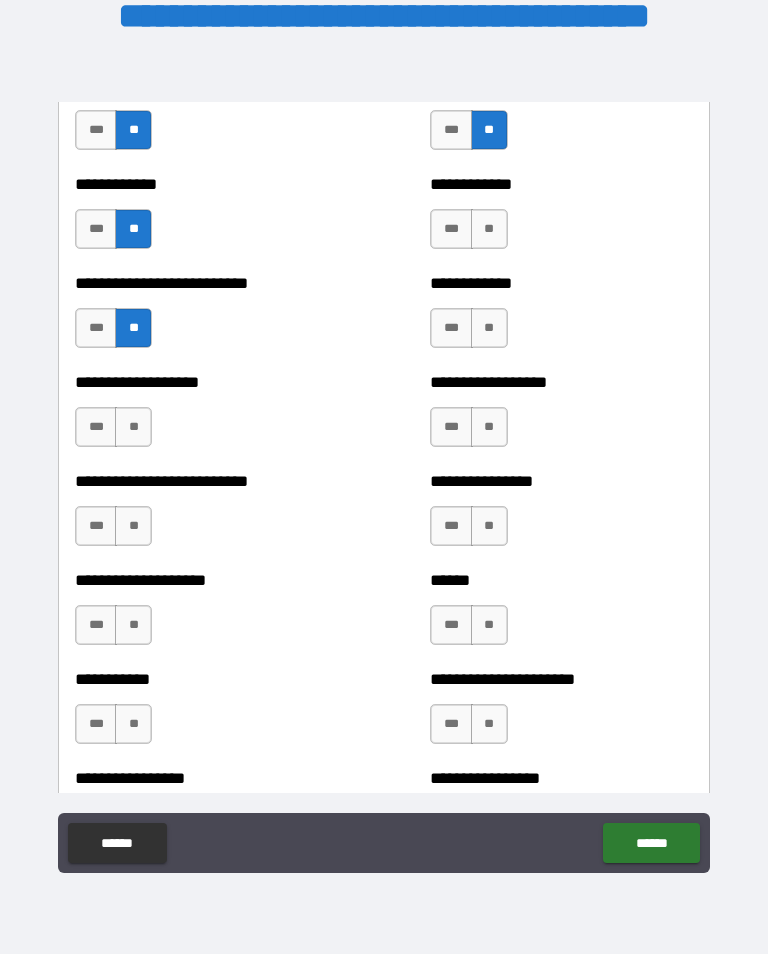 click on "**" at bounding box center [133, 427] 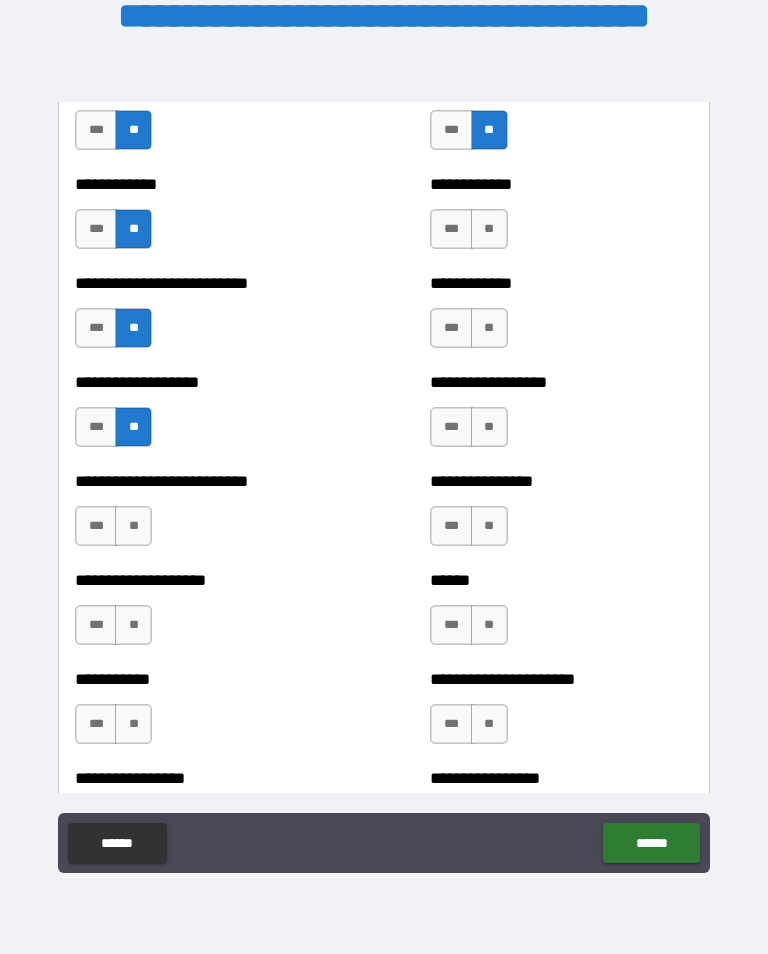 click on "**" at bounding box center (133, 526) 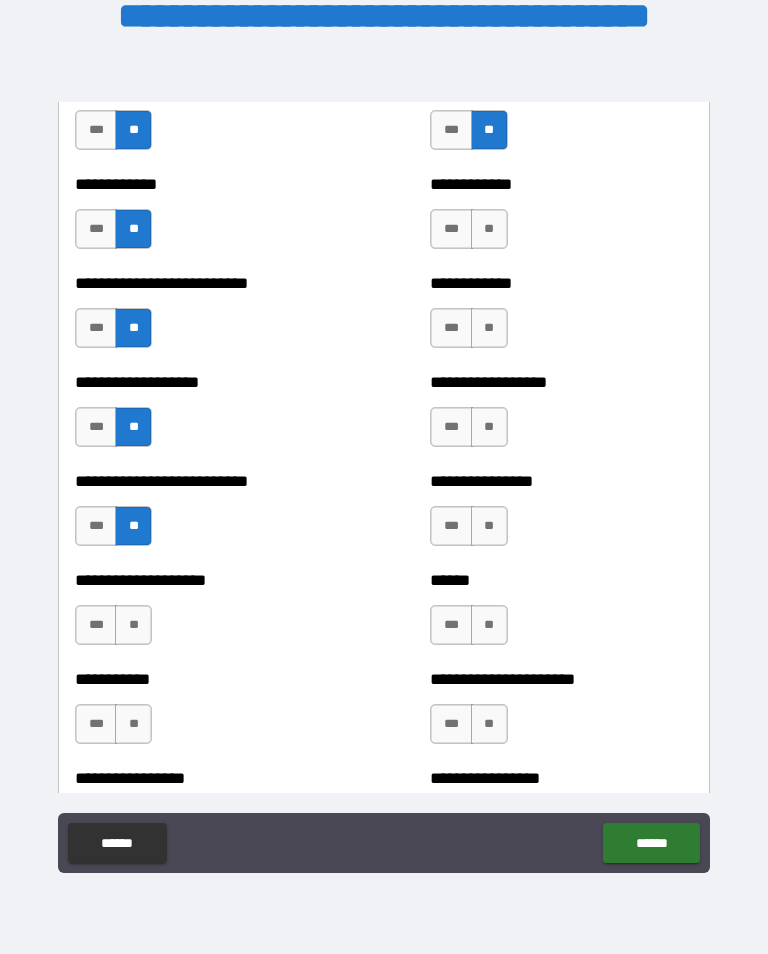 click on "**" at bounding box center (133, 625) 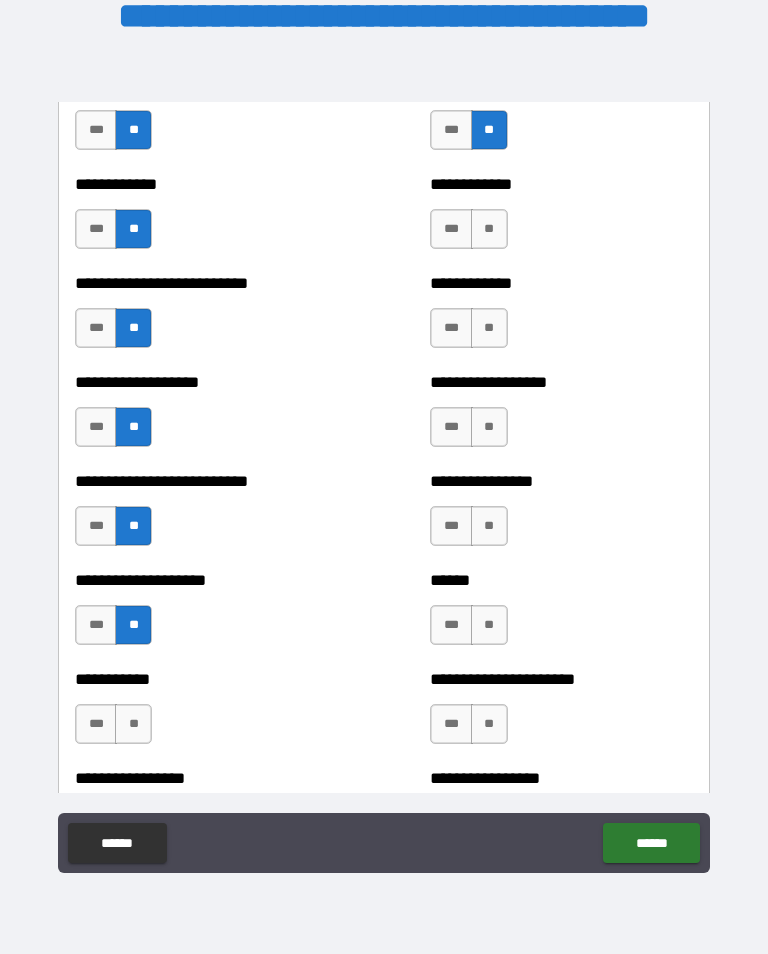 click on "**" at bounding box center [133, 724] 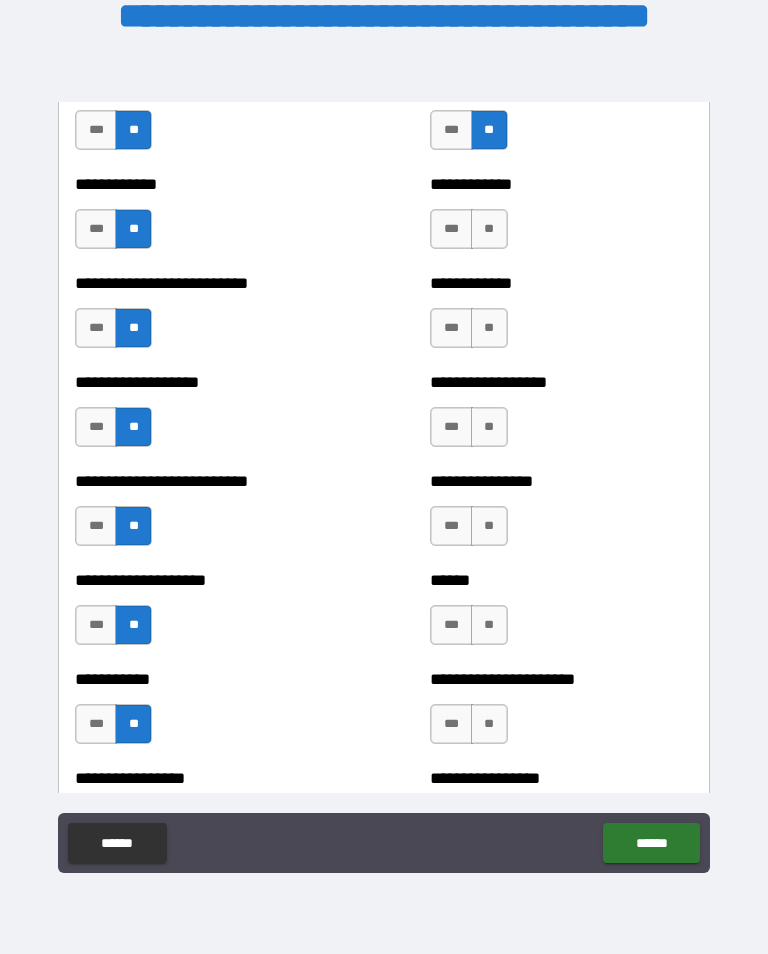 click on "**" at bounding box center (489, 229) 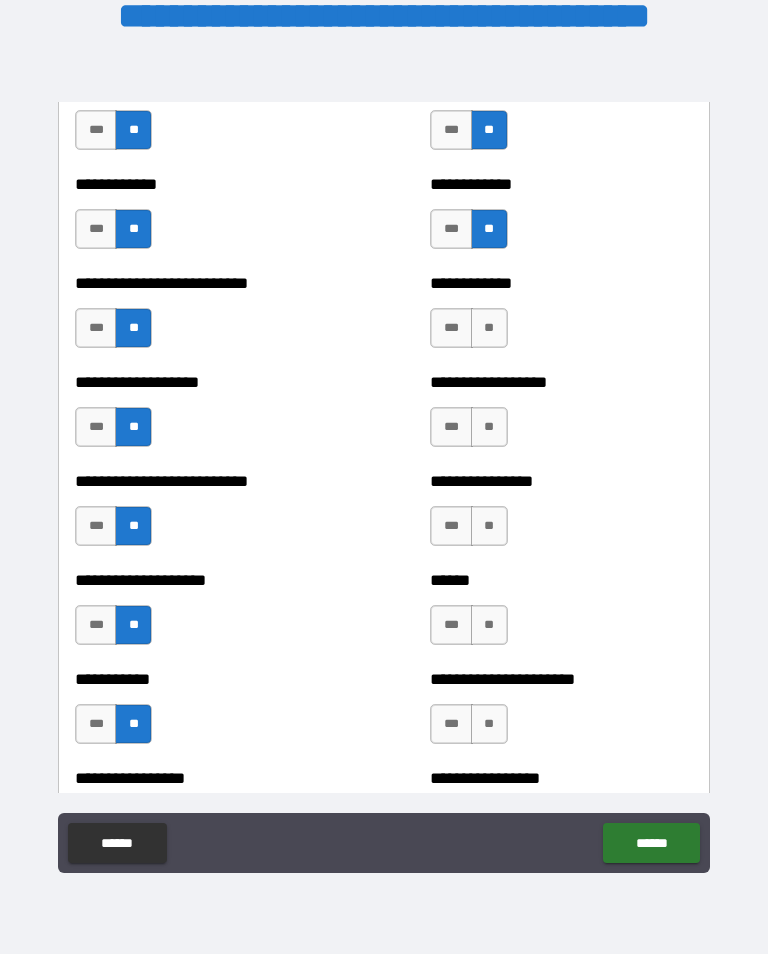 click on "**" at bounding box center (489, 328) 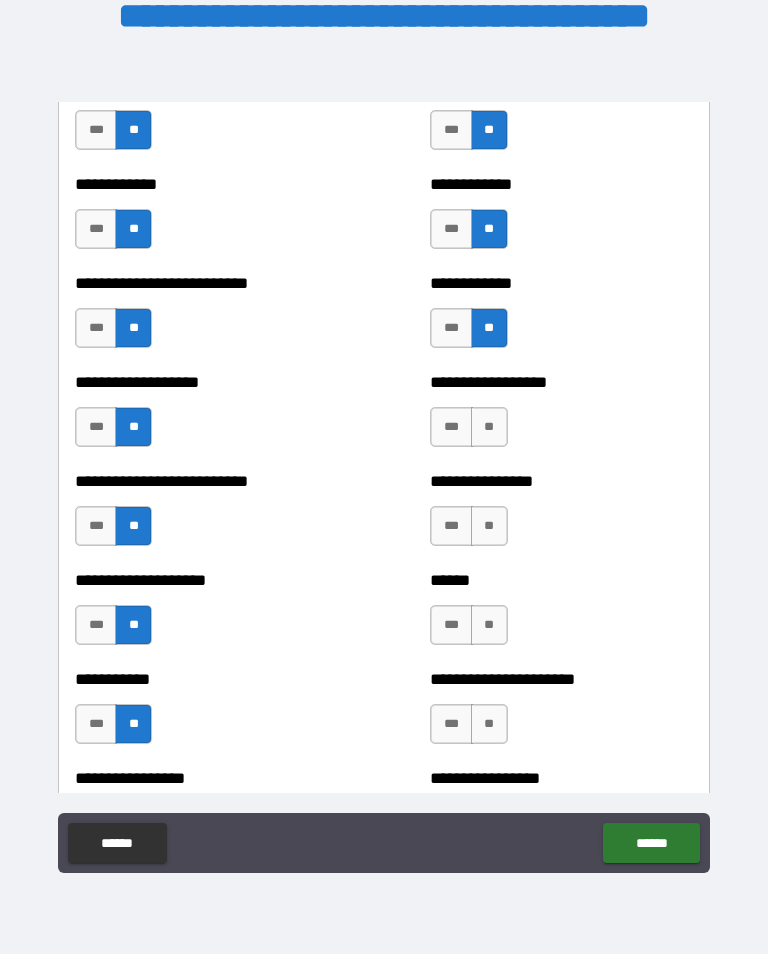 click on "**" at bounding box center [489, 427] 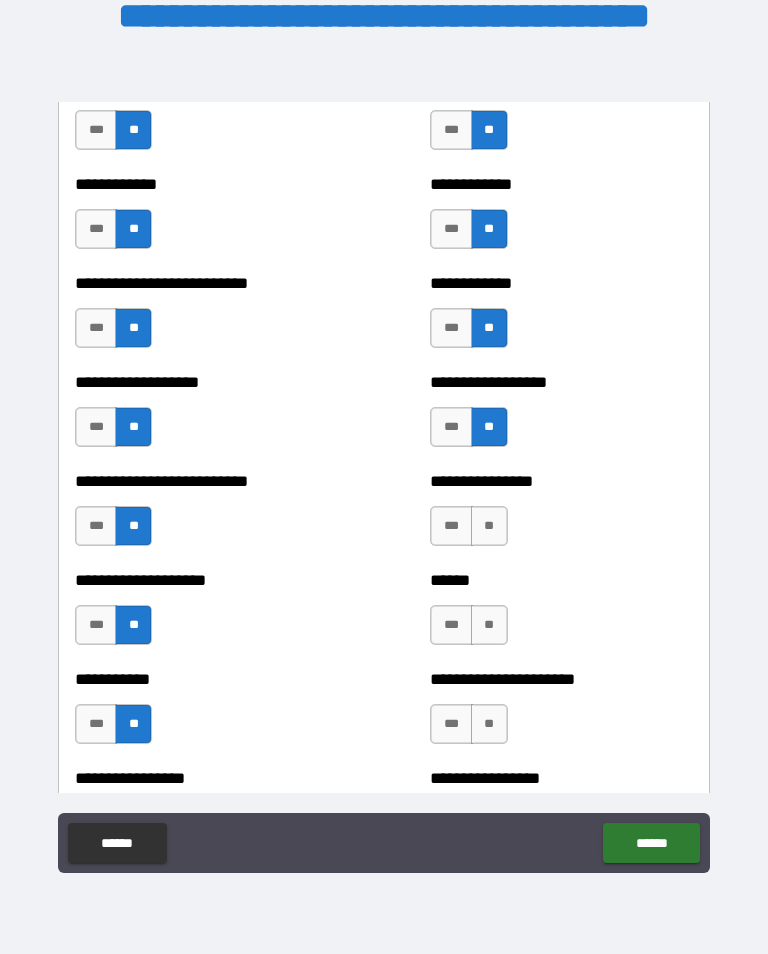 click on "**" at bounding box center [489, 526] 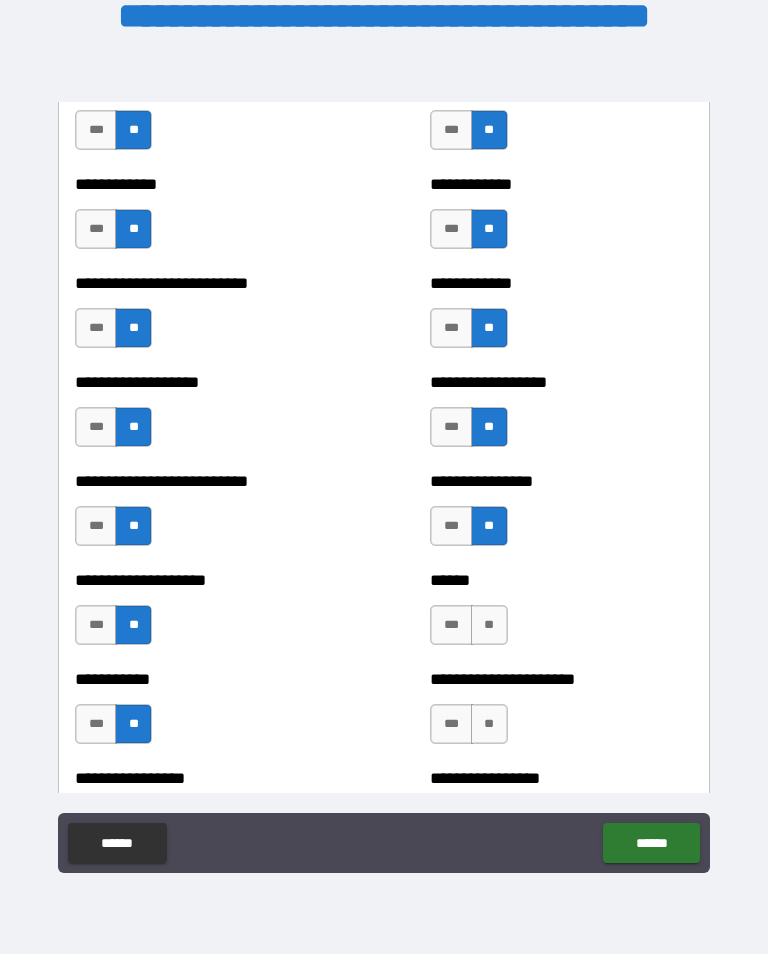 click on "**" at bounding box center (489, 625) 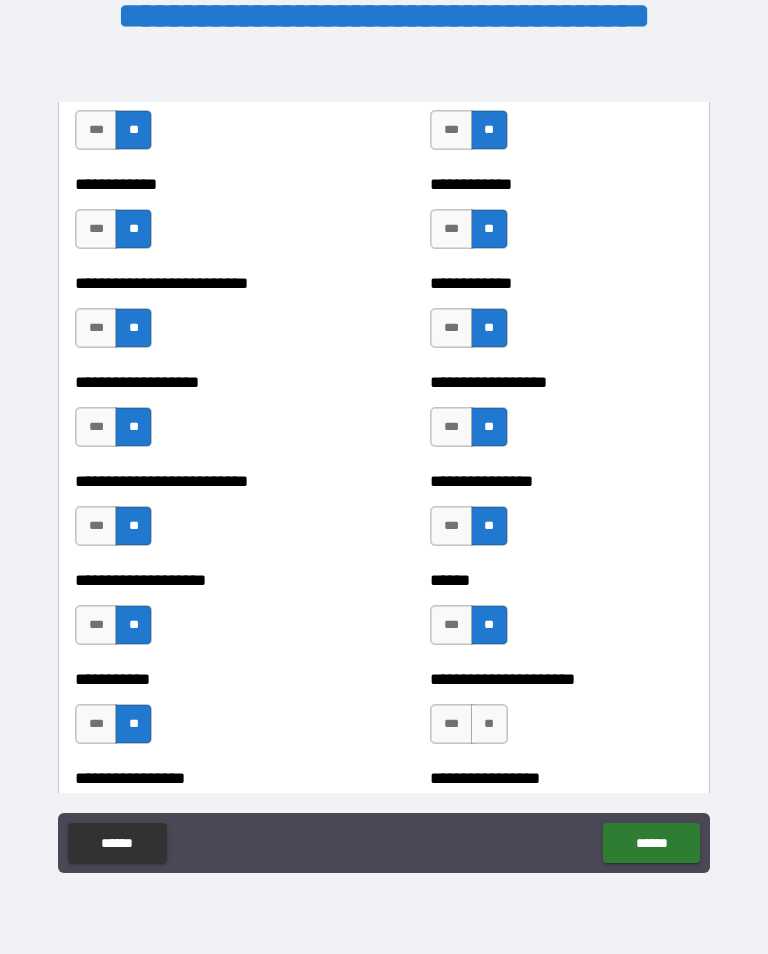 click on "**" at bounding box center (489, 724) 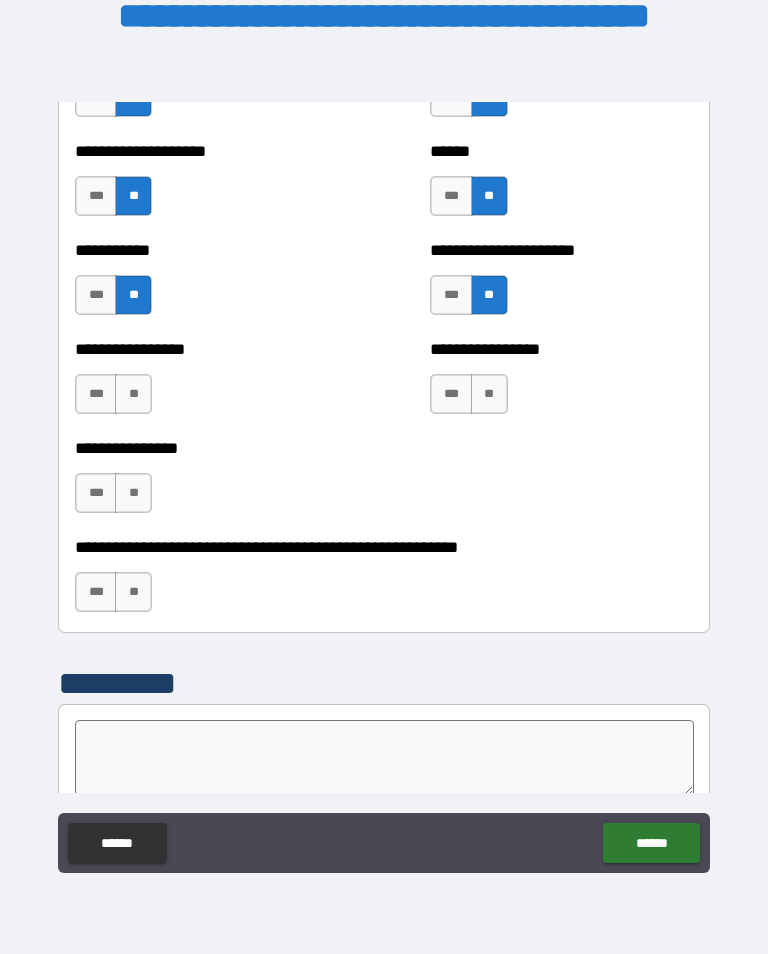 scroll, scrollTop: 5989, scrollLeft: 0, axis: vertical 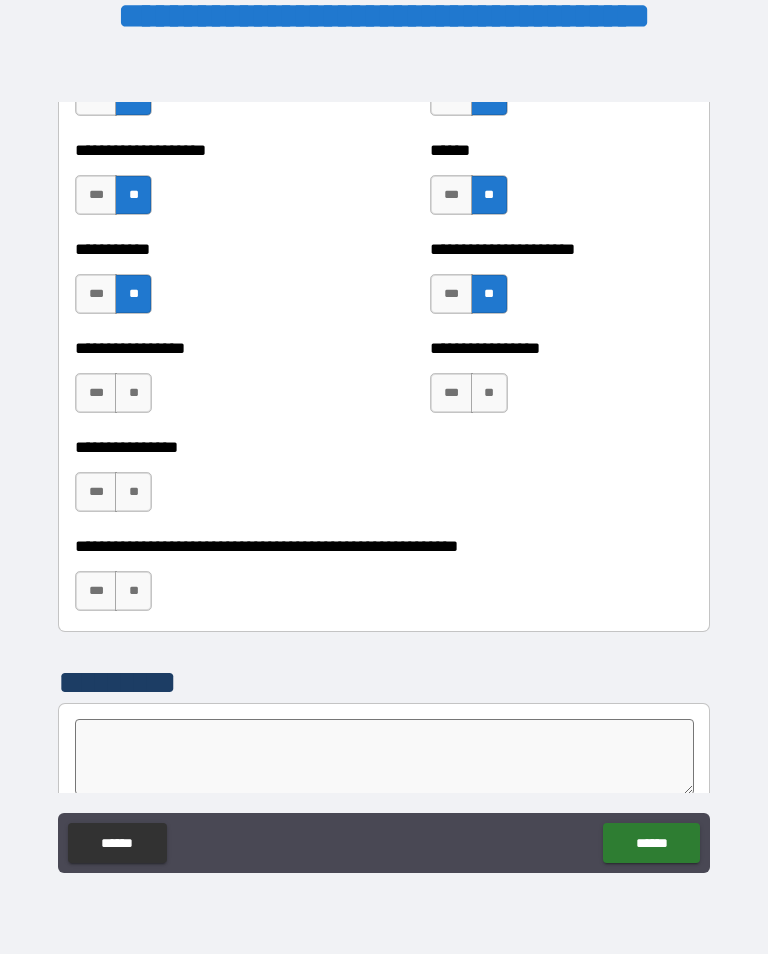 click on "**" at bounding box center [489, 393] 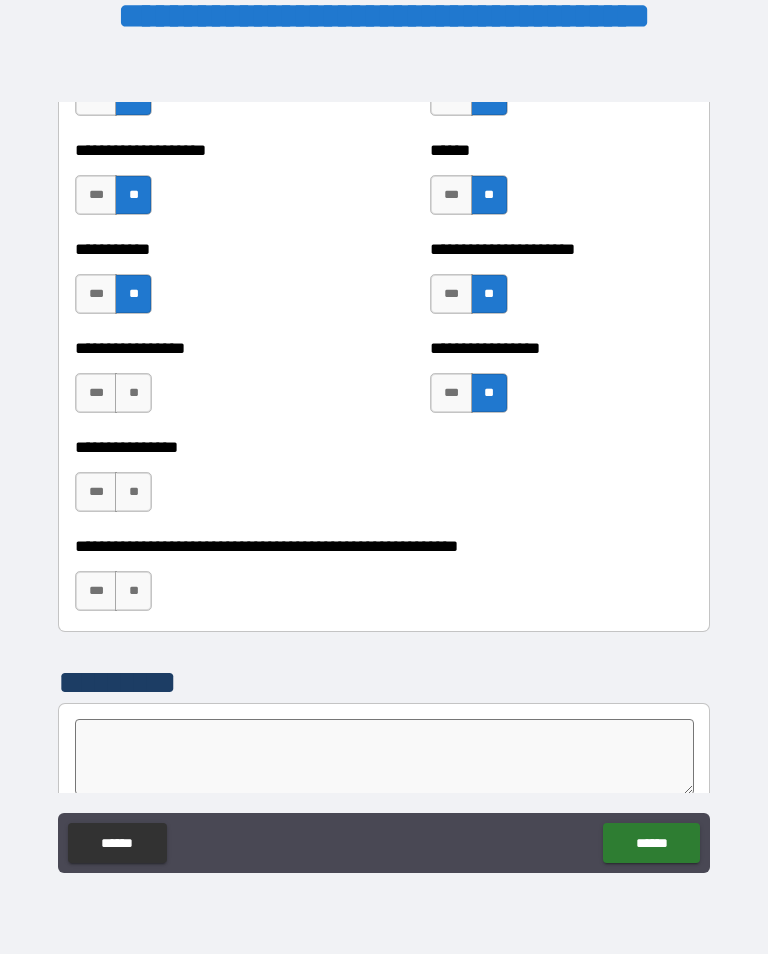 click on "**" at bounding box center (133, 393) 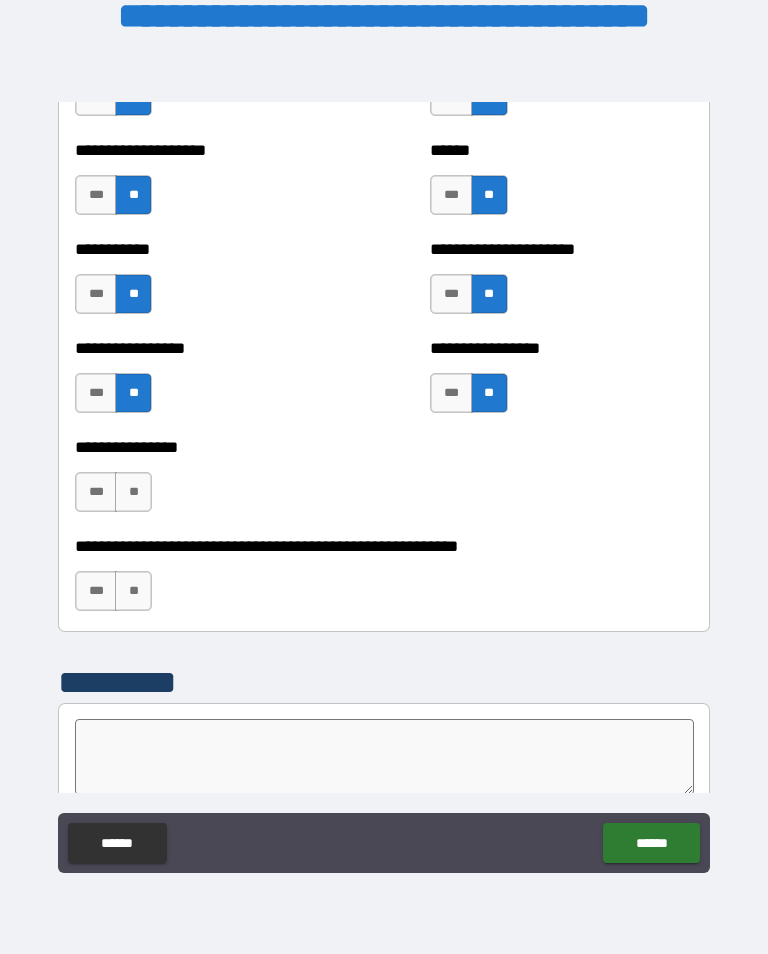 click on "**" at bounding box center (133, 492) 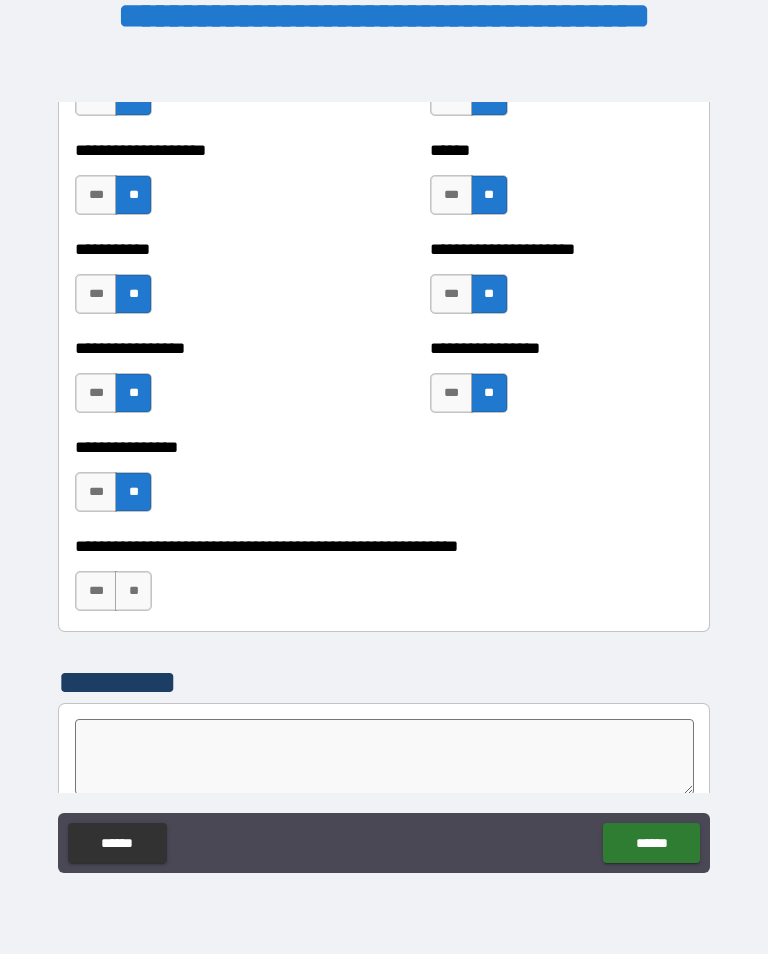 click on "**" at bounding box center (133, 591) 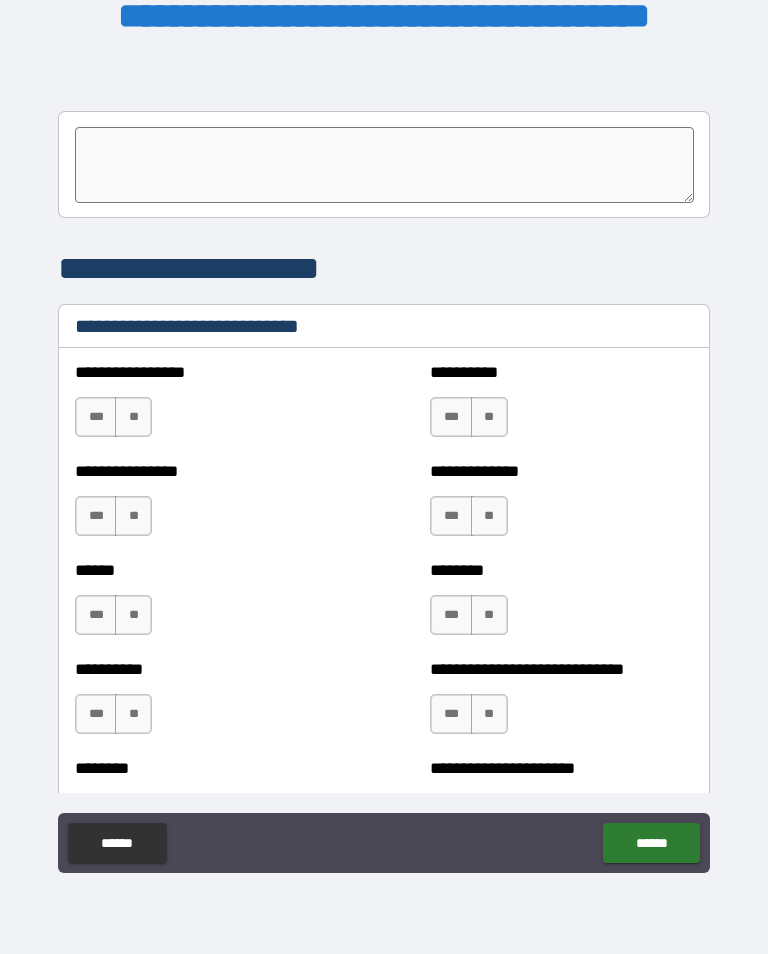 scroll, scrollTop: 6581, scrollLeft: 0, axis: vertical 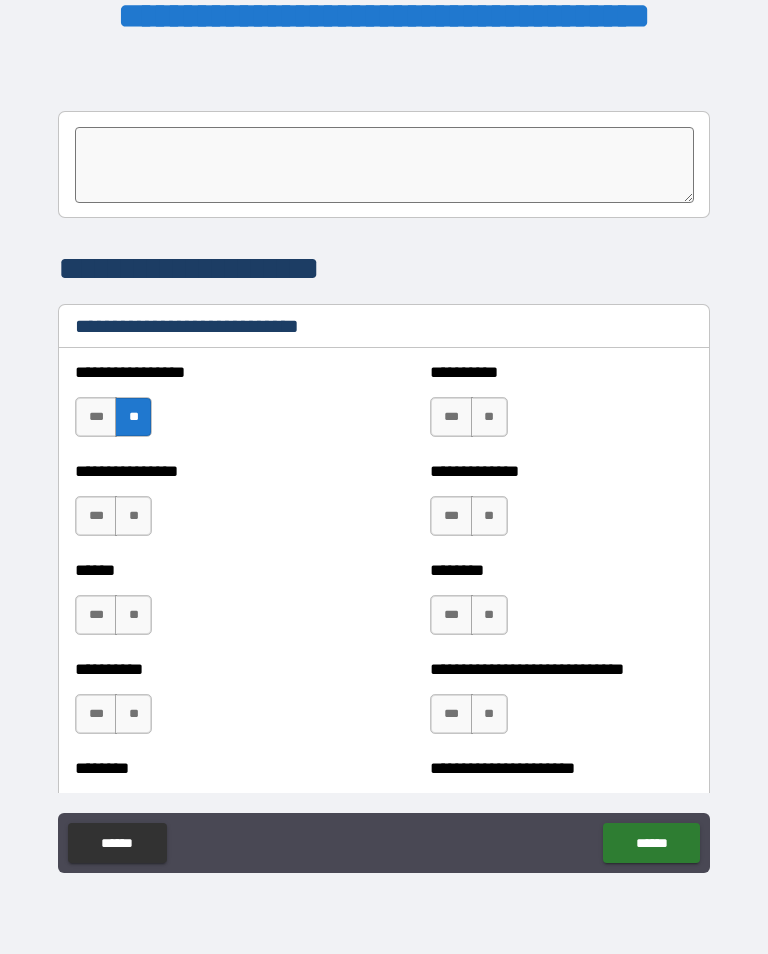 click on "**" at bounding box center (133, 516) 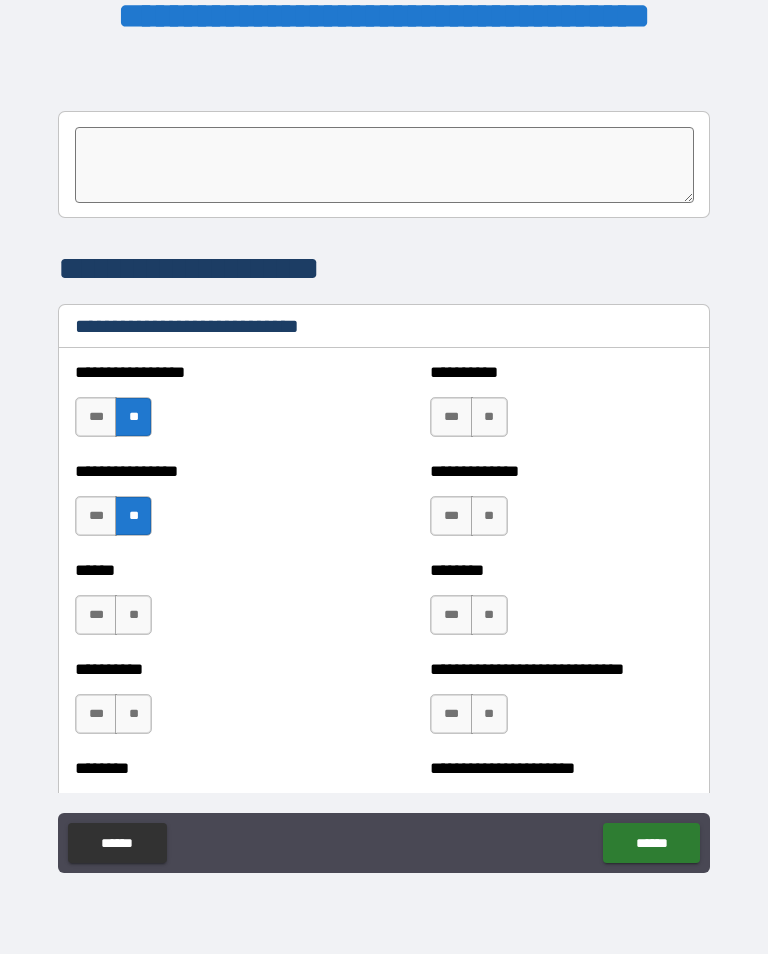 click on "**" at bounding box center (133, 615) 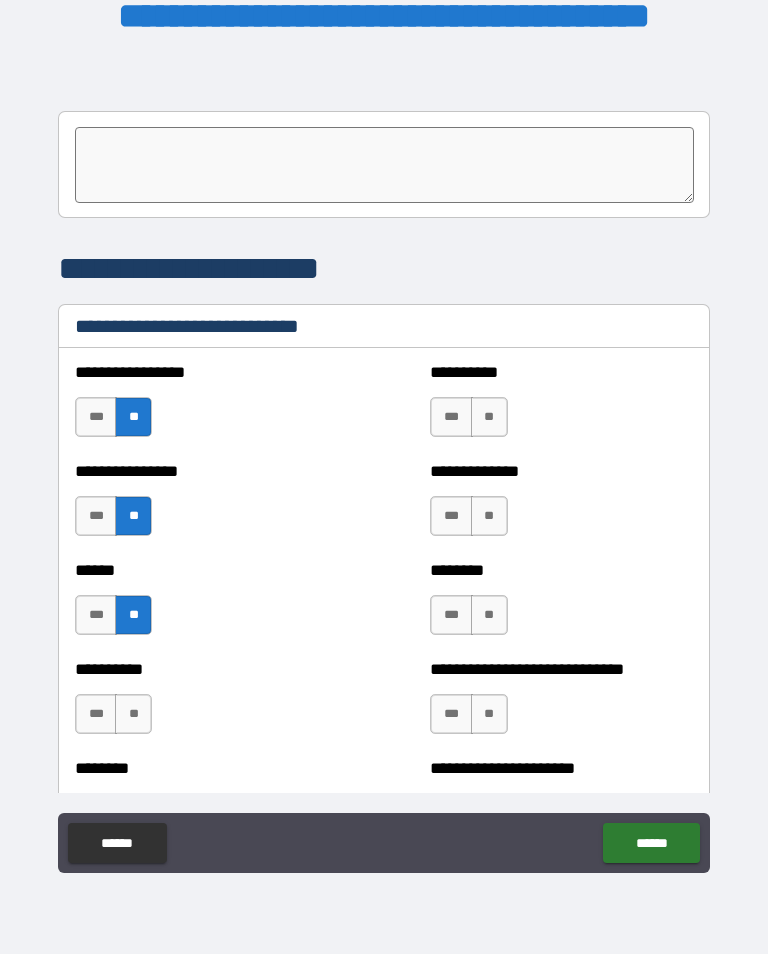 click on "**" at bounding box center (133, 714) 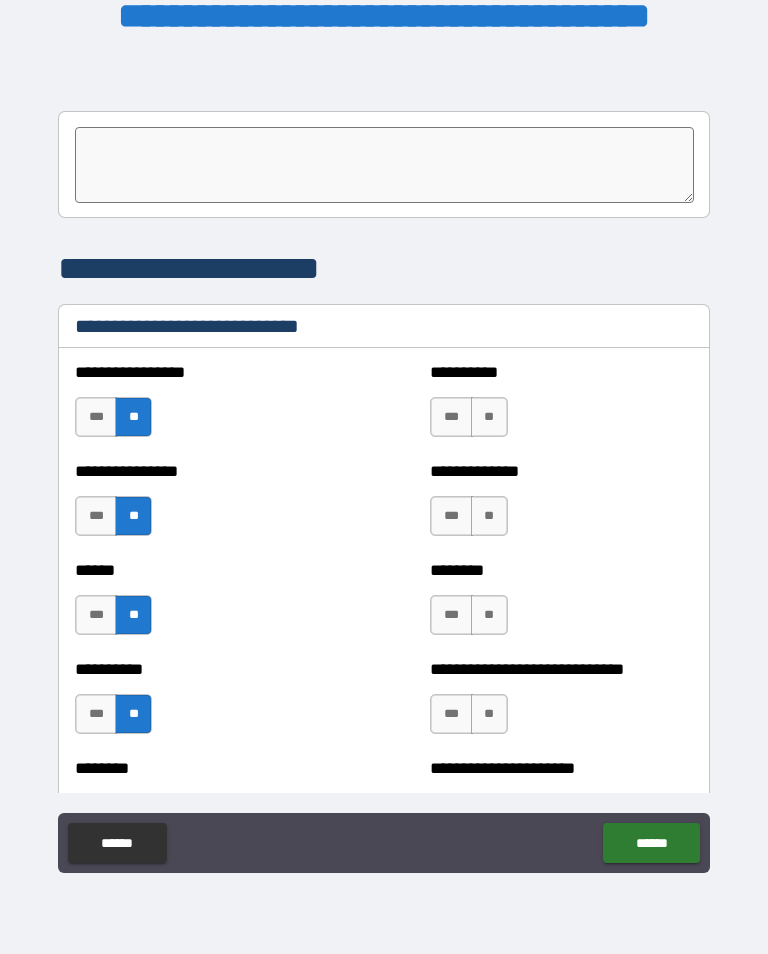click on "**" at bounding box center (489, 417) 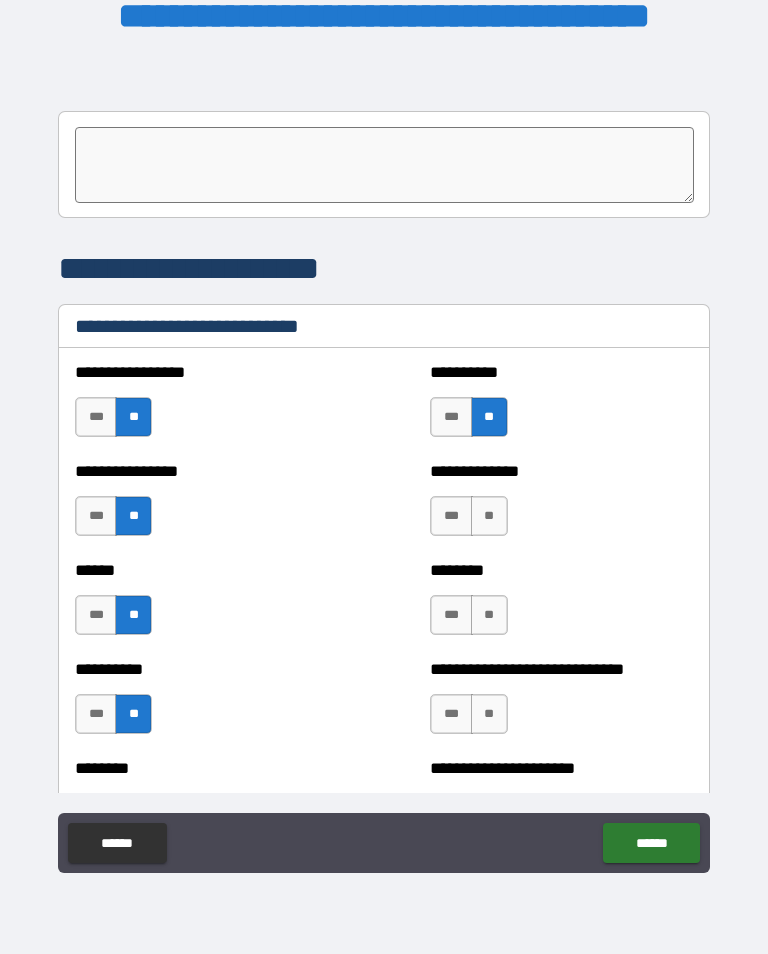 click on "**" at bounding box center (489, 516) 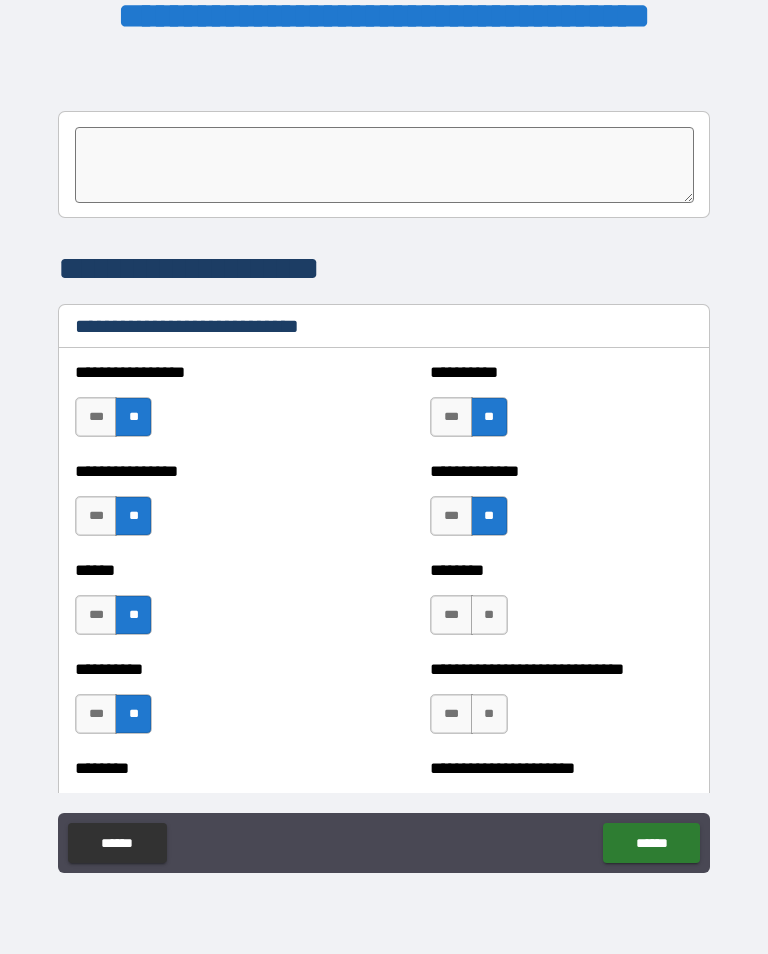 click on "**" at bounding box center (489, 615) 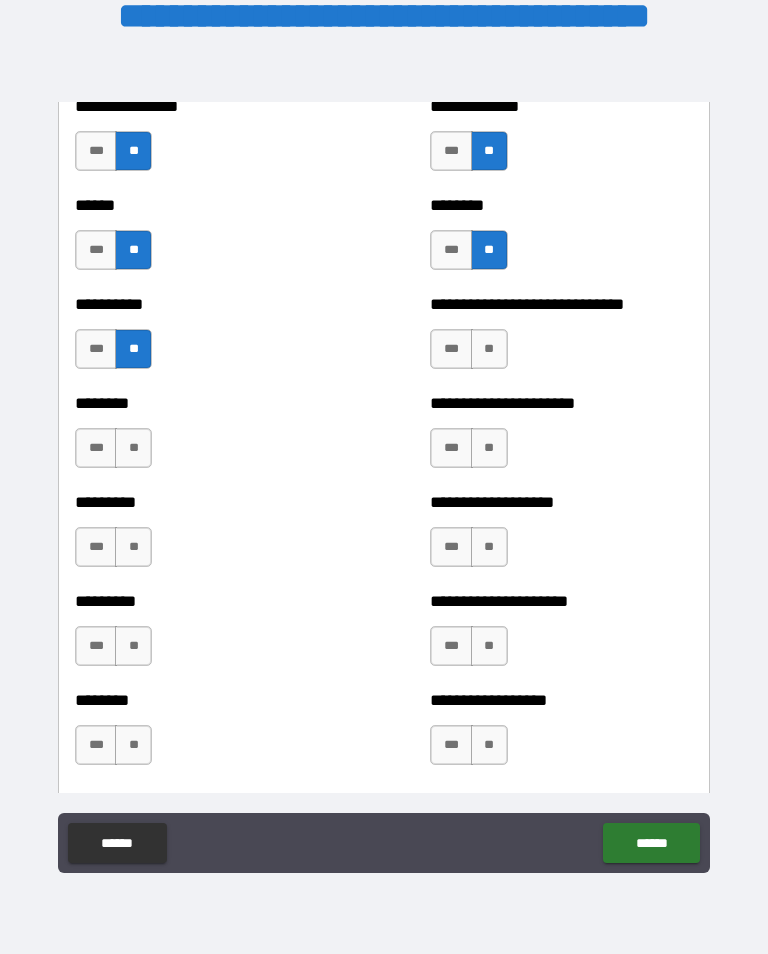scroll, scrollTop: 6941, scrollLeft: 0, axis: vertical 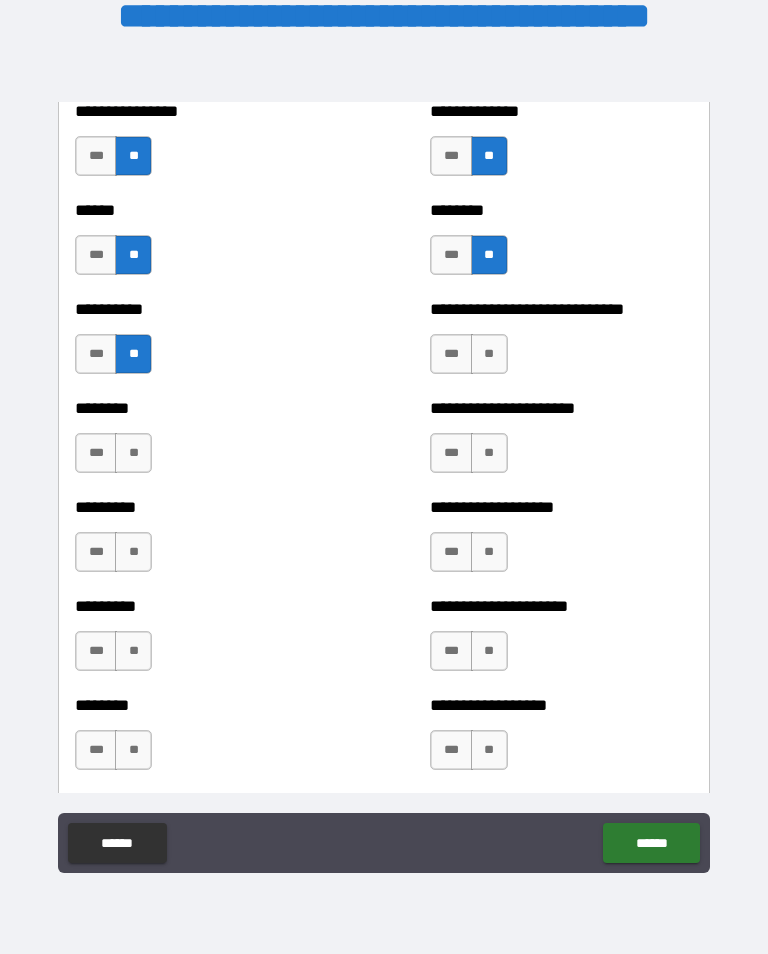 click on "**" at bounding box center (489, 354) 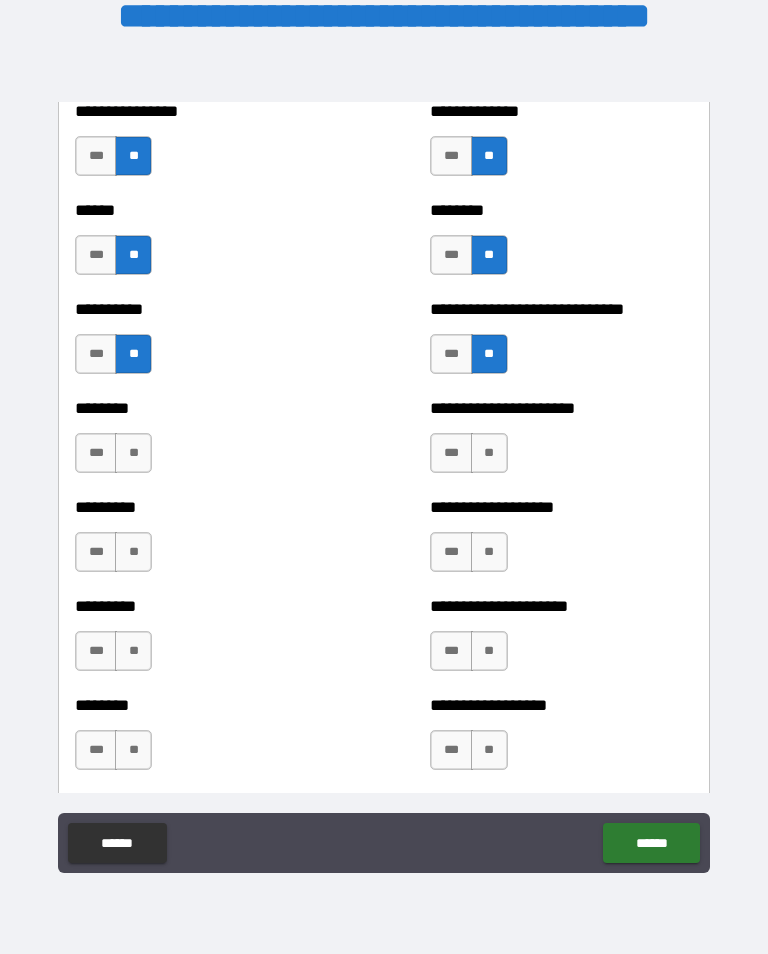 click on "***" at bounding box center [451, 453] 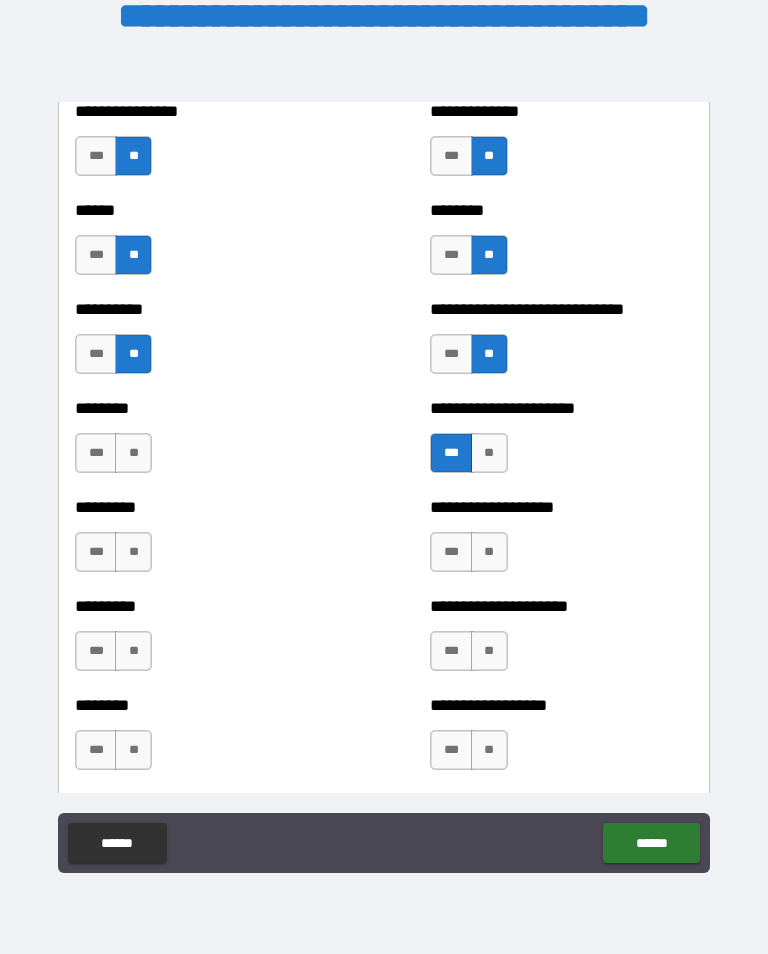 click on "**" at bounding box center [133, 453] 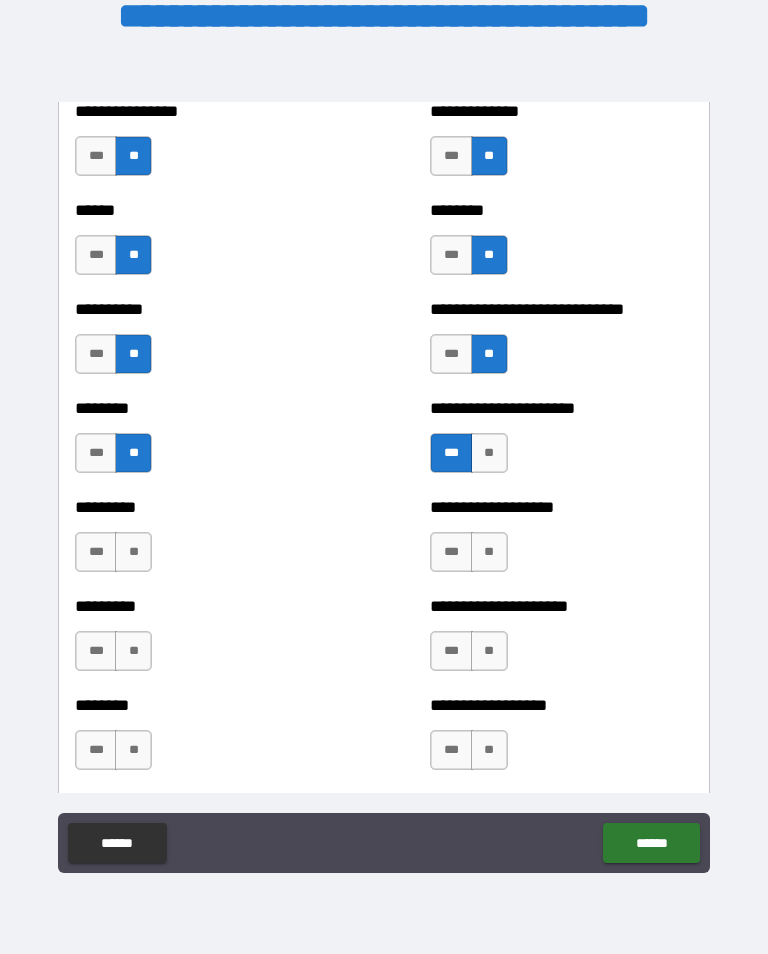 click on "**" at bounding box center [133, 552] 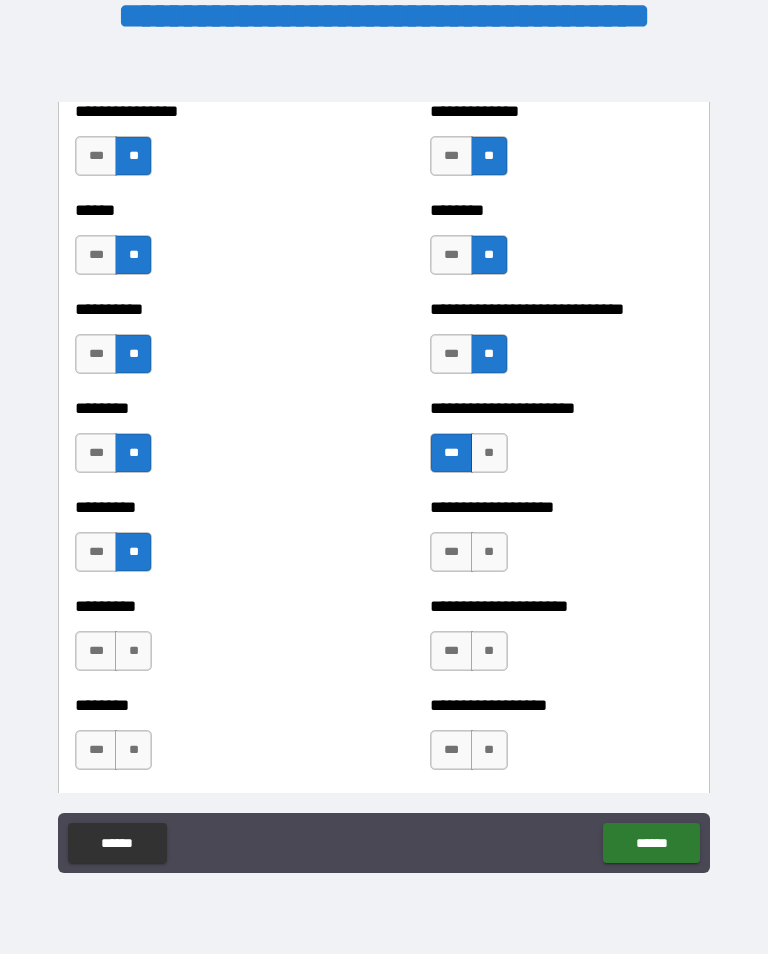 click on "***" at bounding box center [451, 552] 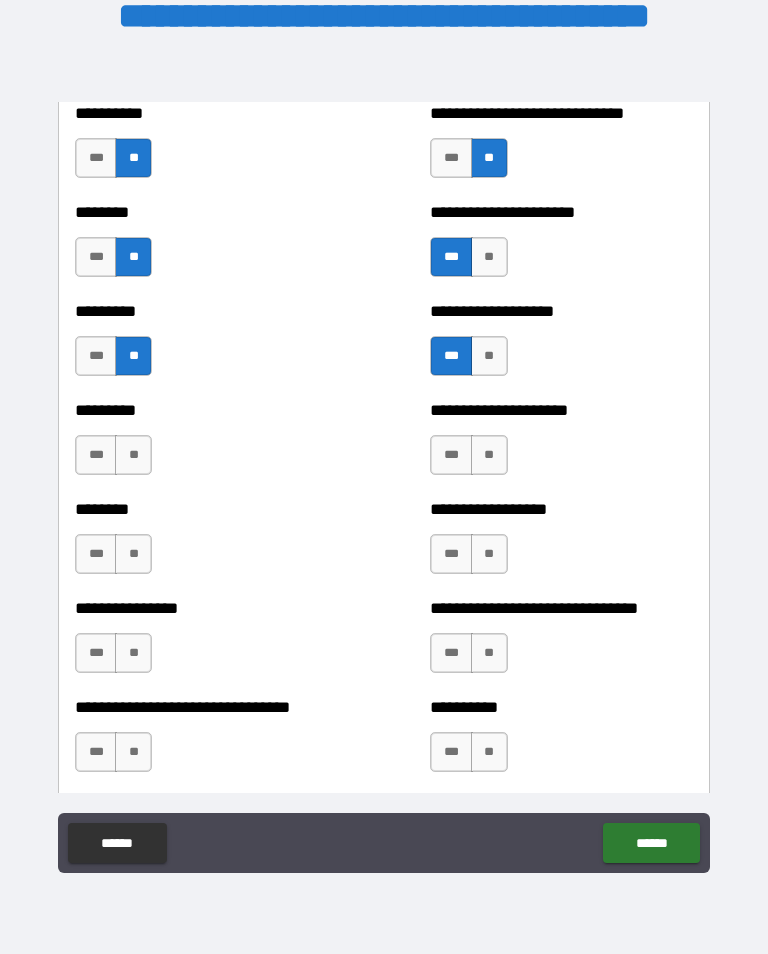 scroll, scrollTop: 7138, scrollLeft: 0, axis: vertical 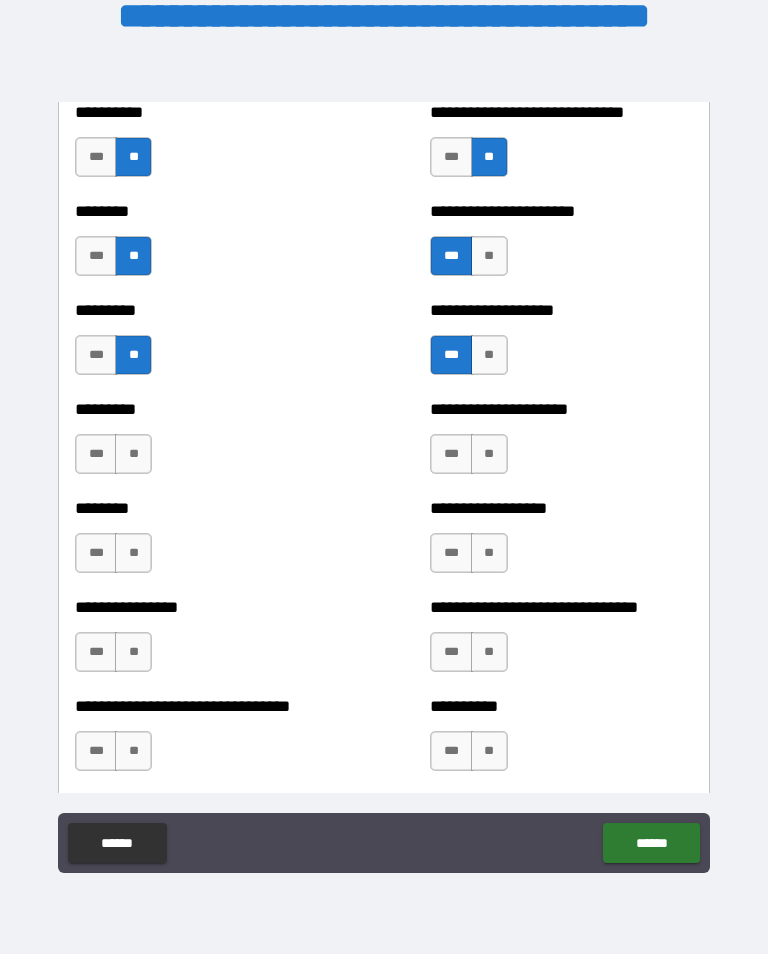click on "**" at bounding box center (133, 454) 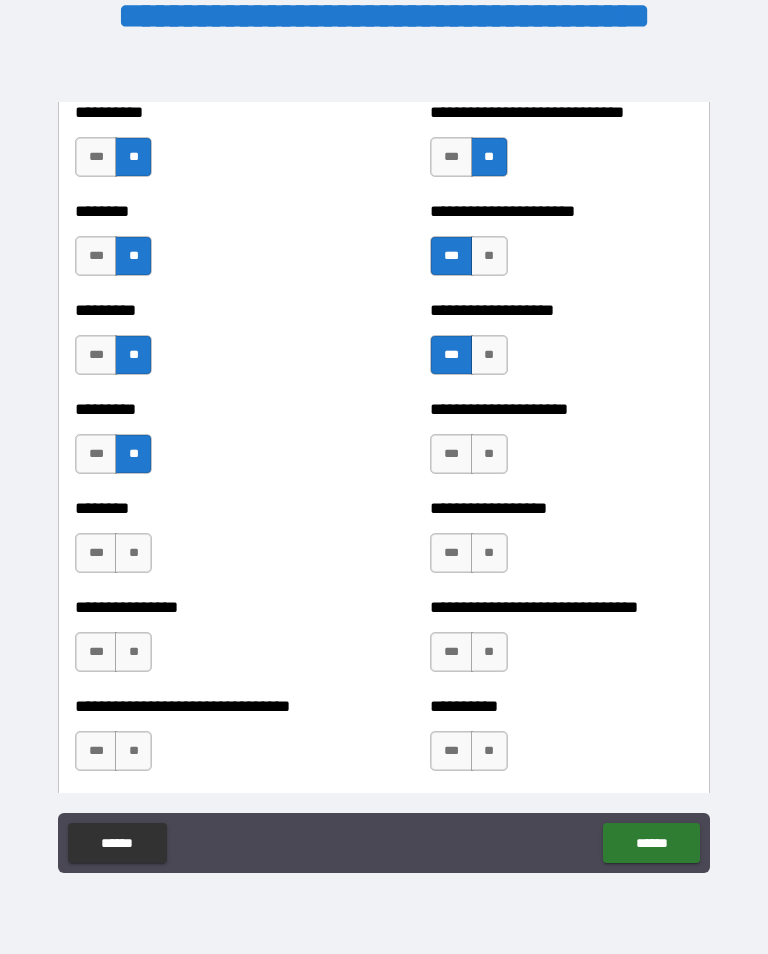 click on "**" at bounding box center (489, 454) 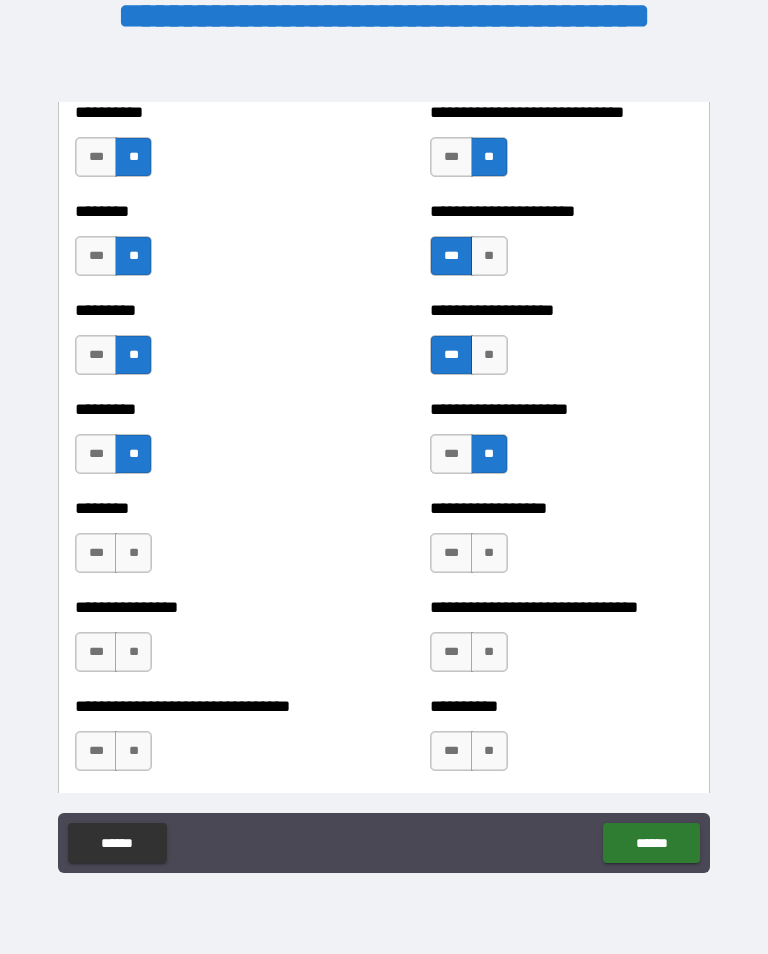 click on "**" at bounding box center (133, 553) 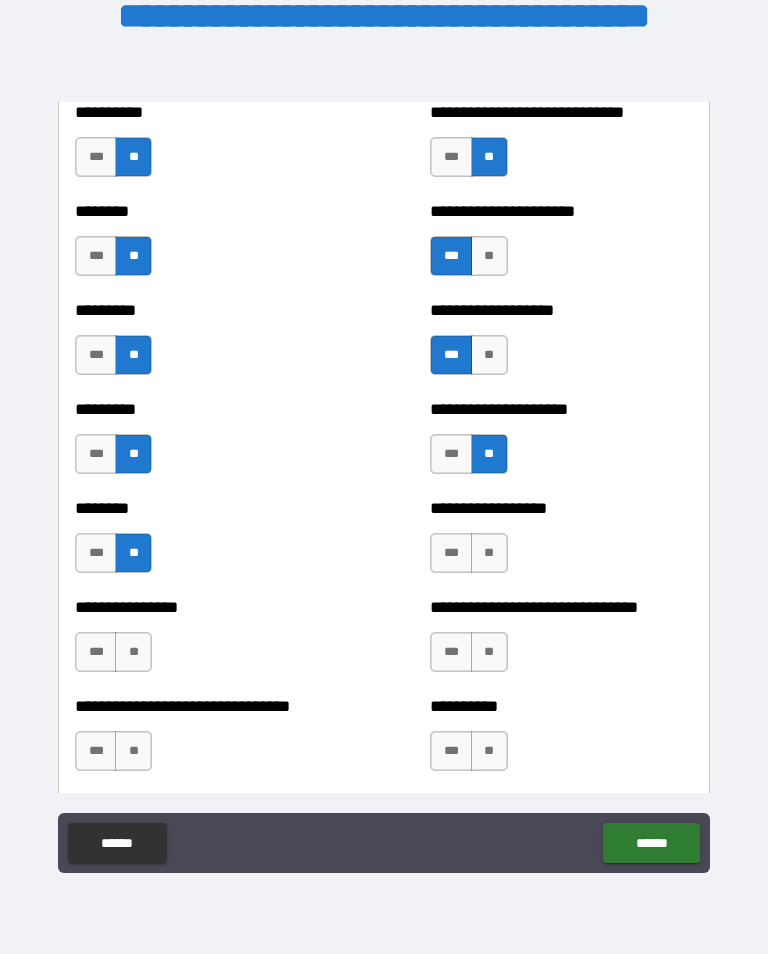 click on "**" at bounding box center (489, 553) 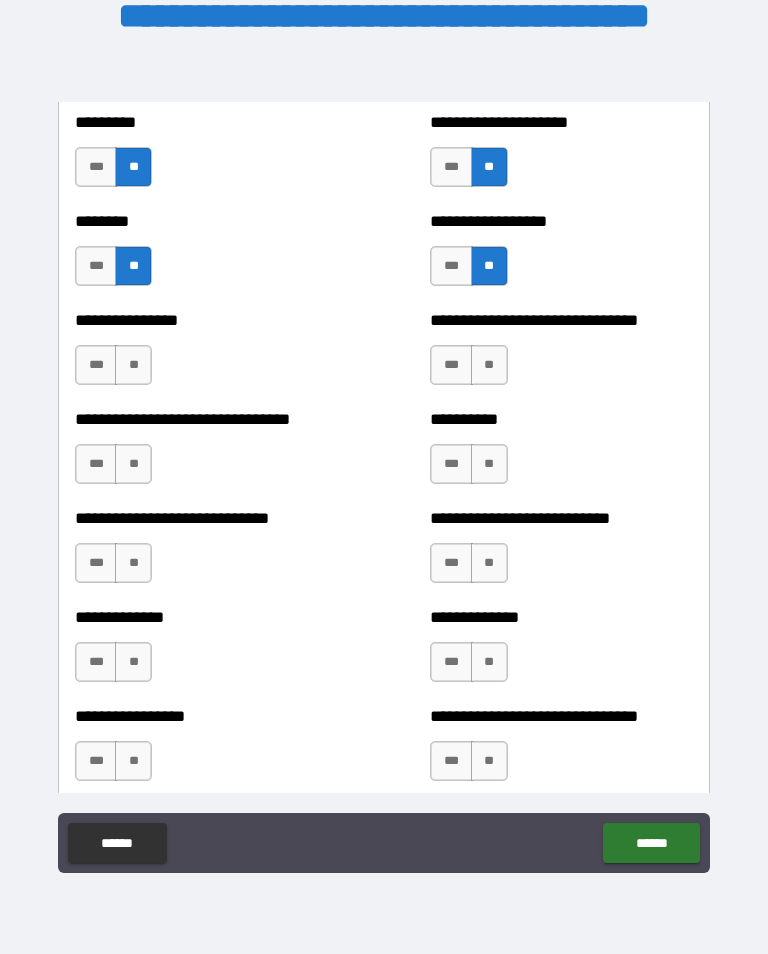 scroll, scrollTop: 7427, scrollLeft: 0, axis: vertical 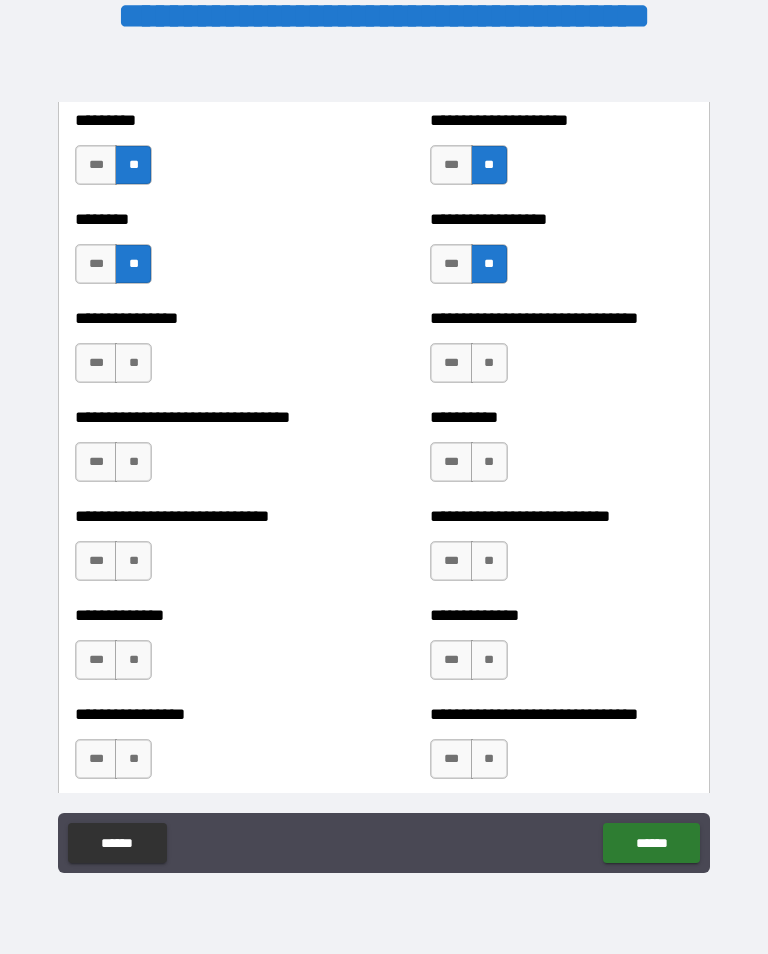 click on "**" at bounding box center (133, 363) 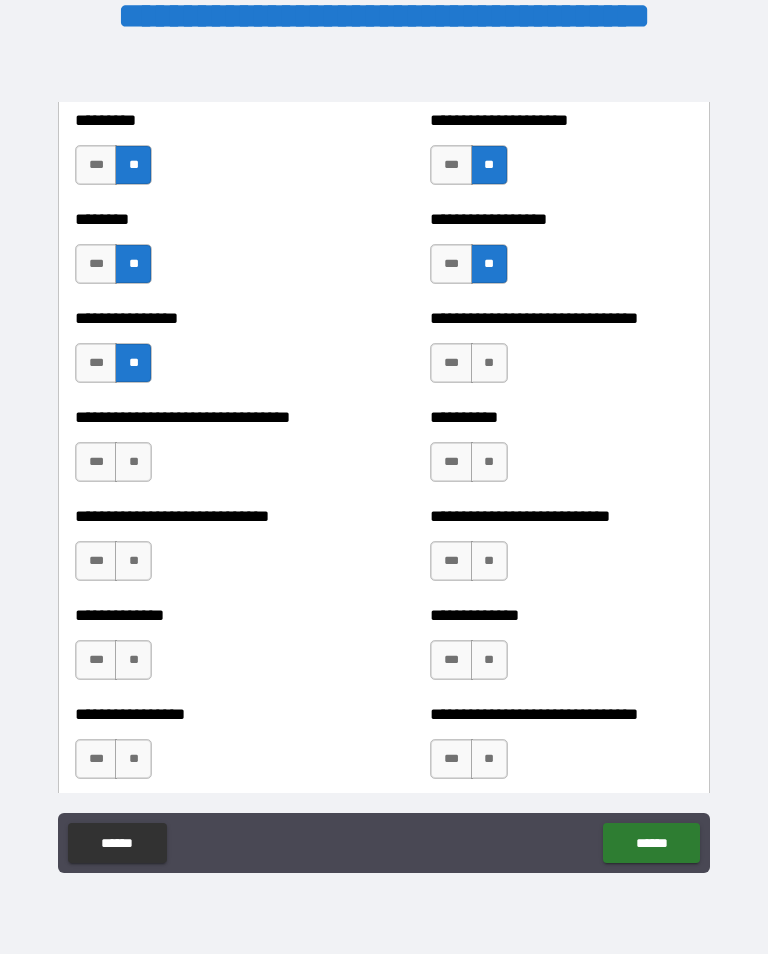 click on "**" at bounding box center [489, 363] 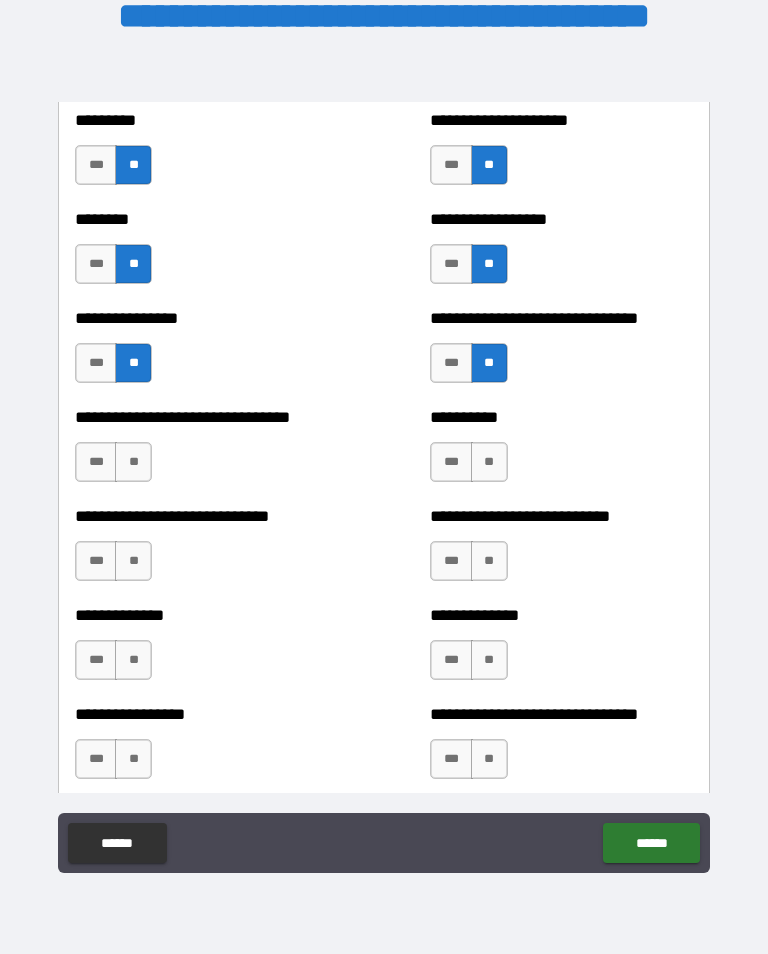 click on "**" at bounding box center [133, 462] 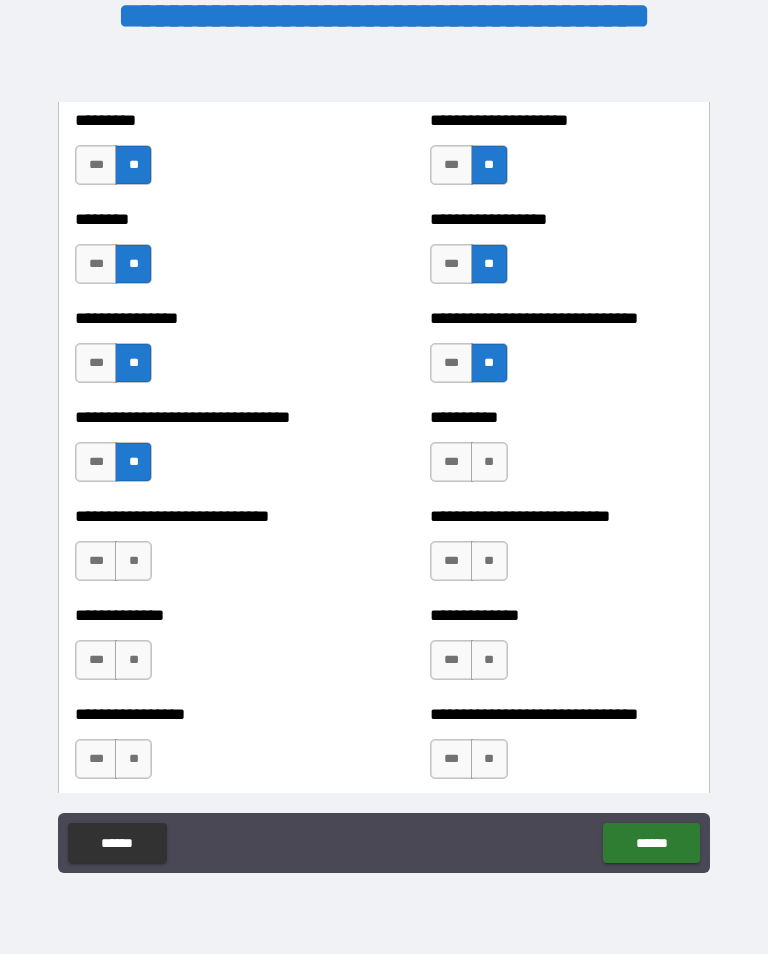 click on "**" at bounding box center (489, 462) 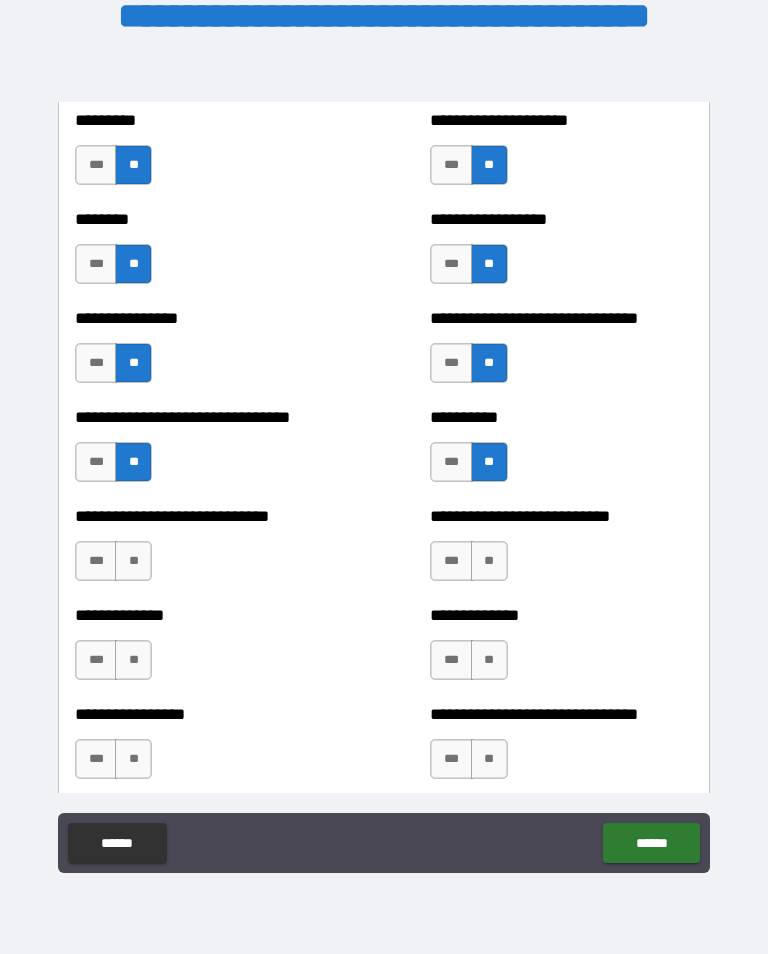 click on "**" at bounding box center (133, 561) 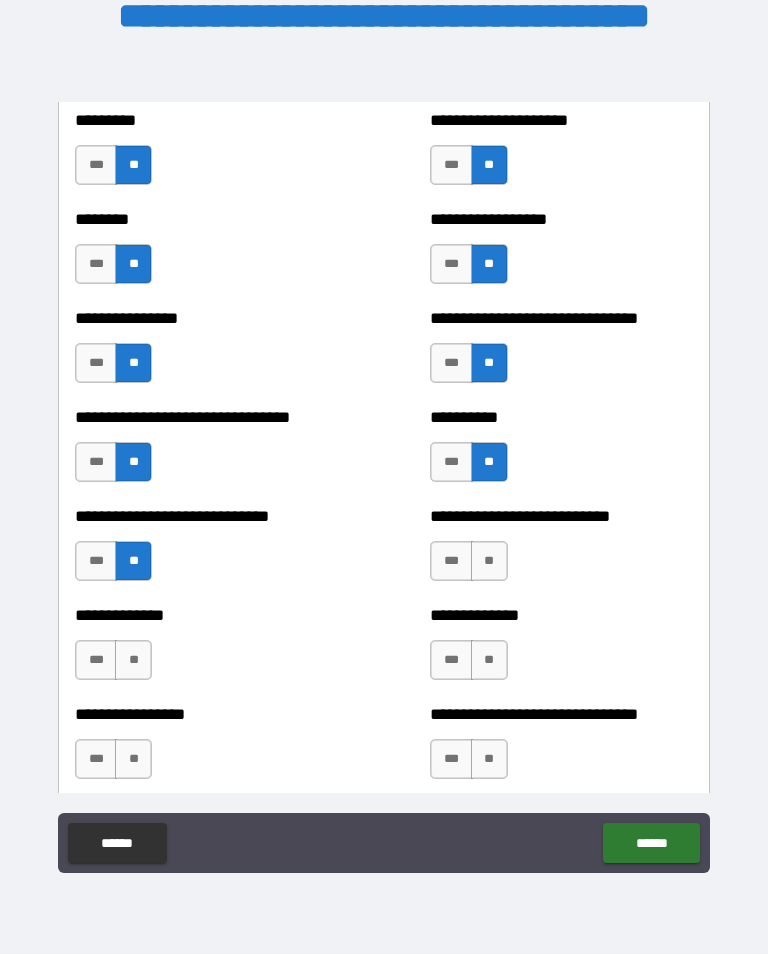click on "**" at bounding box center [489, 561] 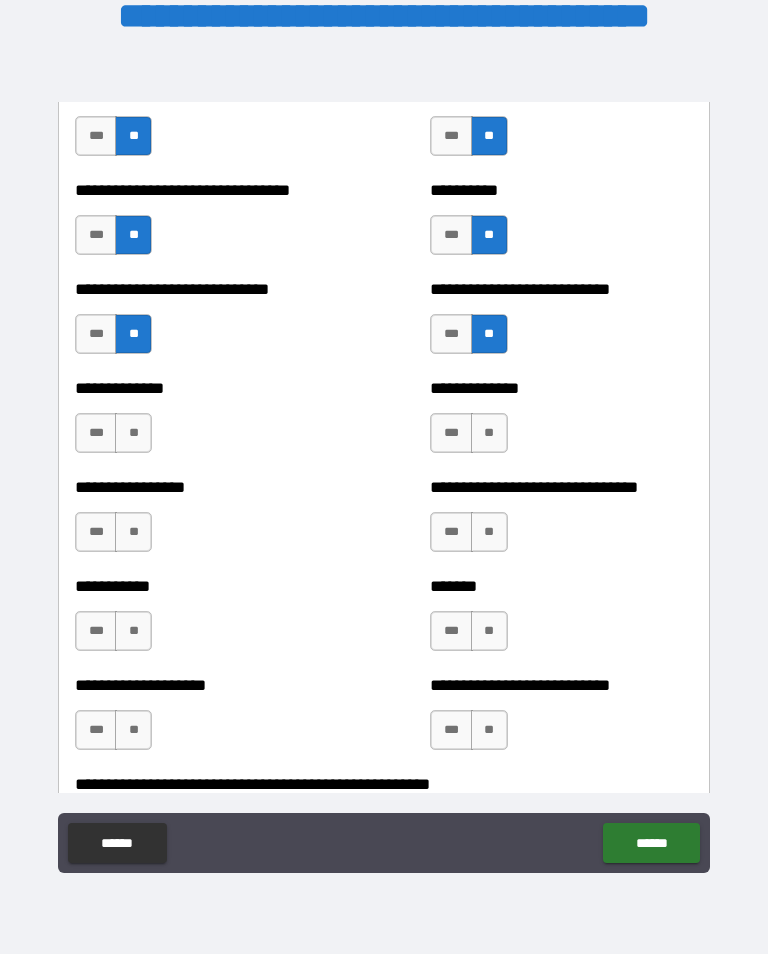 scroll, scrollTop: 7654, scrollLeft: 0, axis: vertical 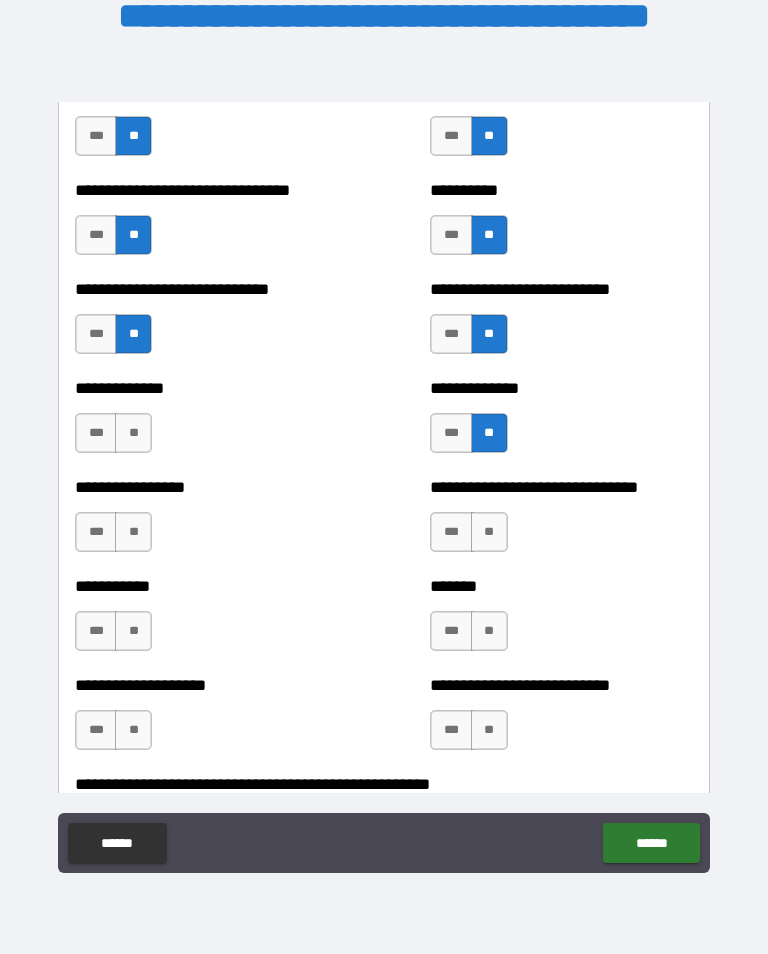 click on "**" at bounding box center (133, 433) 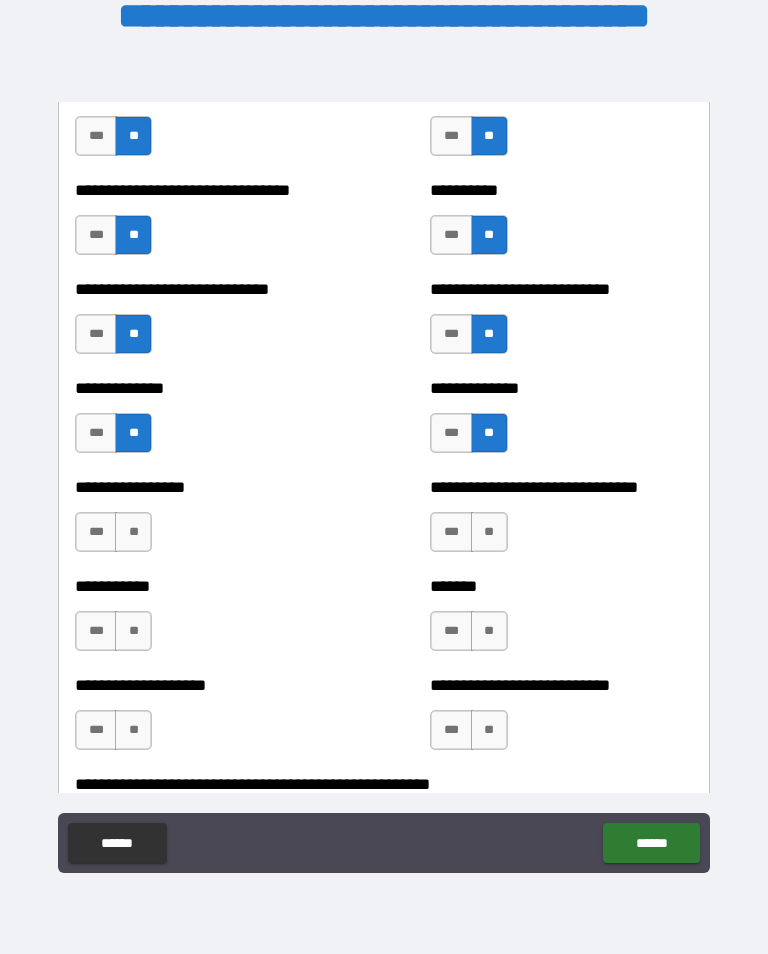 click on "**" at bounding box center (133, 532) 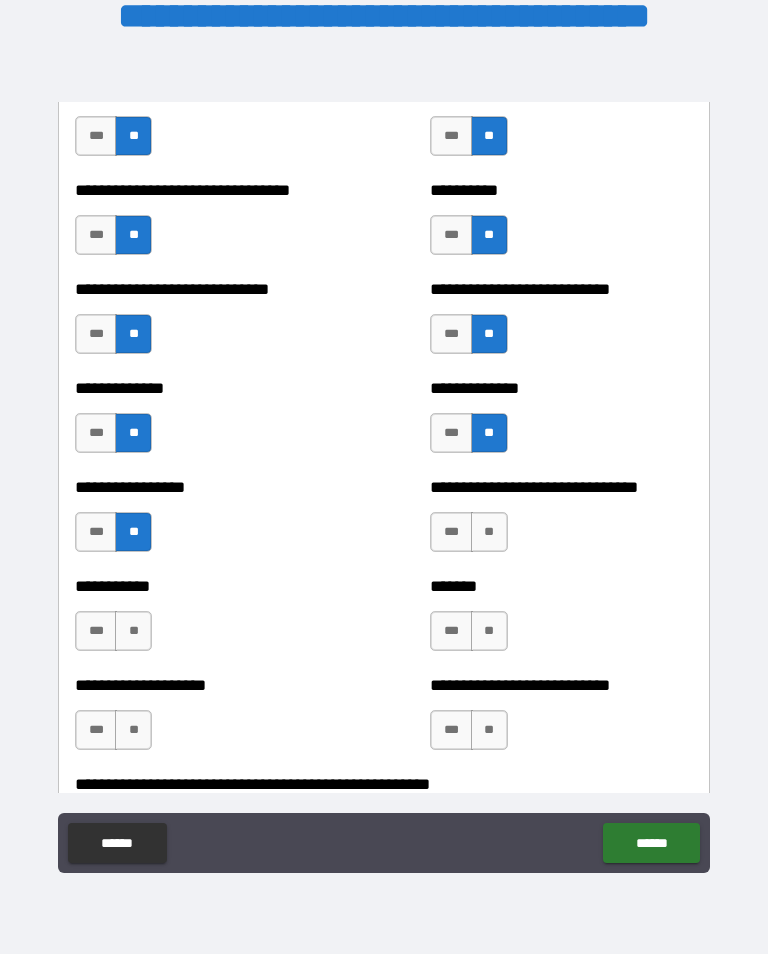click on "**" at bounding box center (489, 532) 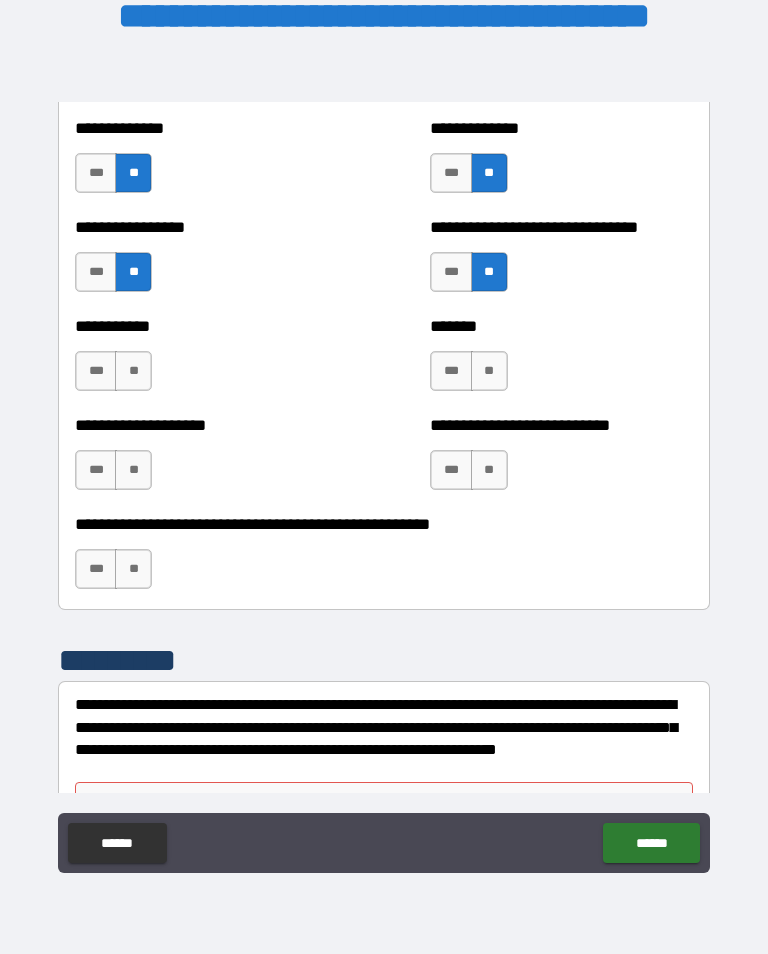 scroll, scrollTop: 7914, scrollLeft: 0, axis: vertical 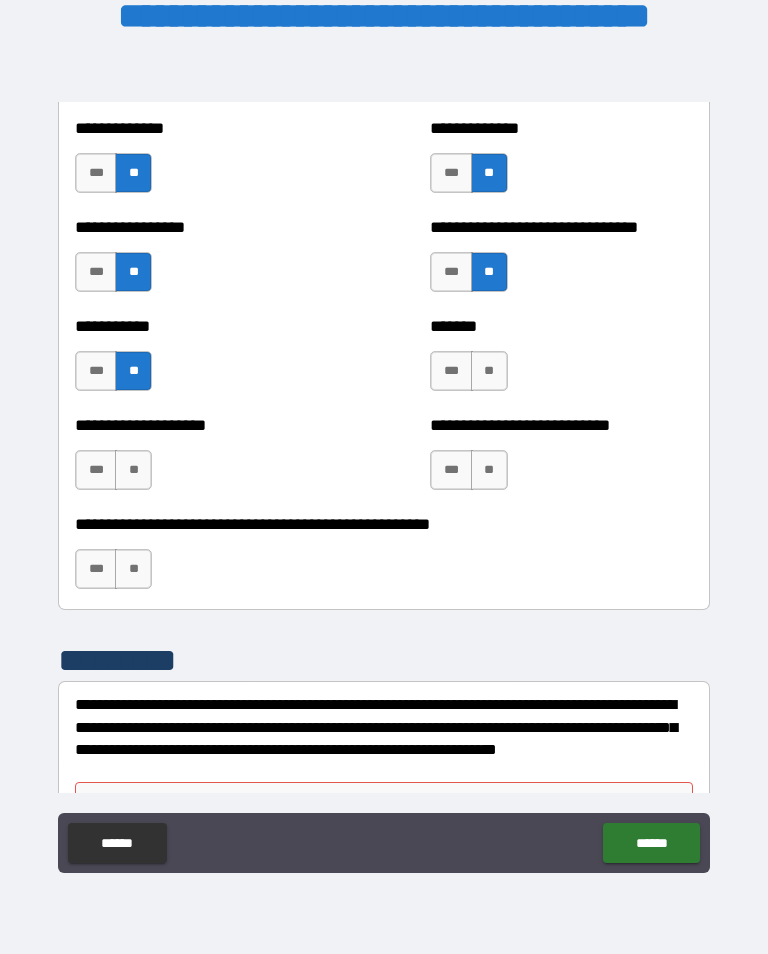 click on "**" at bounding box center [489, 371] 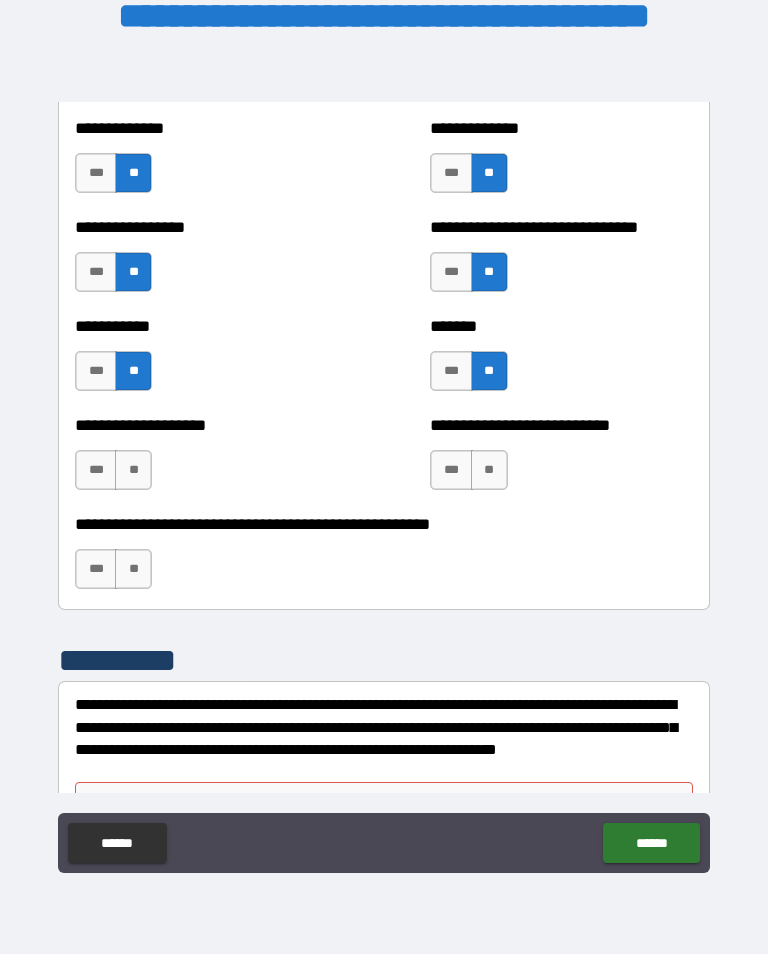 click on "**" at bounding box center (133, 470) 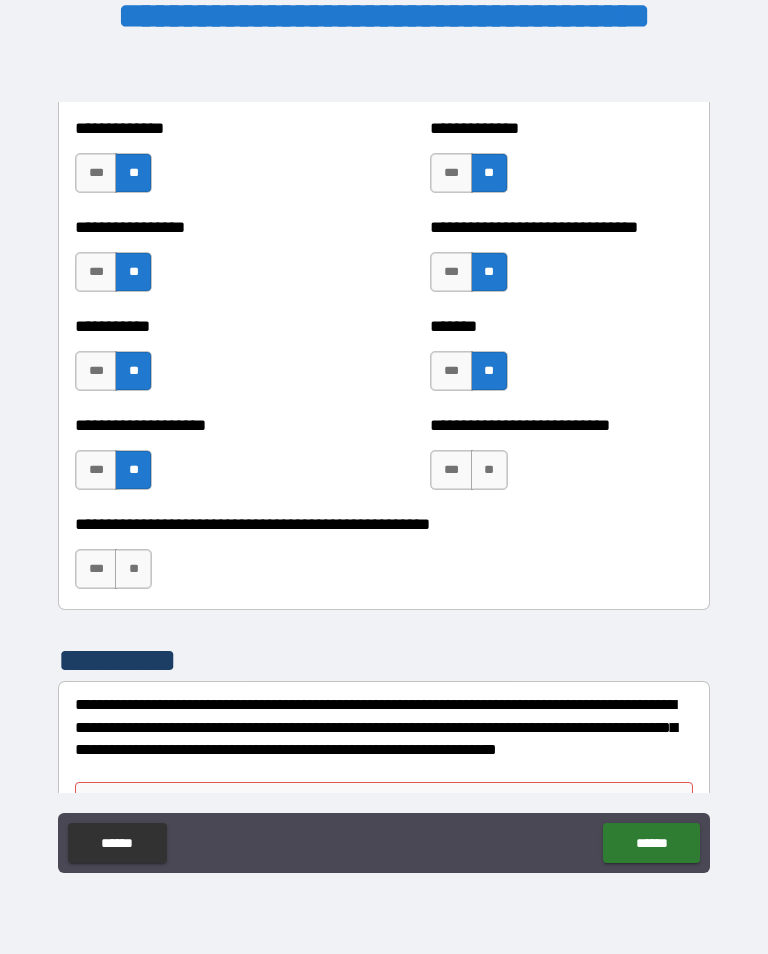click on "**" at bounding box center (489, 470) 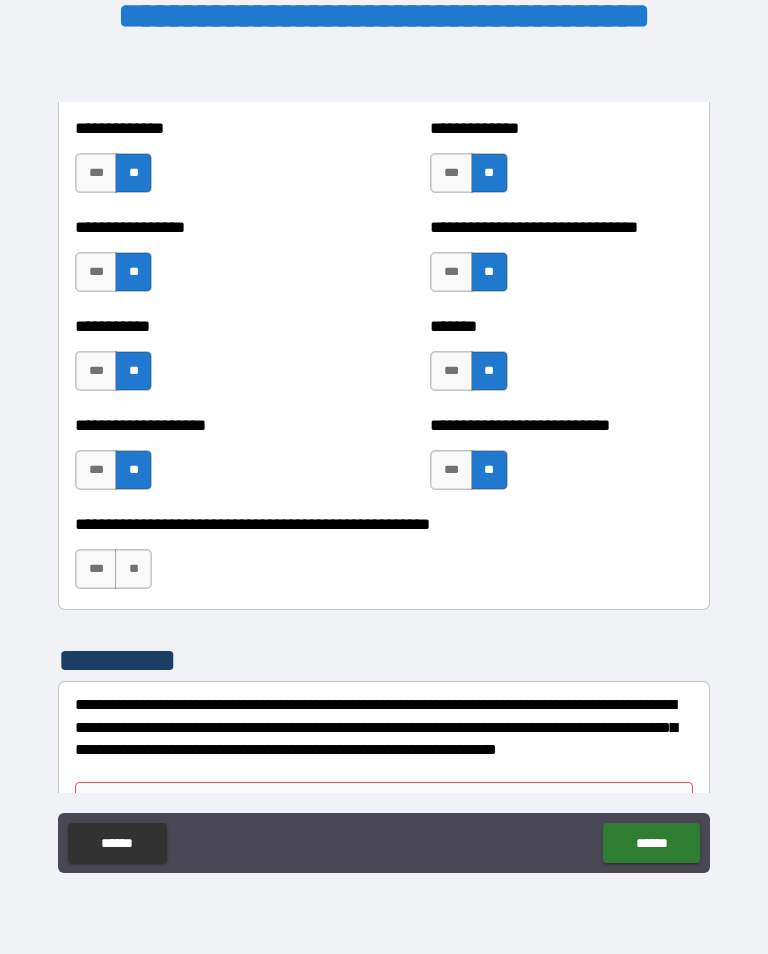 click on "**" at bounding box center (133, 569) 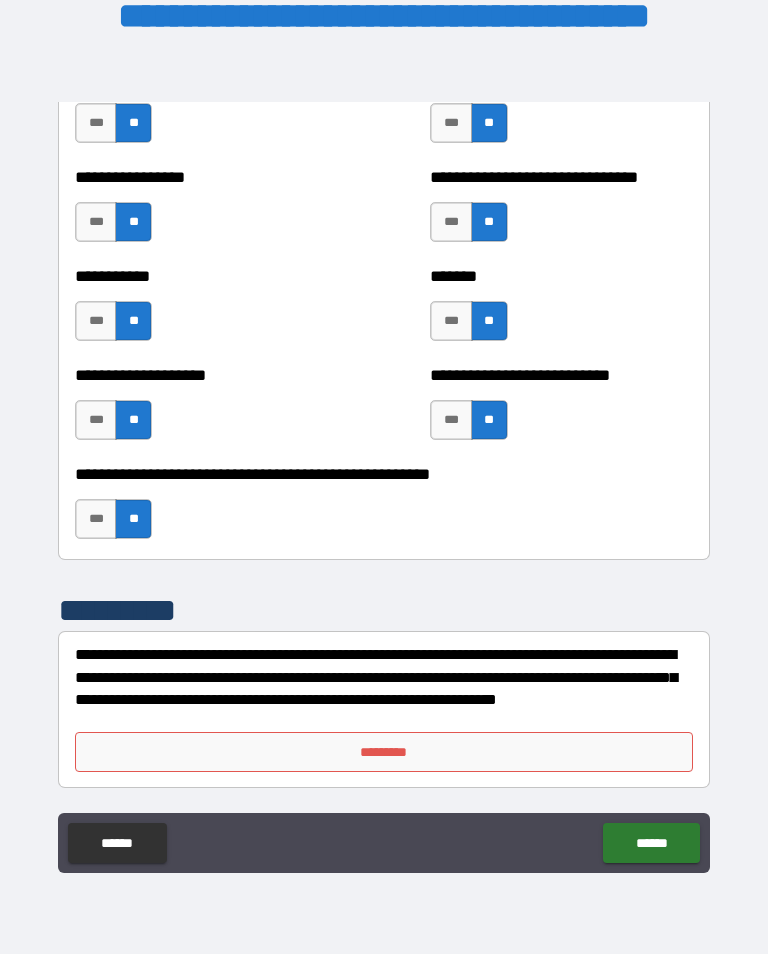scroll, scrollTop: 7964, scrollLeft: 0, axis: vertical 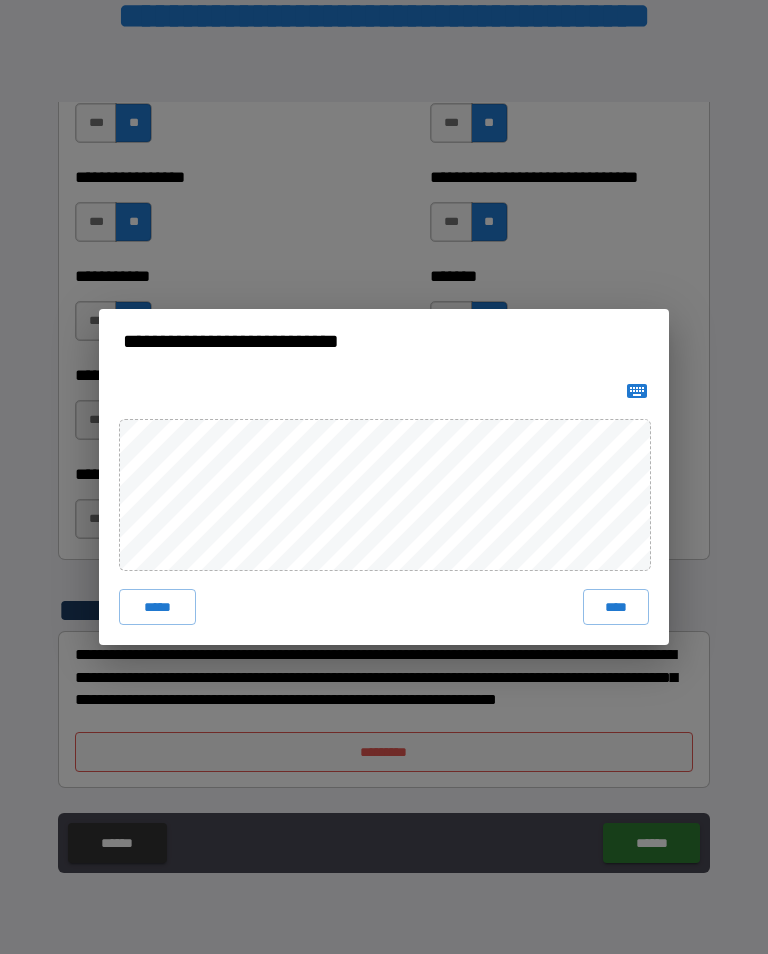 click on "****" at bounding box center (616, 607) 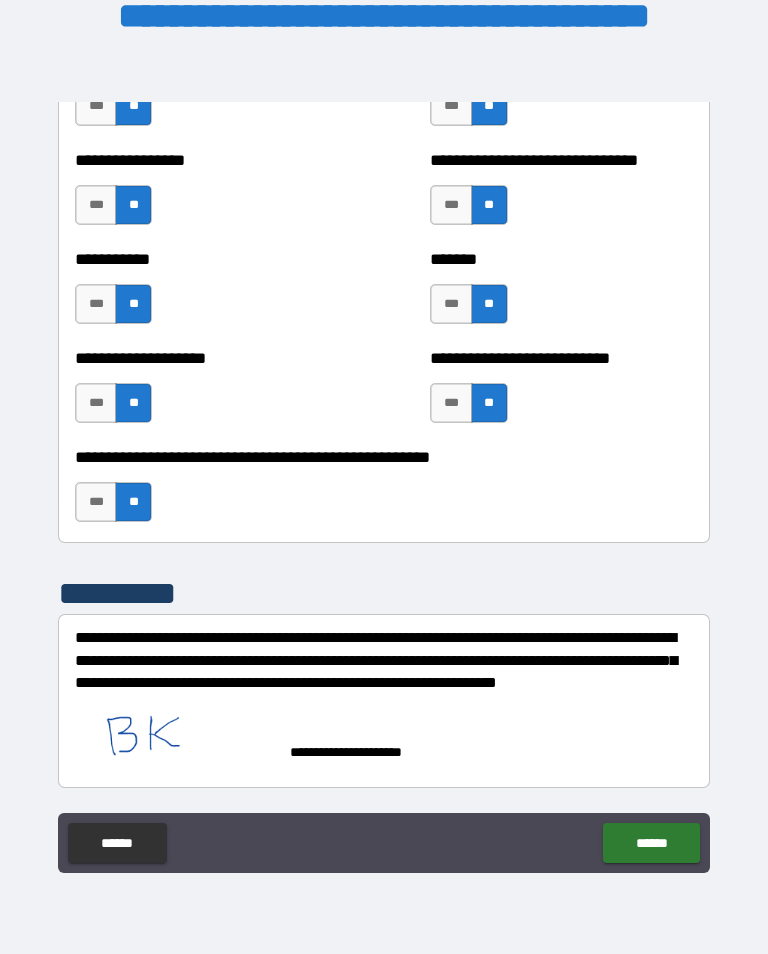 scroll, scrollTop: 7981, scrollLeft: 0, axis: vertical 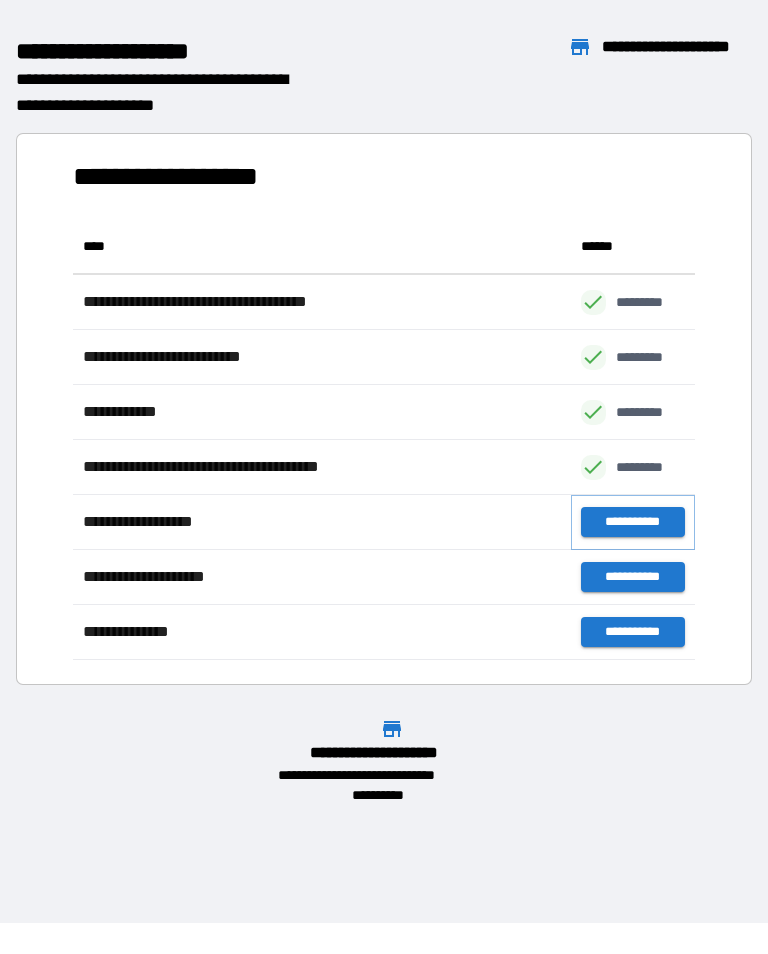 click on "**********" at bounding box center [633, 522] 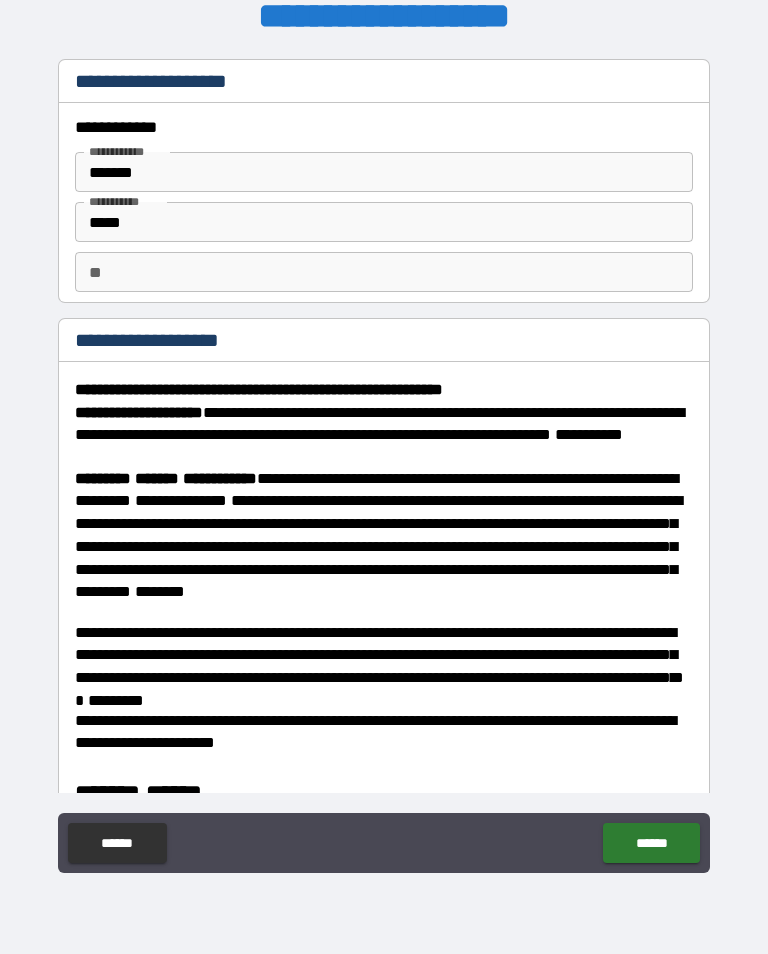 click on "******" at bounding box center (651, 843) 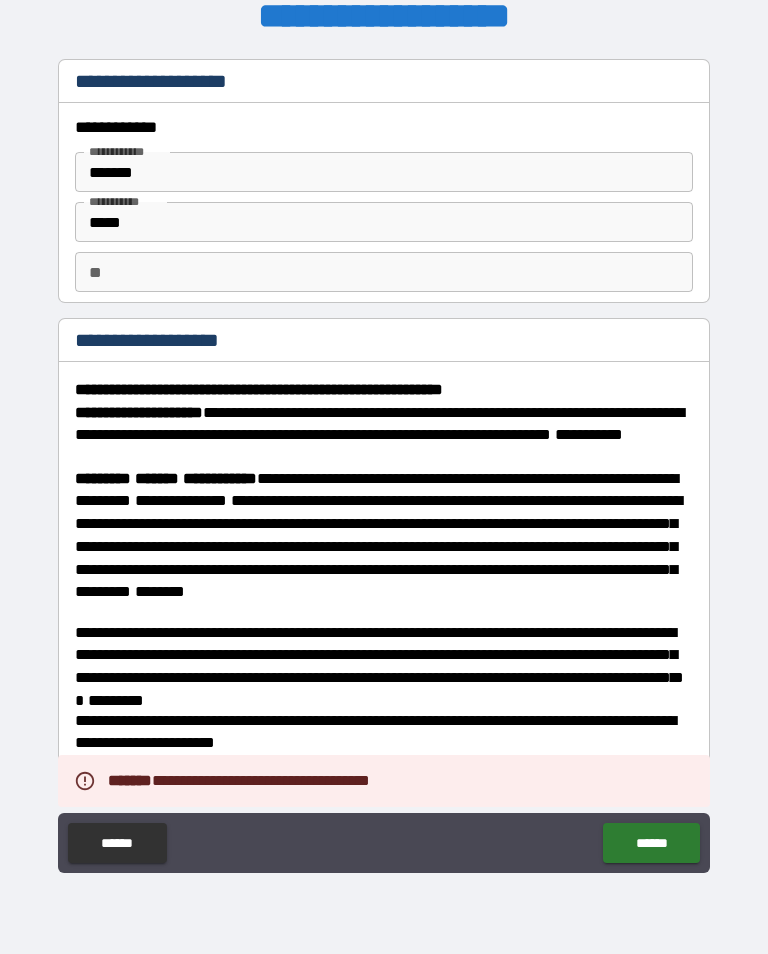 scroll, scrollTop: 0, scrollLeft: 0, axis: both 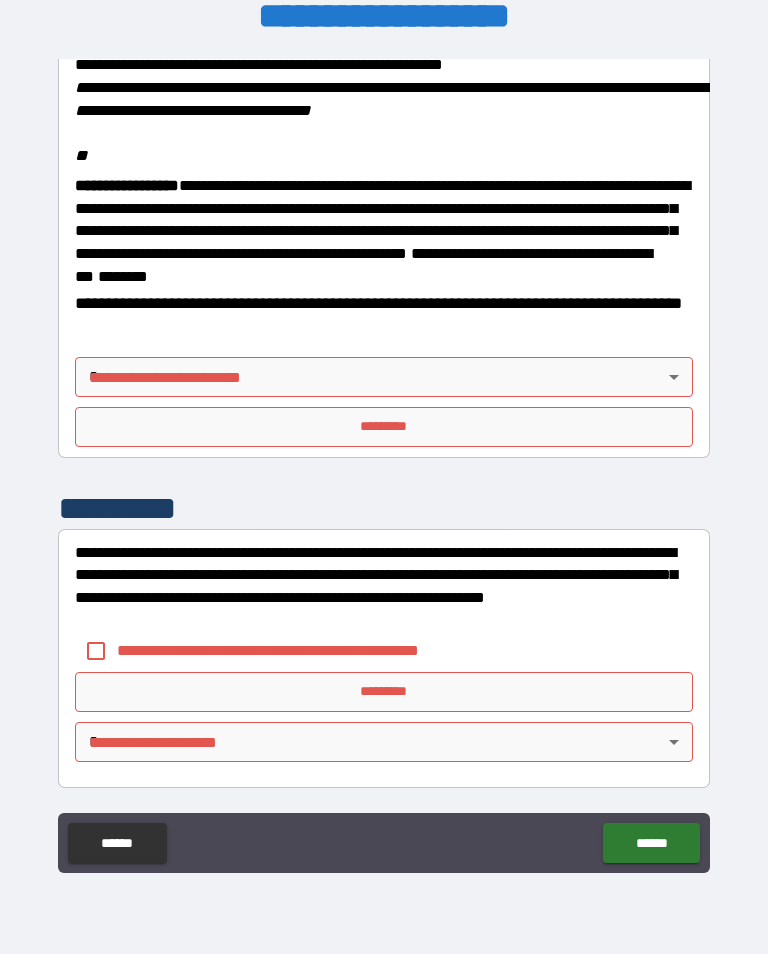 click on "**********" at bounding box center [384, 461] 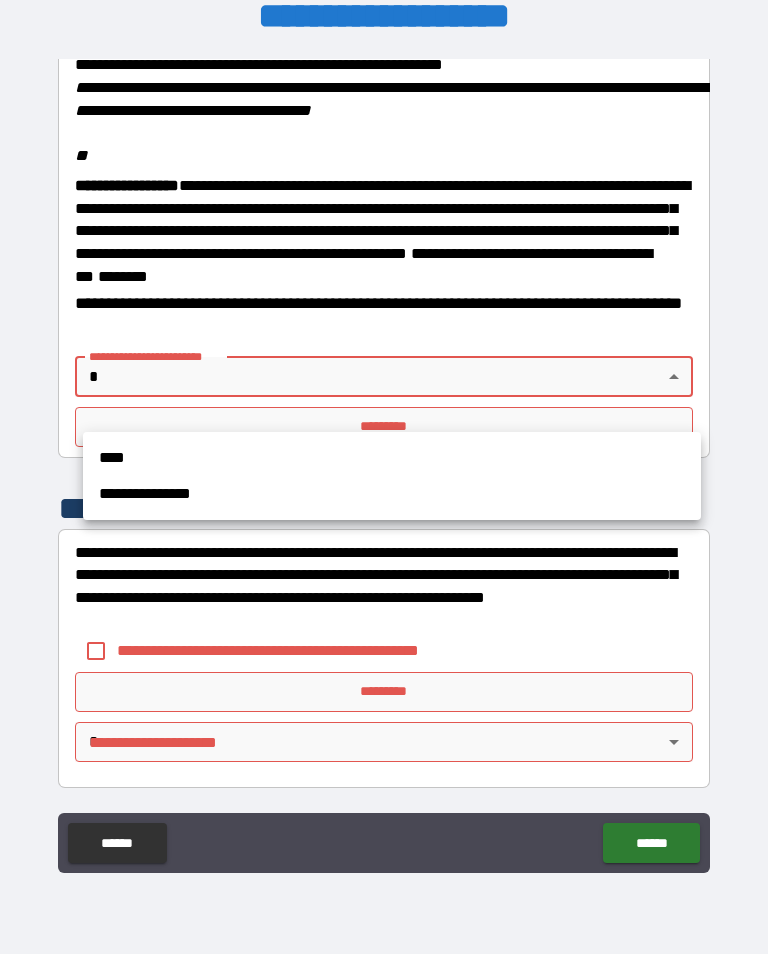 click on "****" at bounding box center [392, 458] 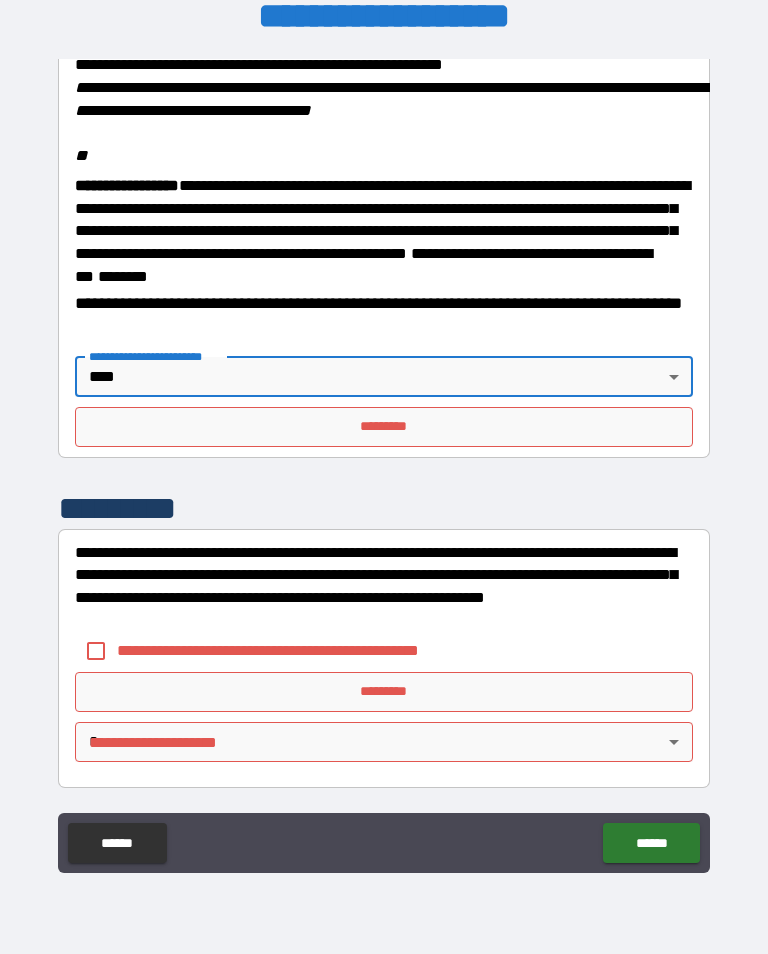 click on "*********" at bounding box center (384, 427) 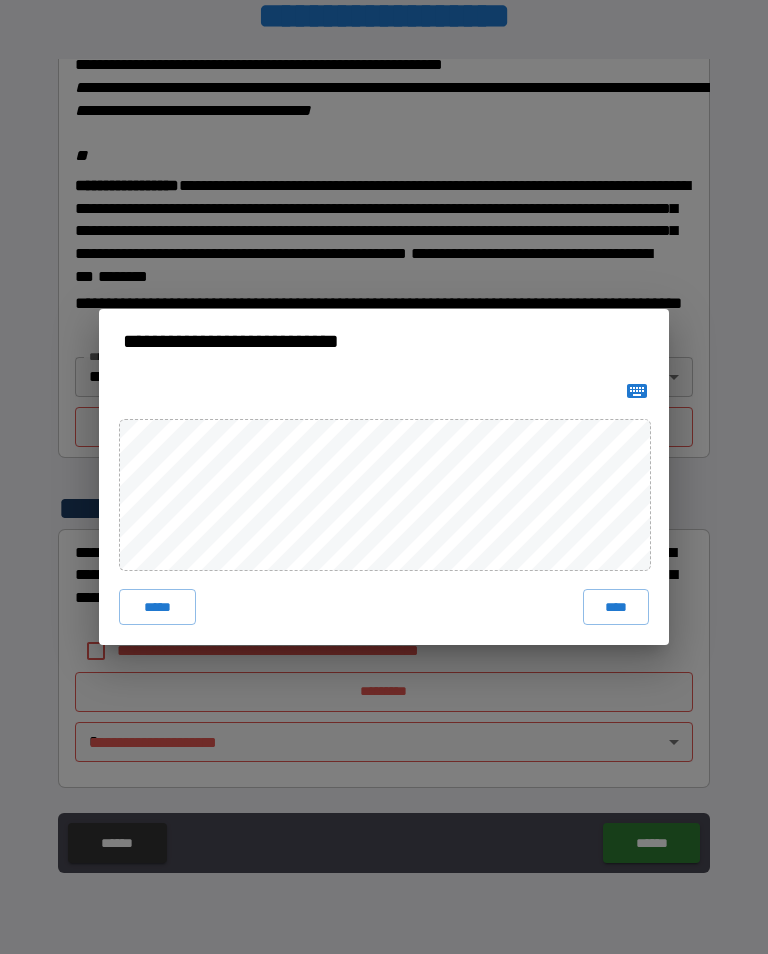 click on "****" at bounding box center (616, 607) 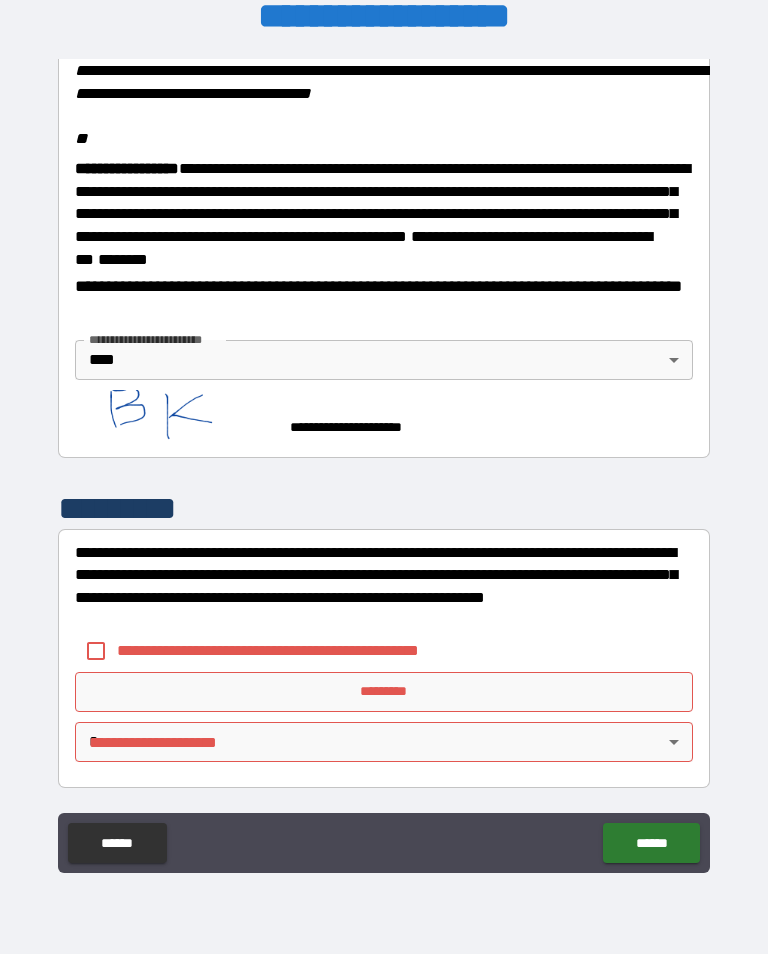 scroll, scrollTop: 2465, scrollLeft: 0, axis: vertical 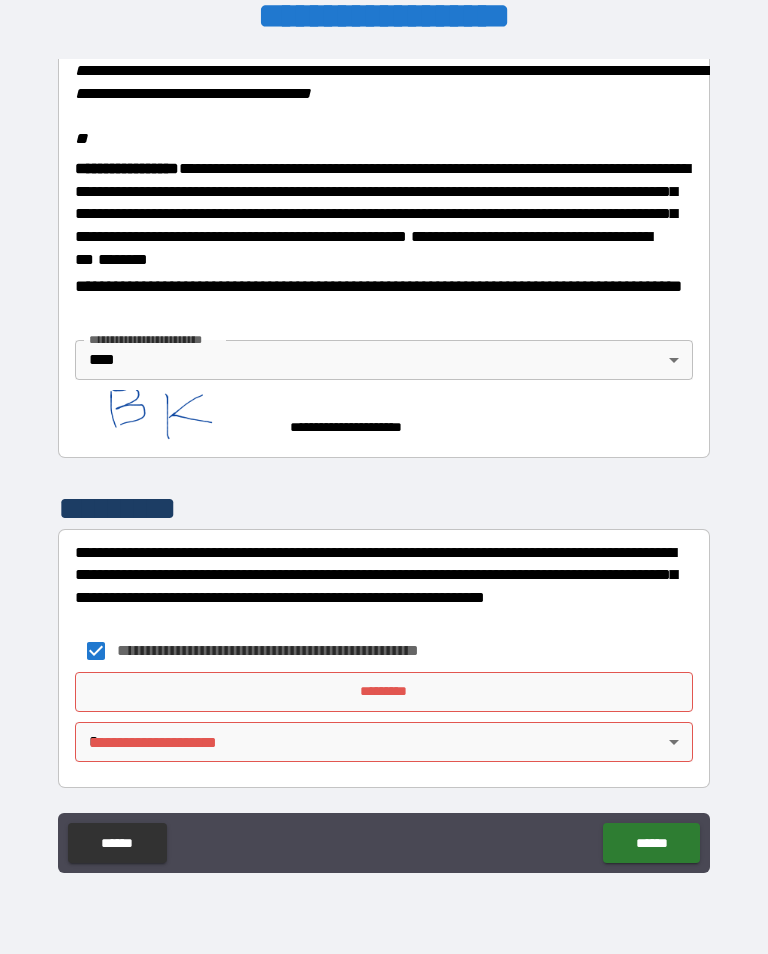 click on "**********" at bounding box center [384, 461] 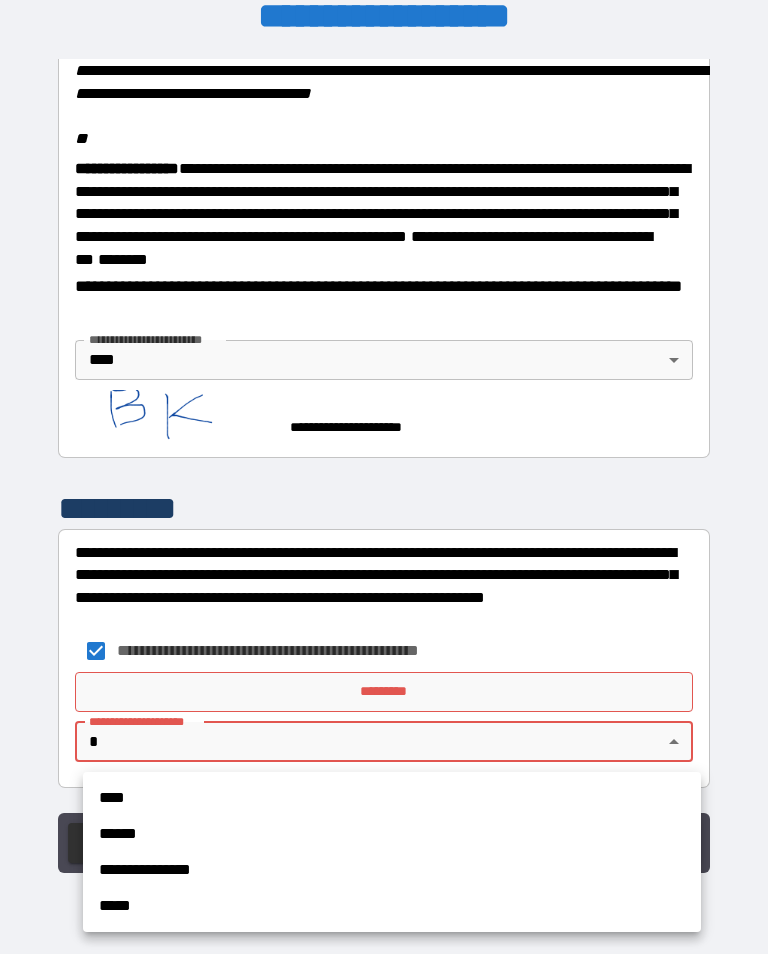 click on "****" at bounding box center (392, 798) 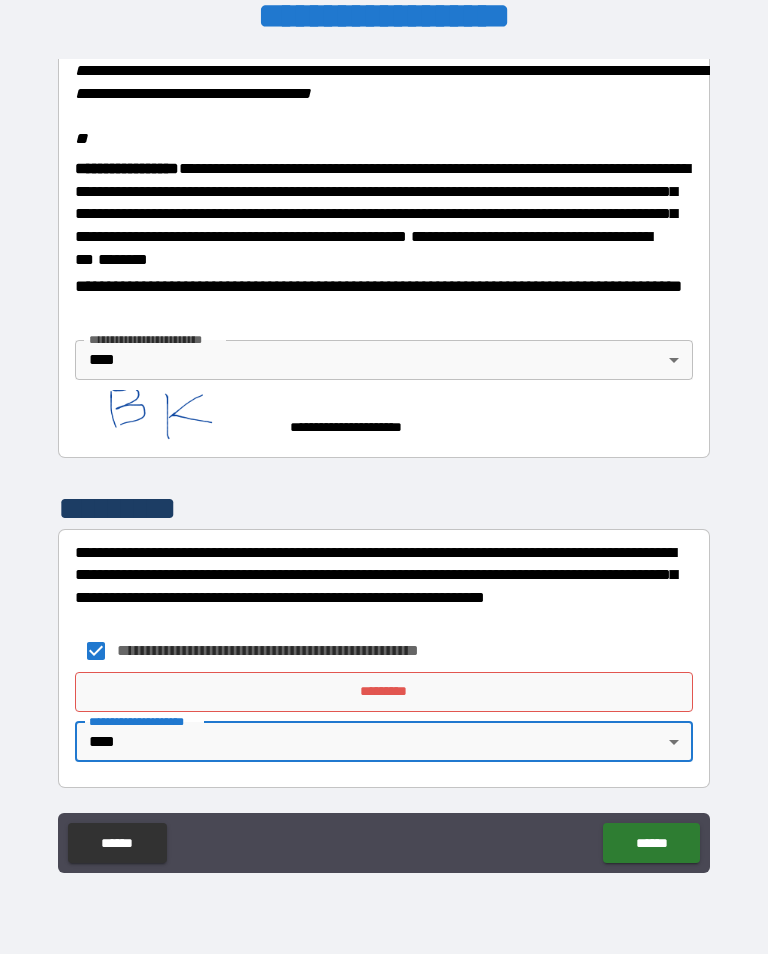 click on "*********" at bounding box center (384, 692) 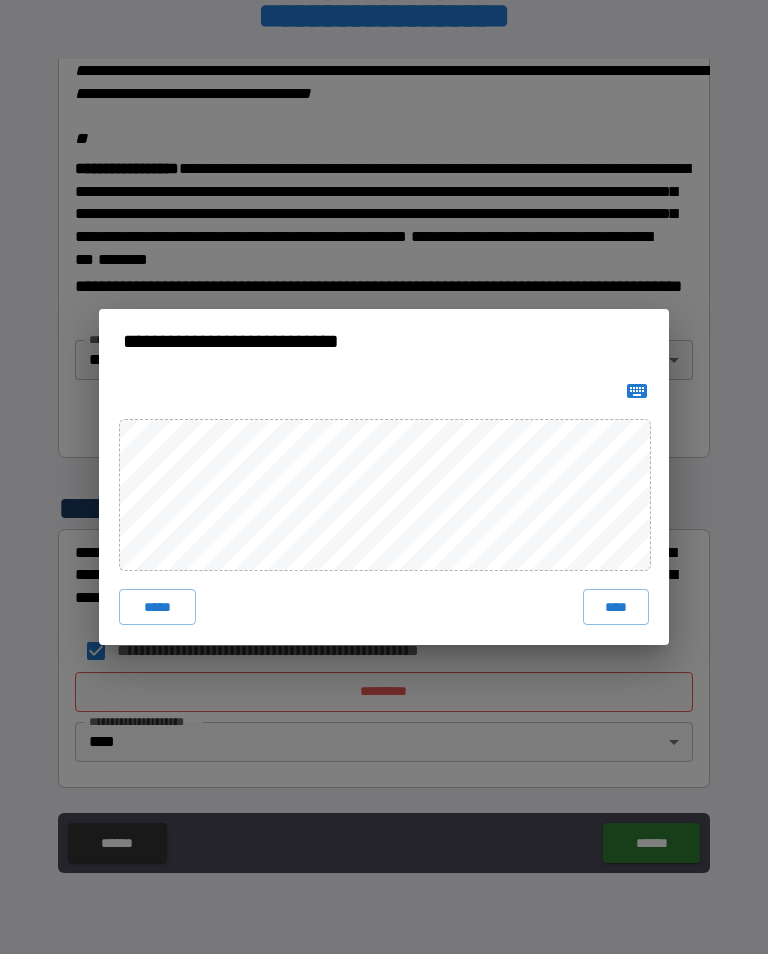 click on "****" at bounding box center [616, 607] 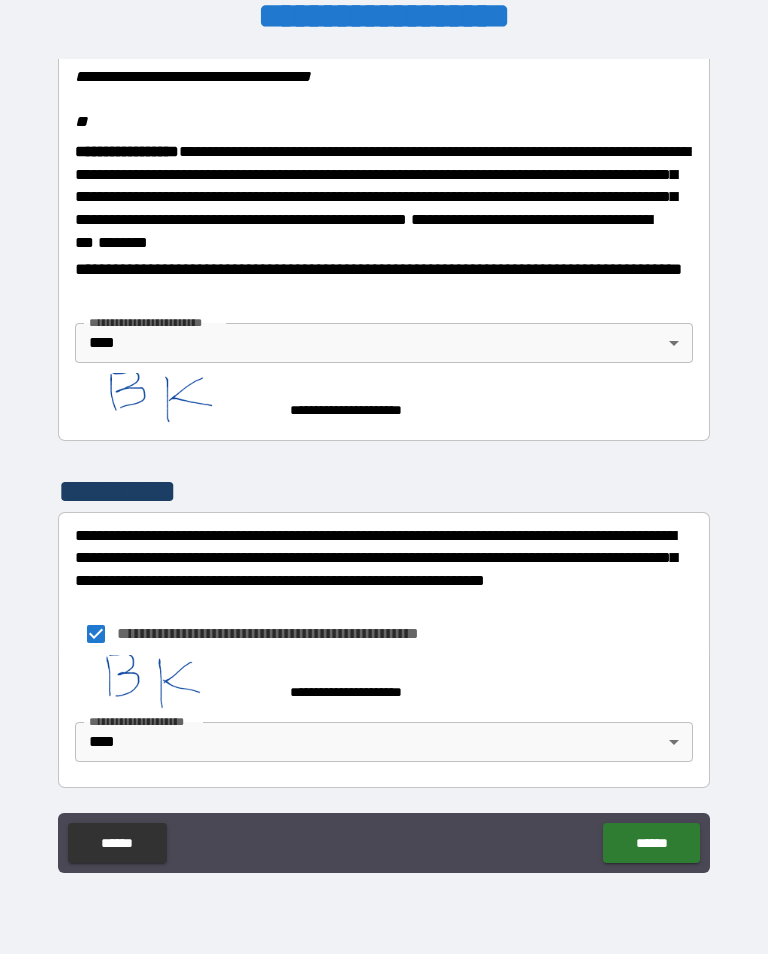 scroll, scrollTop: 2482, scrollLeft: 0, axis: vertical 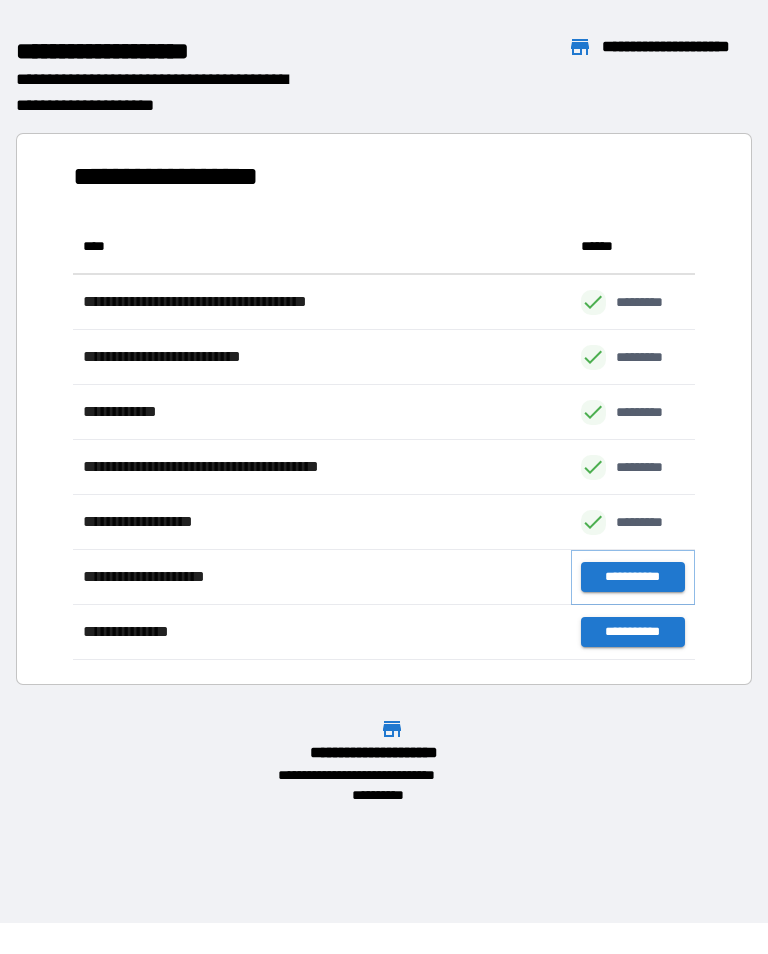 click on "**********" at bounding box center (633, 577) 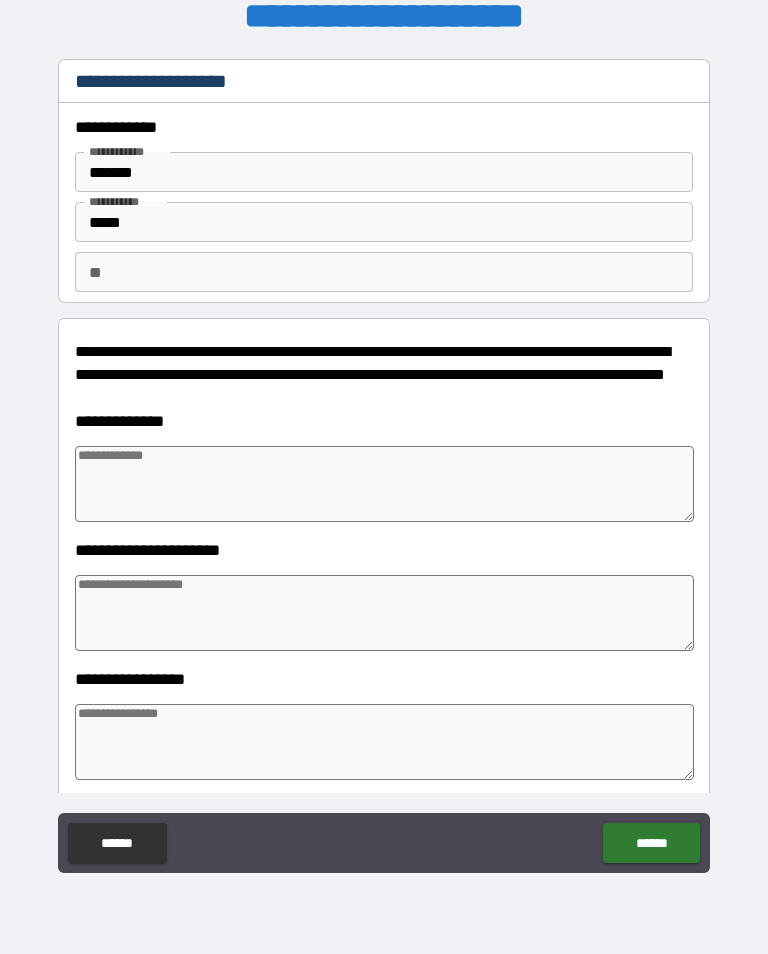 click at bounding box center (384, 484) 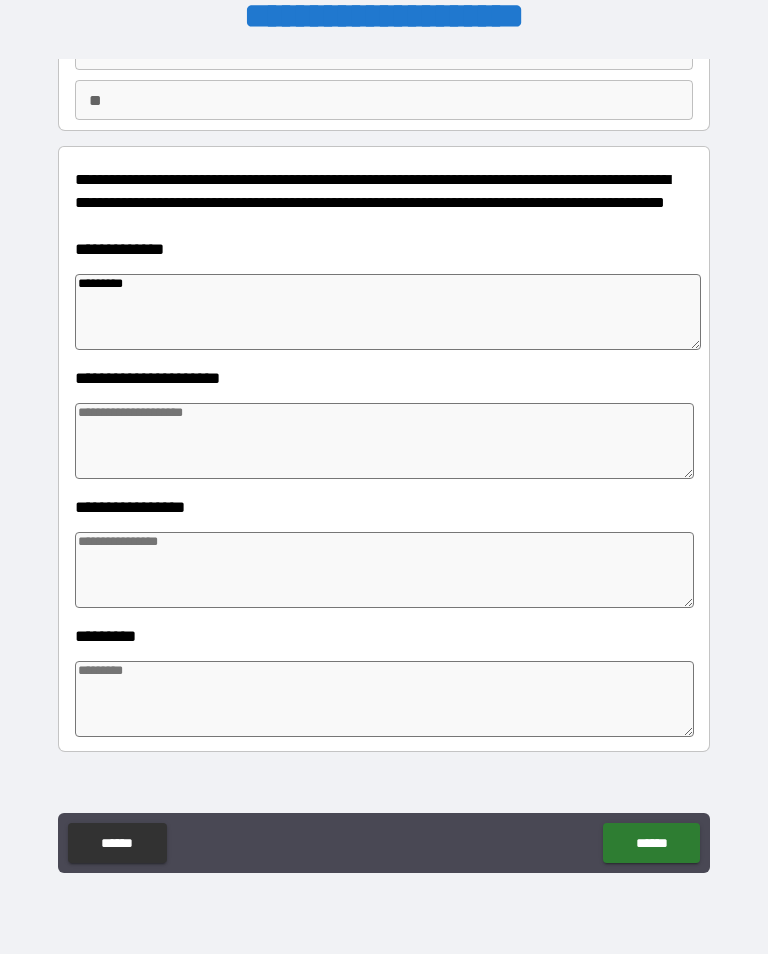 scroll, scrollTop: 173, scrollLeft: 0, axis: vertical 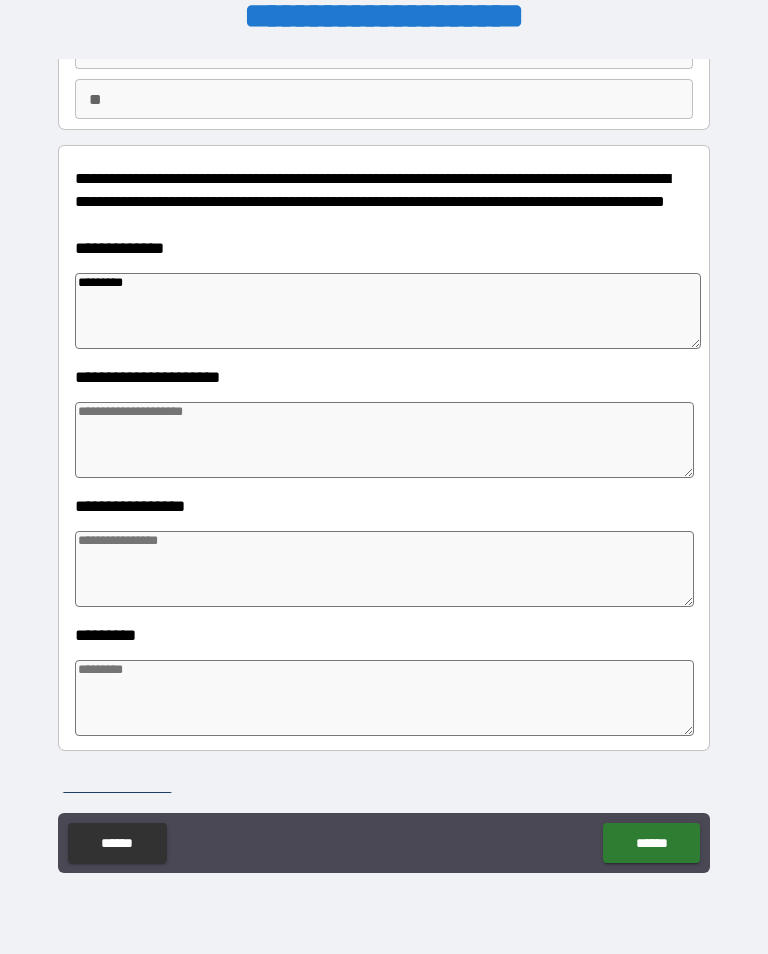click at bounding box center (384, 440) 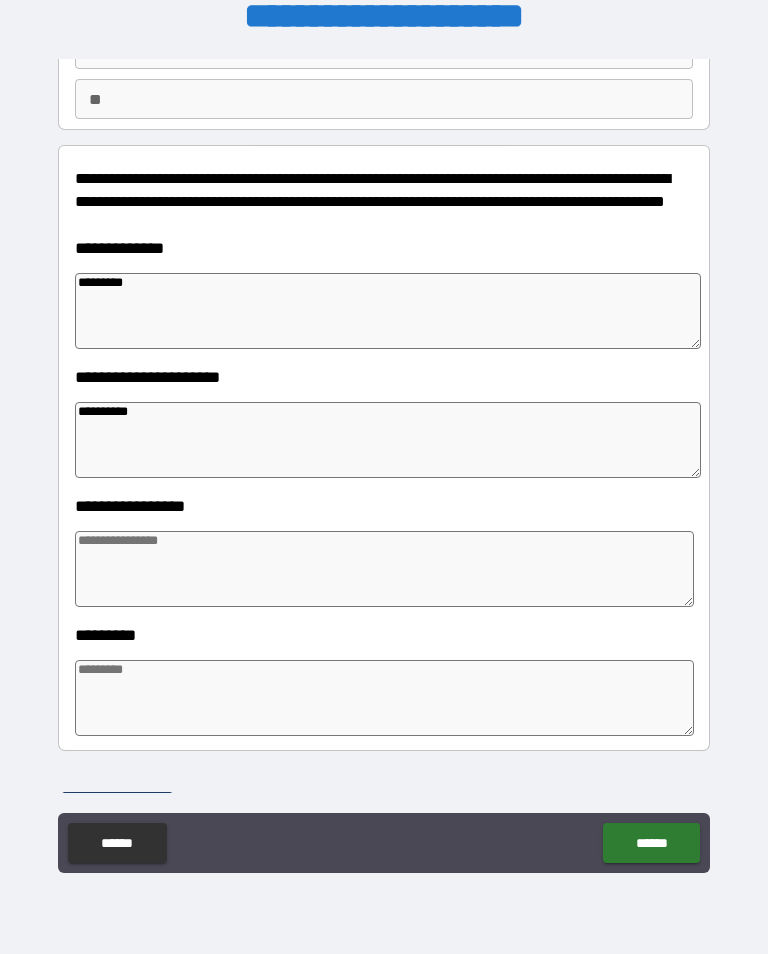 click at bounding box center [384, 569] 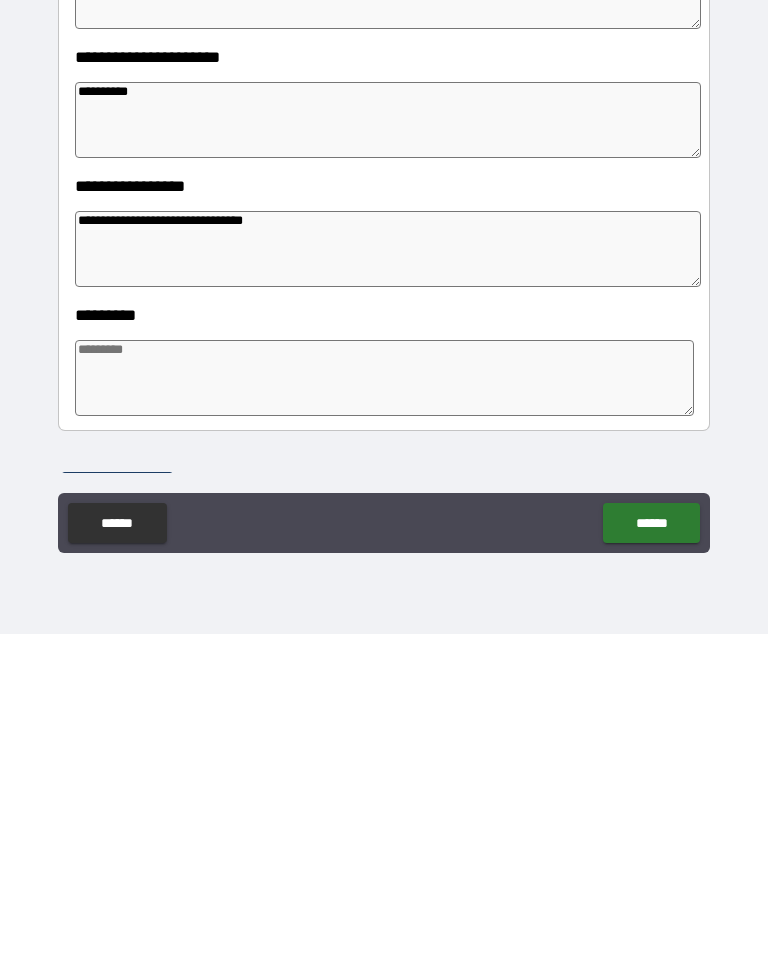 click at bounding box center [384, 698] 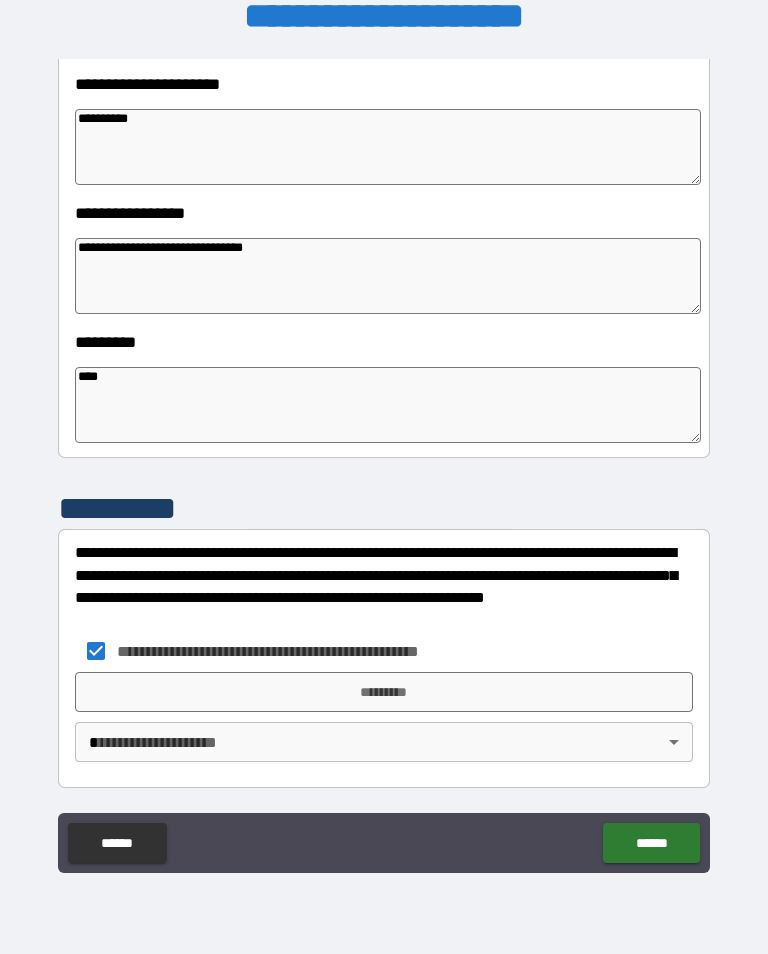 scroll, scrollTop: 466, scrollLeft: 0, axis: vertical 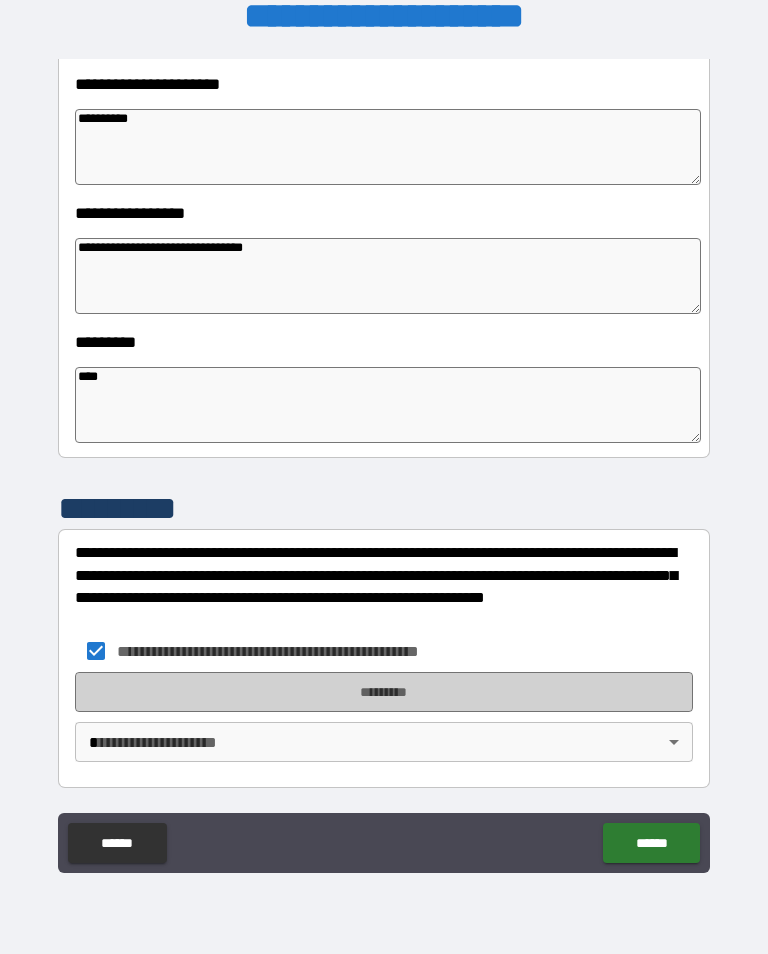 click on "*********" at bounding box center [384, 692] 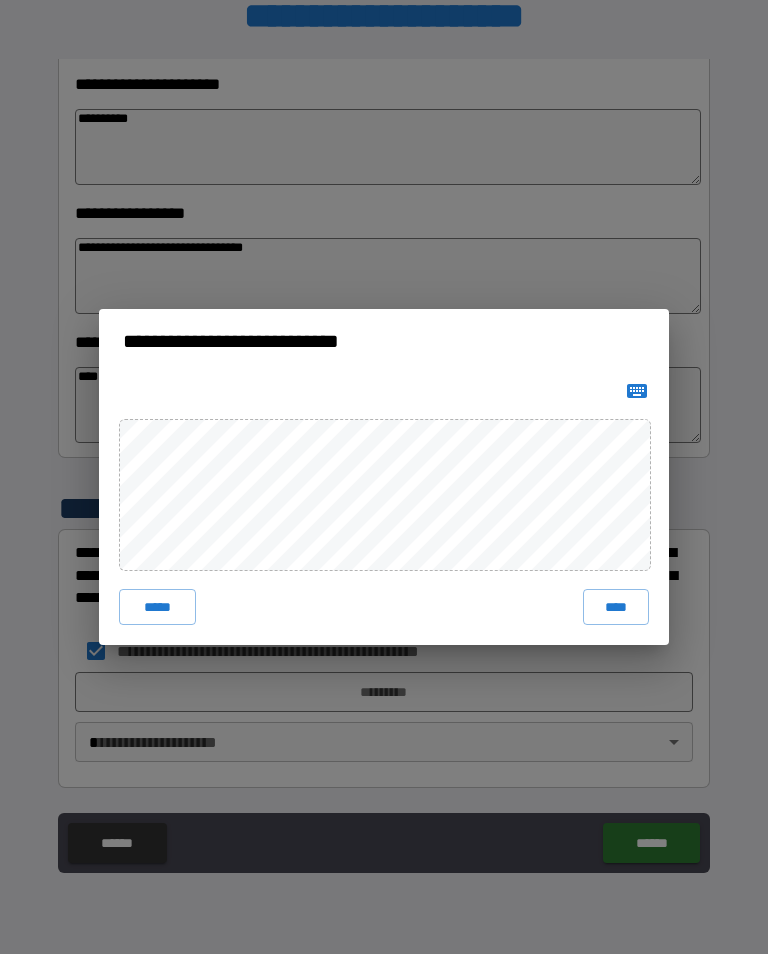 click on "****" at bounding box center (616, 607) 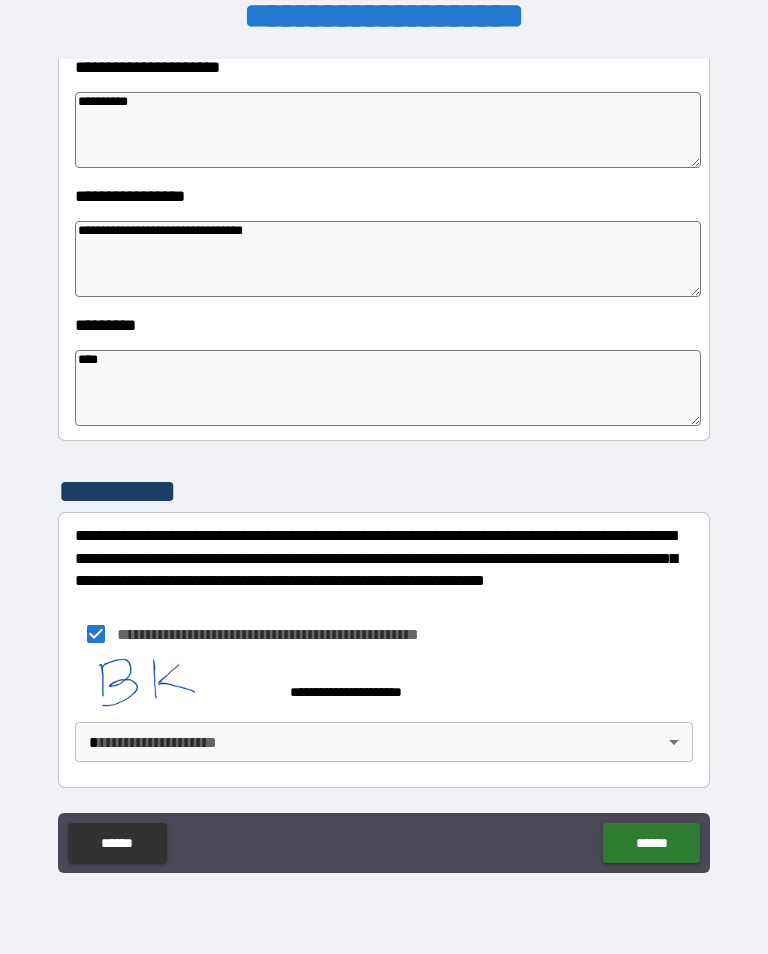 scroll, scrollTop: 483, scrollLeft: 0, axis: vertical 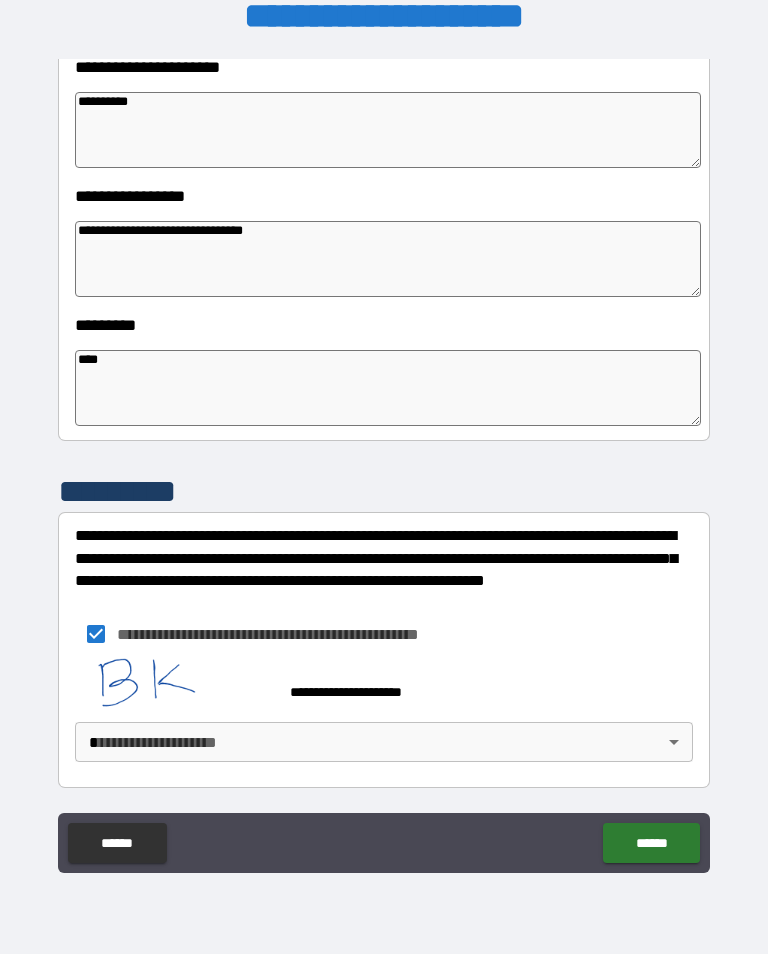 click on "**********" at bounding box center [384, 461] 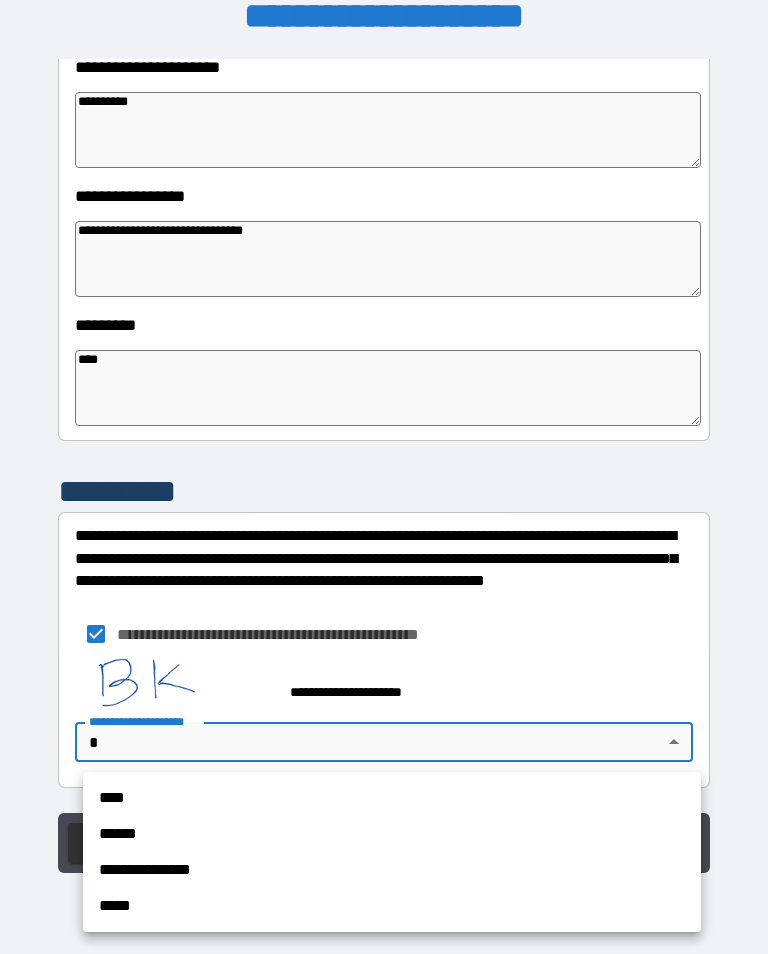 click on "****" at bounding box center (392, 798) 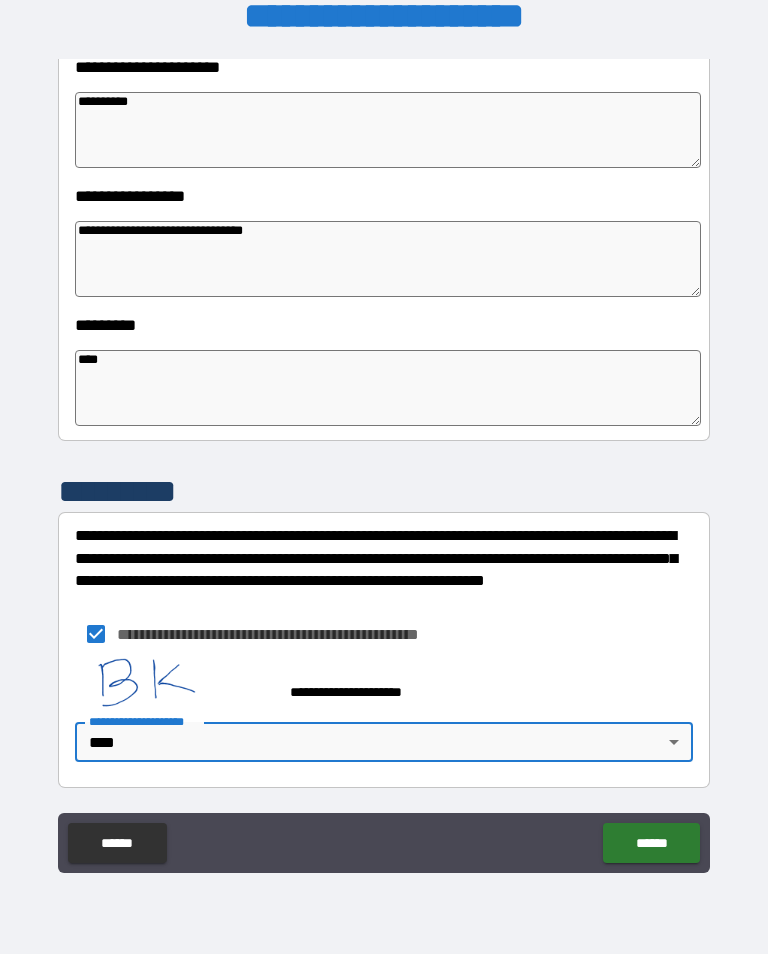 click on "******" at bounding box center [651, 843] 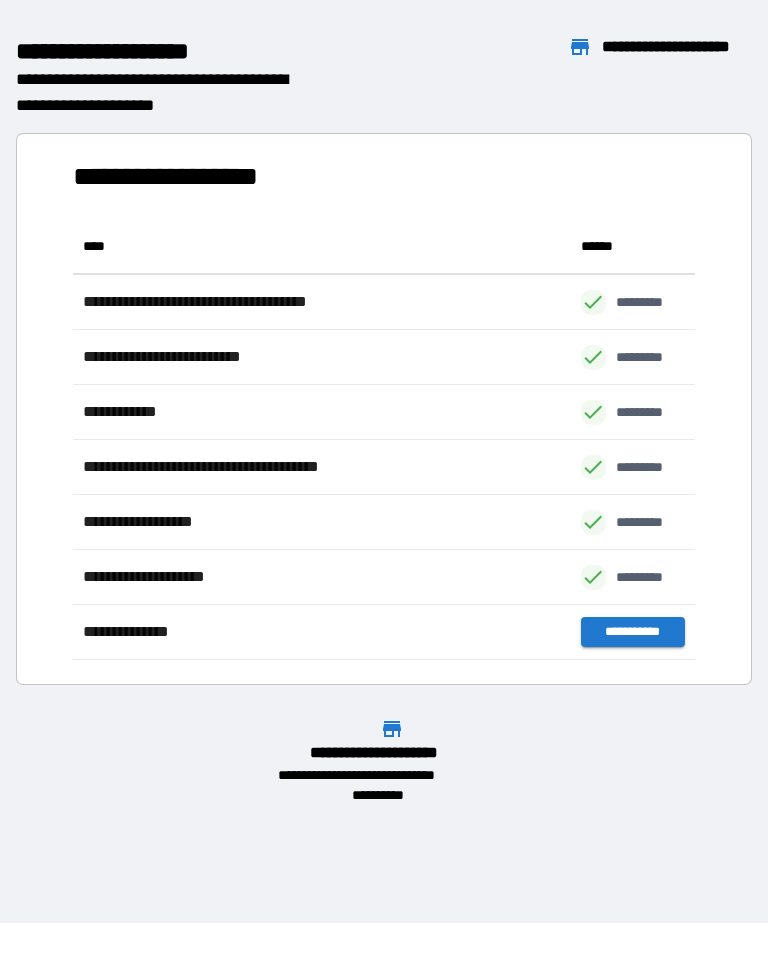 scroll, scrollTop: 1, scrollLeft: 1, axis: both 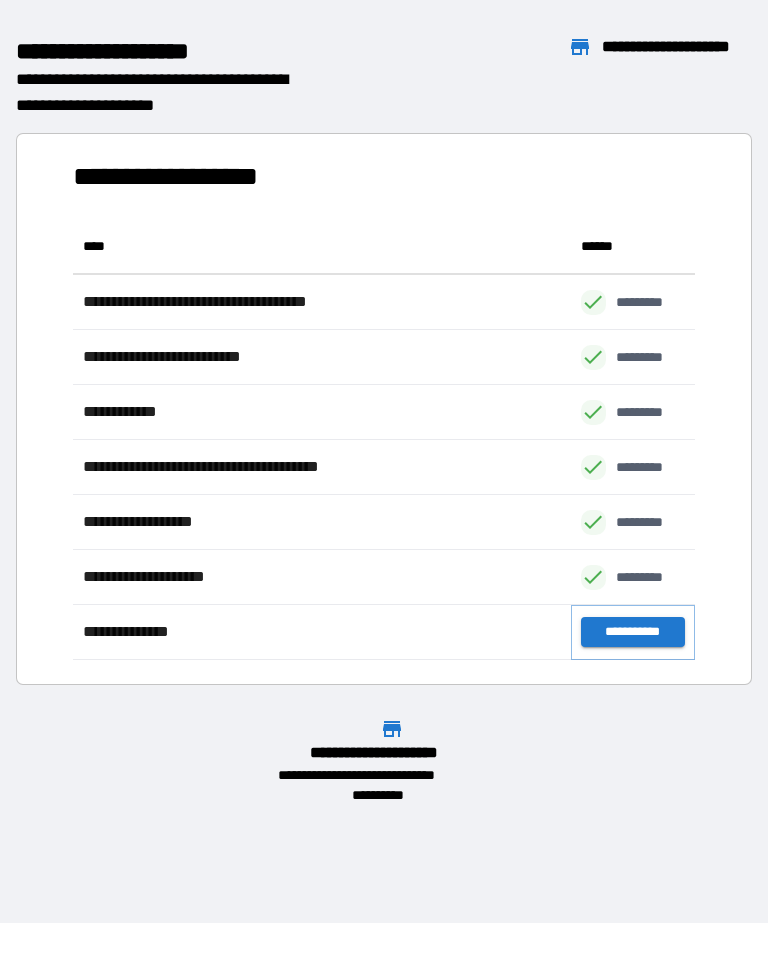 click on "**********" at bounding box center (633, 632) 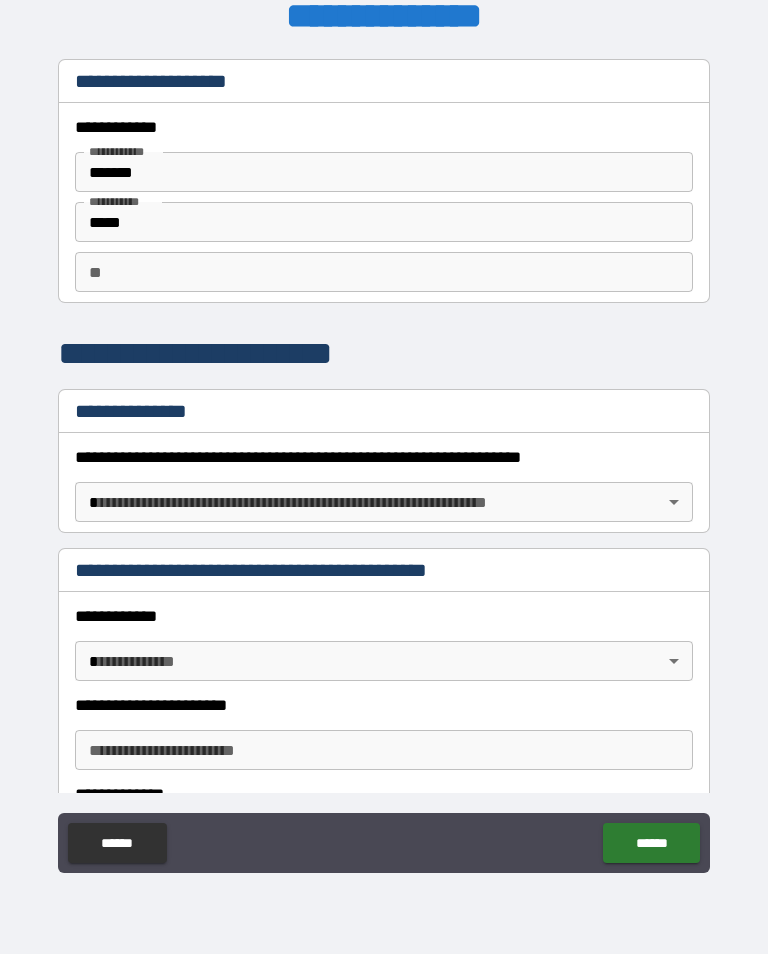 click on "**********" at bounding box center (384, 461) 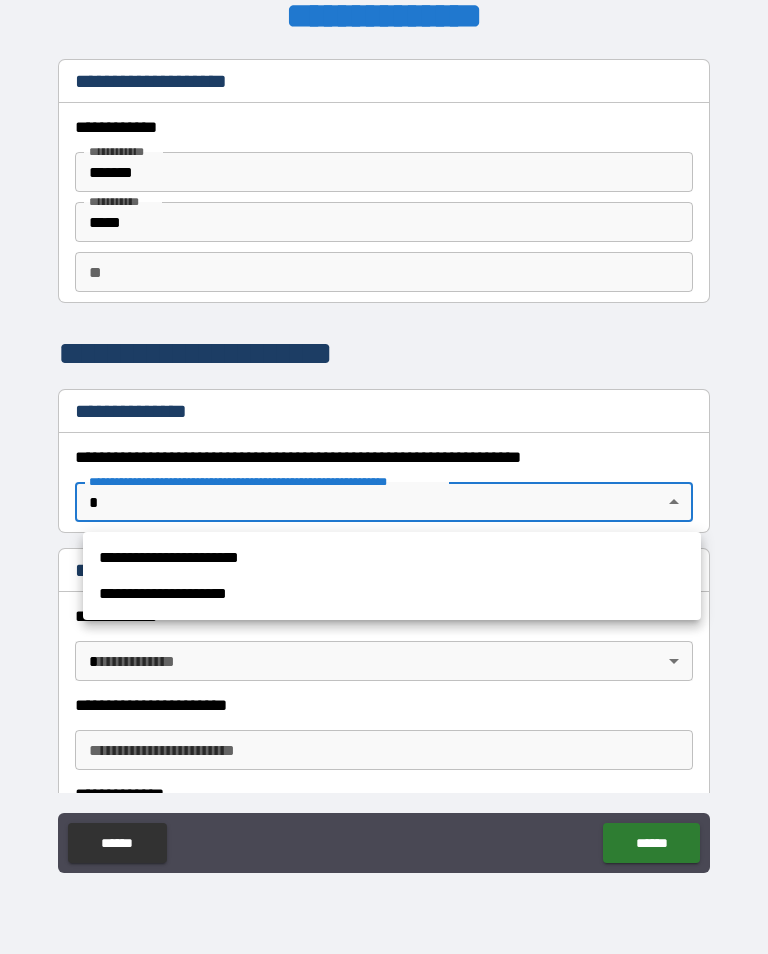 click on "**********" at bounding box center (392, 558) 